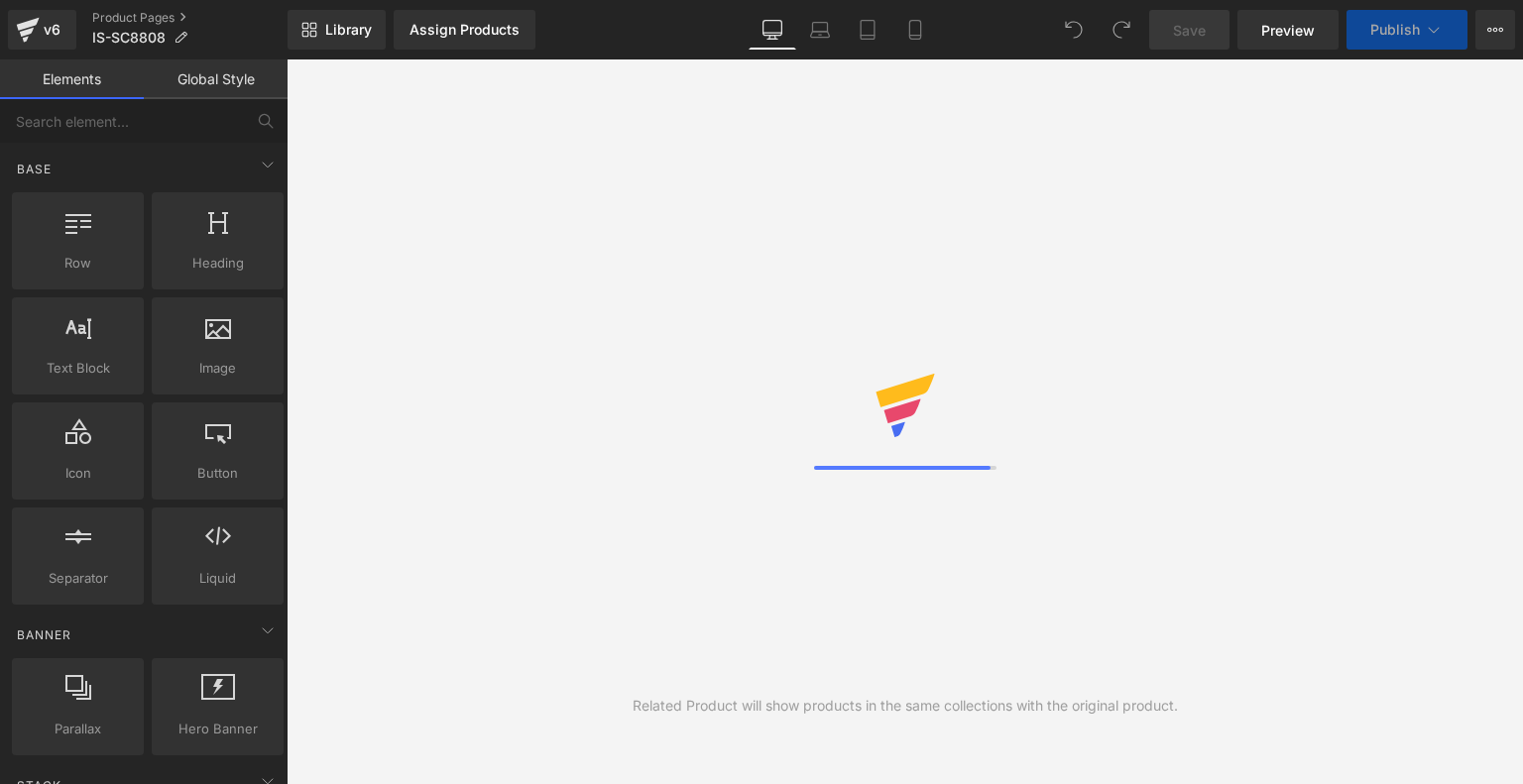 scroll, scrollTop: 0, scrollLeft: 0, axis: both 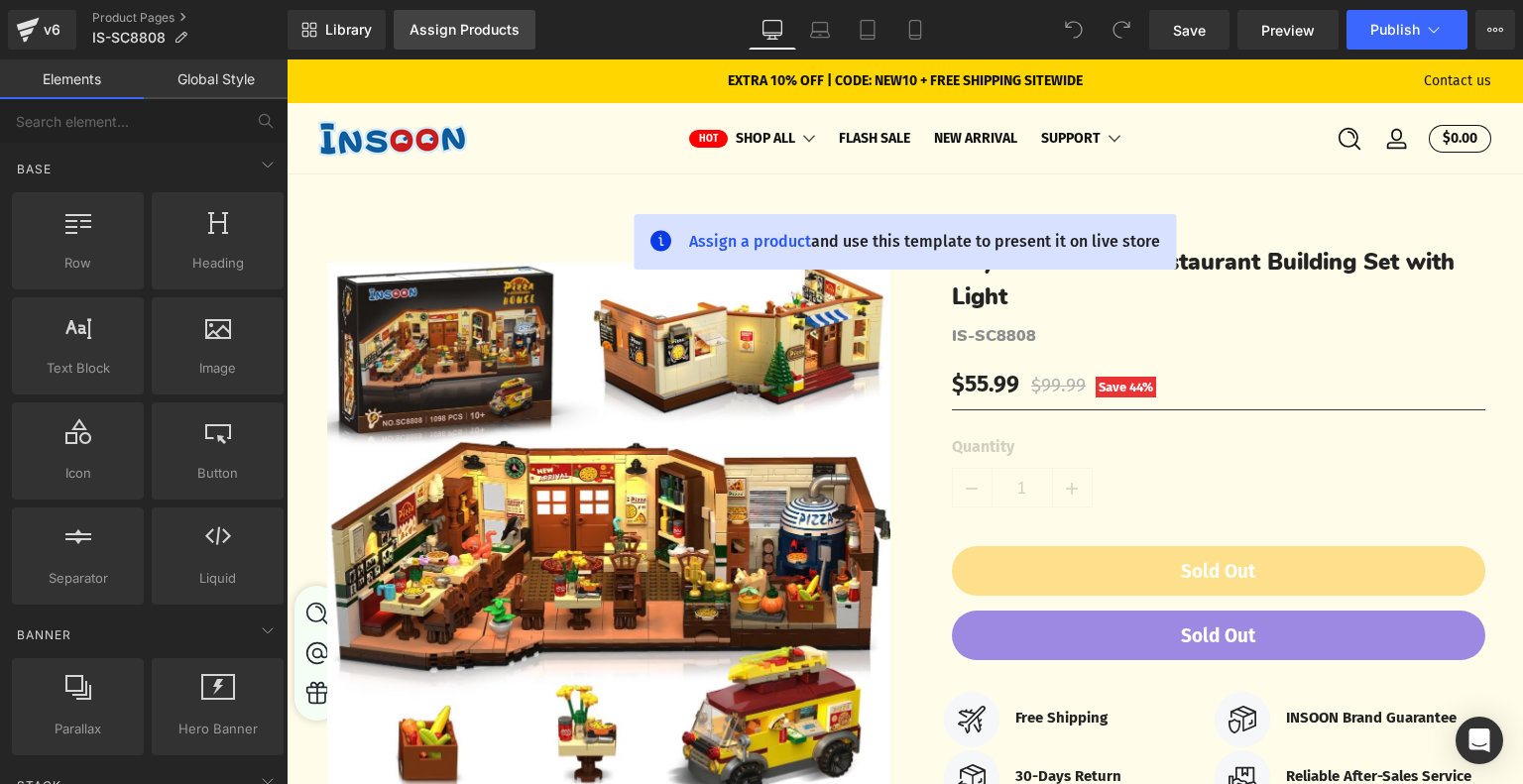 click on "Assign Products" at bounding box center [464, 30] 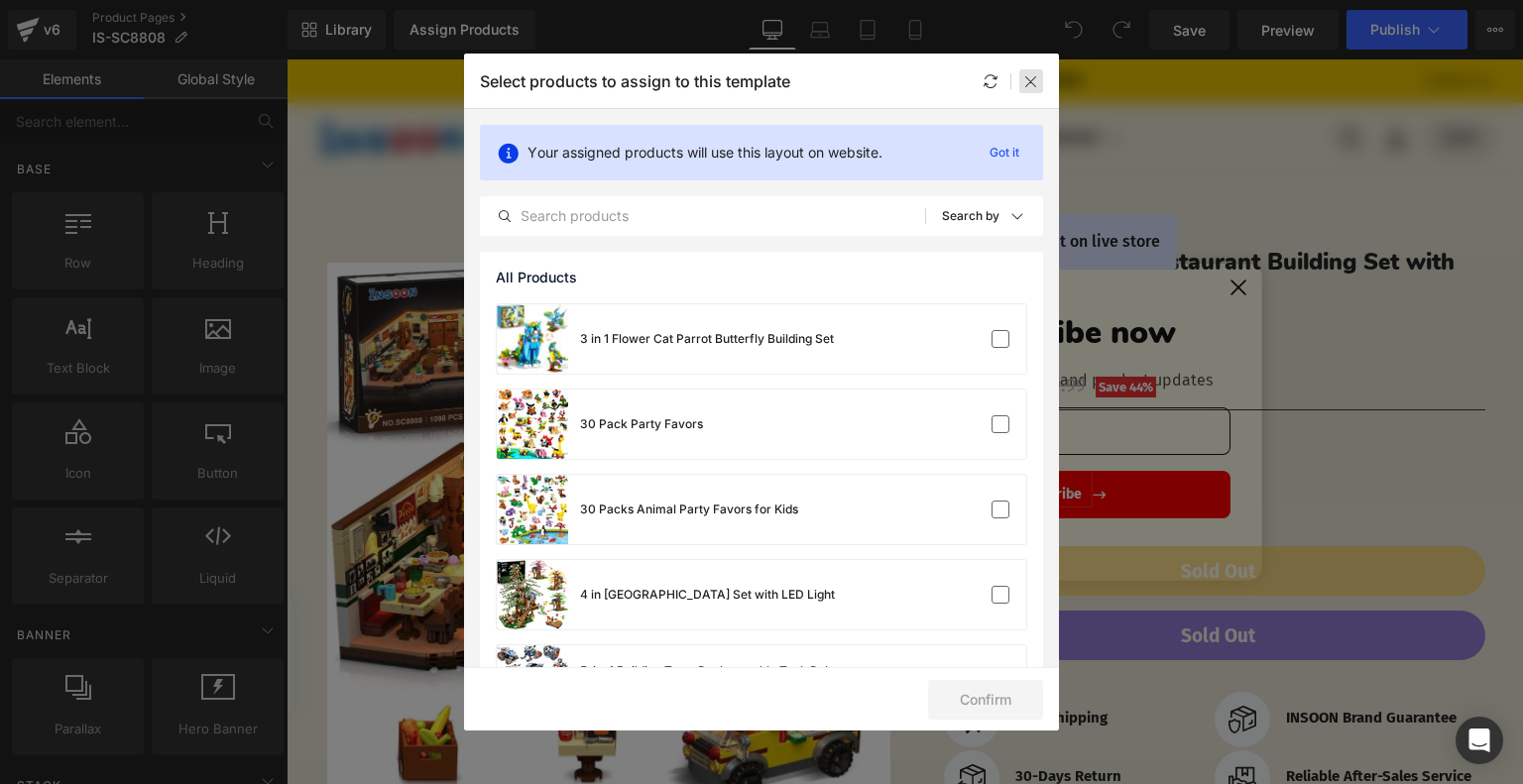 click at bounding box center [1031, 81] 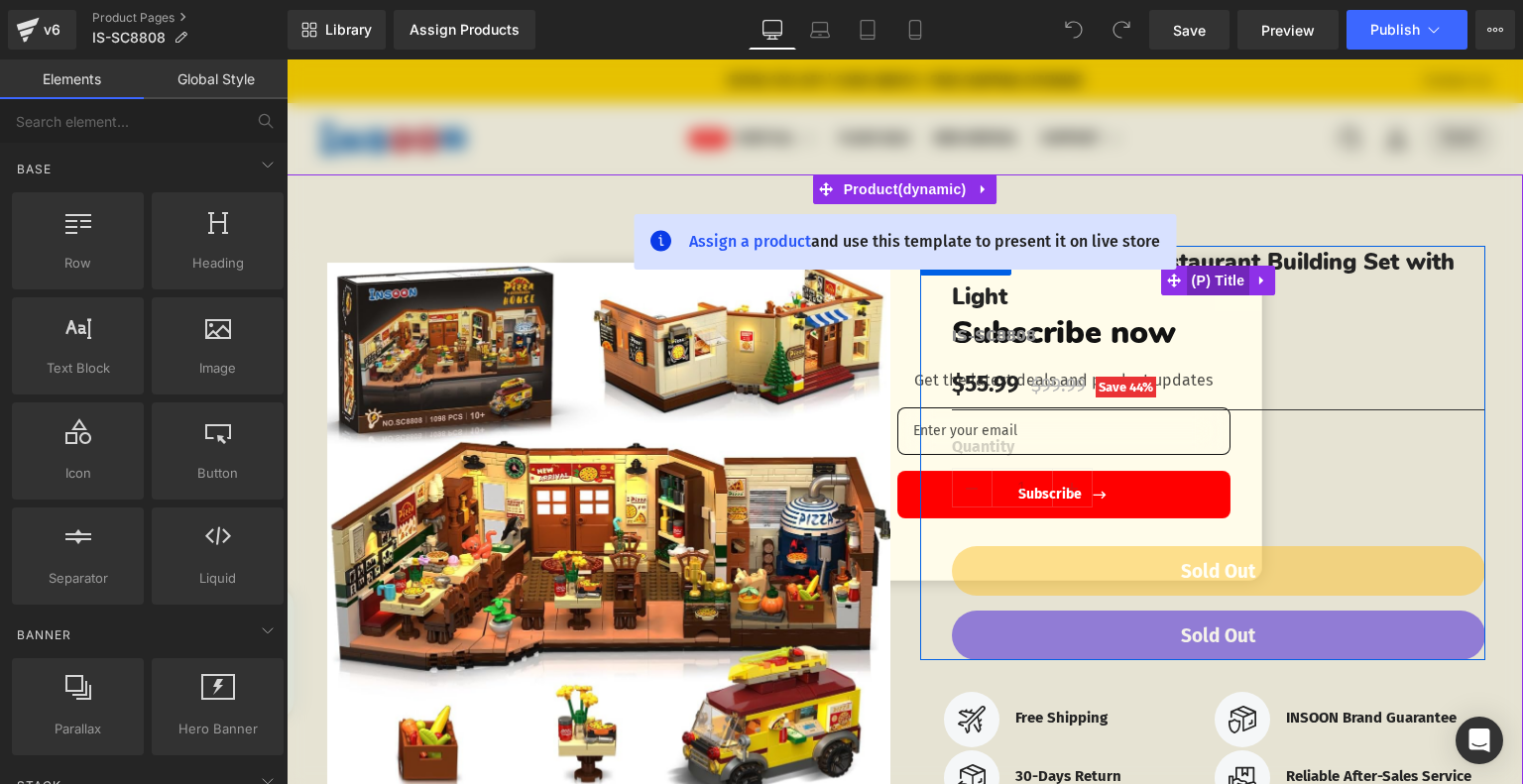 click on "(P) Title" at bounding box center (1219, 280) 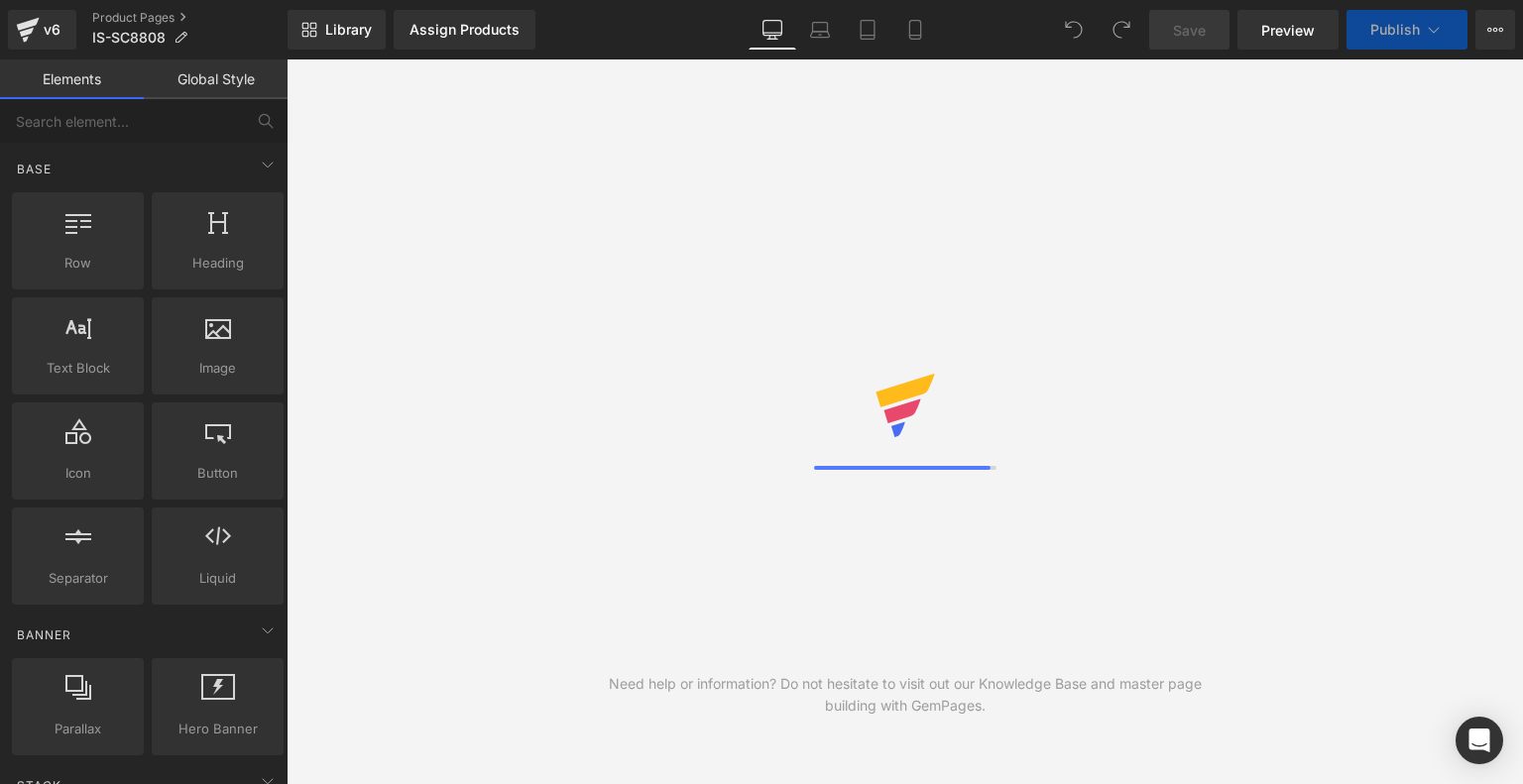 scroll, scrollTop: 0, scrollLeft: 0, axis: both 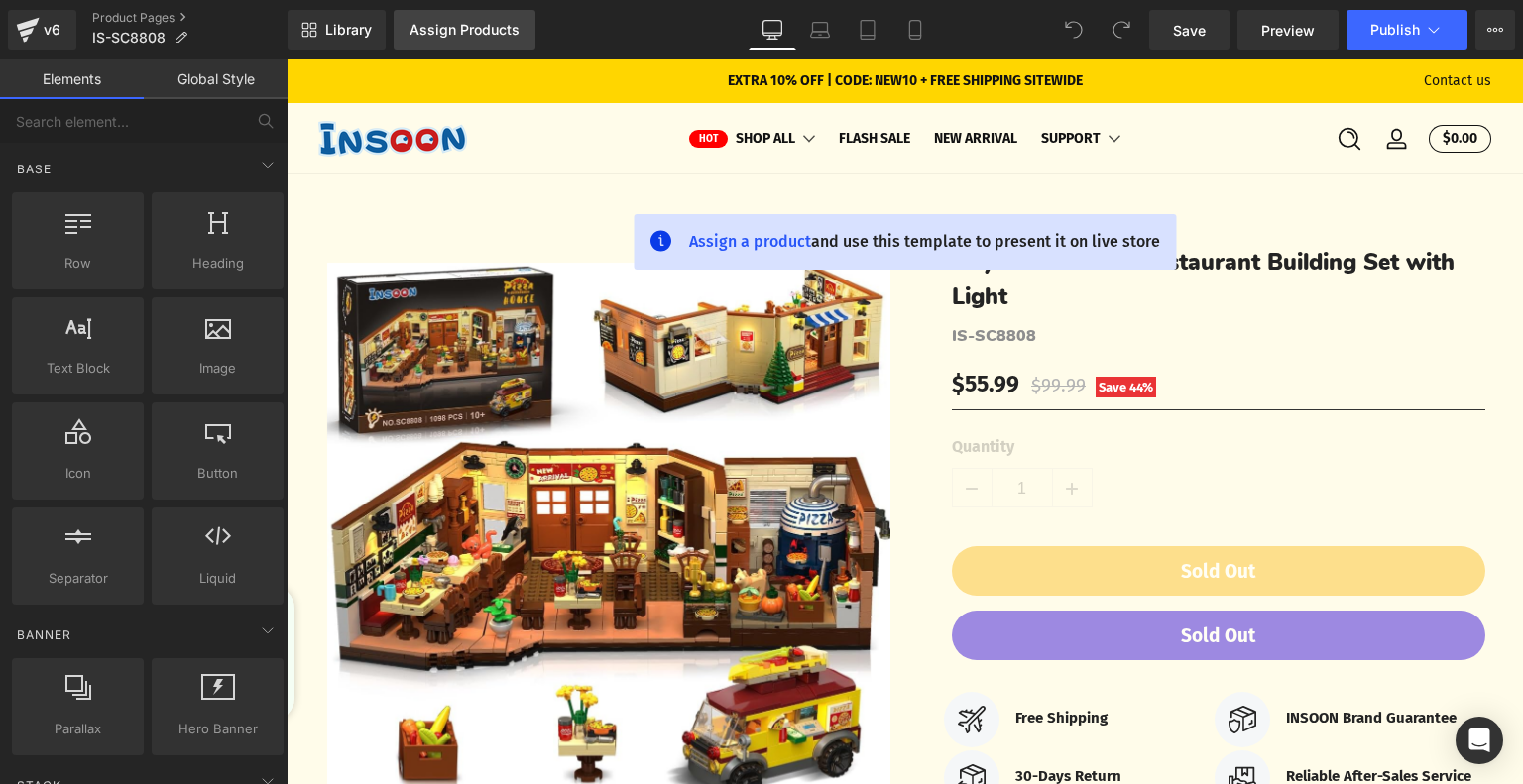 click on "Assign Products" at bounding box center [464, 30] 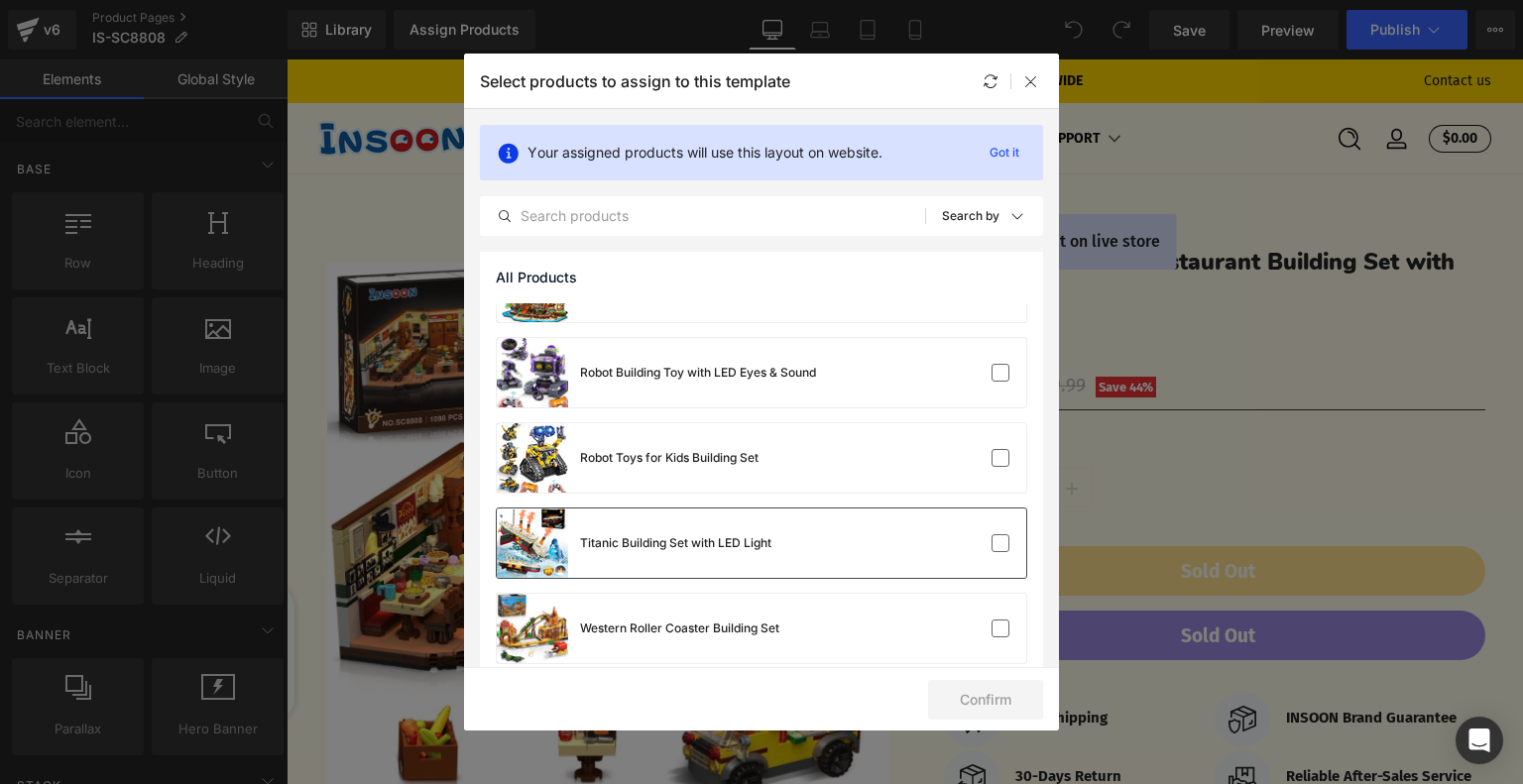 scroll, scrollTop: 1866, scrollLeft: 0, axis: vertical 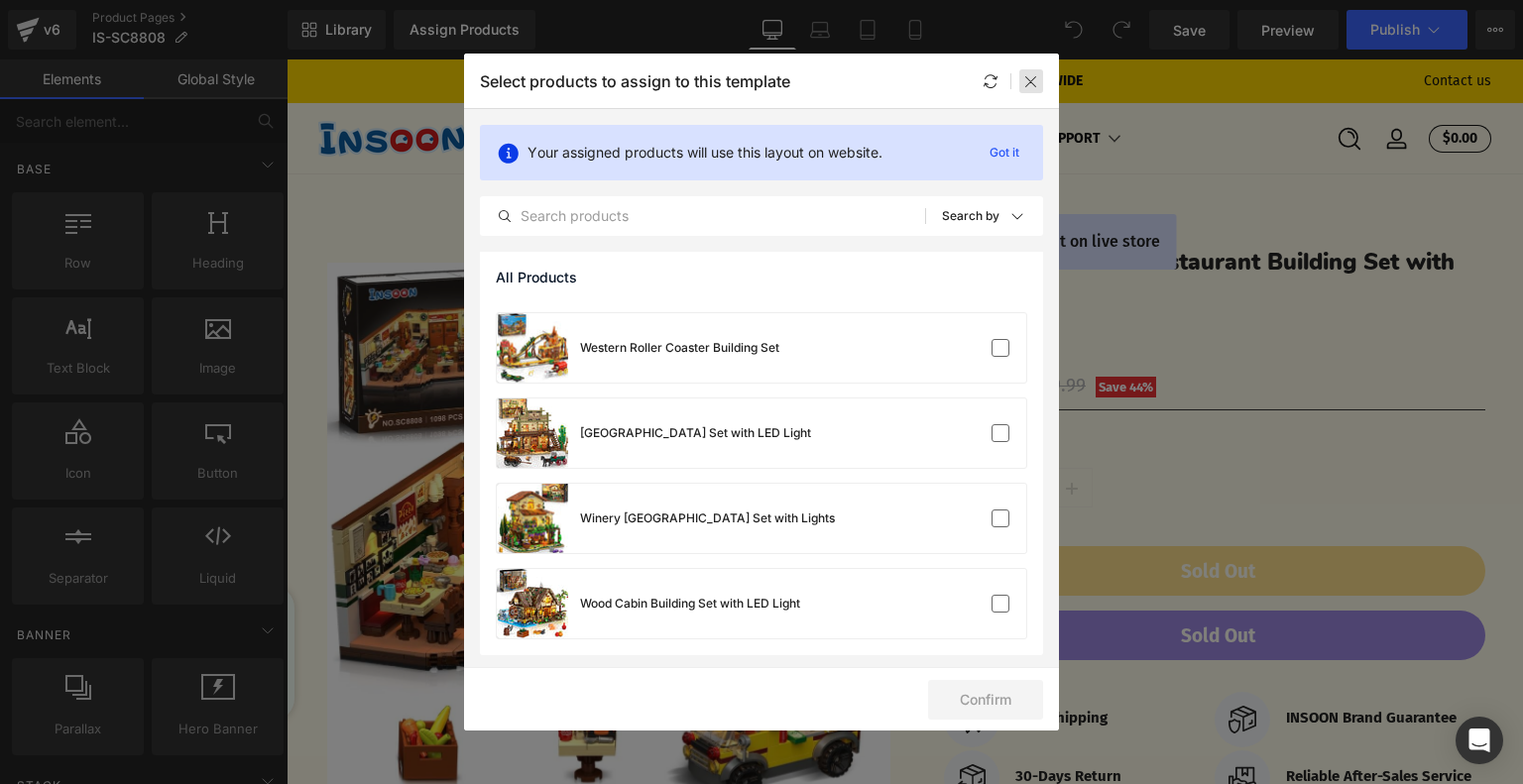click at bounding box center [1031, 81] 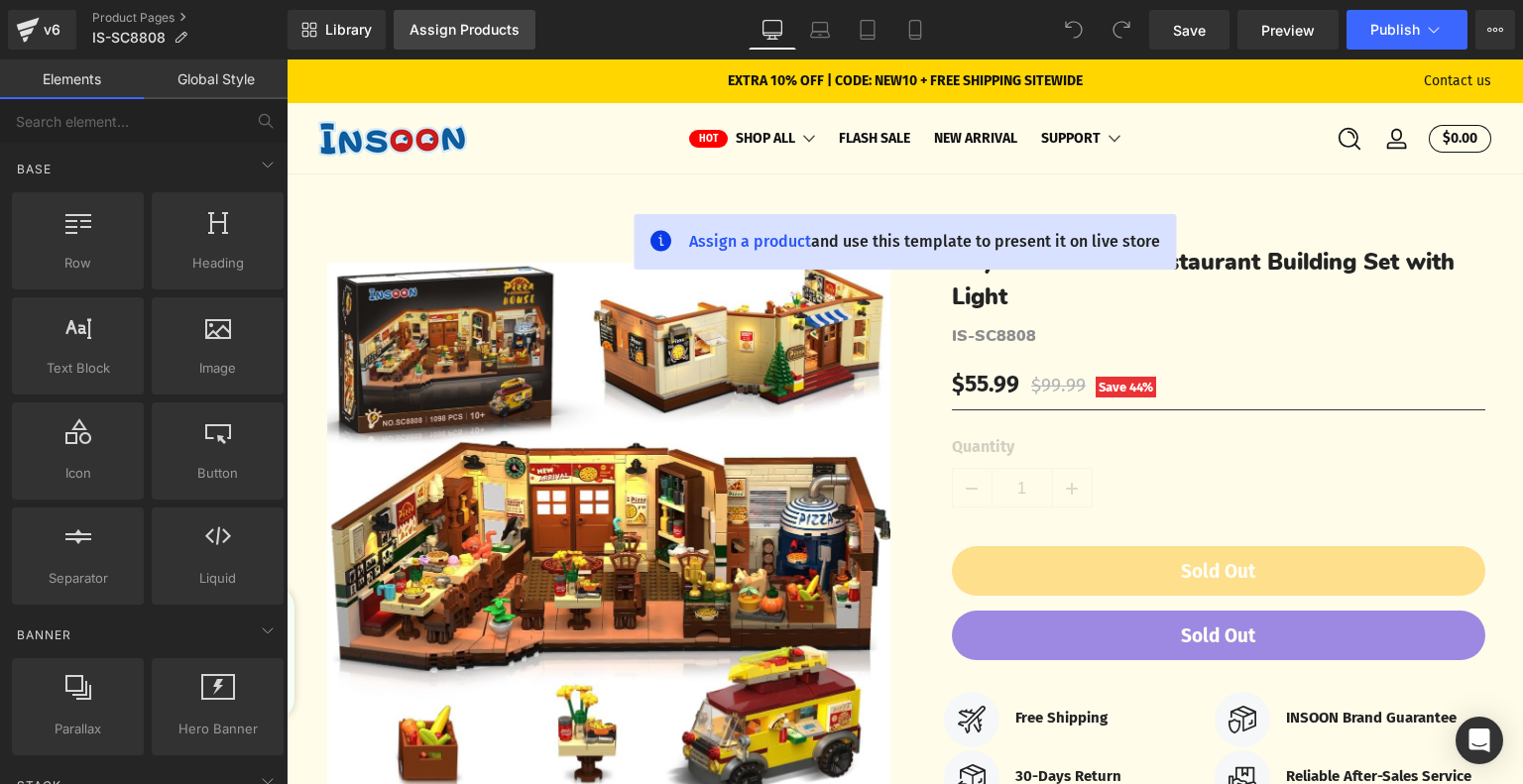 click on "Assign Products" at bounding box center (464, 30) 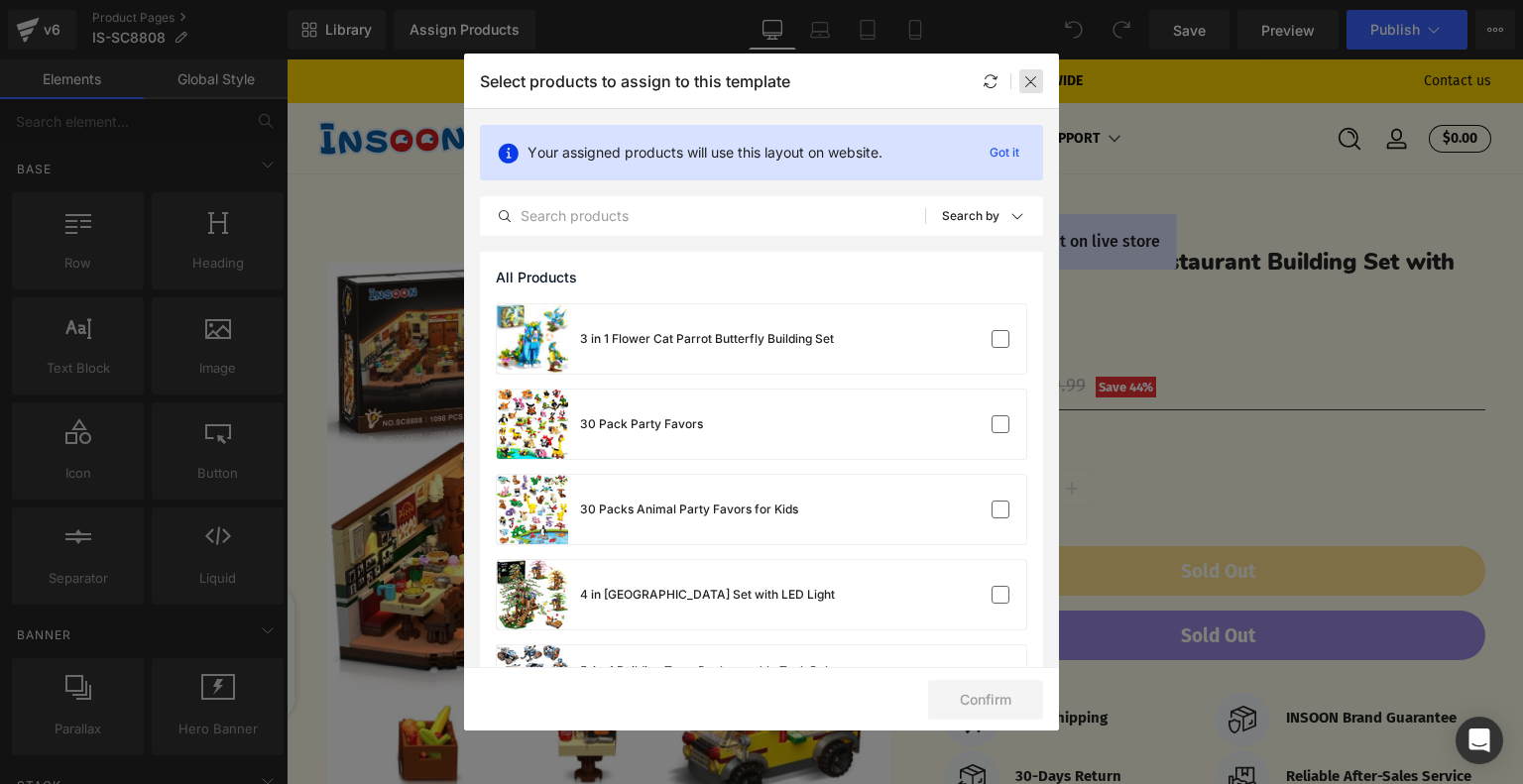 click at bounding box center [1031, 81] 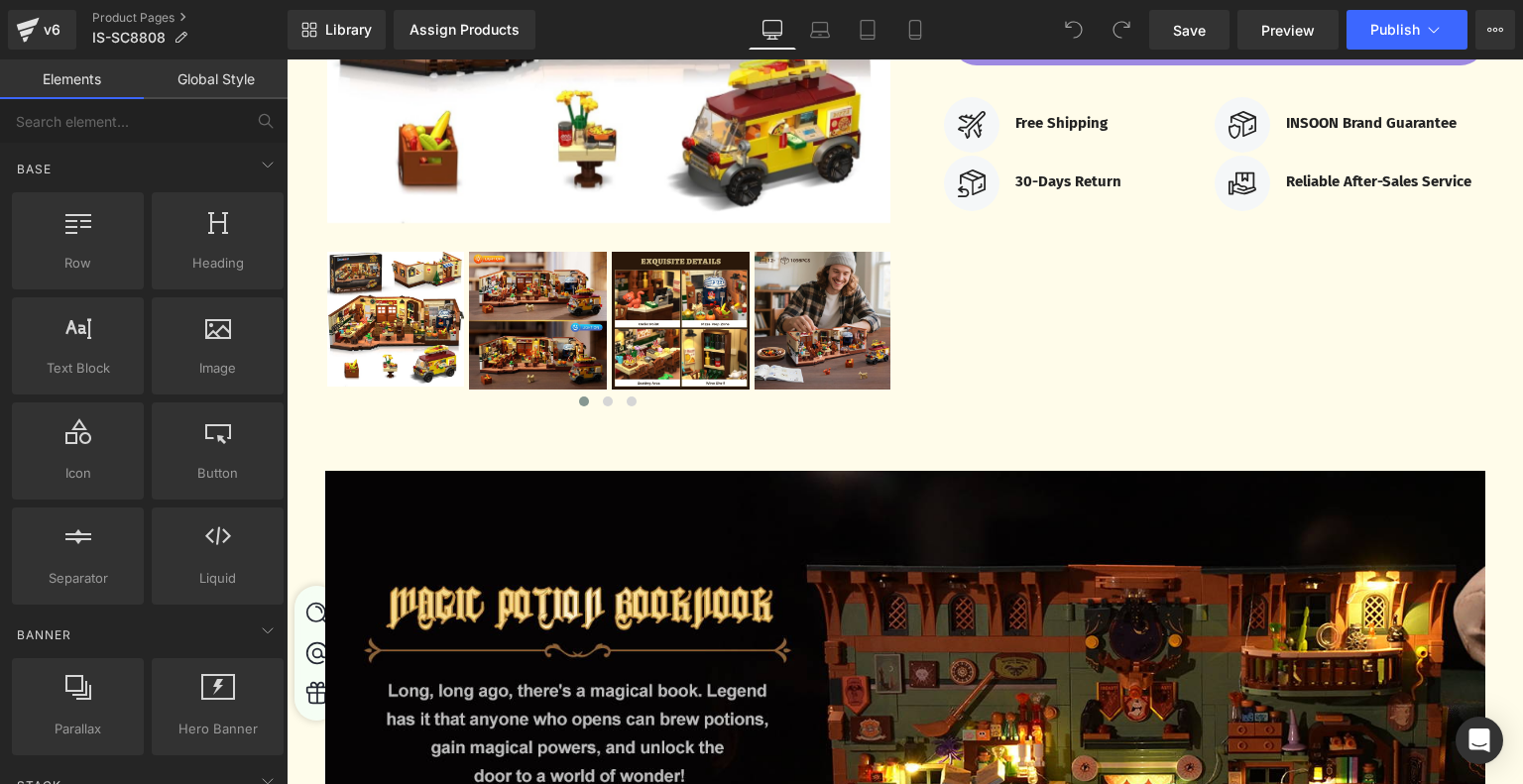 scroll, scrollTop: 1189, scrollLeft: 0, axis: vertical 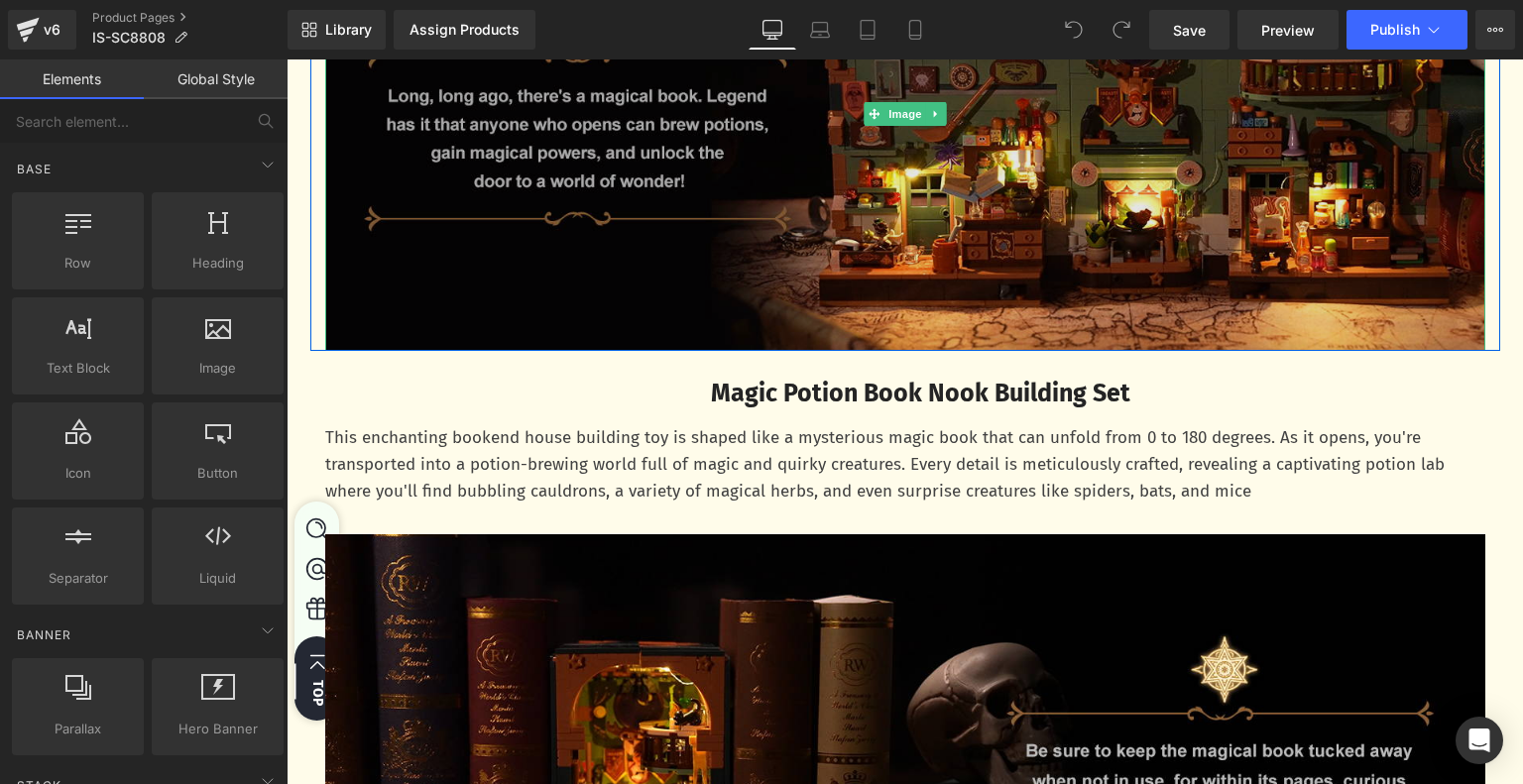 click at bounding box center [905, 114] 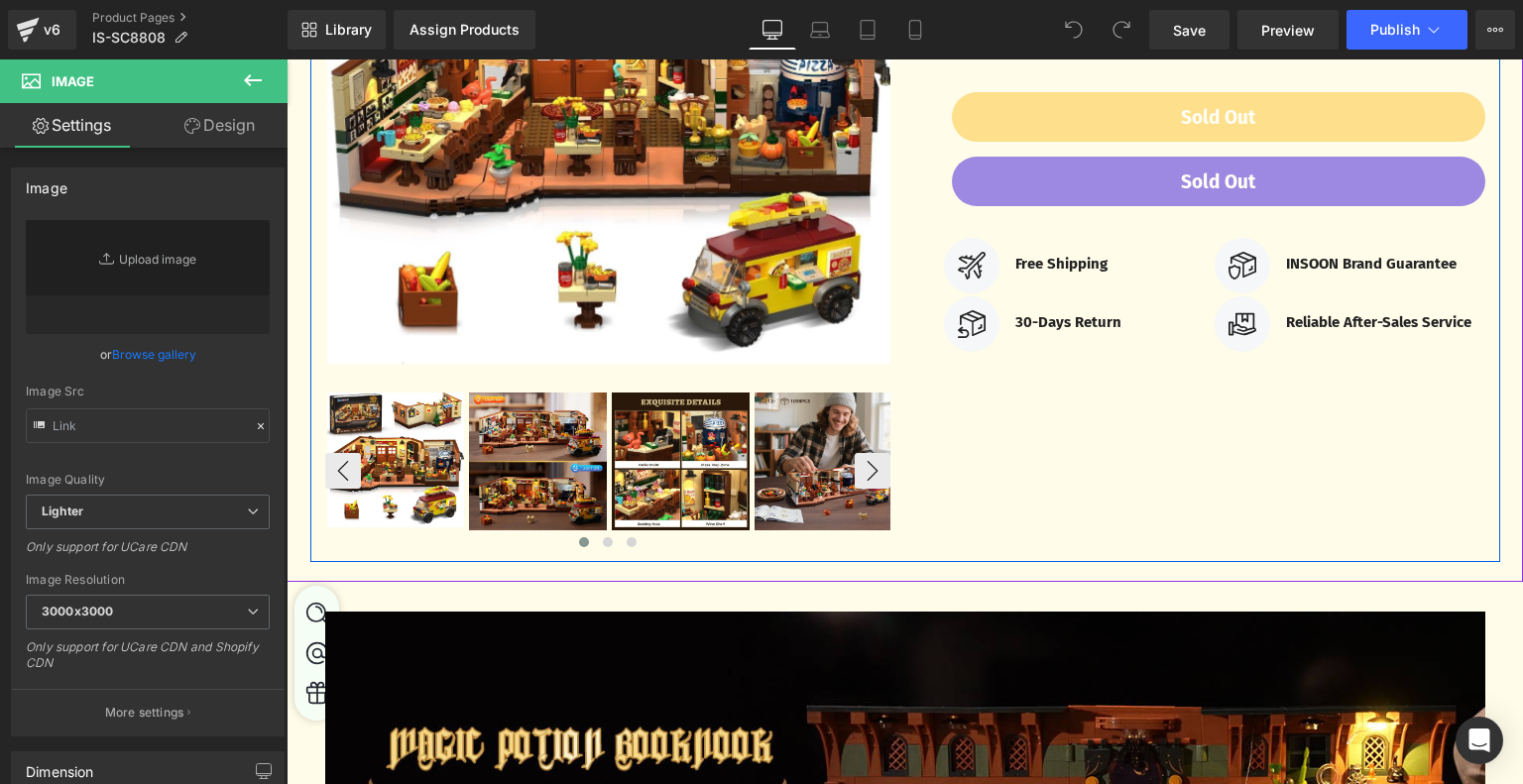 scroll, scrollTop: 297, scrollLeft: 0, axis: vertical 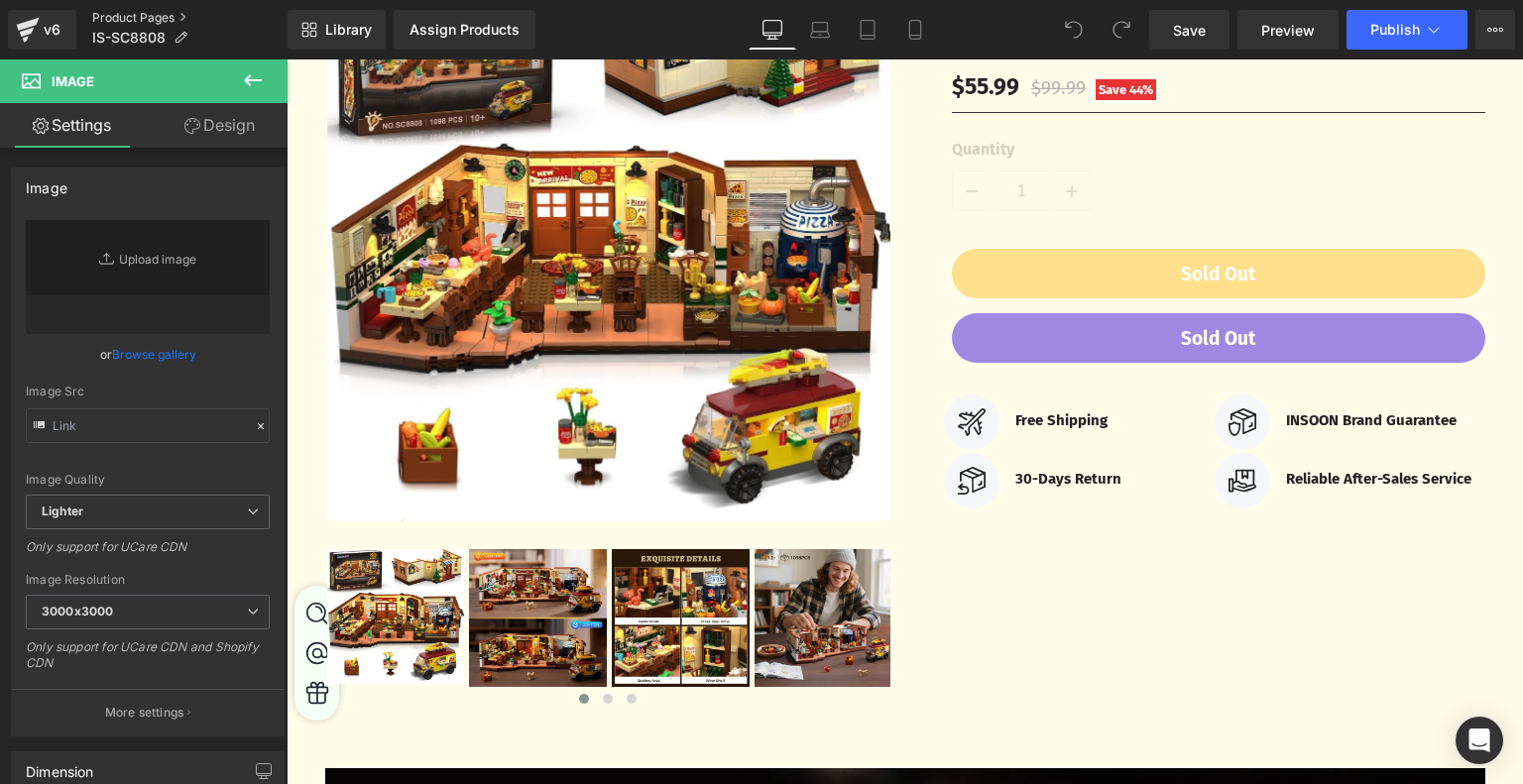 click on "Product Pages" at bounding box center (189, 18) 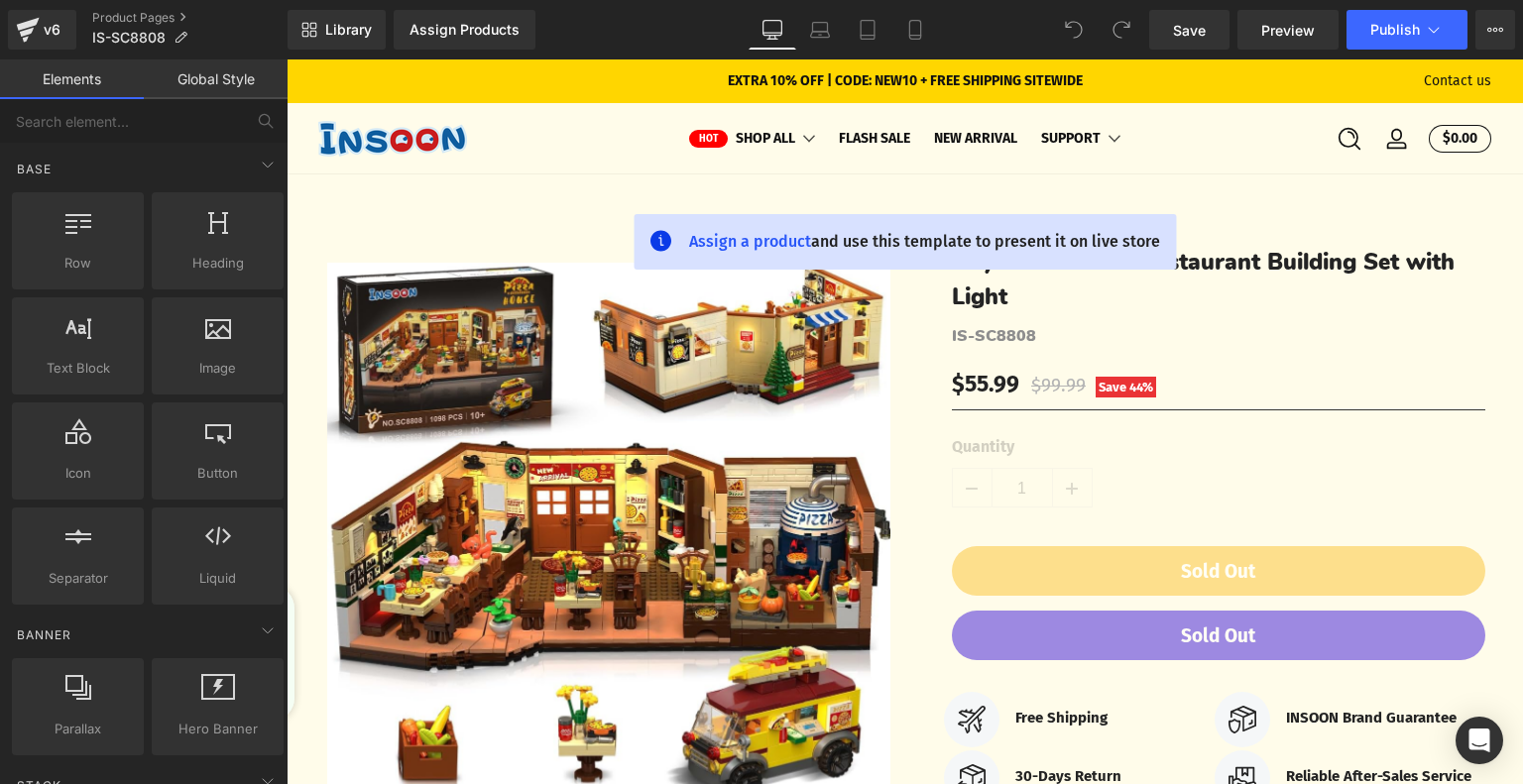 scroll, scrollTop: 0, scrollLeft: 0, axis: both 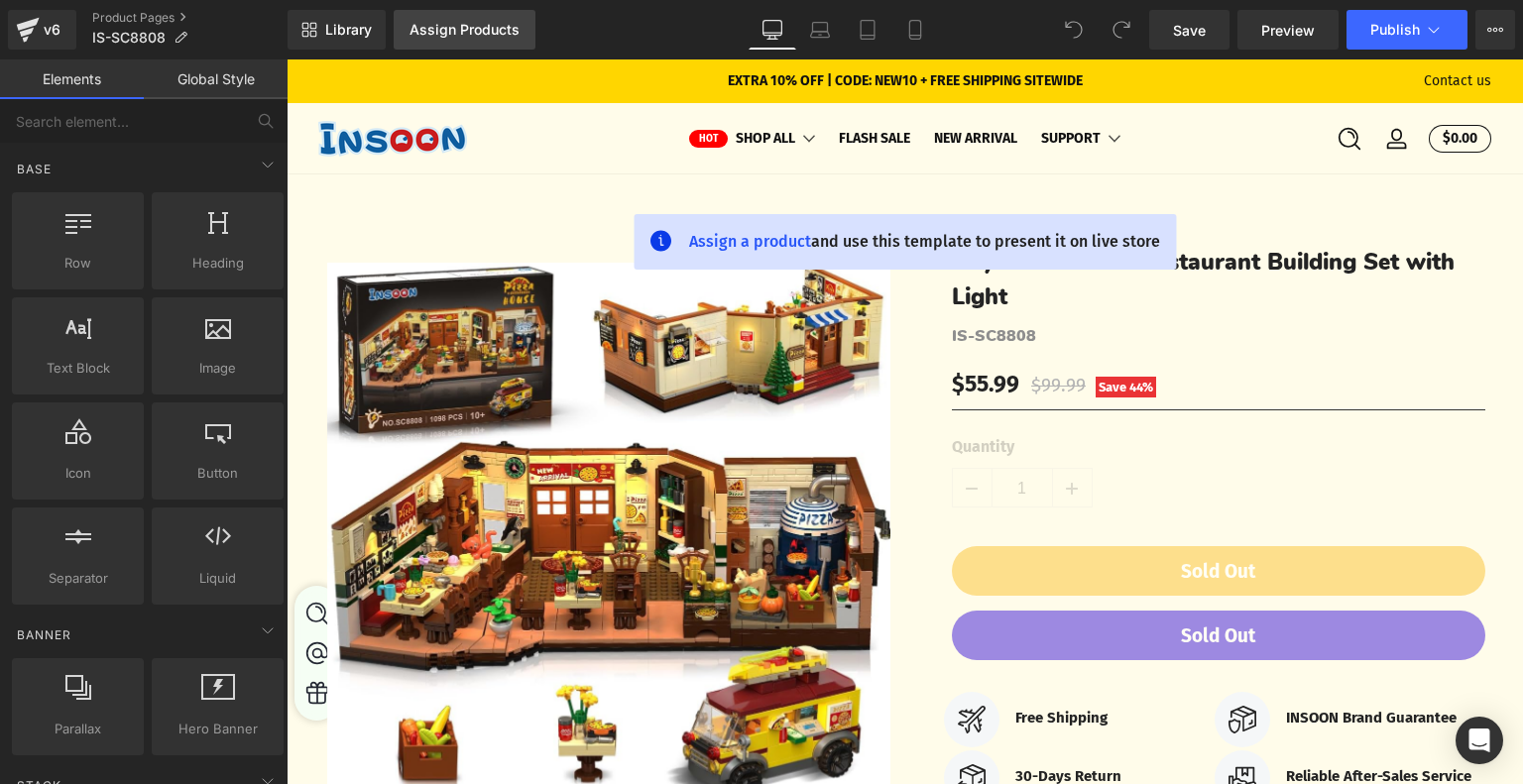 click on "Assign Products" at bounding box center (464, 30) 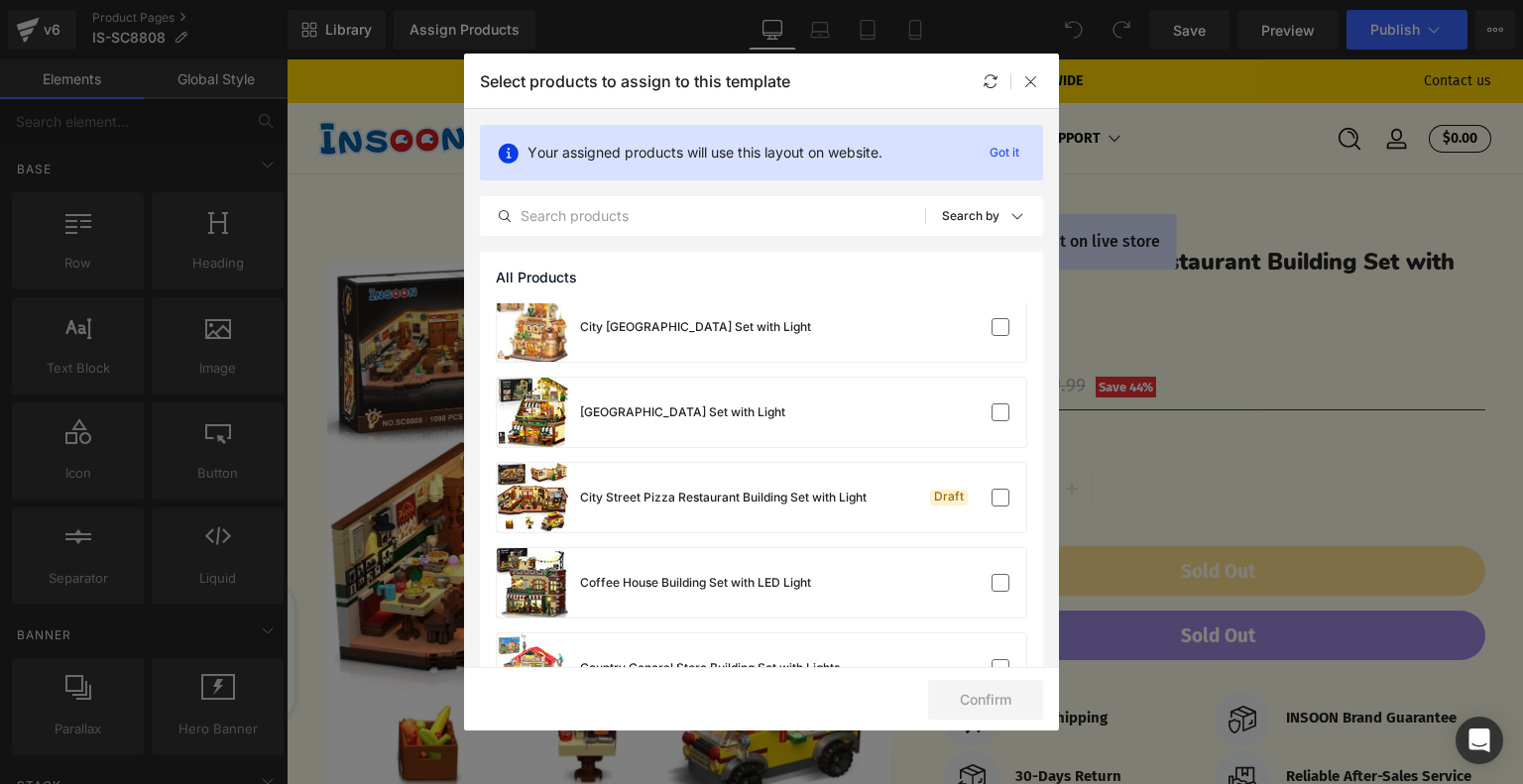 scroll, scrollTop: 595, scrollLeft: 0, axis: vertical 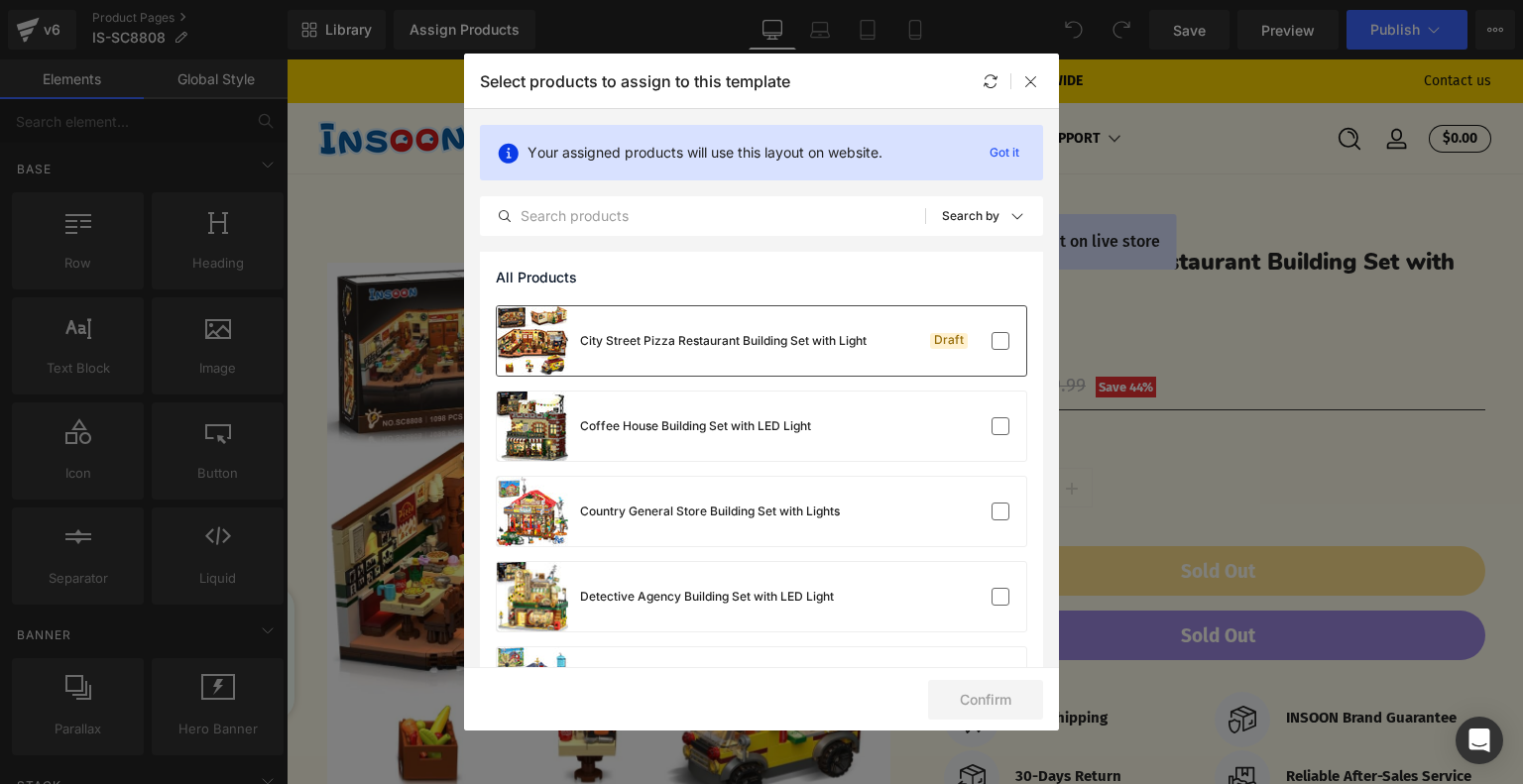 click on "City Street Pizza Restaurant Building Set with Light" at bounding box center [681, 341] 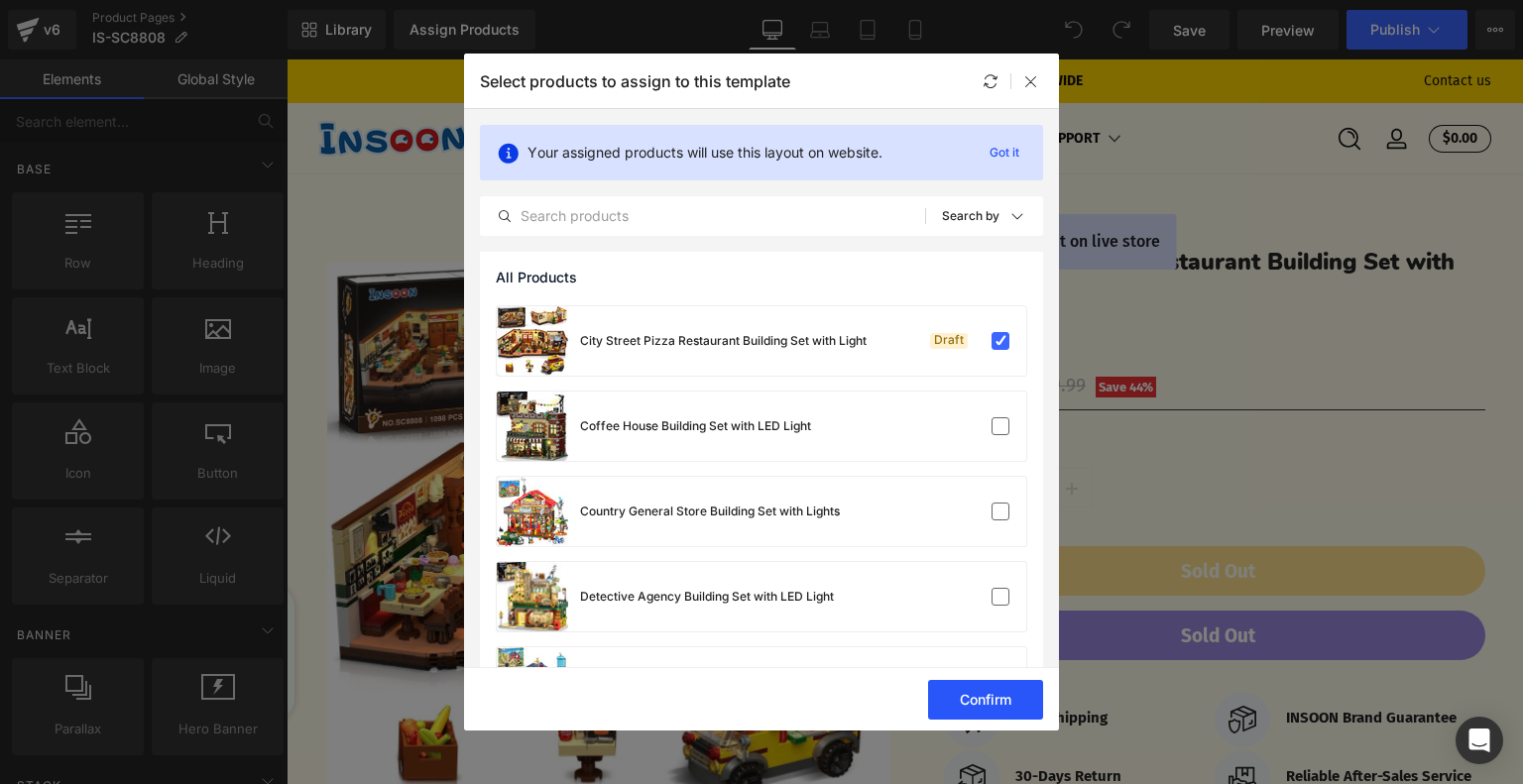 click on "Confirm" at bounding box center (986, 700) 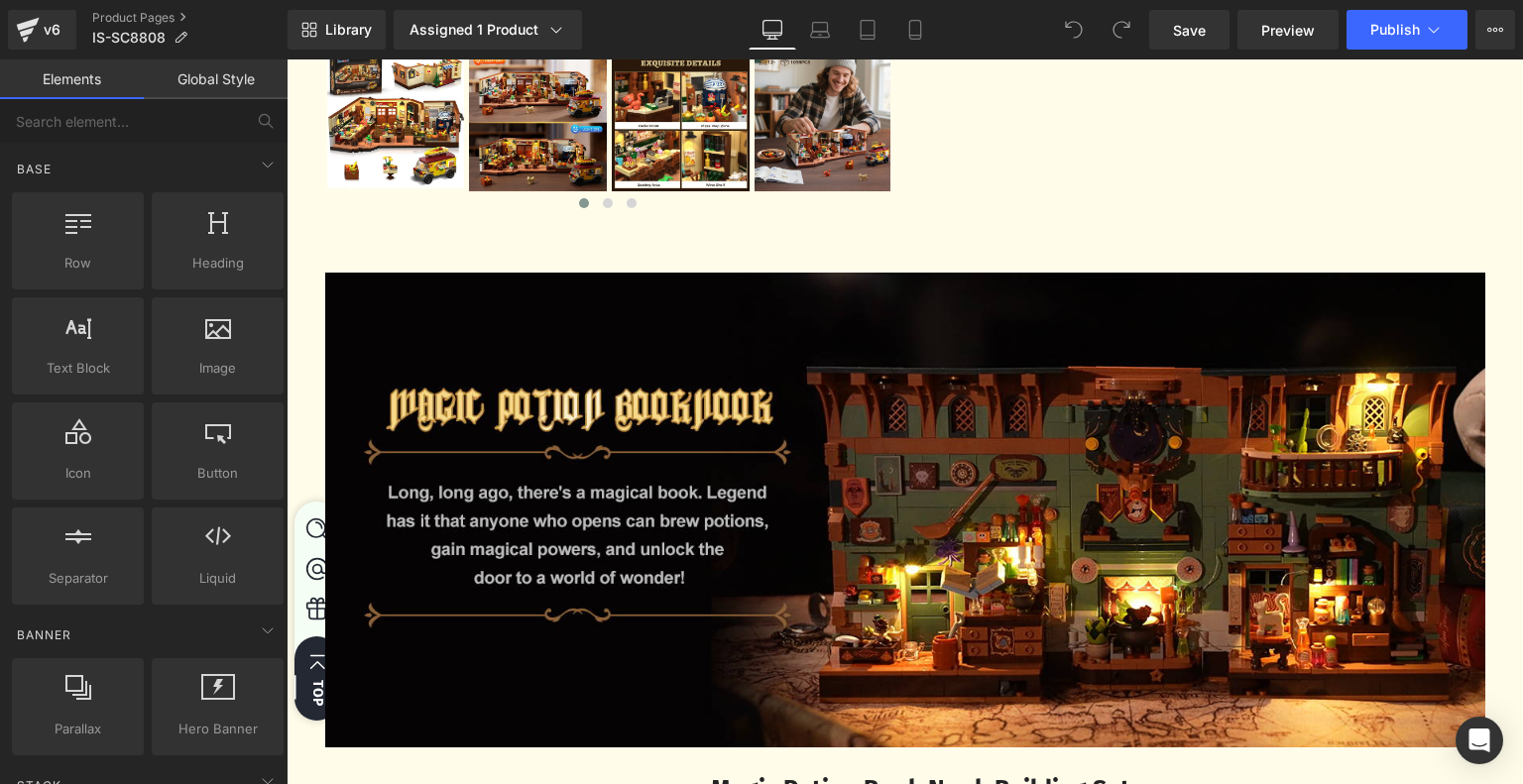 scroll, scrollTop: 1189, scrollLeft: 0, axis: vertical 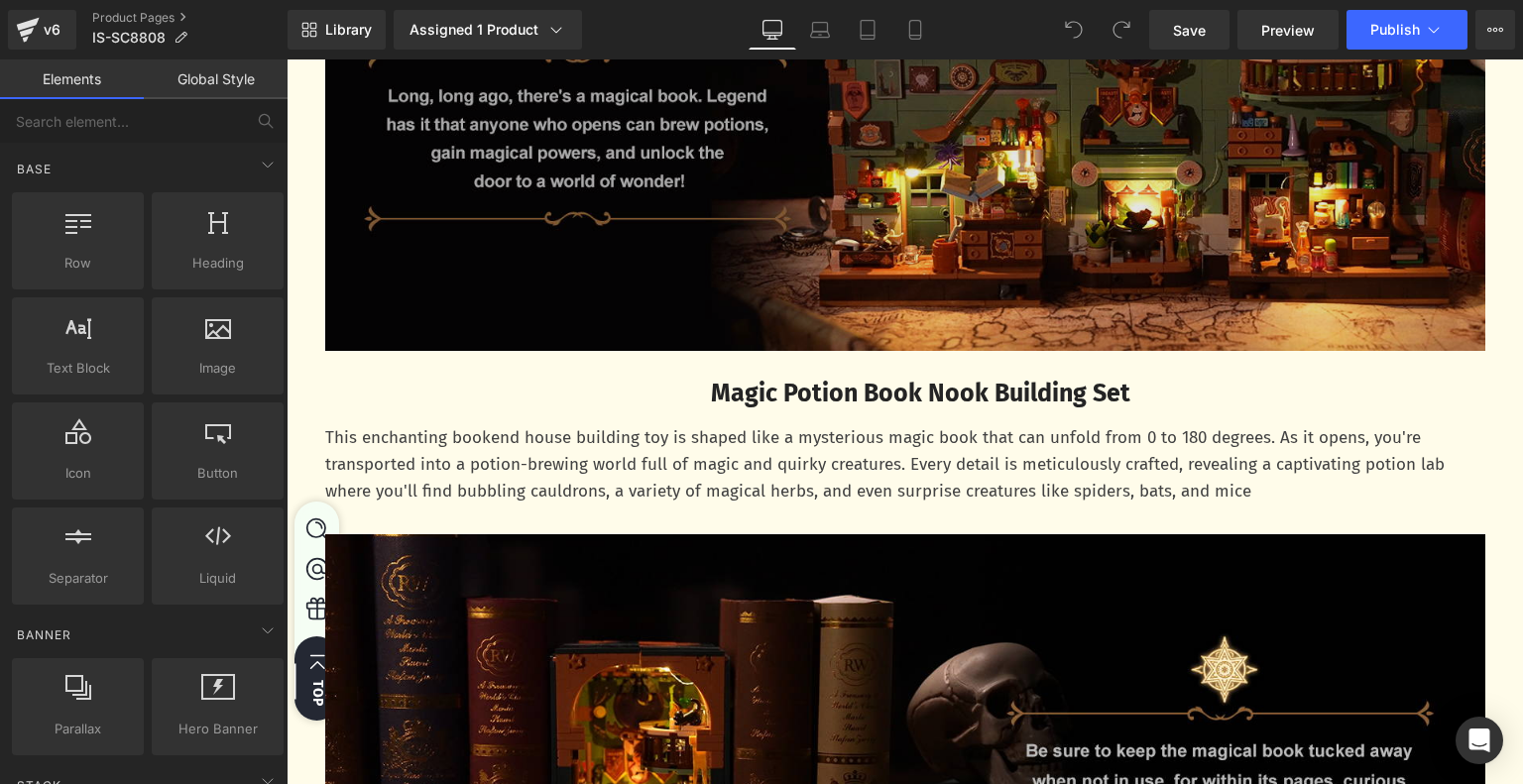 click at bounding box center (905, 114) 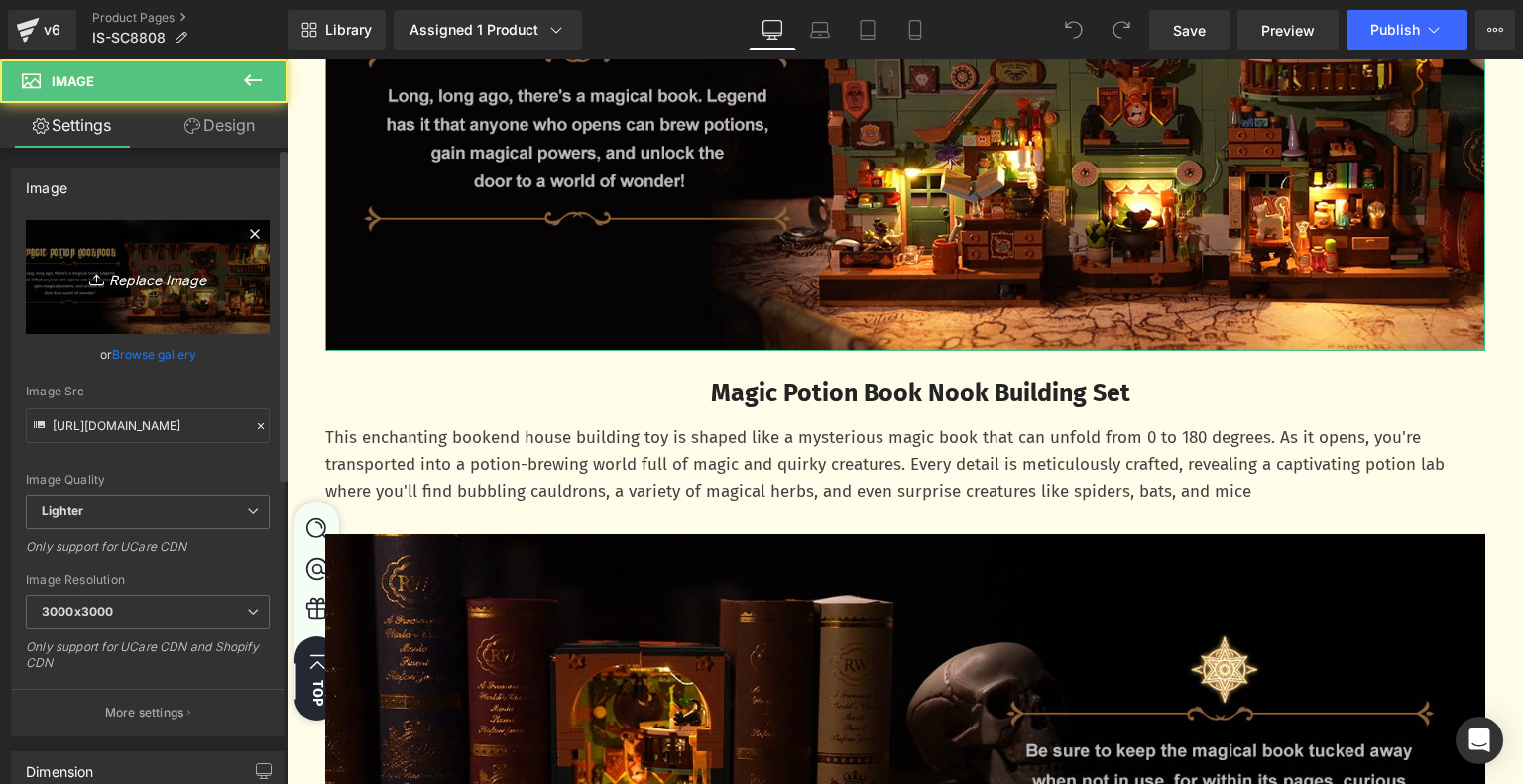 click on "Replace Image" at bounding box center [148, 277] 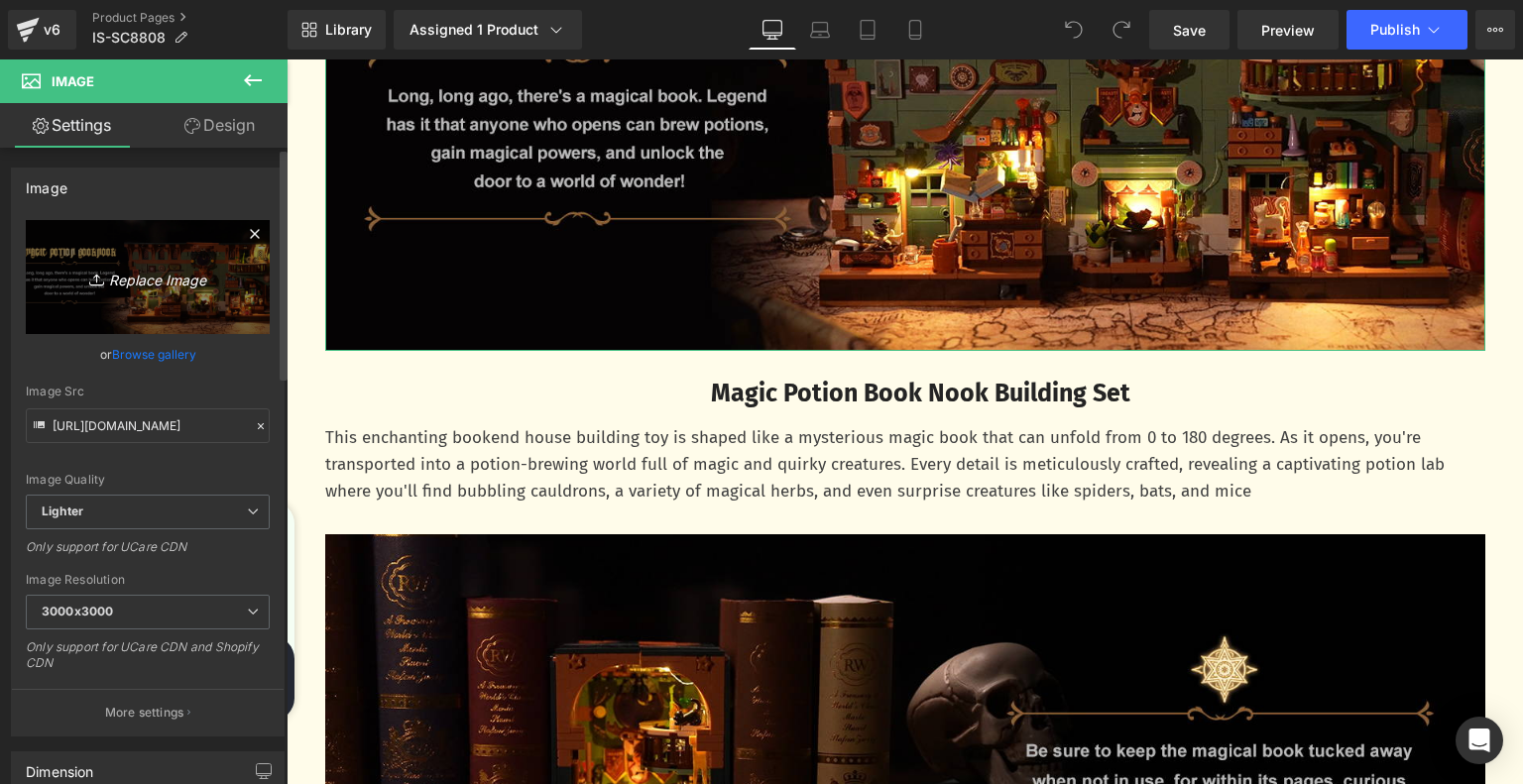 click on "Replace Image" at bounding box center [148, 277] 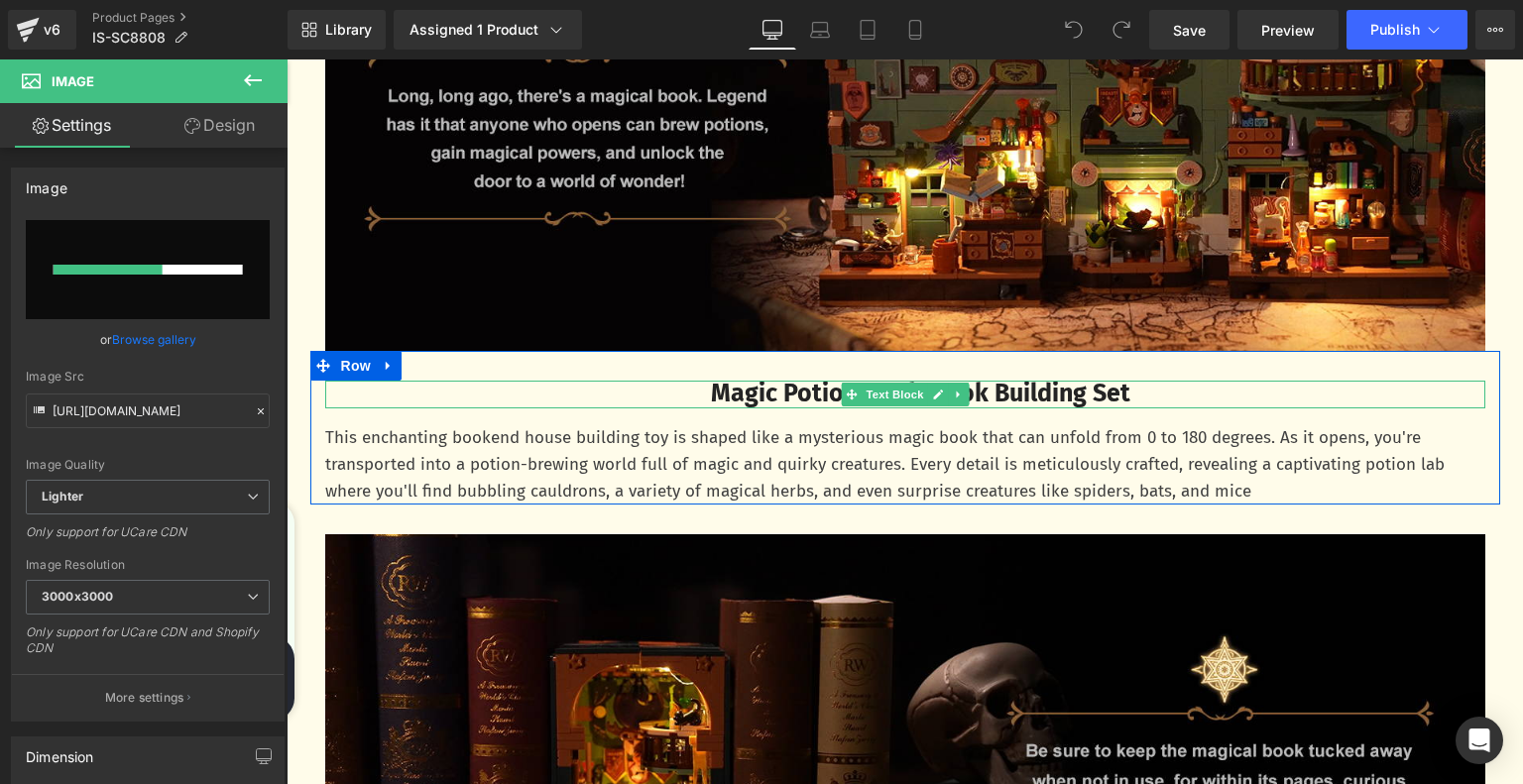 type 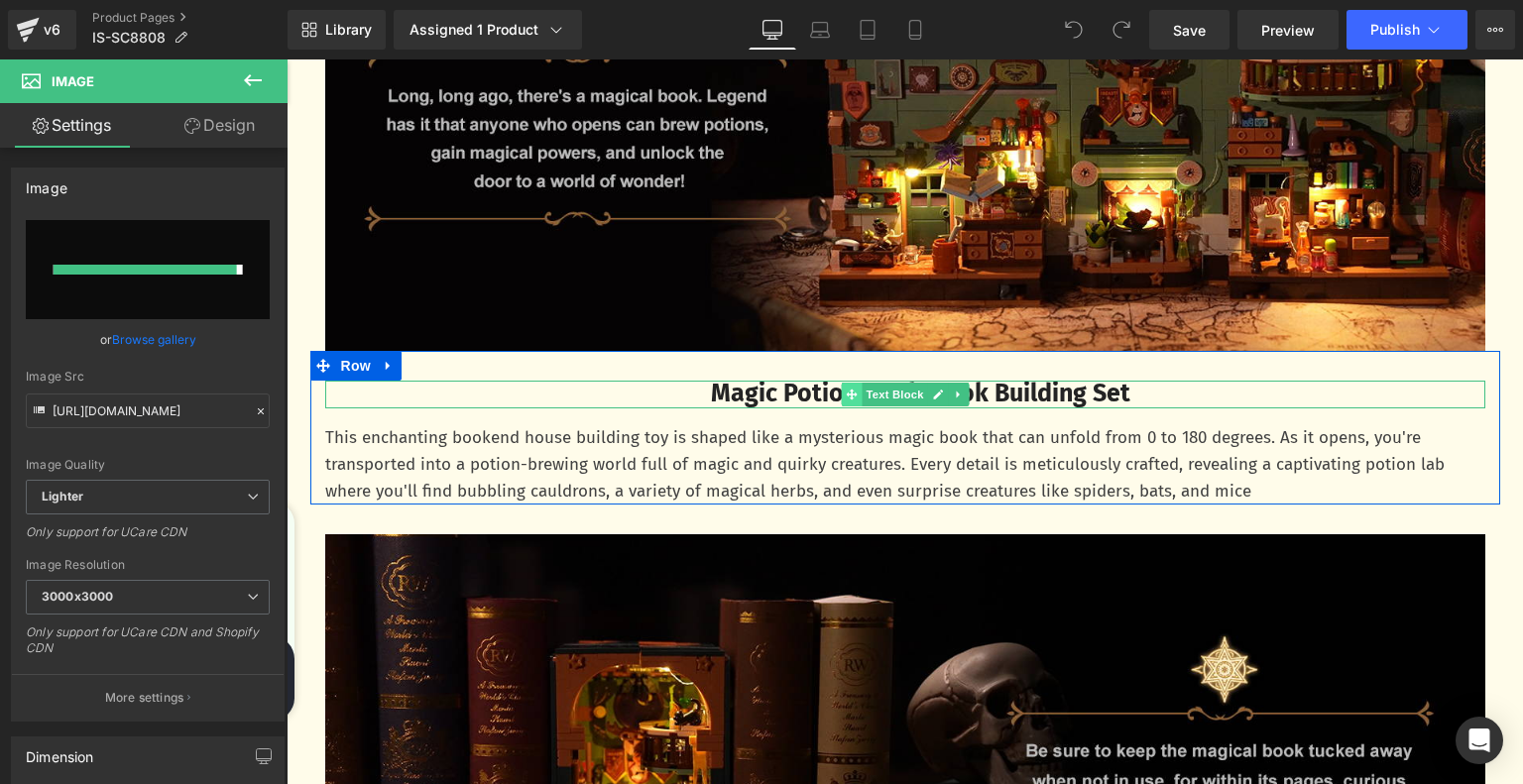 type on "https://ucarecdn.com/e7984b25-9035-45de-8a78-8e8688ec6e4b/-/format/auto/-/preview/3000x3000/-/quality/lighter/6ca7cfcc-dcec-4e89-b66d-d385cf9b6500.__CR0,0,1464,600_PT0_SX1464_V1___.jpg" 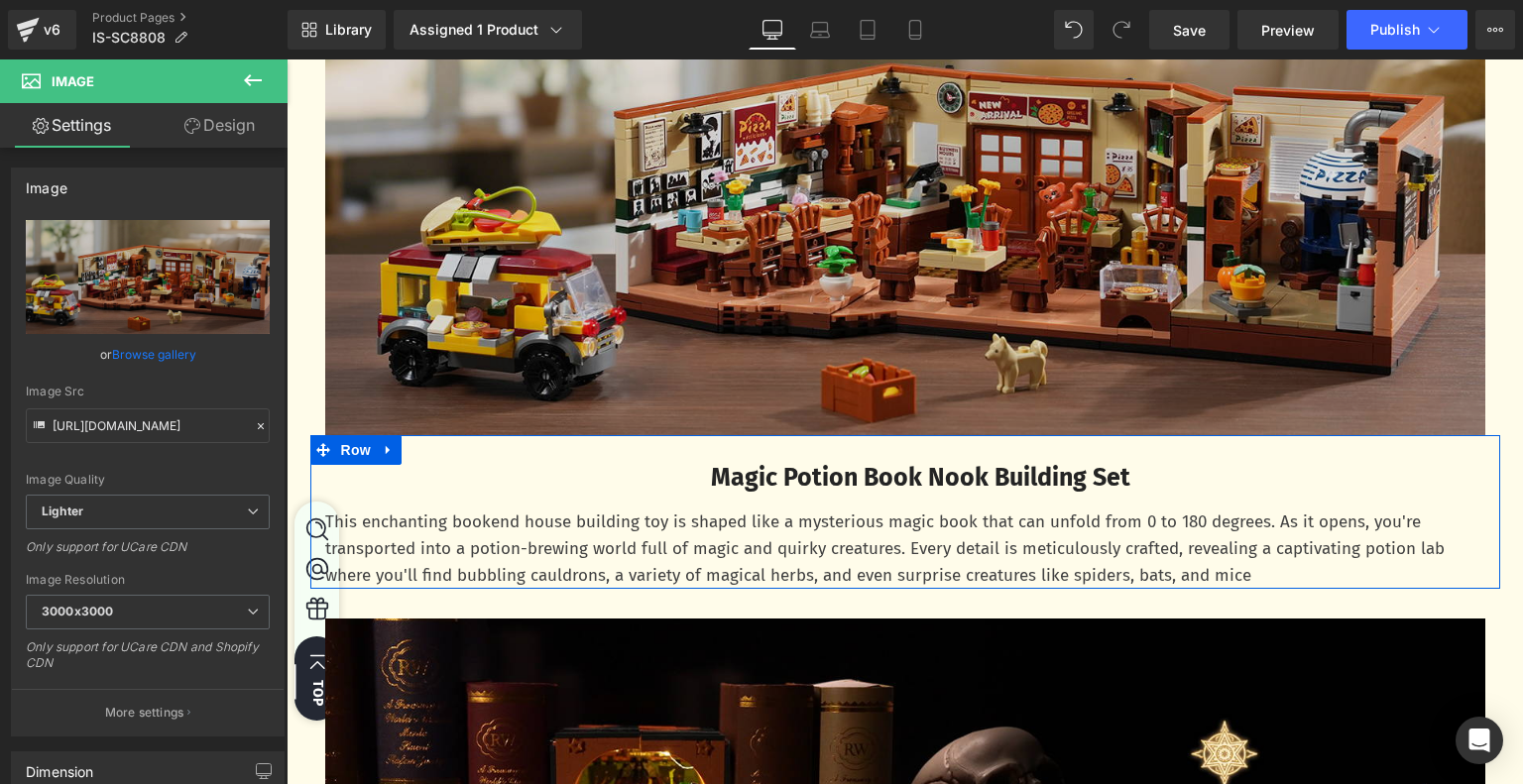 scroll, scrollTop: 991, scrollLeft: 0, axis: vertical 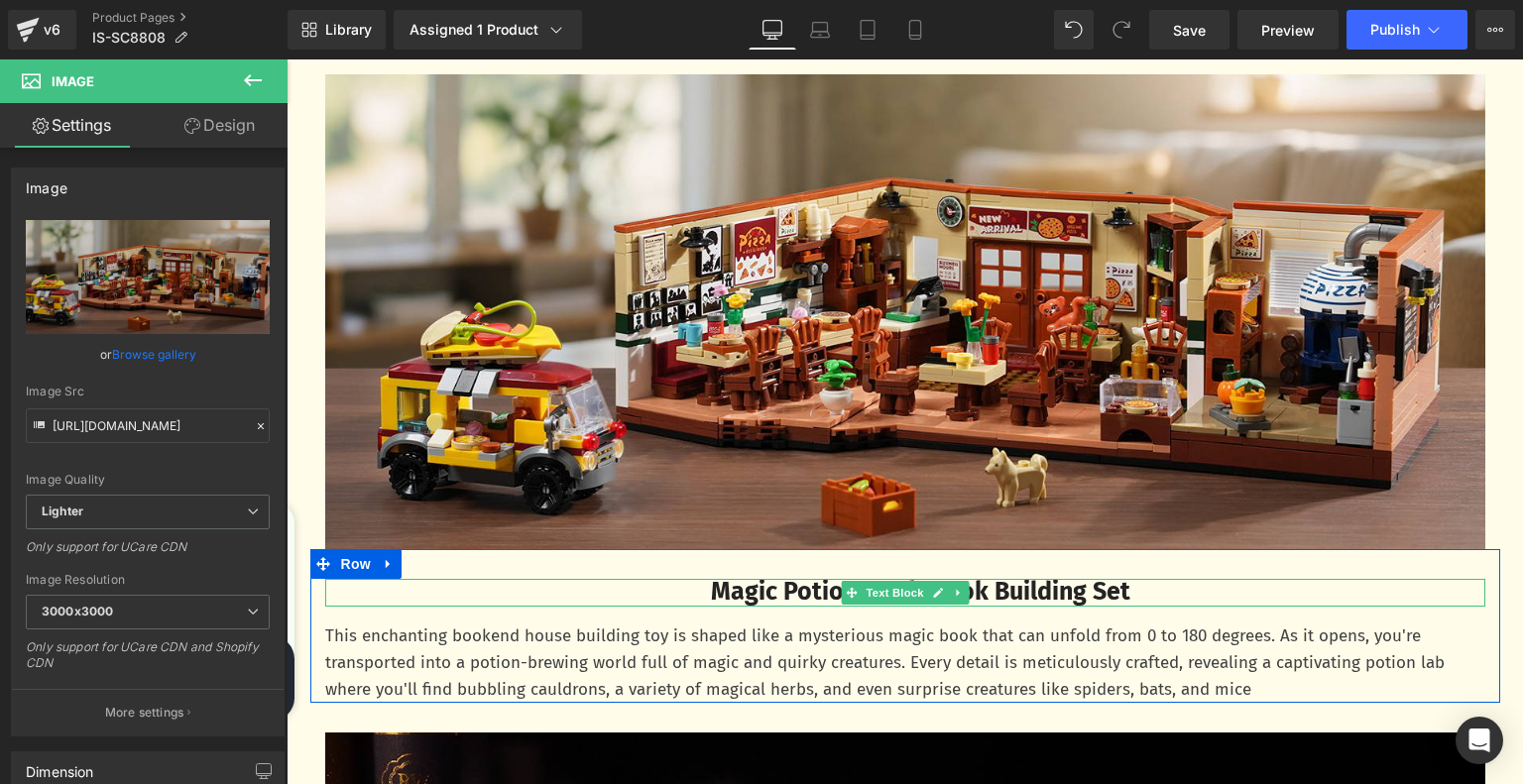 click on "Magic Potion Book Nook Building Set" at bounding box center [920, 592] 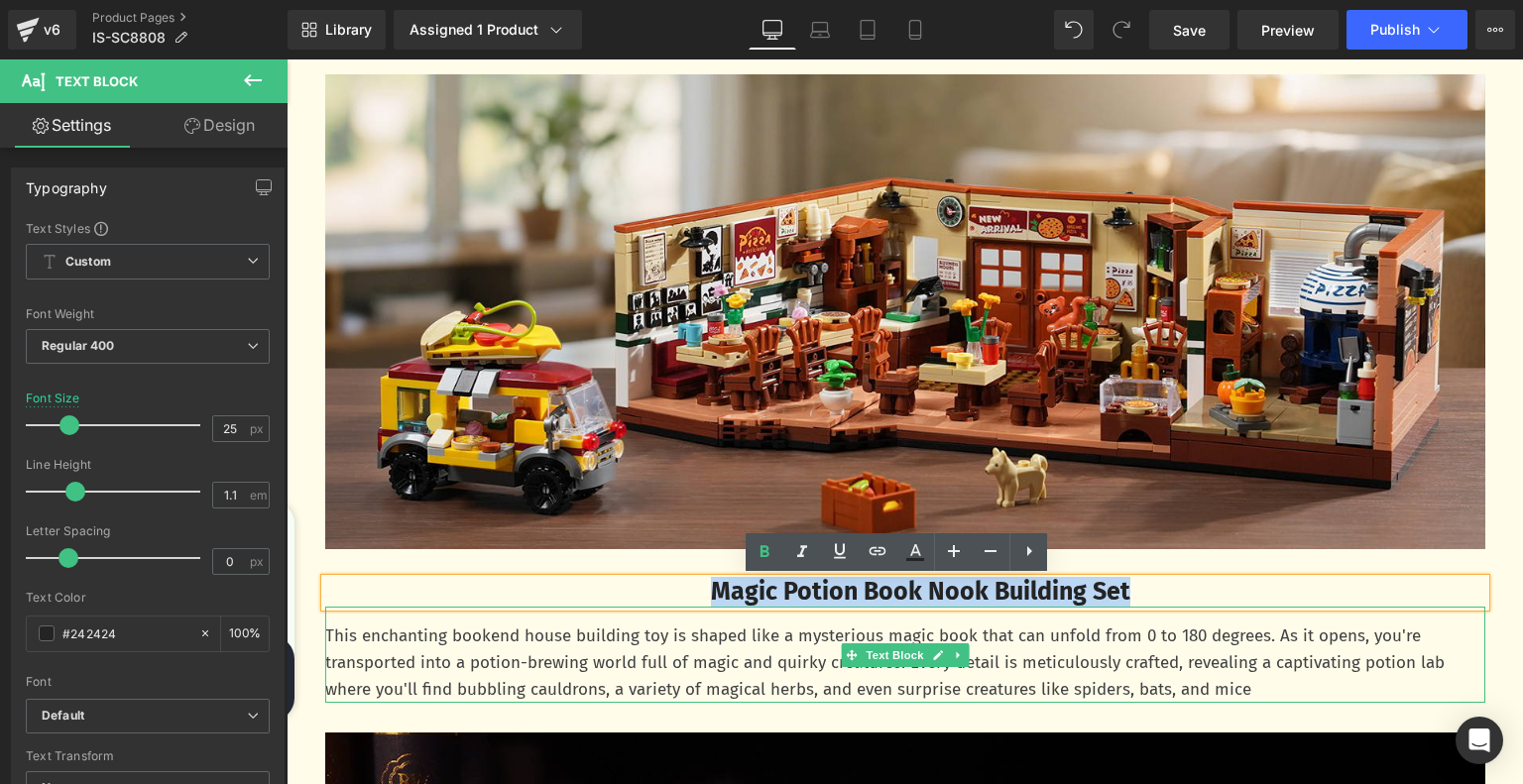 drag, startPoint x: 691, startPoint y: 592, endPoint x: 1156, endPoint y: 617, distance: 465.67156 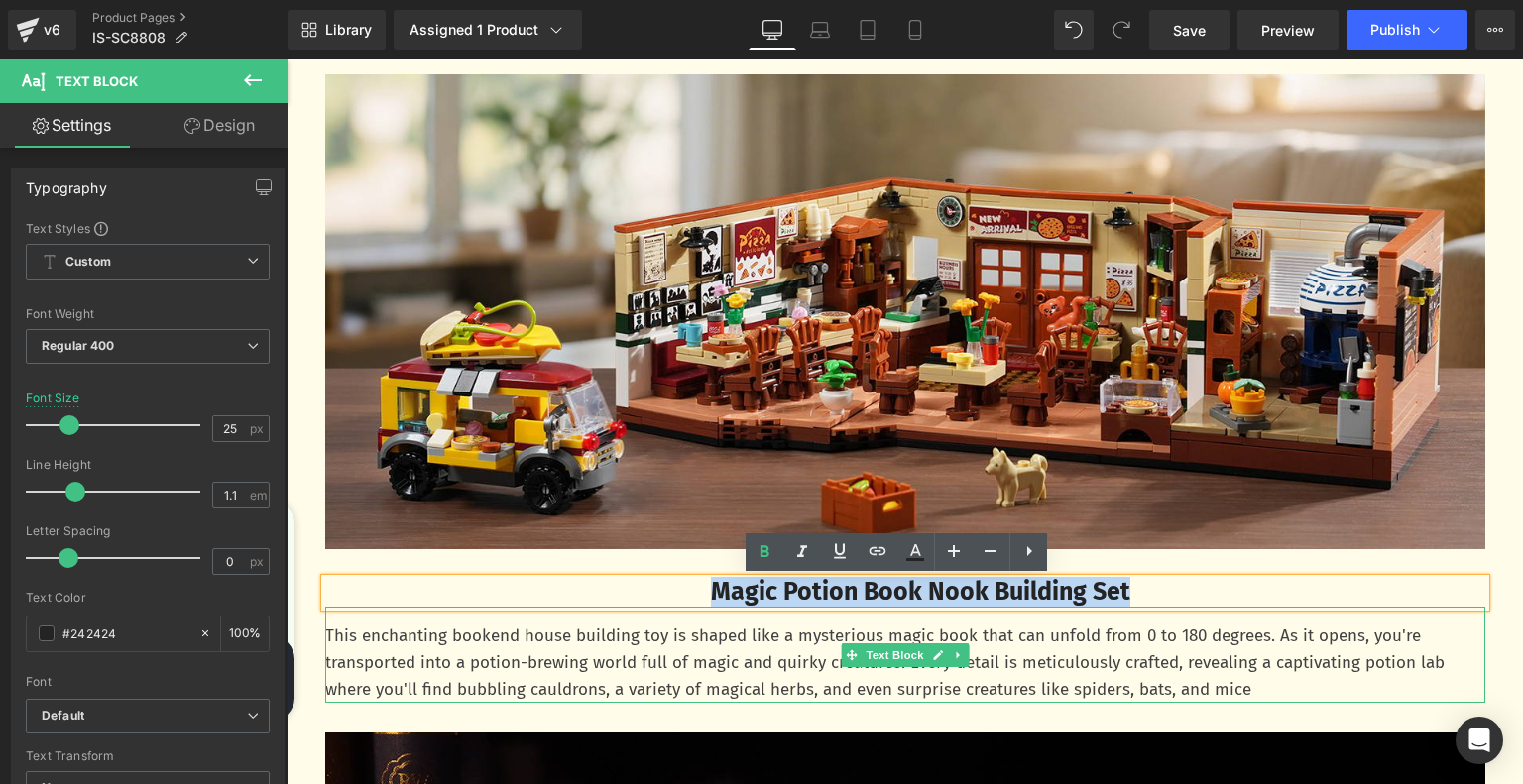 click on "Magic Potion Book Nook Building Set Text Block         This enchanting bookend house building toy is shaped like a mysterious magic book that can unfold from 0 to 180 degrees. As it opens, you're transported into a potion-brewing world full of magic and quirky creatures. Every detail is meticulously crafted, revealing a captivating potion lab where you'll find bubbling cauldrons, a variety of magical herbs, and even surprise creatures like spiders, bats, and mice Text Block" at bounding box center (905, 640) 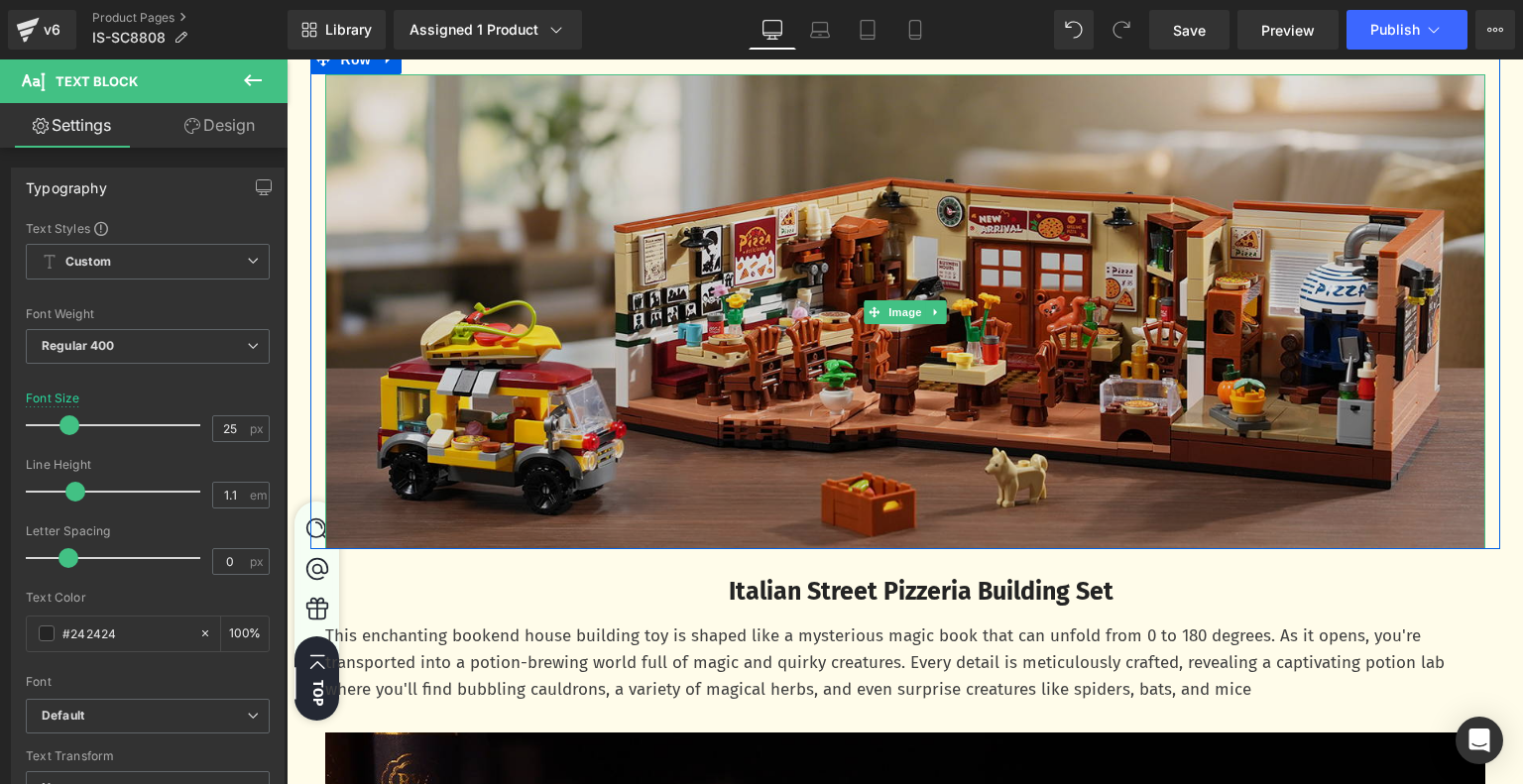scroll, scrollTop: 1189, scrollLeft: 0, axis: vertical 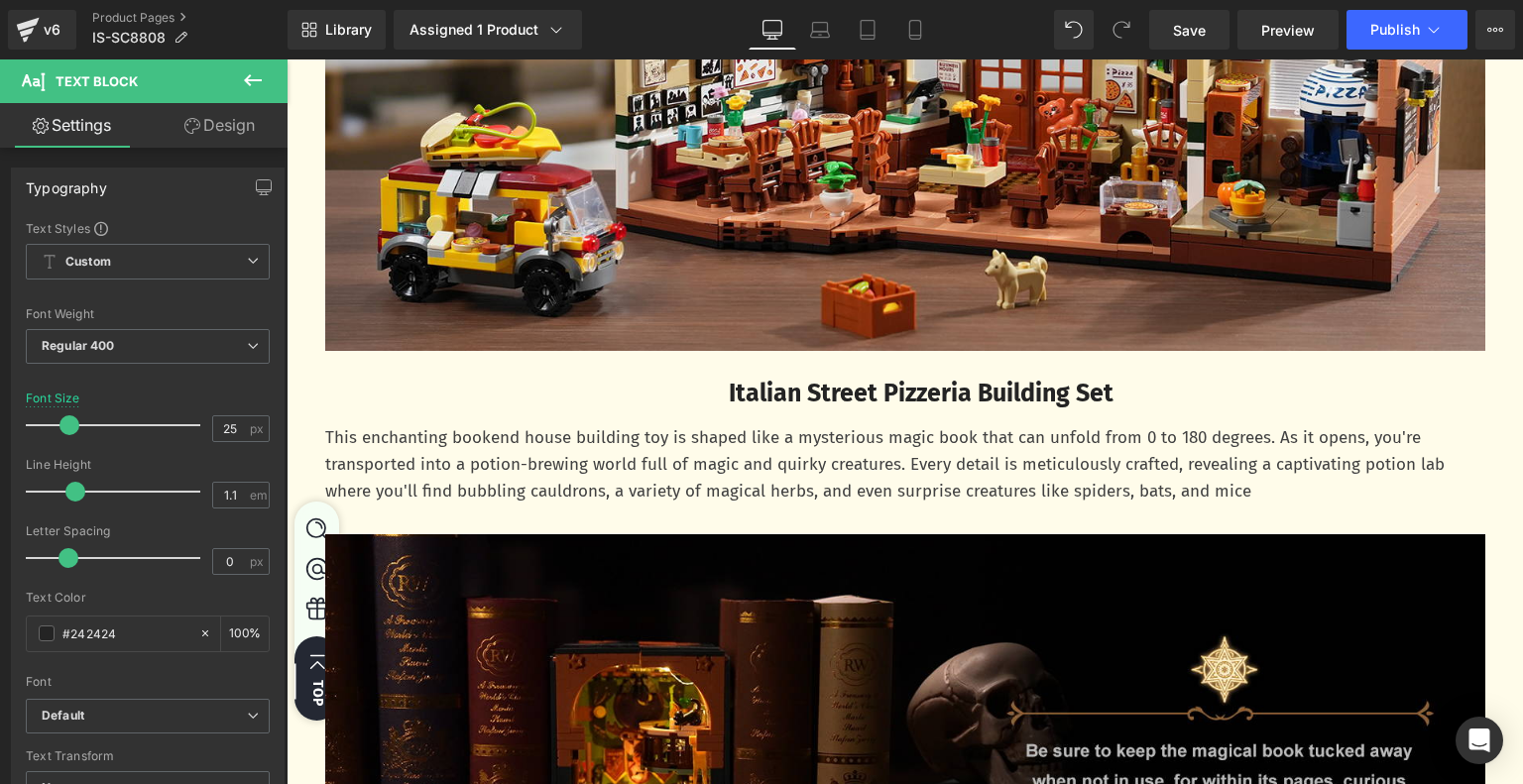 click on "This enchanting bookend house building toy is shaped like a mysterious magic book that can unfold from 0 to 180 degrees. As it opens, you're transported into a potion-brewing world full of magic and quirky creatures. Every detail is meticulously crafted, revealing a captivating potion lab where you'll find bubbling cauldrons, a variety of magical herbs, and even surprise creatures like spiders, bats, and mice" at bounding box center (905, 465) 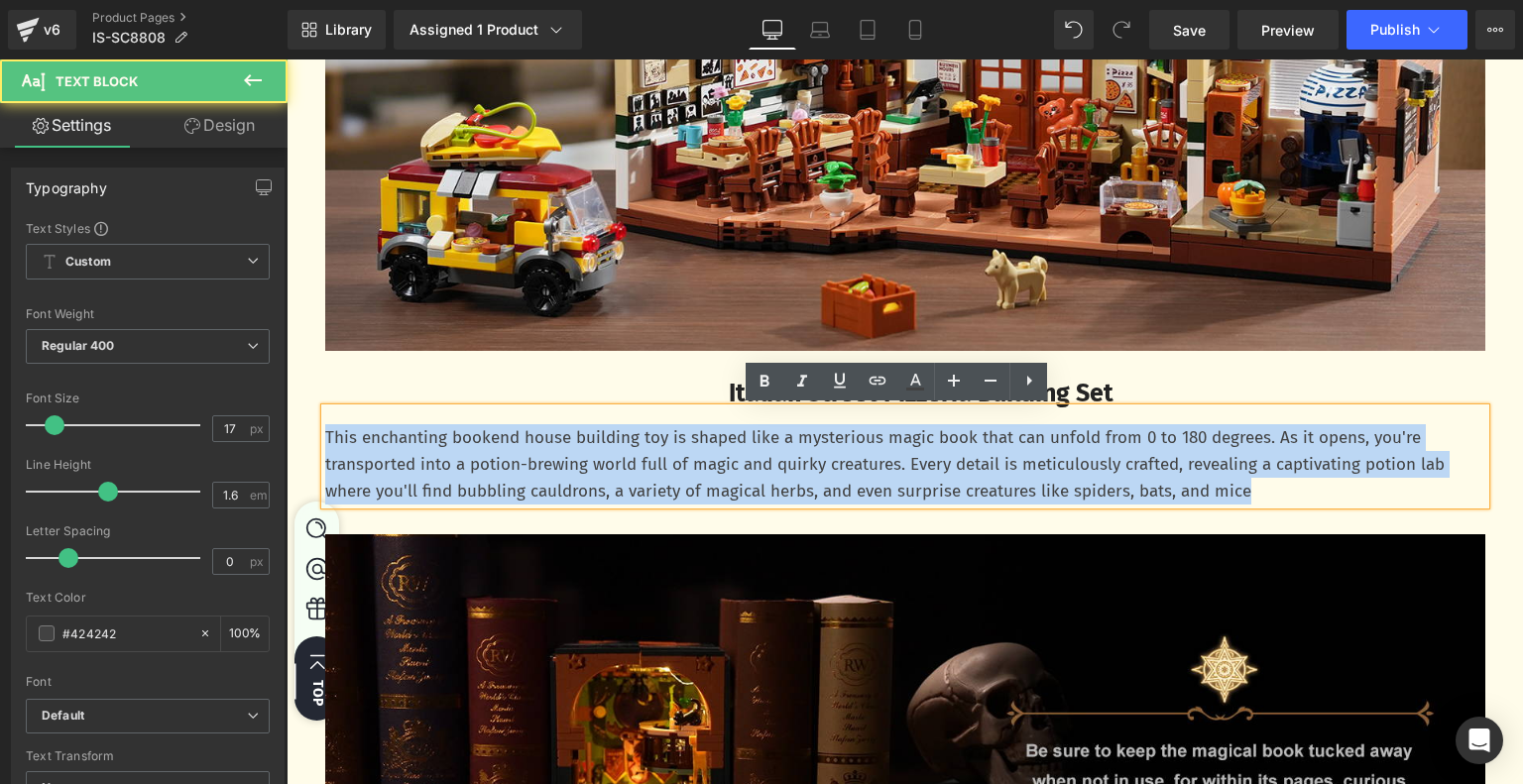 drag, startPoint x: 318, startPoint y: 435, endPoint x: 1300, endPoint y: 501, distance: 984.2154 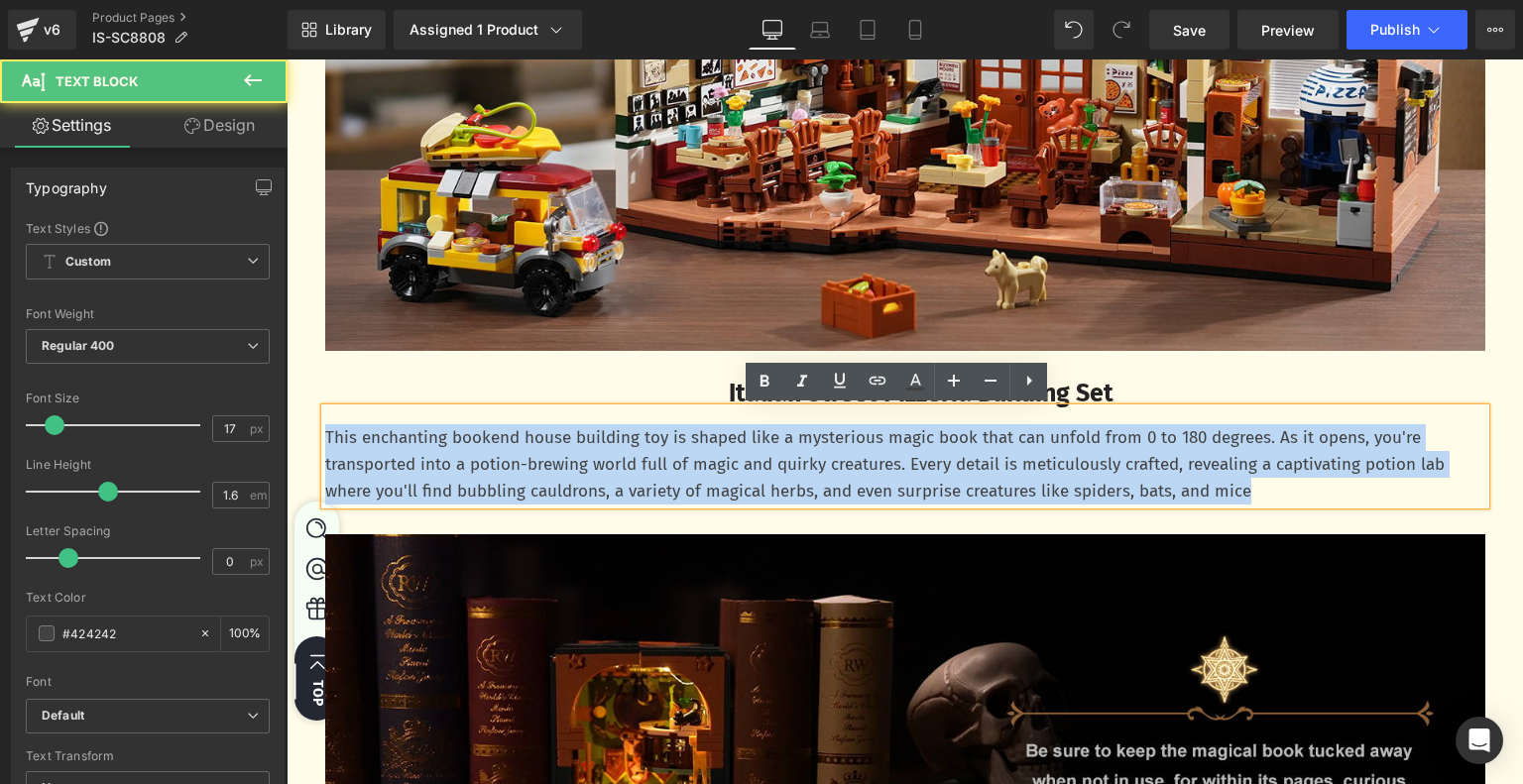 click on "This enchanting bookend house building toy is shaped like a mysterious magic book that can unfold from 0 to 180 degrees. As it opens, you're transported into a potion-brewing world full of magic and quirky creatures. Every detail is meticulously crafted, revealing a captivating potion lab where you'll find bubbling cauldrons, a variety of magical herbs, and even surprise creatures like spiders, bats, and mice" at bounding box center (905, 465) 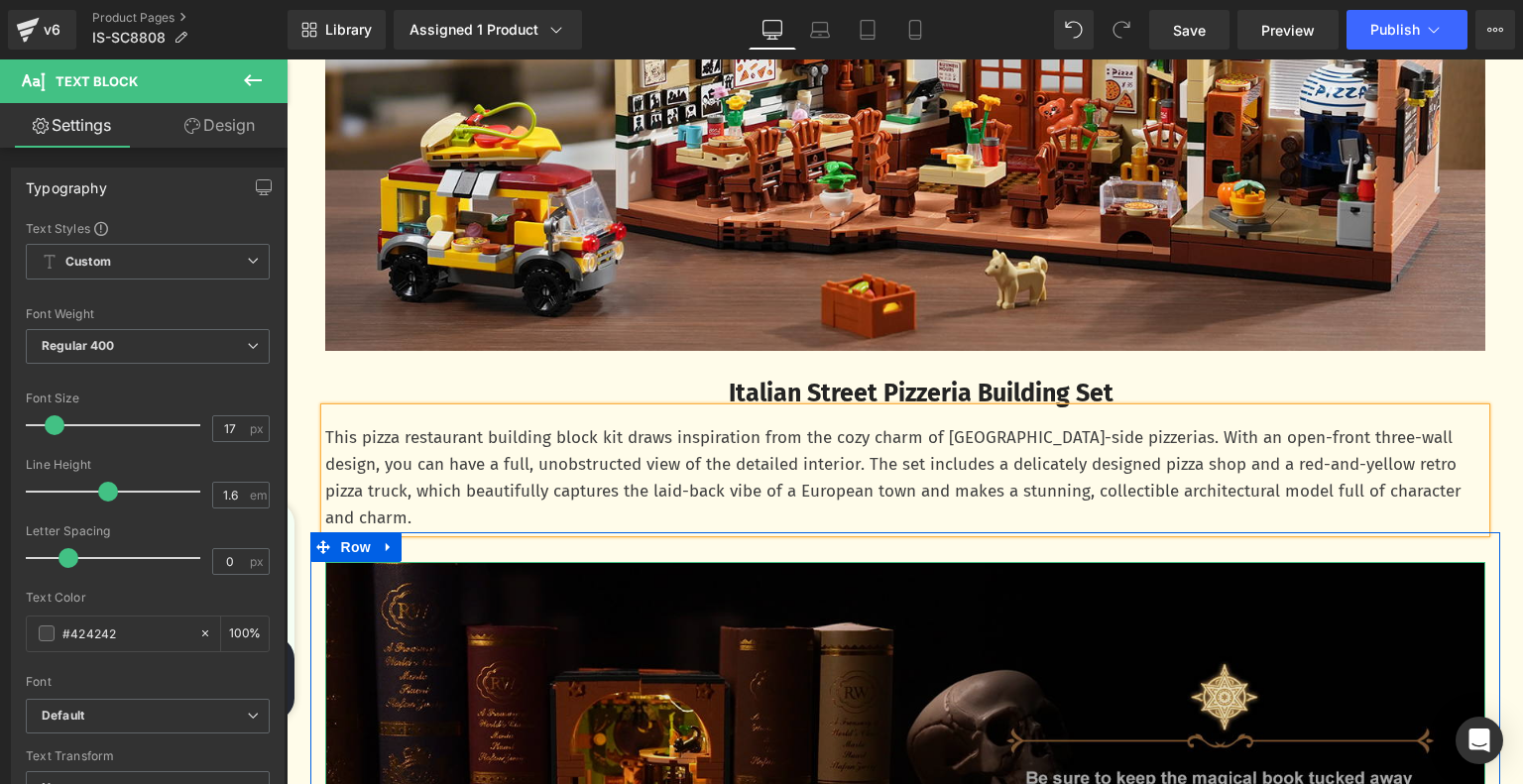 click at bounding box center [905, 800] 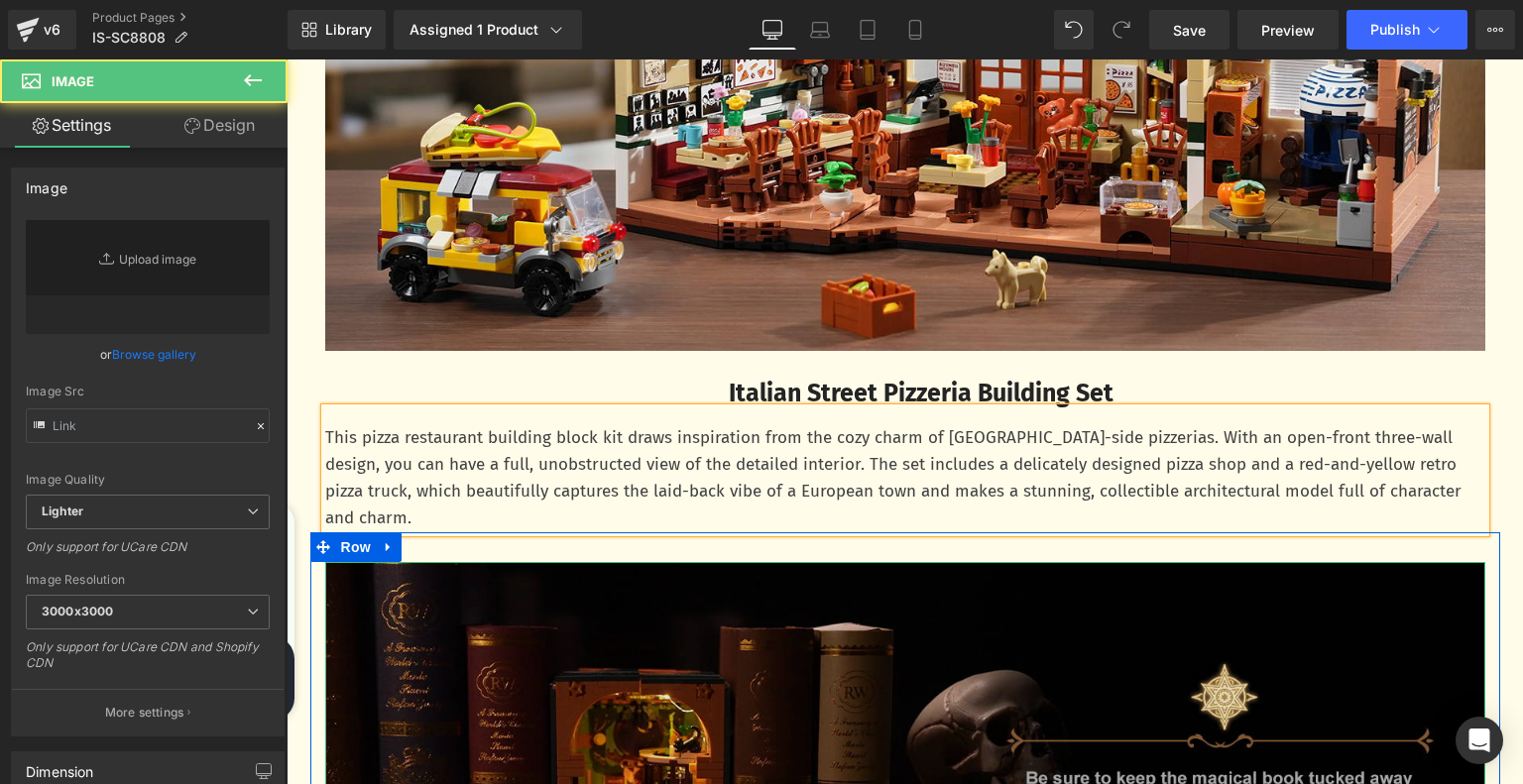 type on "https://ucarecdn.com/cbb18420-fbf8-49cc-b085-5bffdead709f/-/format/auto/-/preview/3000x3000/-/quality/lighter/64bed16d-1d94-40ac-8f0d-2f9d66661255.__CR0,0,1464,600_PT0_SX1464_V1___.jpg" 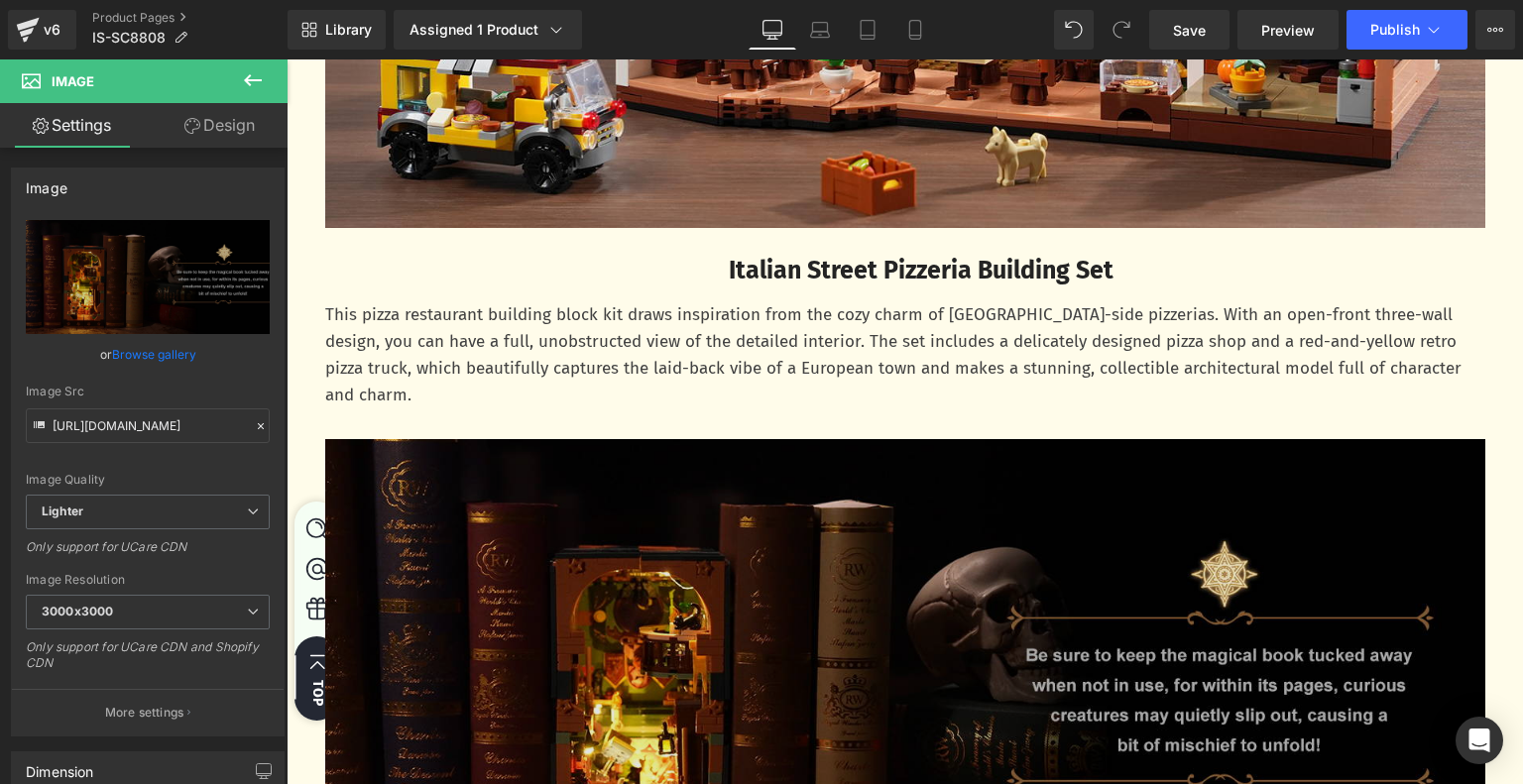 scroll, scrollTop: 1487, scrollLeft: 0, axis: vertical 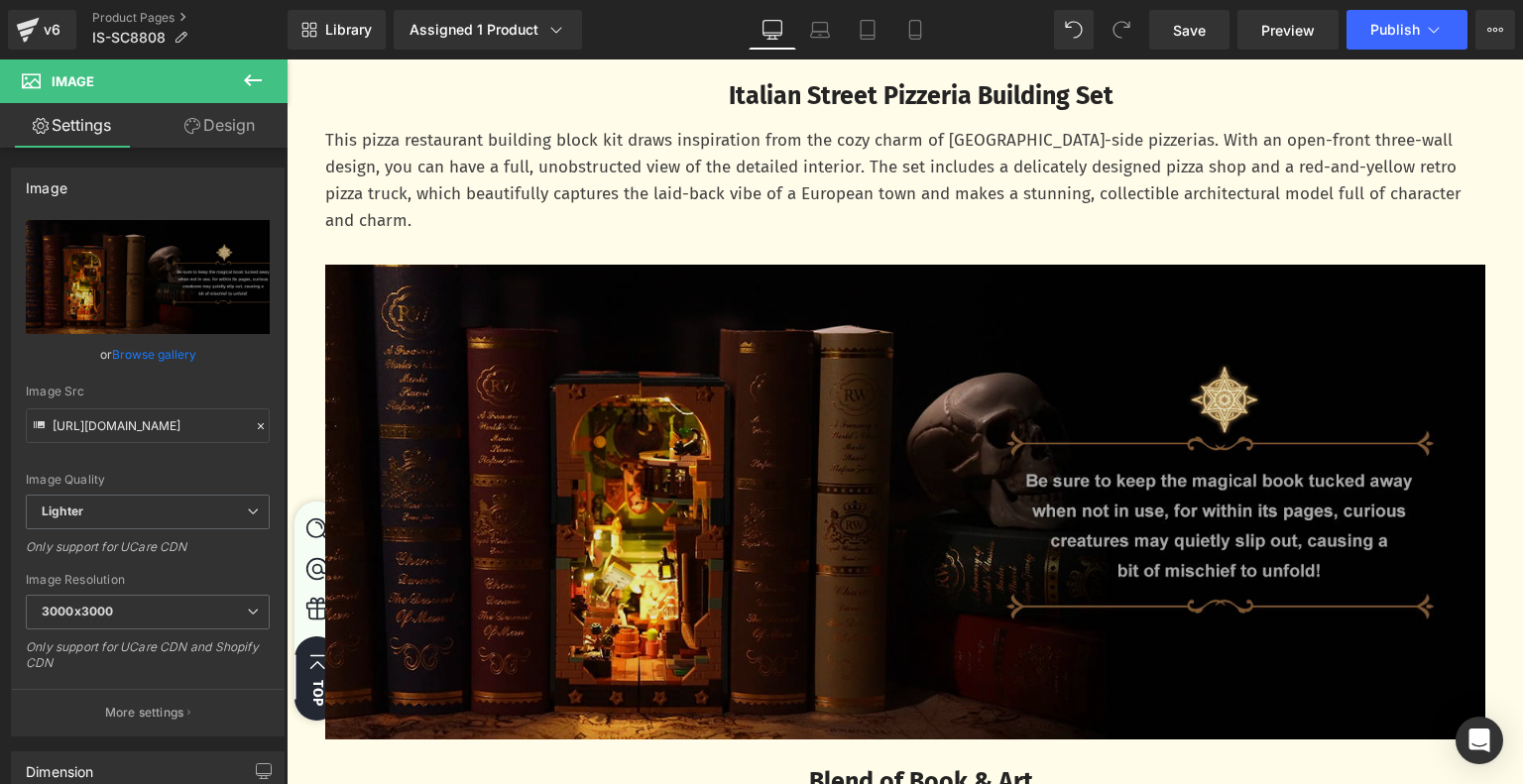 click at bounding box center (905, 503) 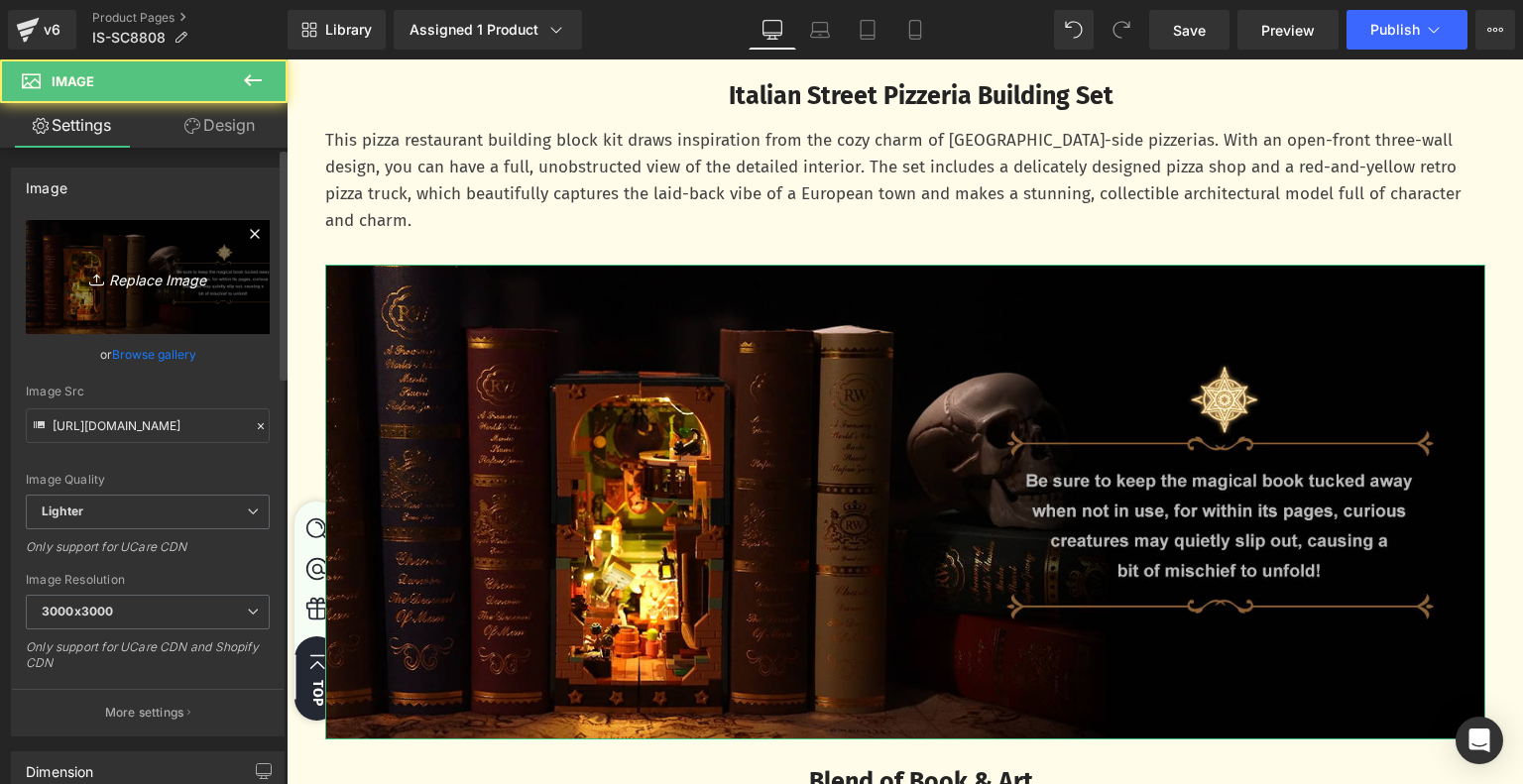 click on "Replace Image" at bounding box center [148, 277] 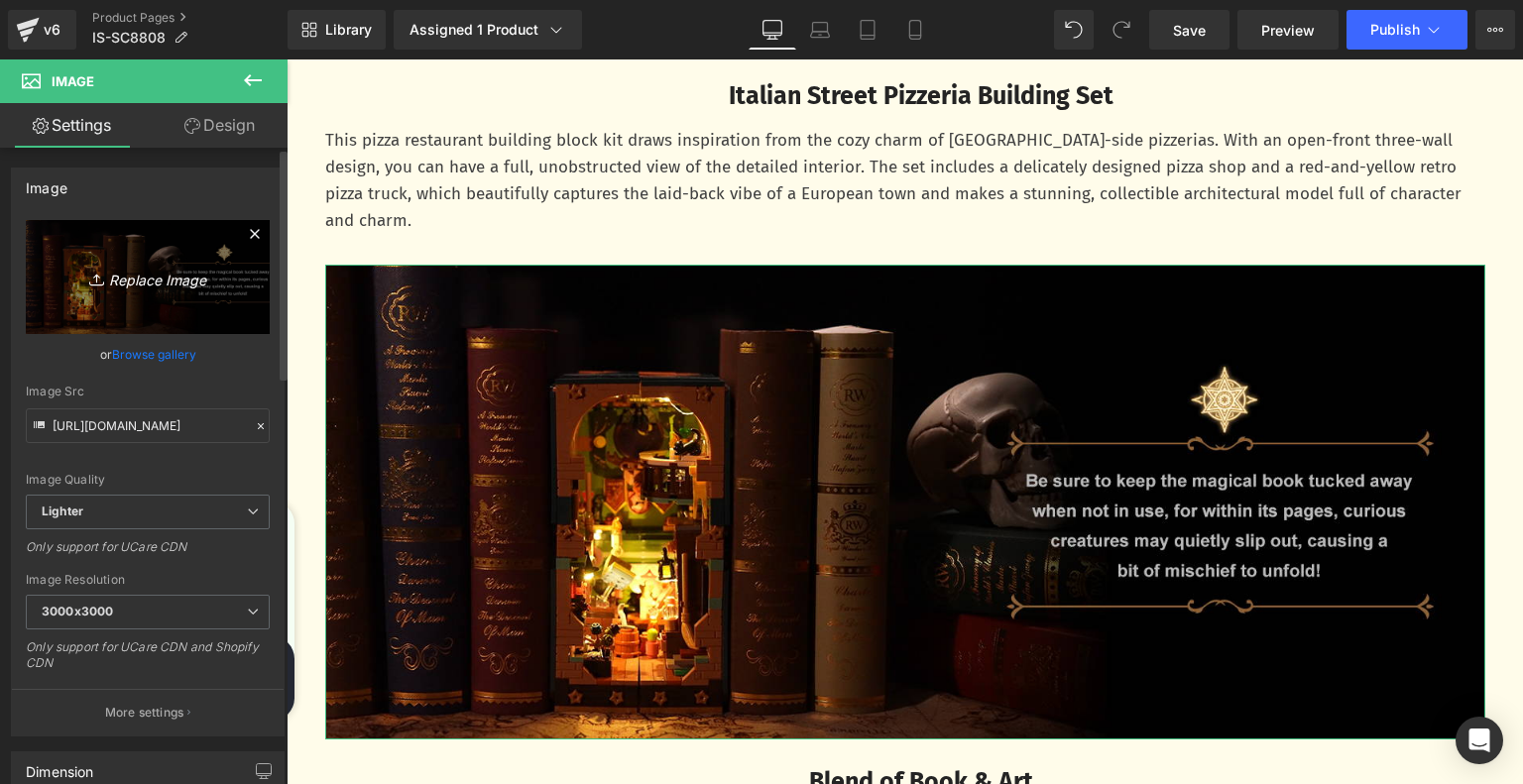 type on "C:\fakepath\f2c5a775-ffa5-4dee-9a52-c10ffbe32841.__CR0,0,1464,600_PT0_SX1464_V1___.jpg" 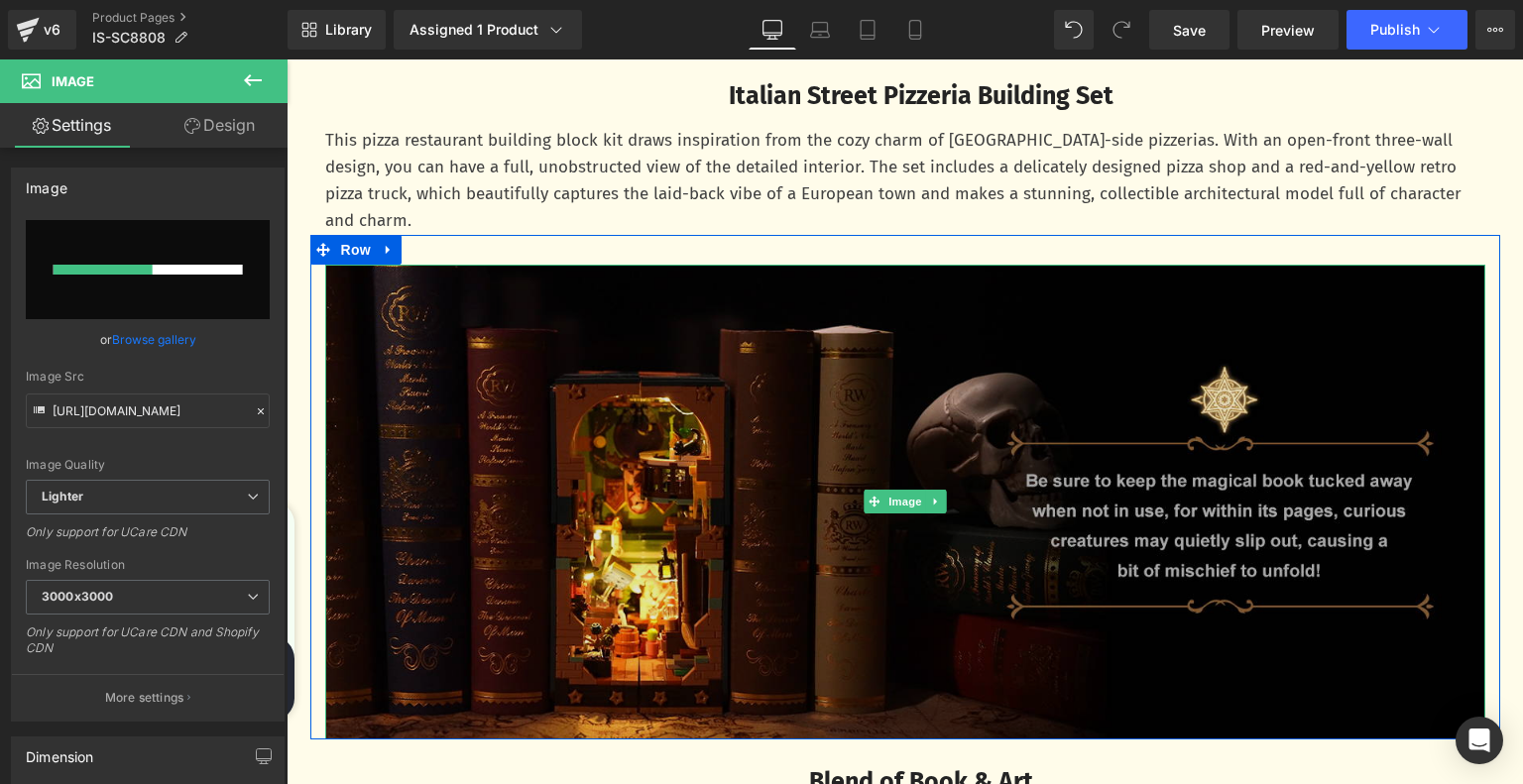 type 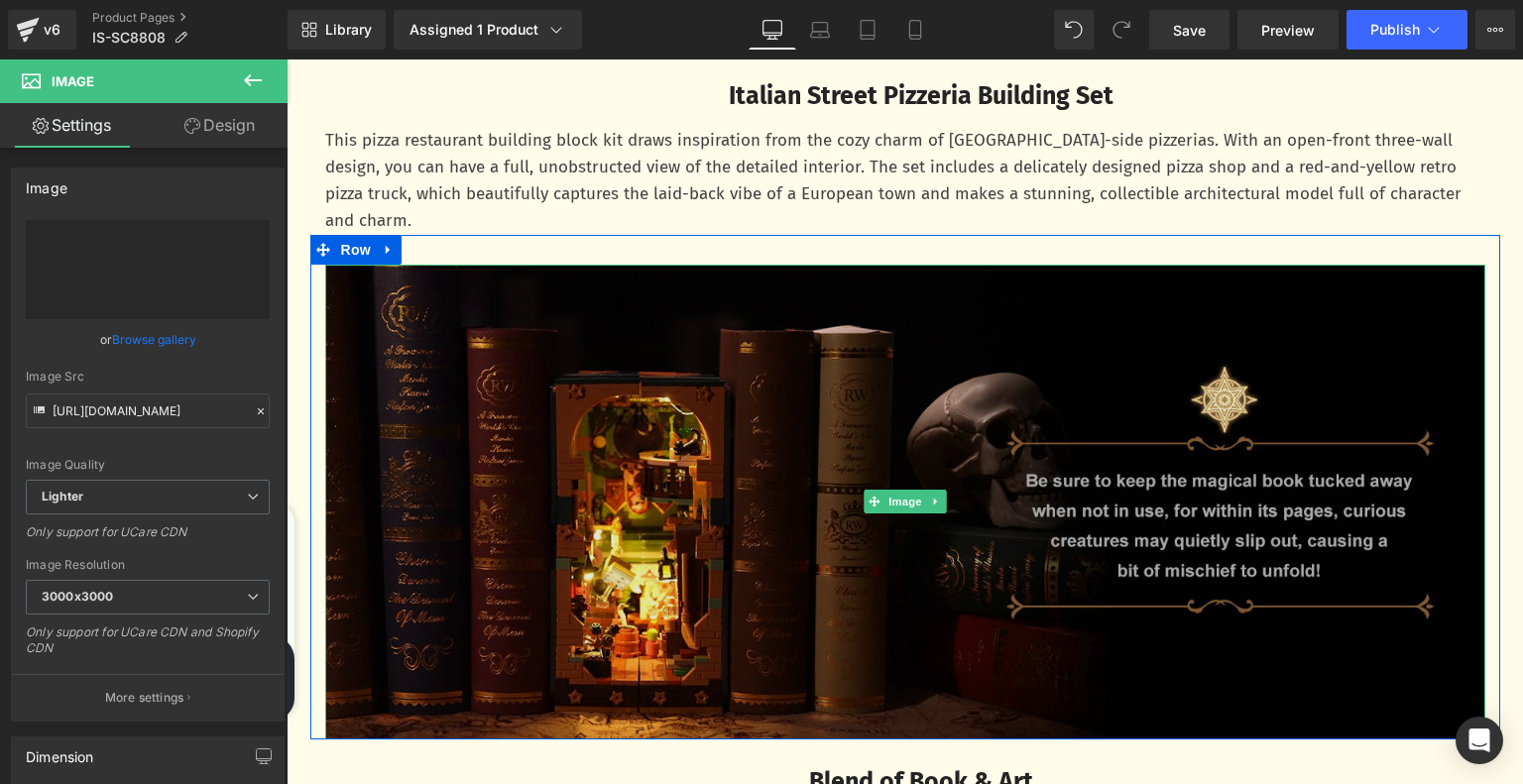 type on "https://ucarecdn.com/63d3f842-80fa-4764-96af-d27a27b1ac24/-/format/auto/-/preview/3000x3000/-/quality/lighter/f2c5a775-ffa5-4dee-9a52-c10ffbe32841.__CR0,0,1464,600_PT0_SX1464_V1___.jpg" 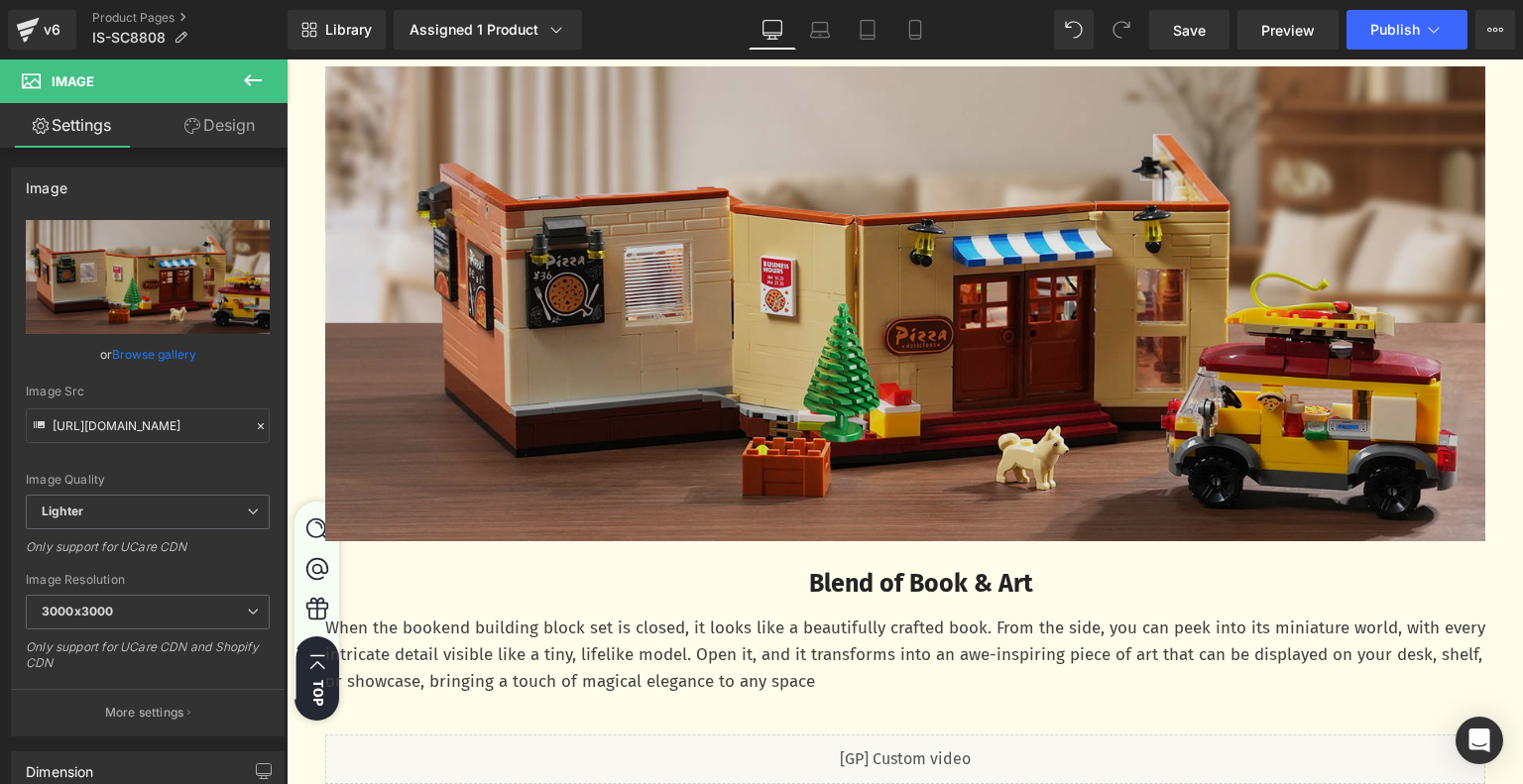 scroll, scrollTop: 1883, scrollLeft: 0, axis: vertical 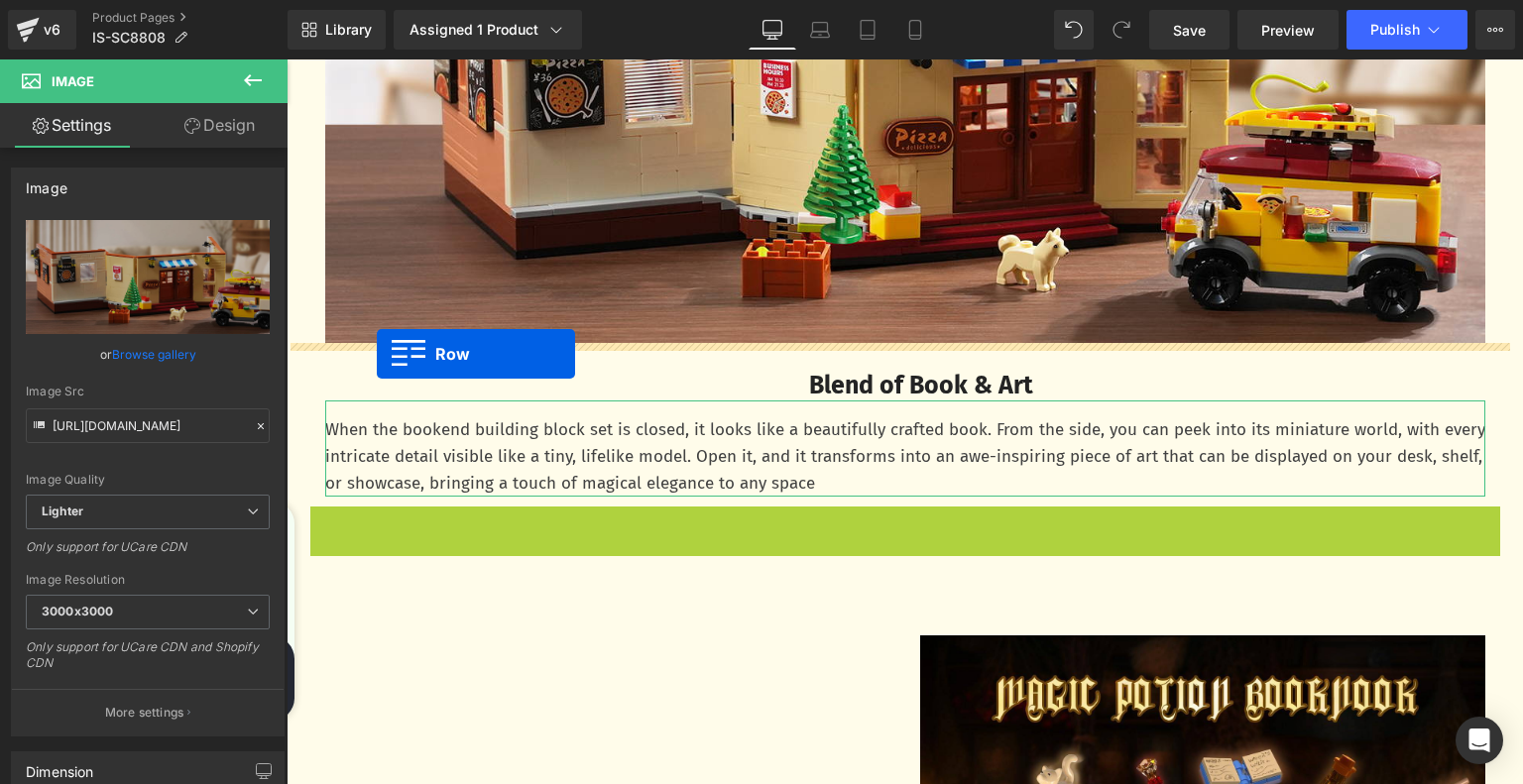 drag, startPoint x: 317, startPoint y: 519, endPoint x: 377, endPoint y: 354, distance: 175.5705 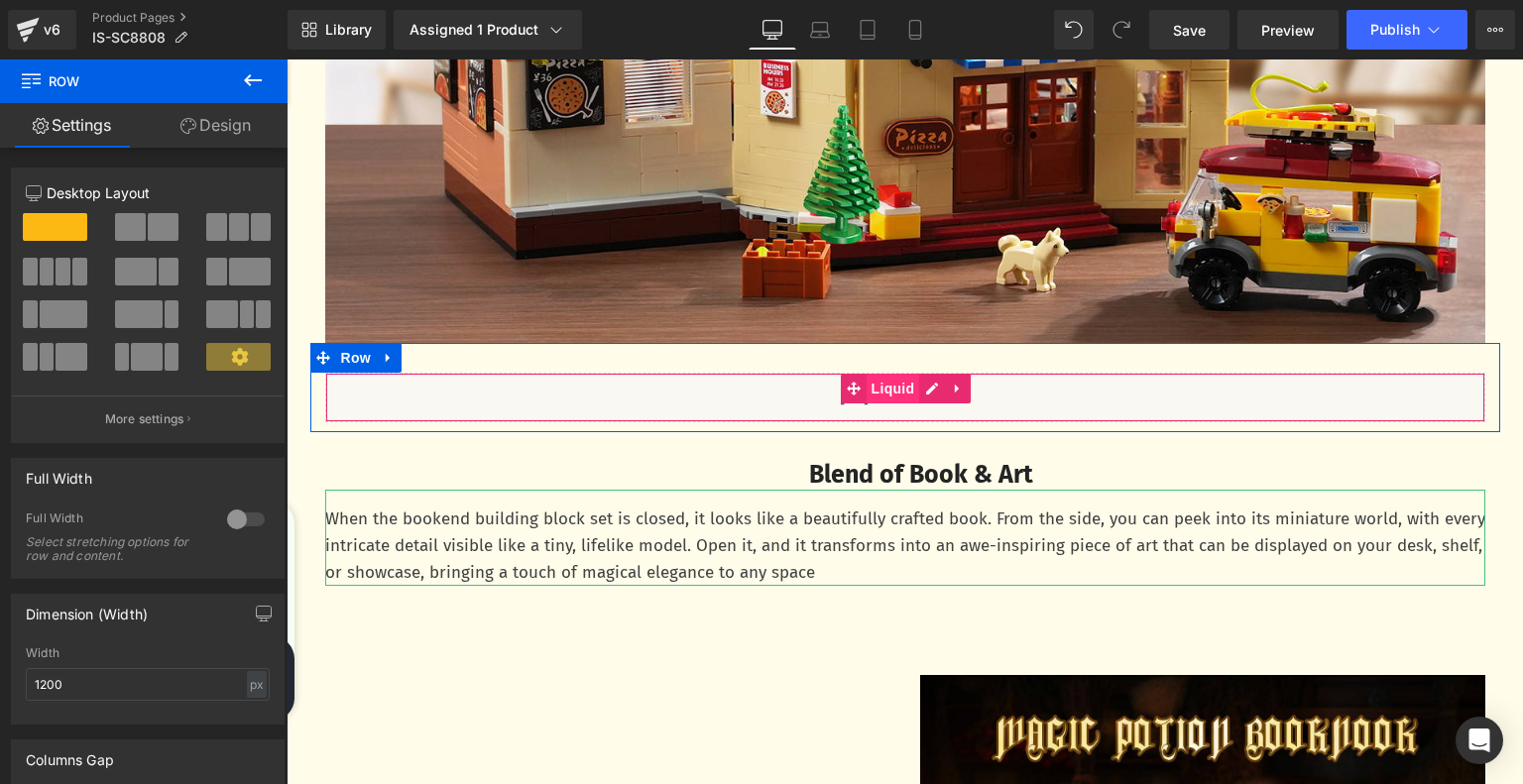 click on "Liquid" at bounding box center [893, 389] 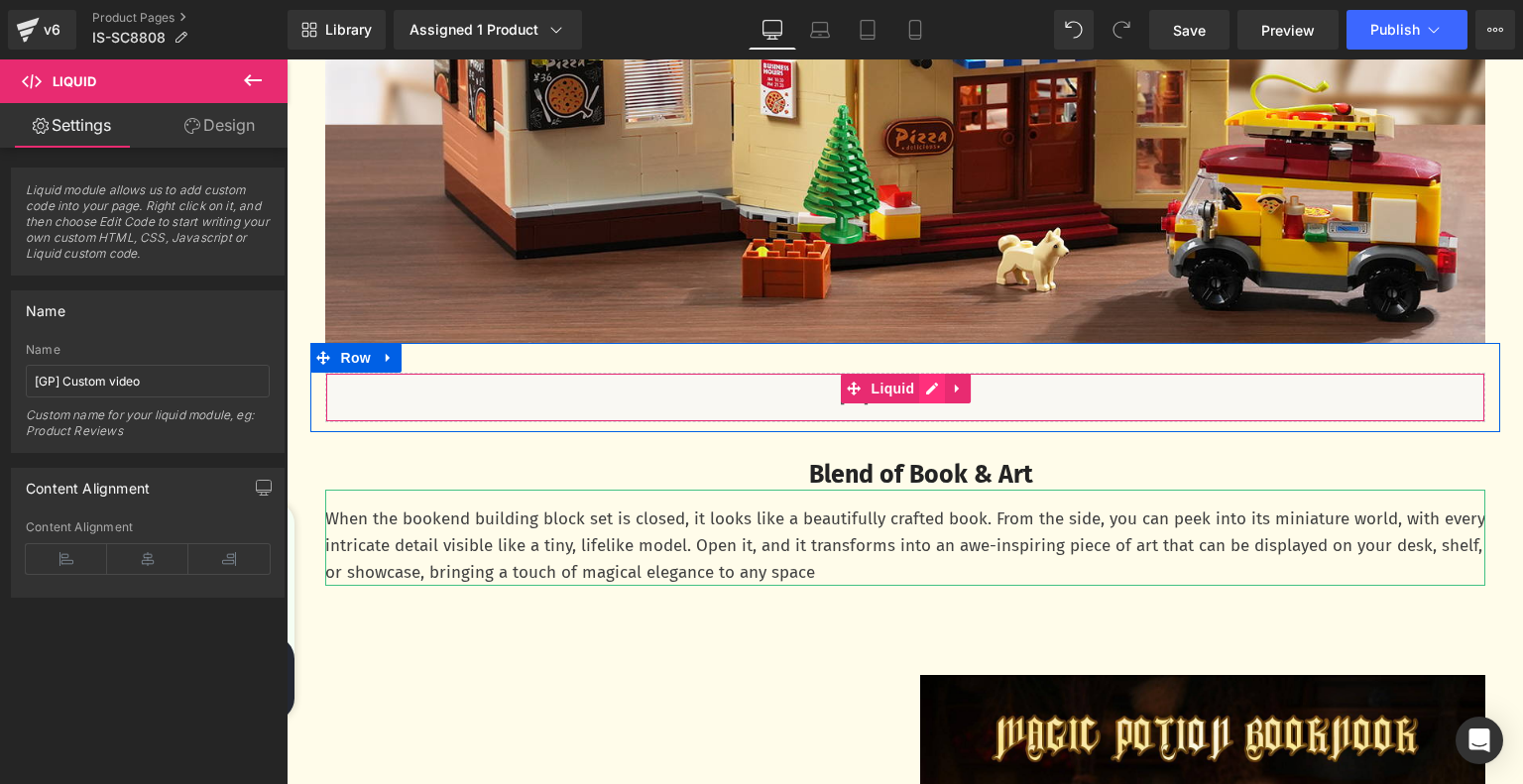 click on "Liquid" at bounding box center [905, 397] 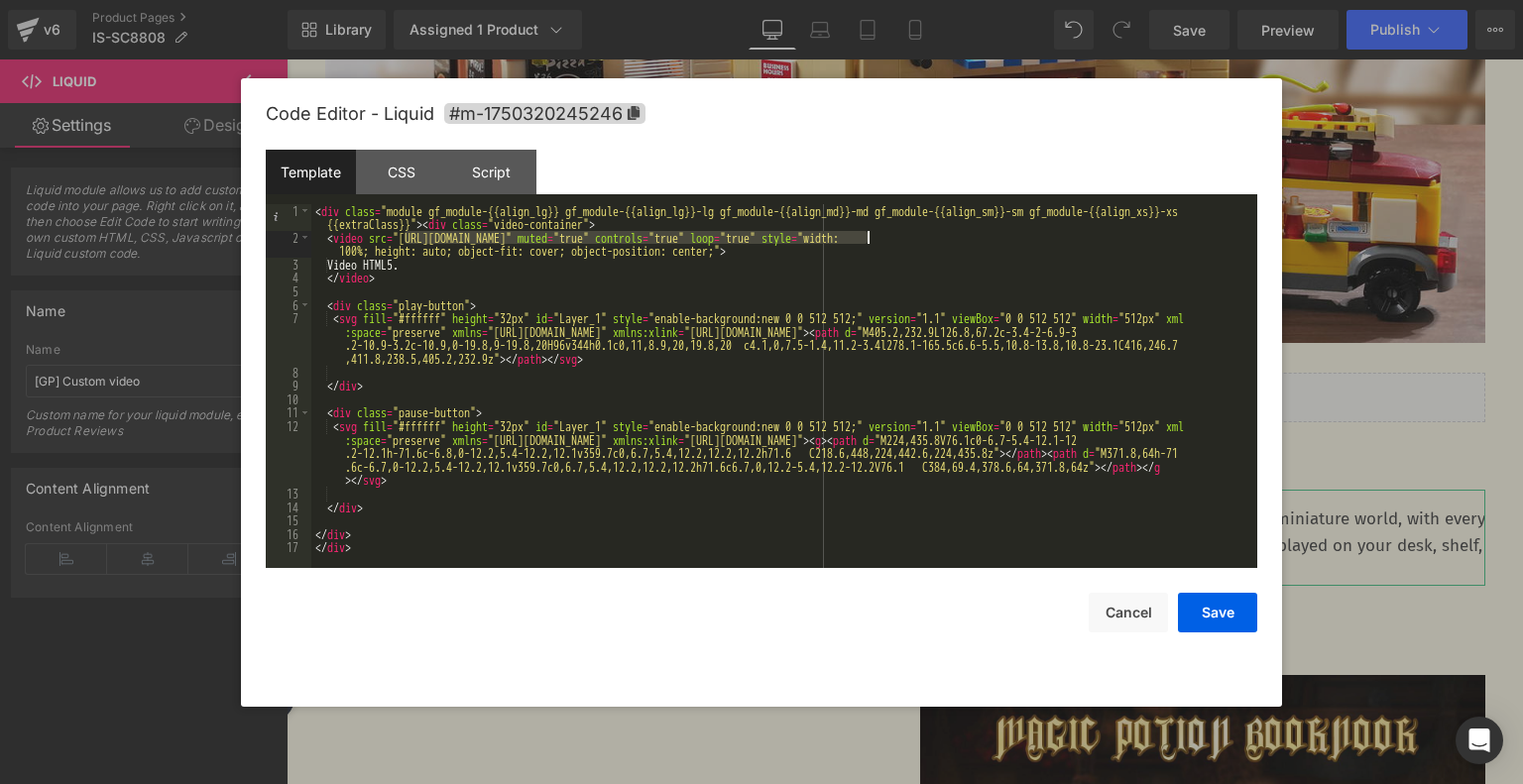 drag, startPoint x: 405, startPoint y: 237, endPoint x: 865, endPoint y: 242, distance: 460.02717 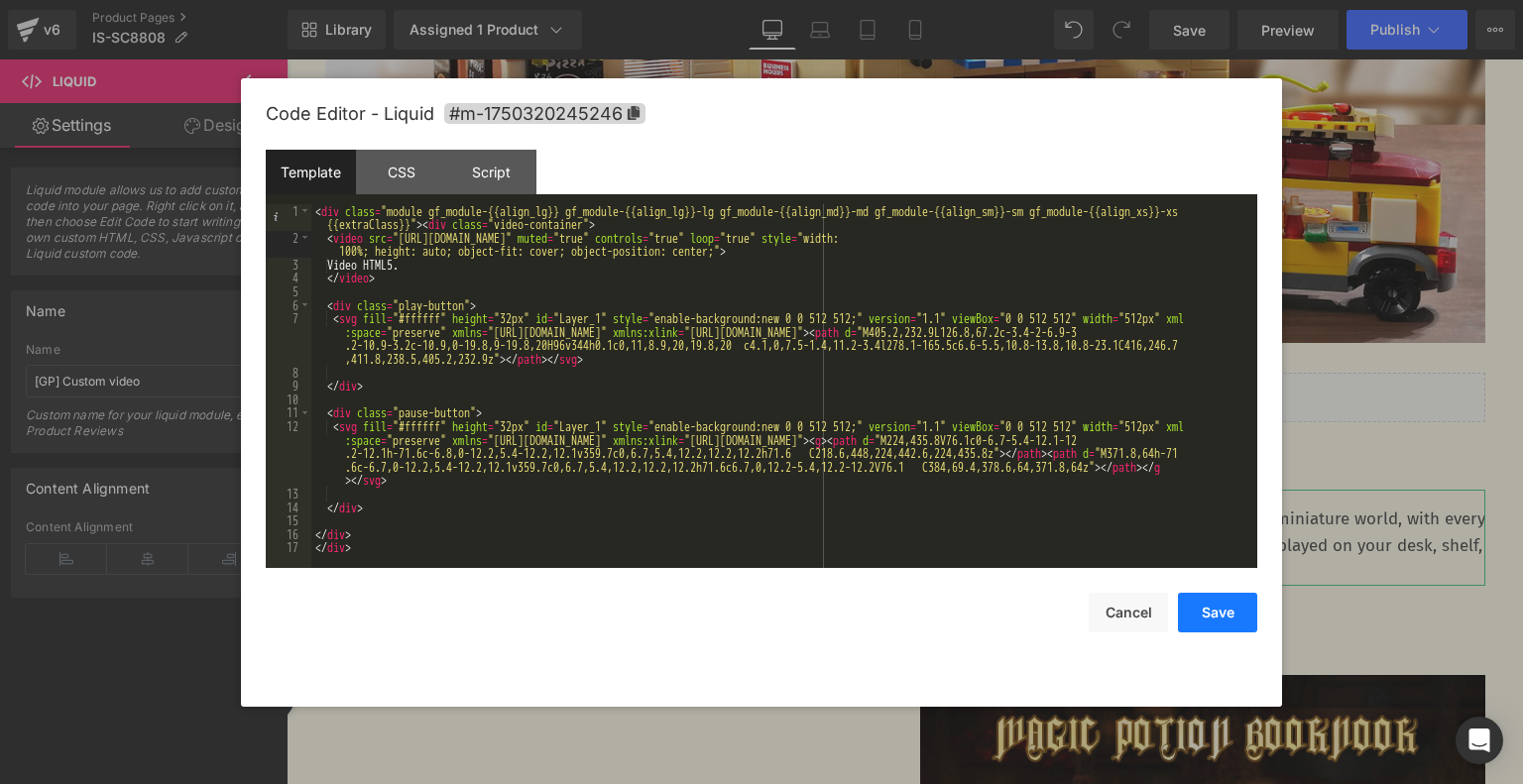 drag, startPoint x: 1222, startPoint y: 627, endPoint x: 935, endPoint y: 562, distance: 294.26858 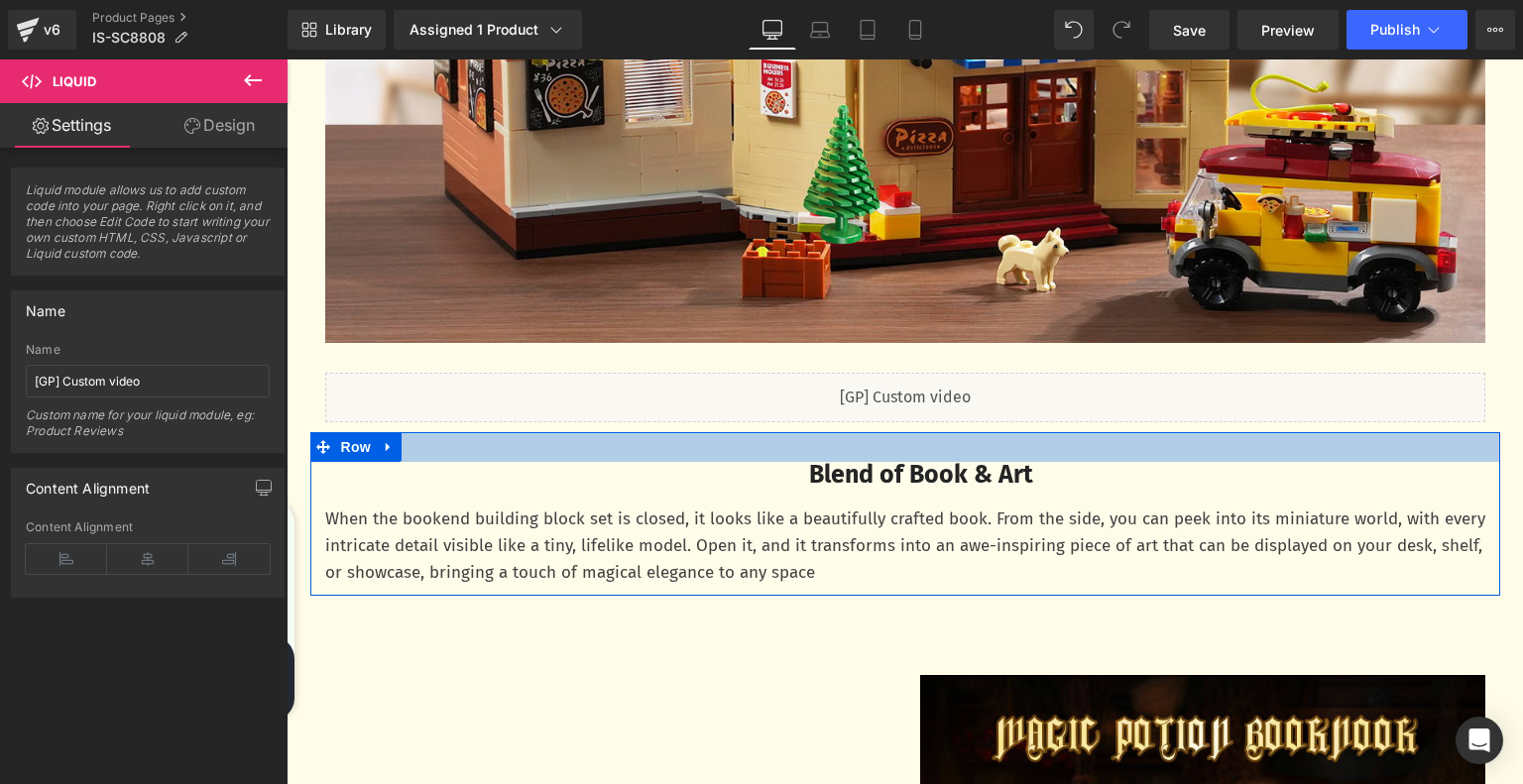click at bounding box center (905, 447) 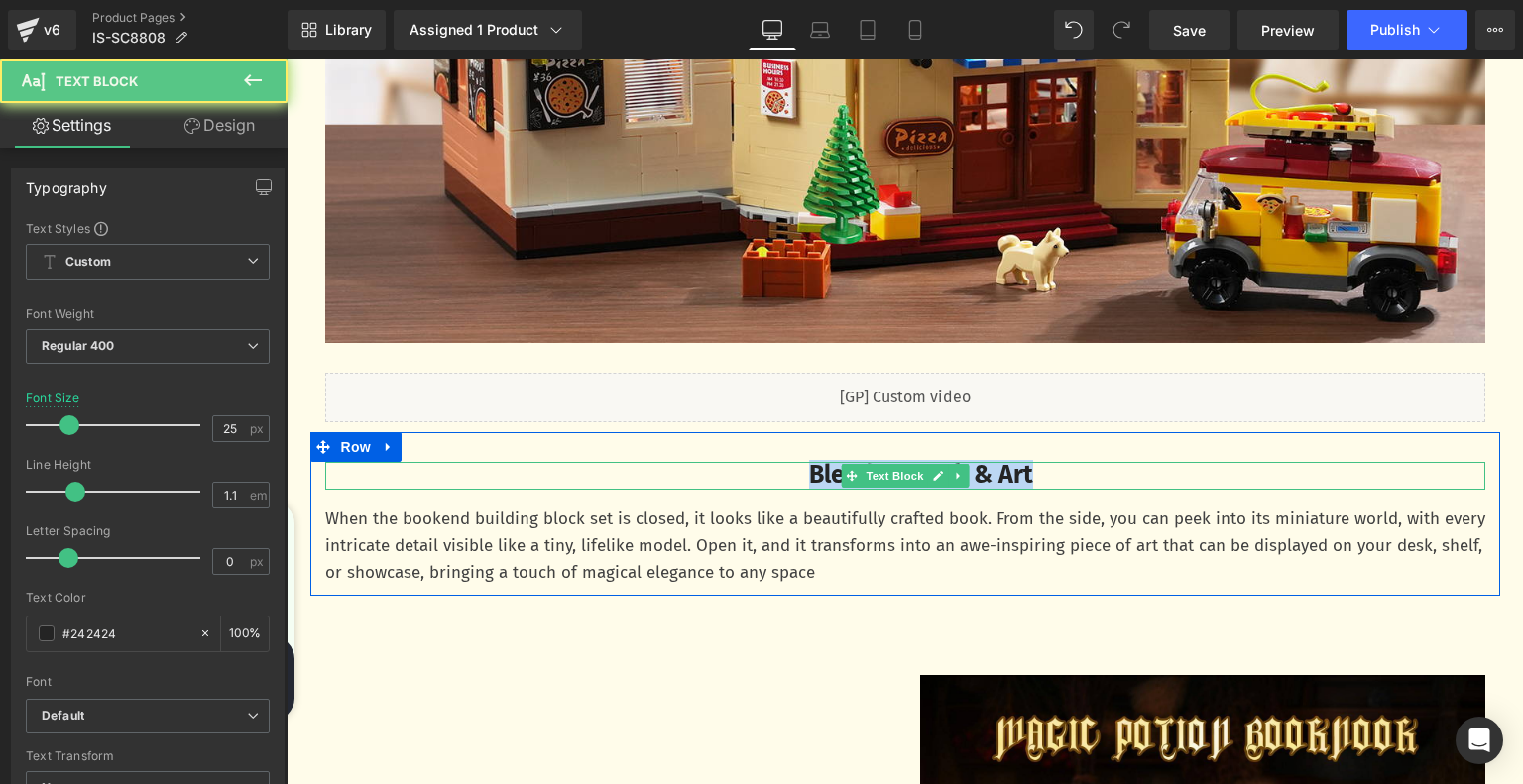 drag, startPoint x: 798, startPoint y: 472, endPoint x: 1063, endPoint y: 471, distance: 265.00189 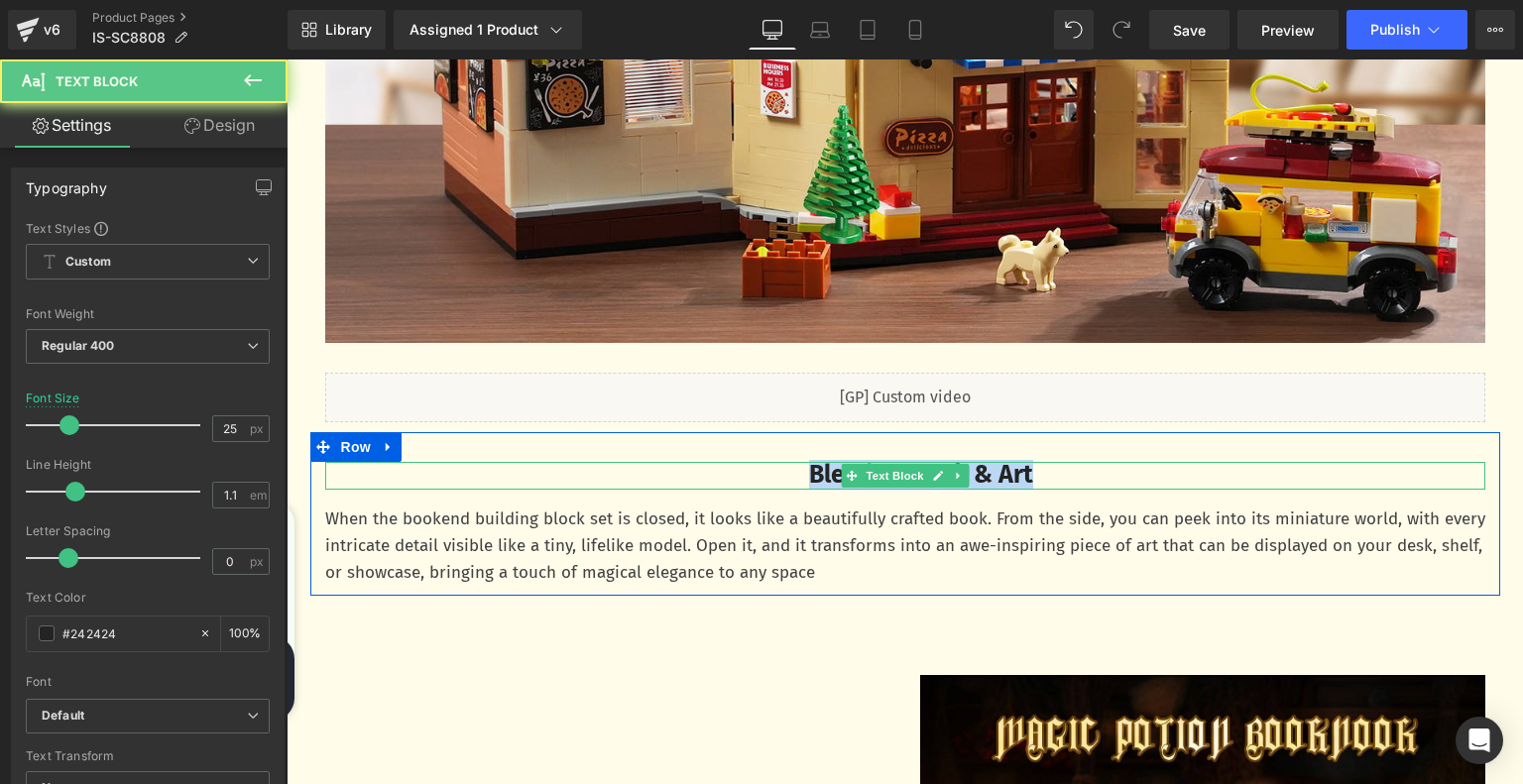 click on "Blend of Book & Art" at bounding box center [921, 476] 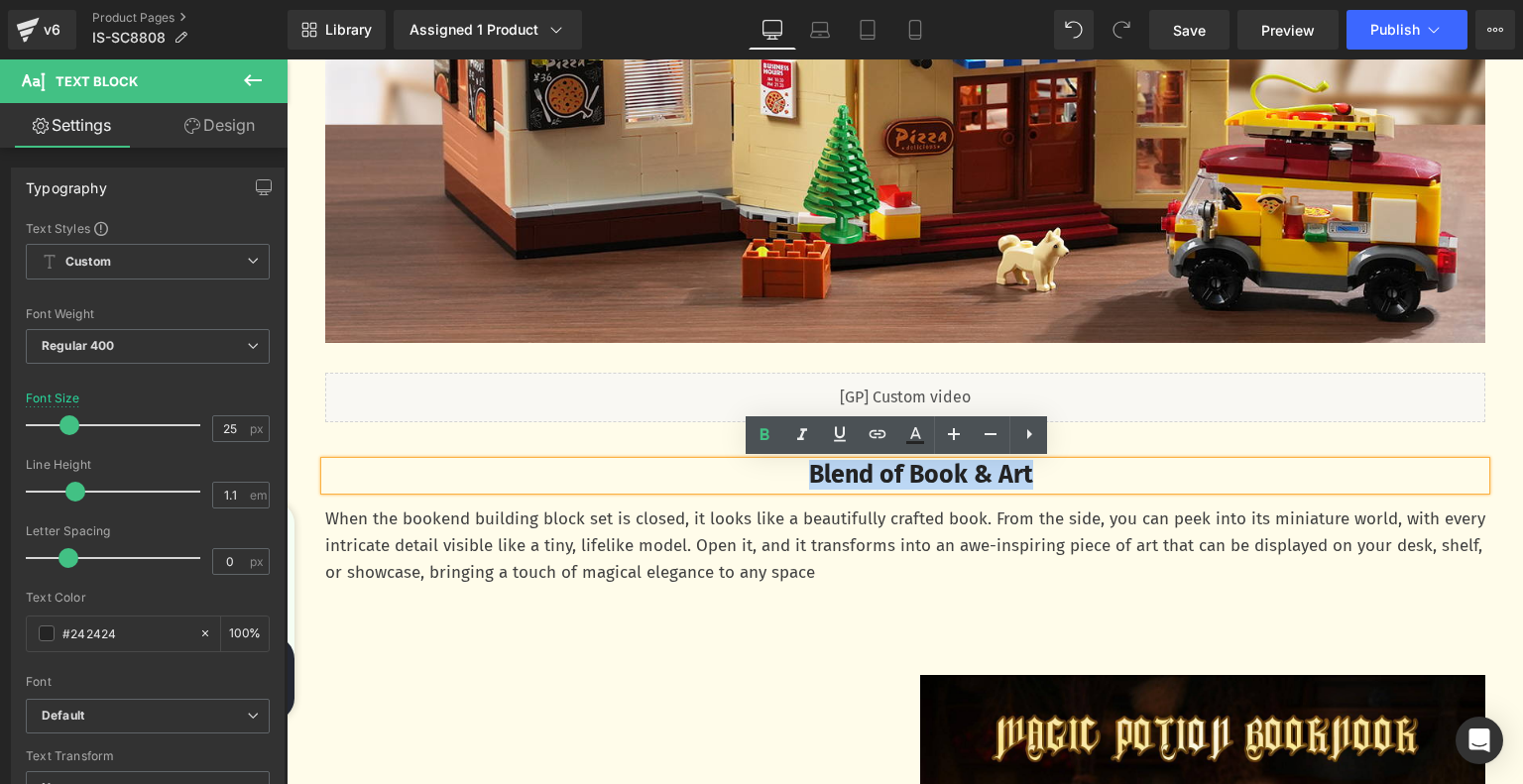 paste 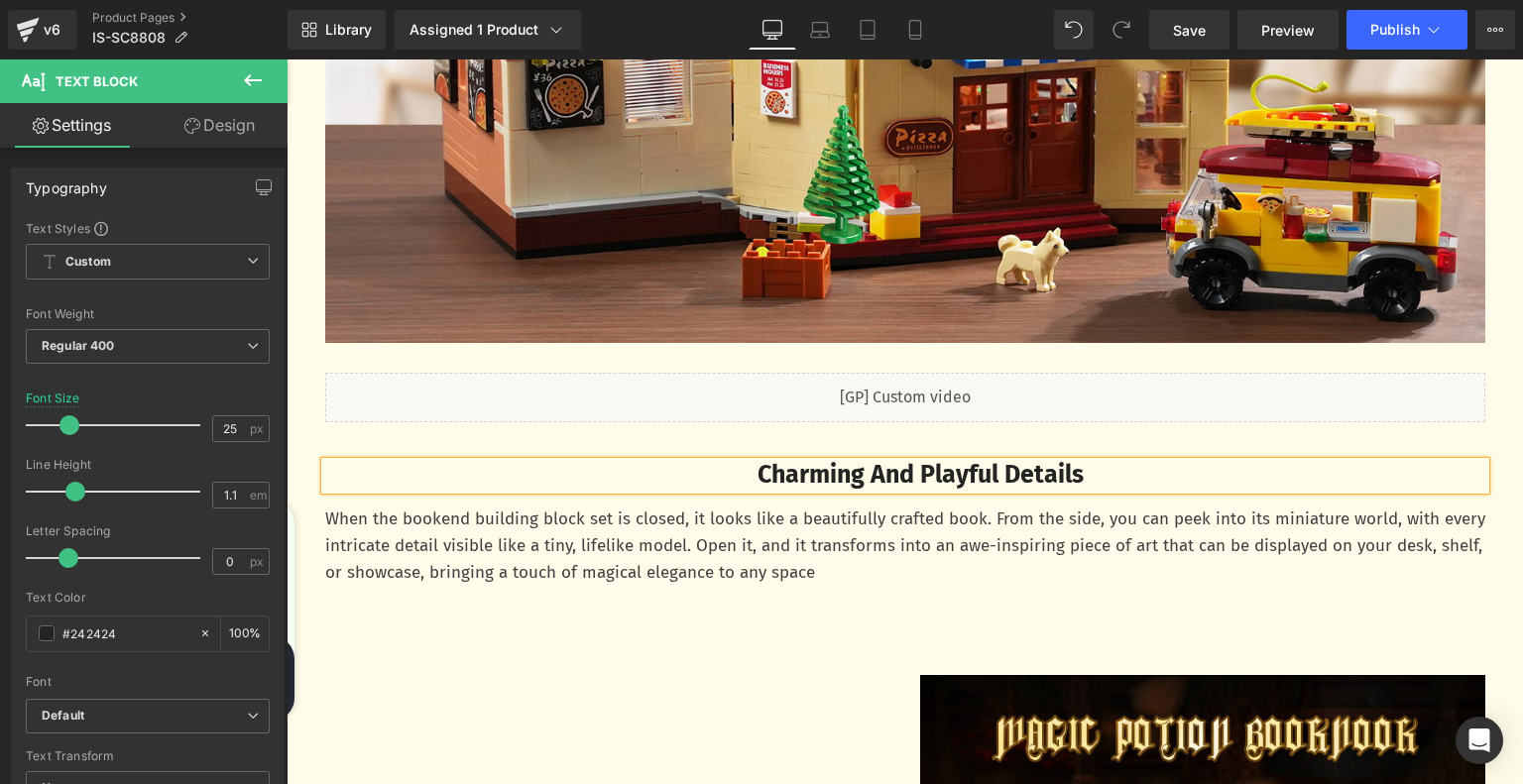 click at bounding box center (287, 59) 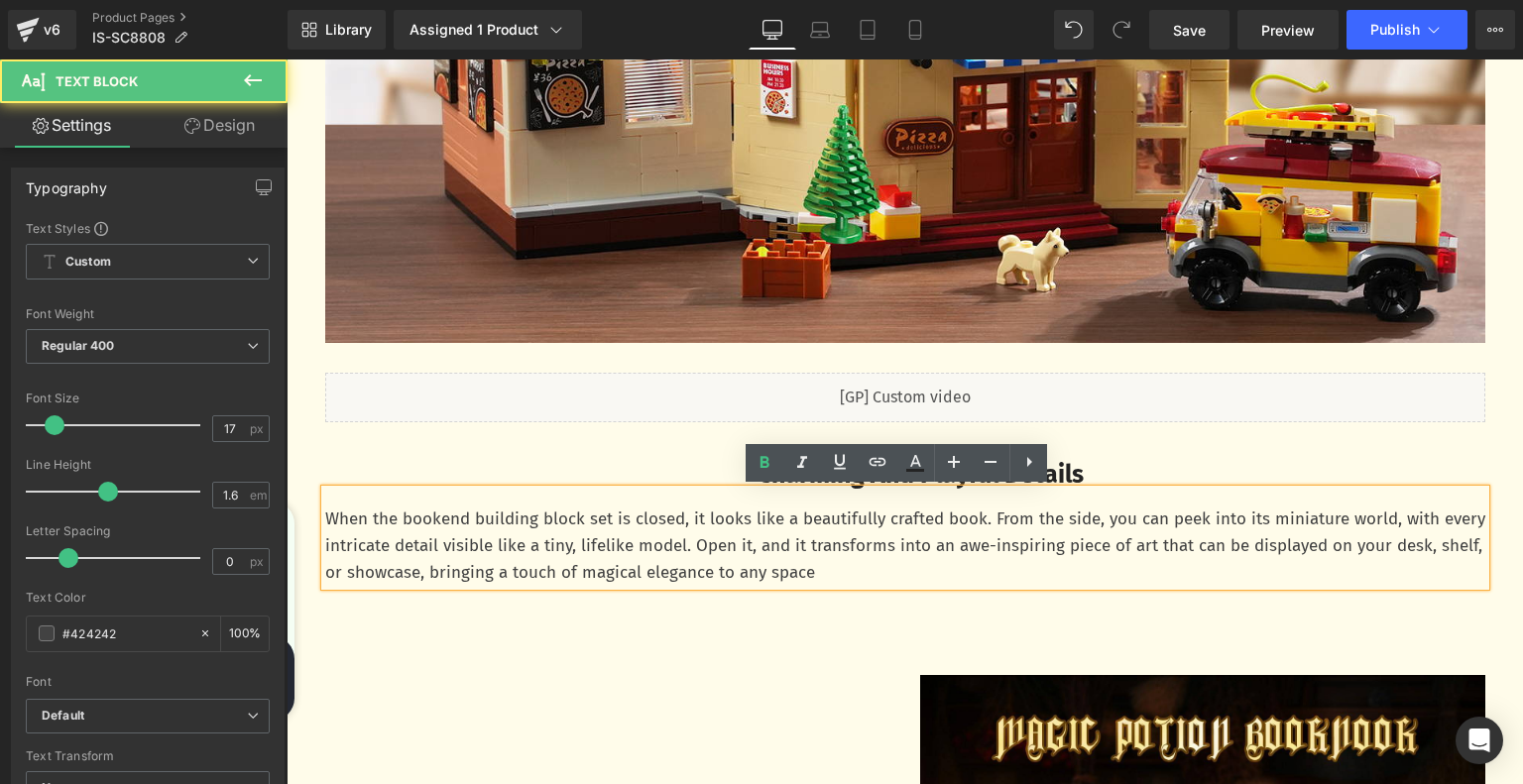 click on "When the bookend building block set is closed, it looks like a beautifully crafted book. From the side, you can peek into its miniature world, with every intricate detail visible like a tiny, lifelike model. Open it, and it transforms into an awe-inspiring piece of art that can be displayed on your desk, shelf, or showcase, bringing a touch of magical elegance to any space" at bounding box center (905, 546) 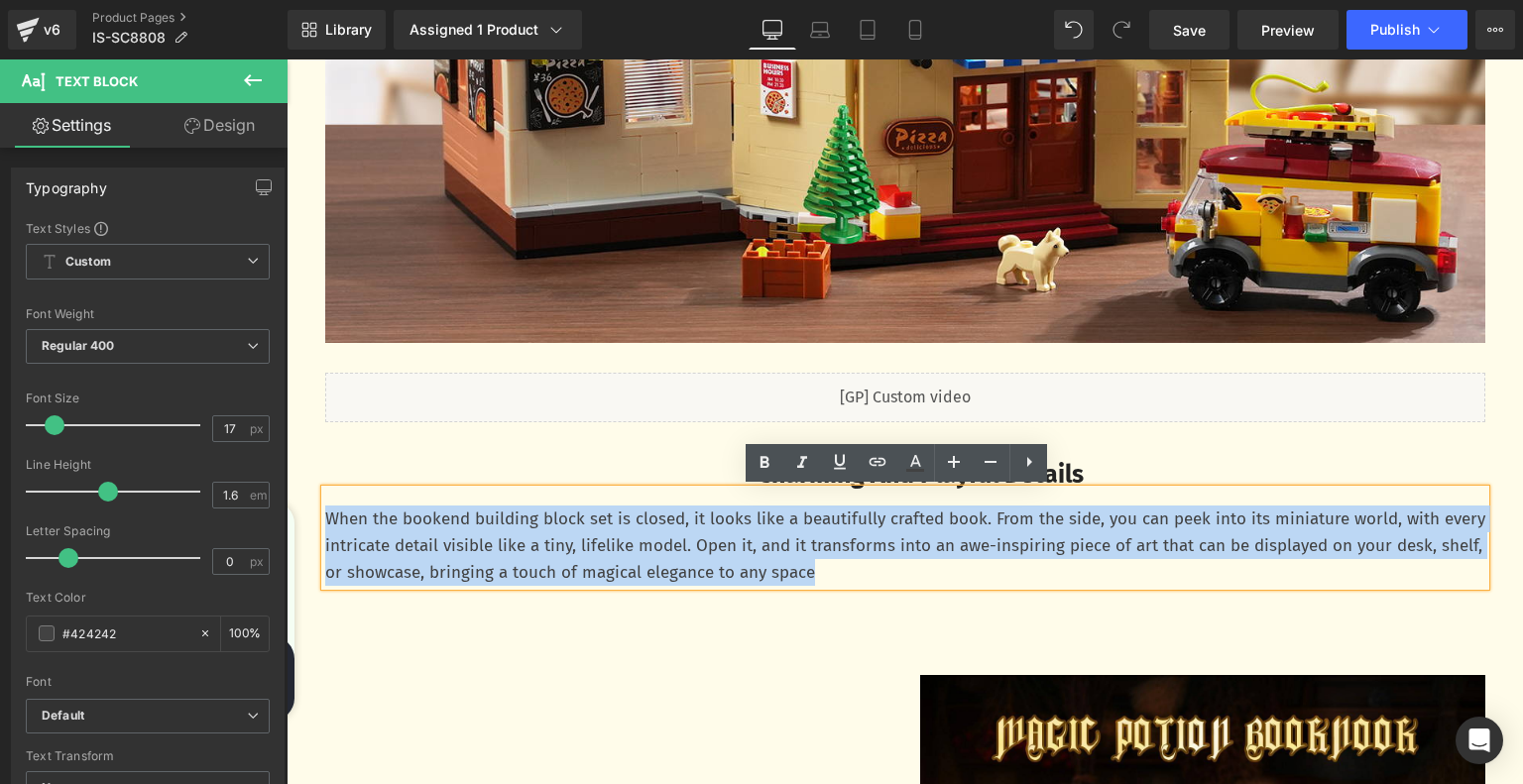 drag, startPoint x: 861, startPoint y: 574, endPoint x: 307, endPoint y: 501, distance: 558.78887 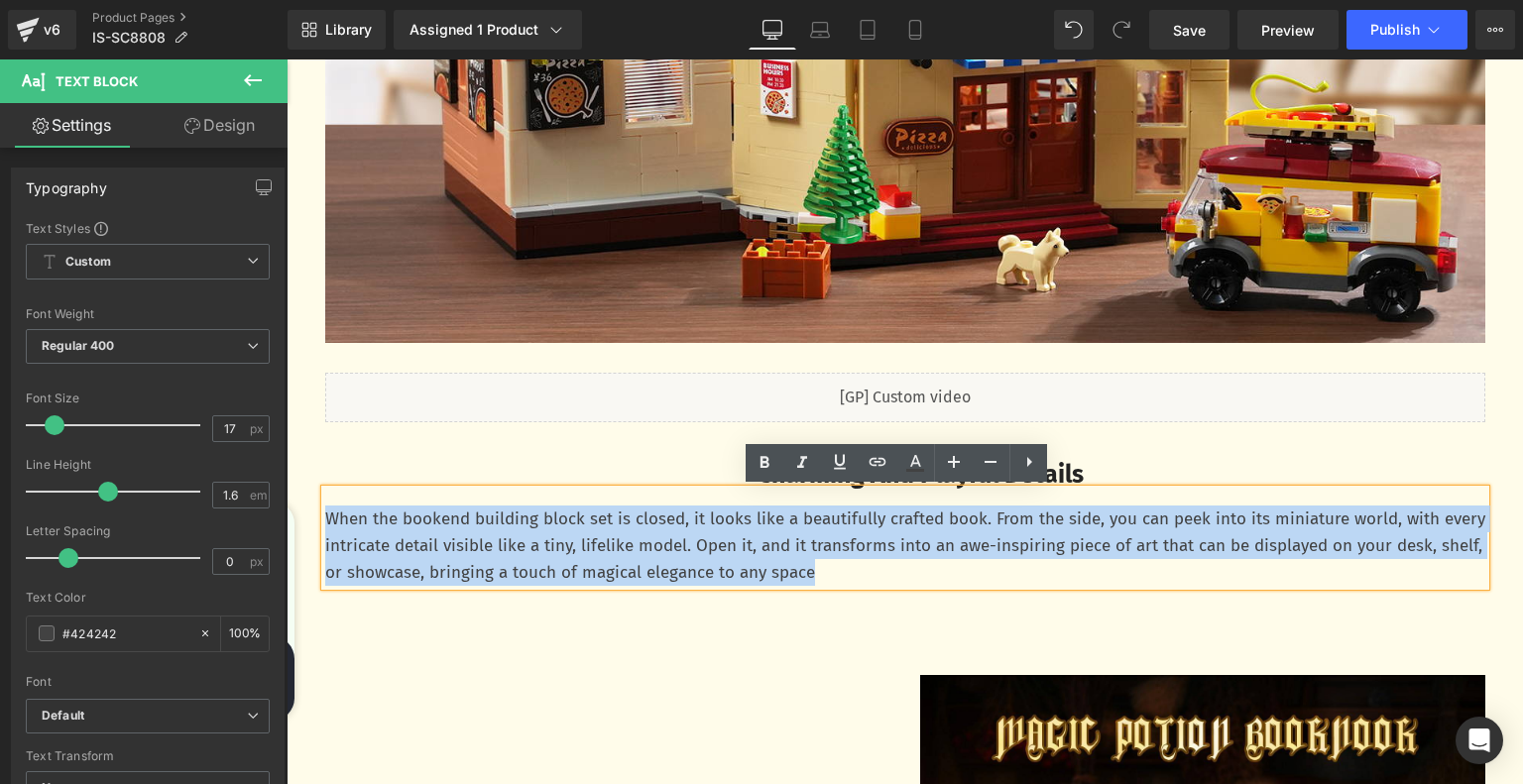 click on "Charming And Playful Details Text Block         When the bookend building block set is closed, it looks like a beautifully crafted book. From the side, you can peek into its miniature world, with every intricate detail visible like a tiny, lifelike model. Open it, and it transforms into an awe-inspiring piece of art that can be displayed on your desk, shelf, or showcase, bringing a touch of magical elegance to any space Text Block" at bounding box center (905, 523) 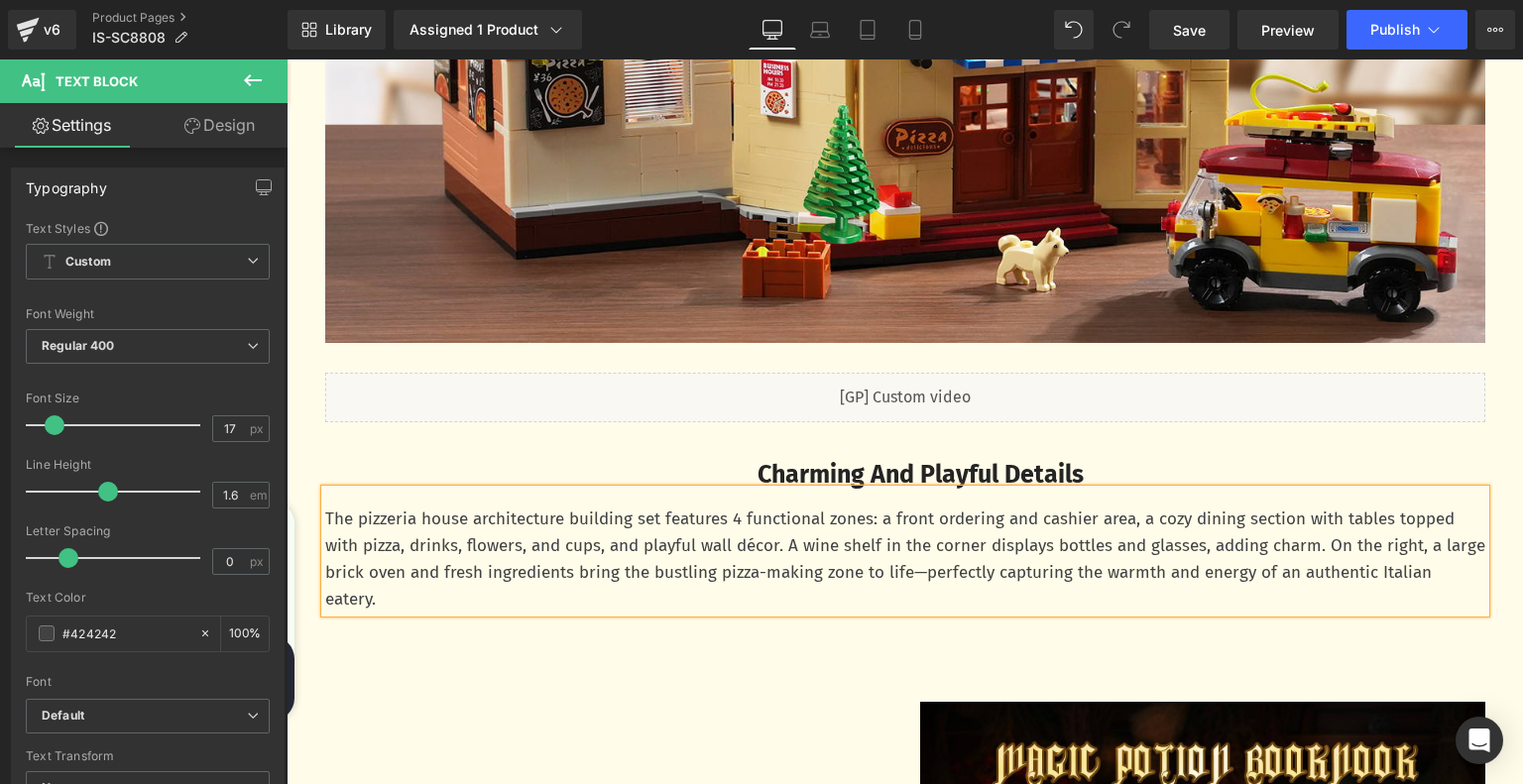 click on "Liquid" at bounding box center [905, 397] 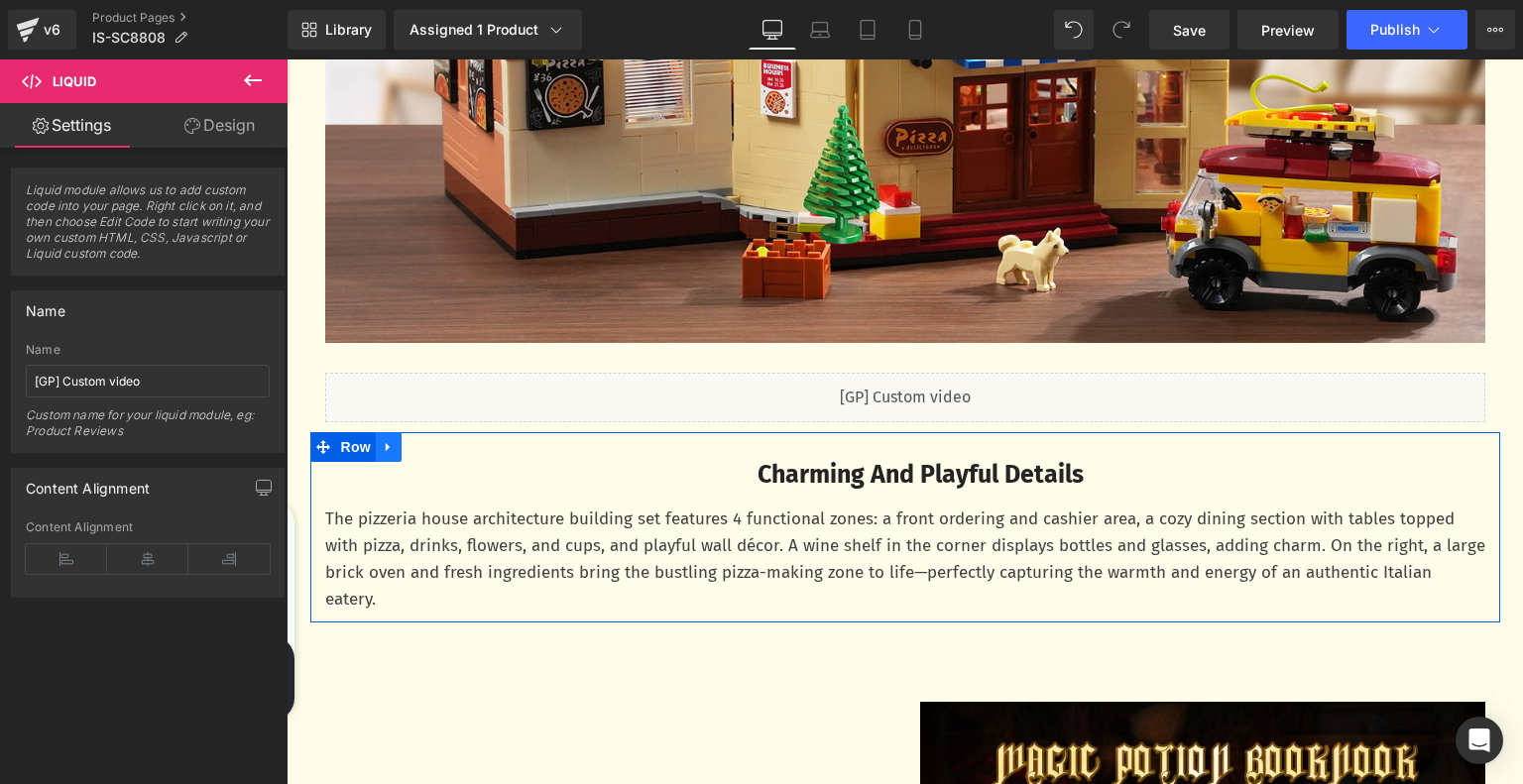 click at bounding box center [389, 447] 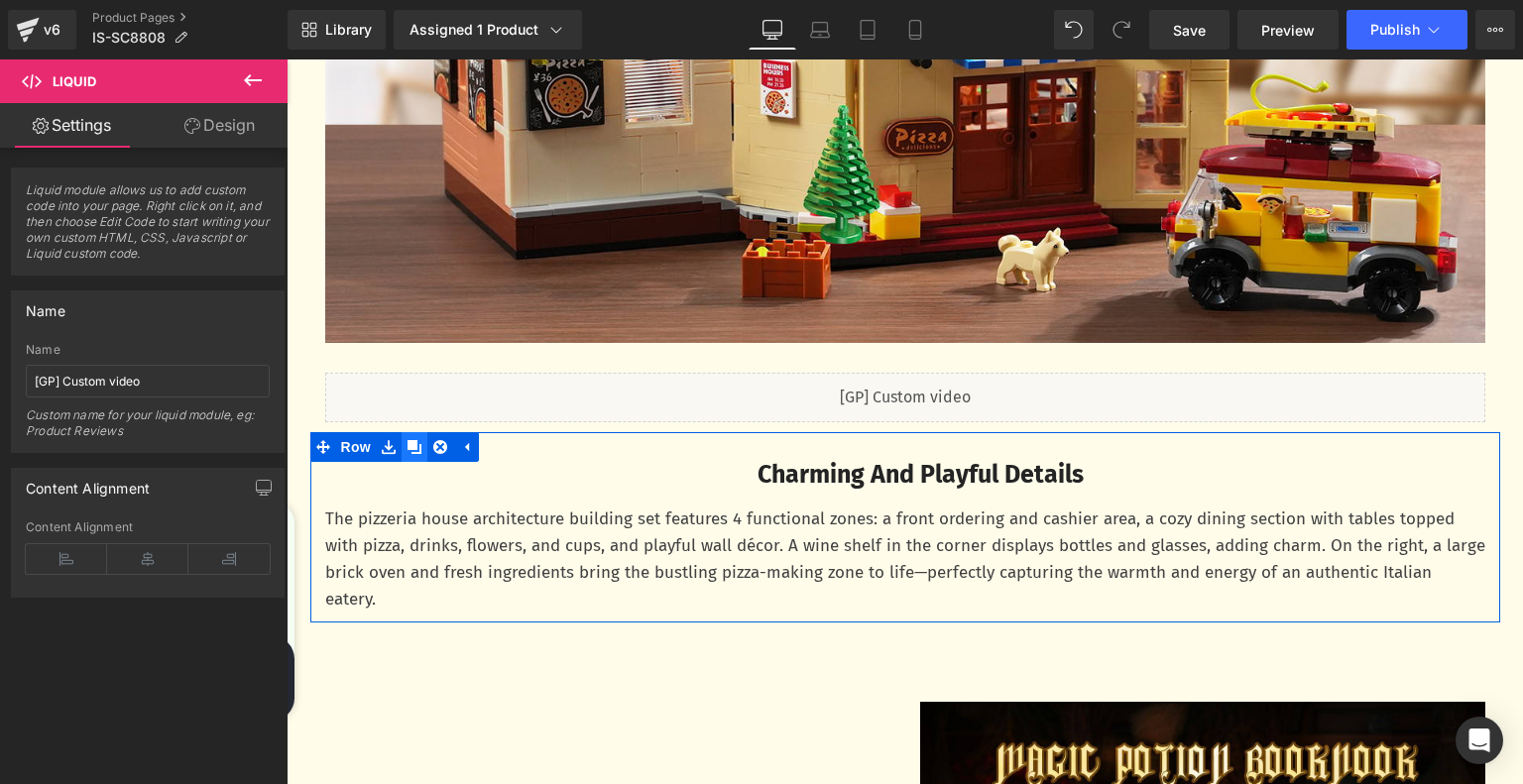 click 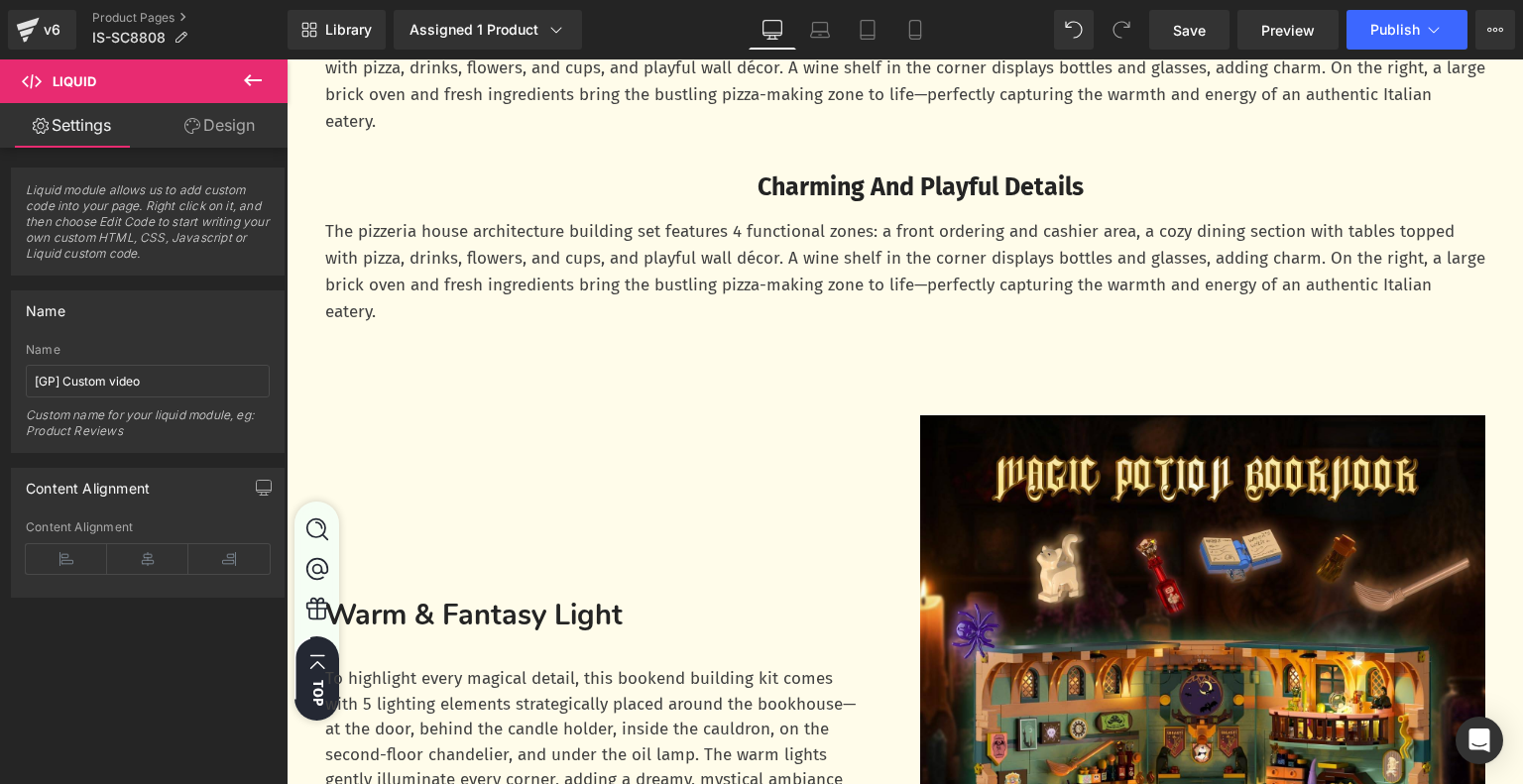 scroll, scrollTop: 2144, scrollLeft: 0, axis: vertical 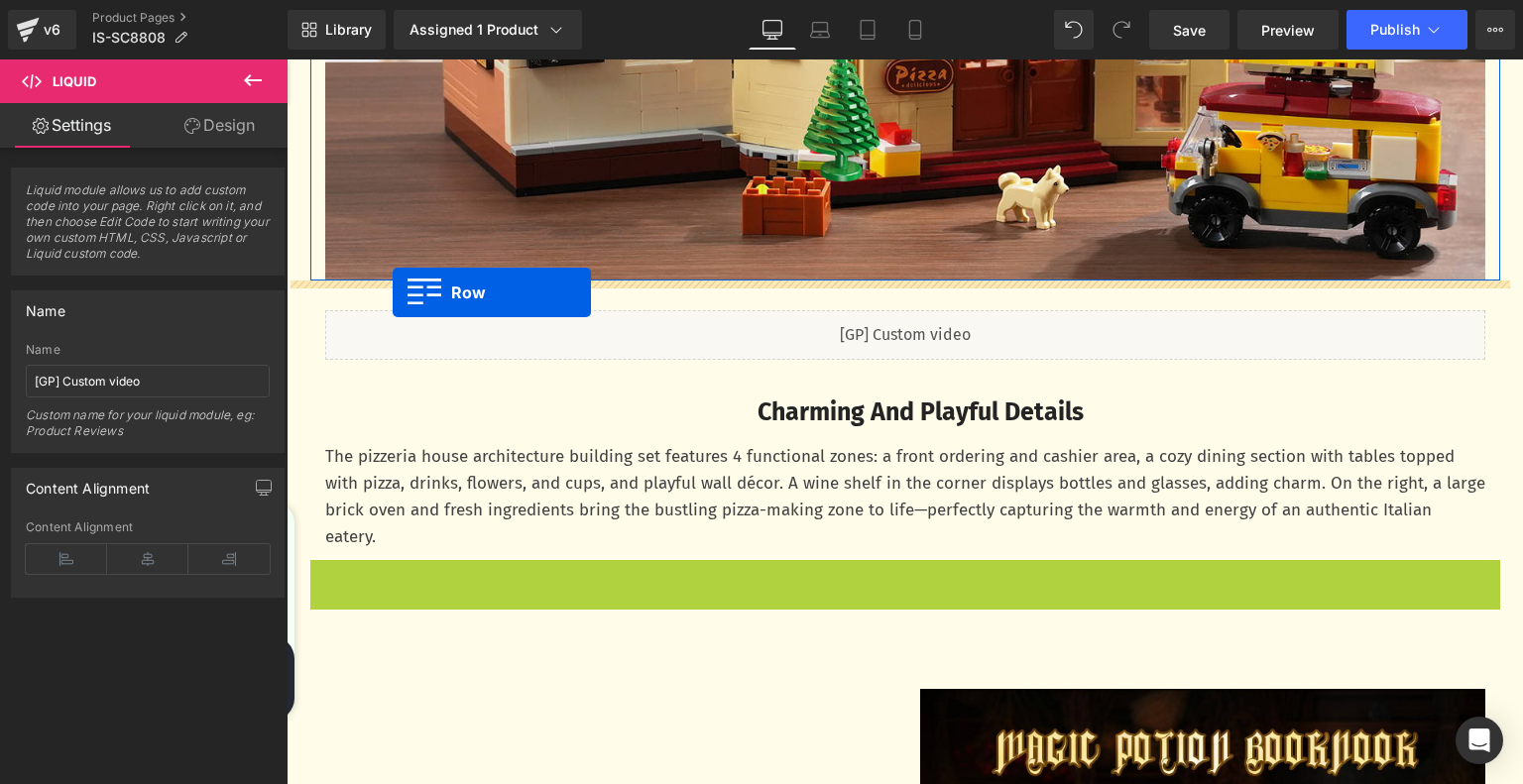 drag, startPoint x: 318, startPoint y: 377, endPoint x: 393, endPoint y: 292, distance: 113.35784 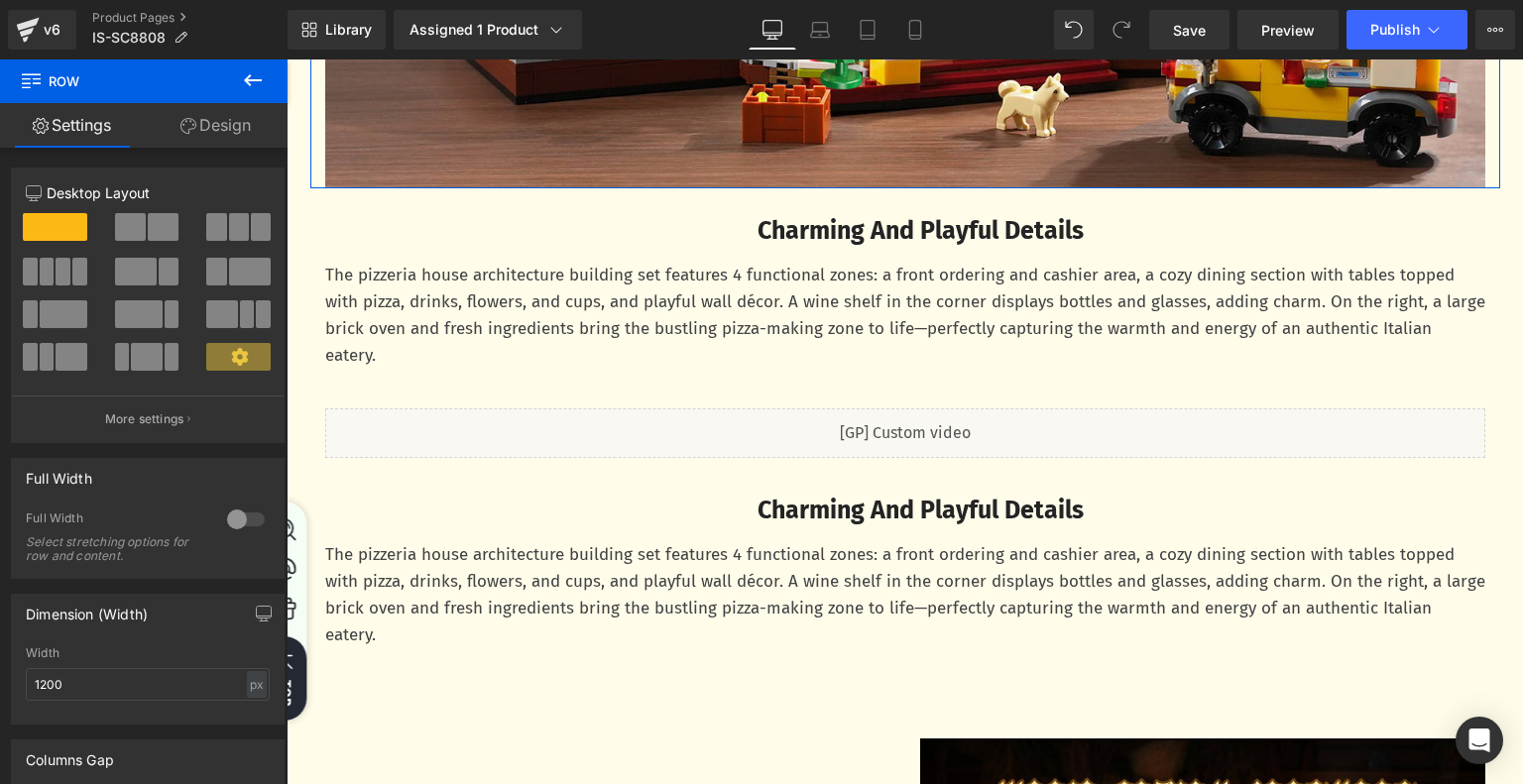 scroll, scrollTop: 2144, scrollLeft: 0, axis: vertical 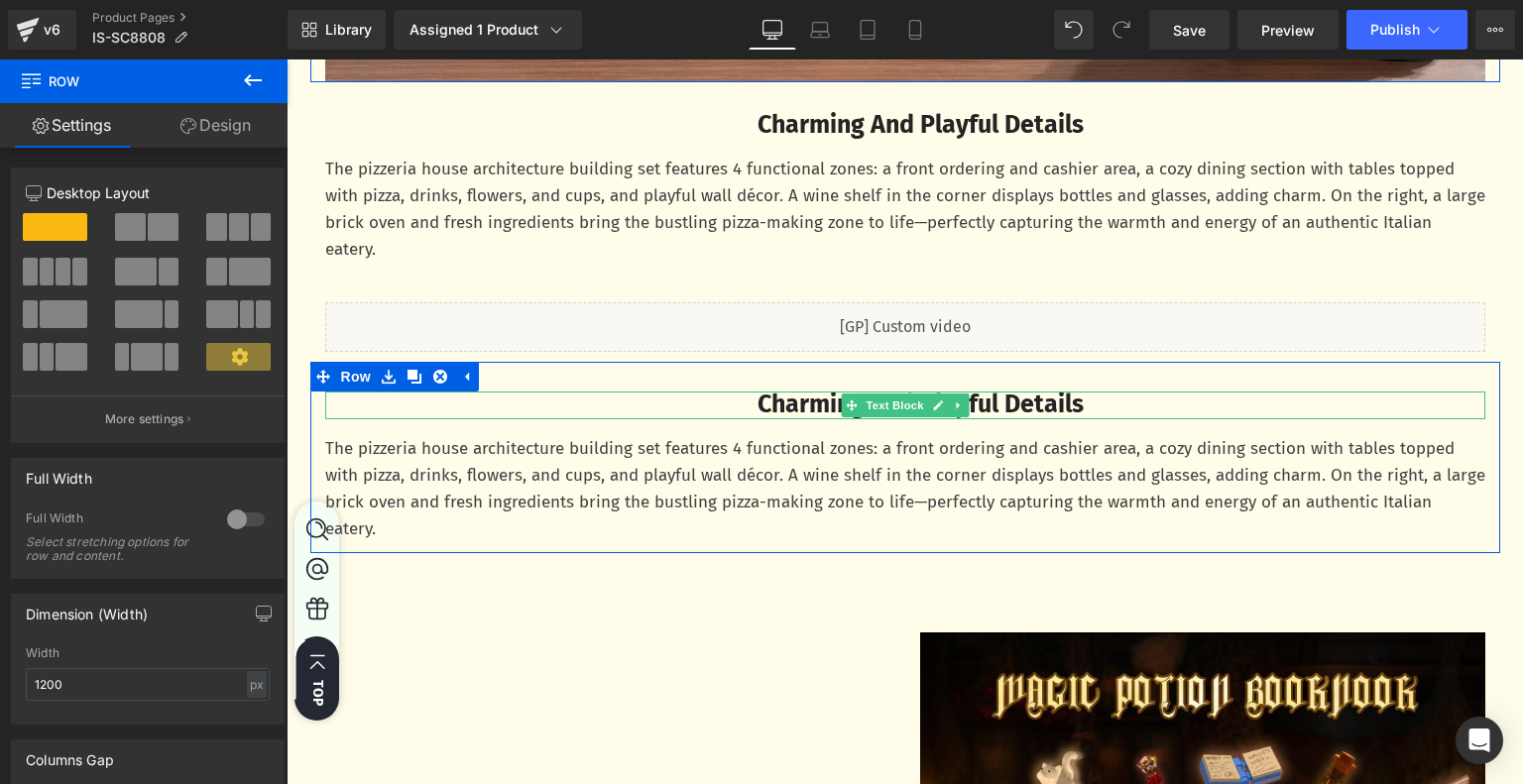 click on "Charming And Playful Details" at bounding box center (920, 404) 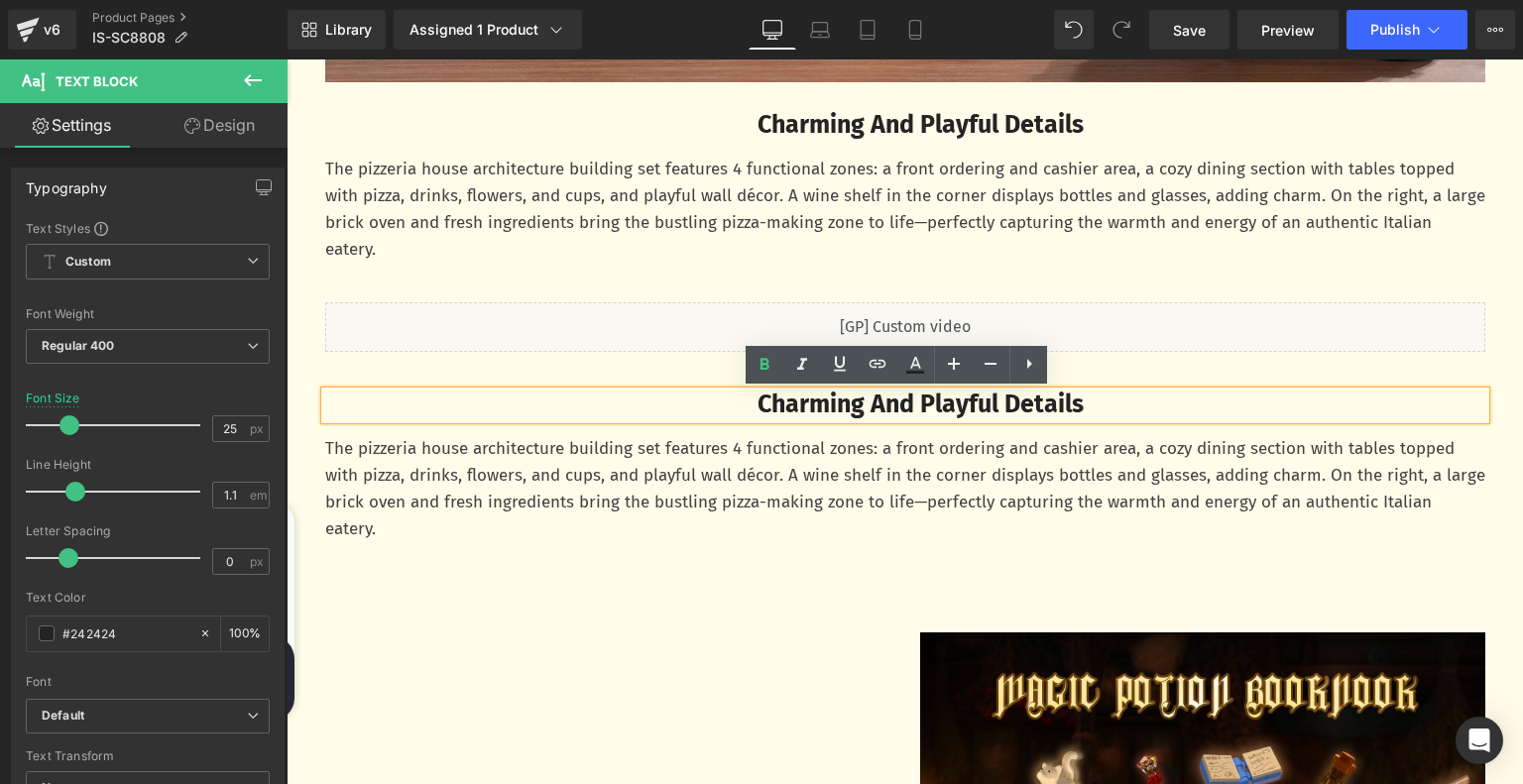 click on "Charming And Playful Details" at bounding box center (920, 404) 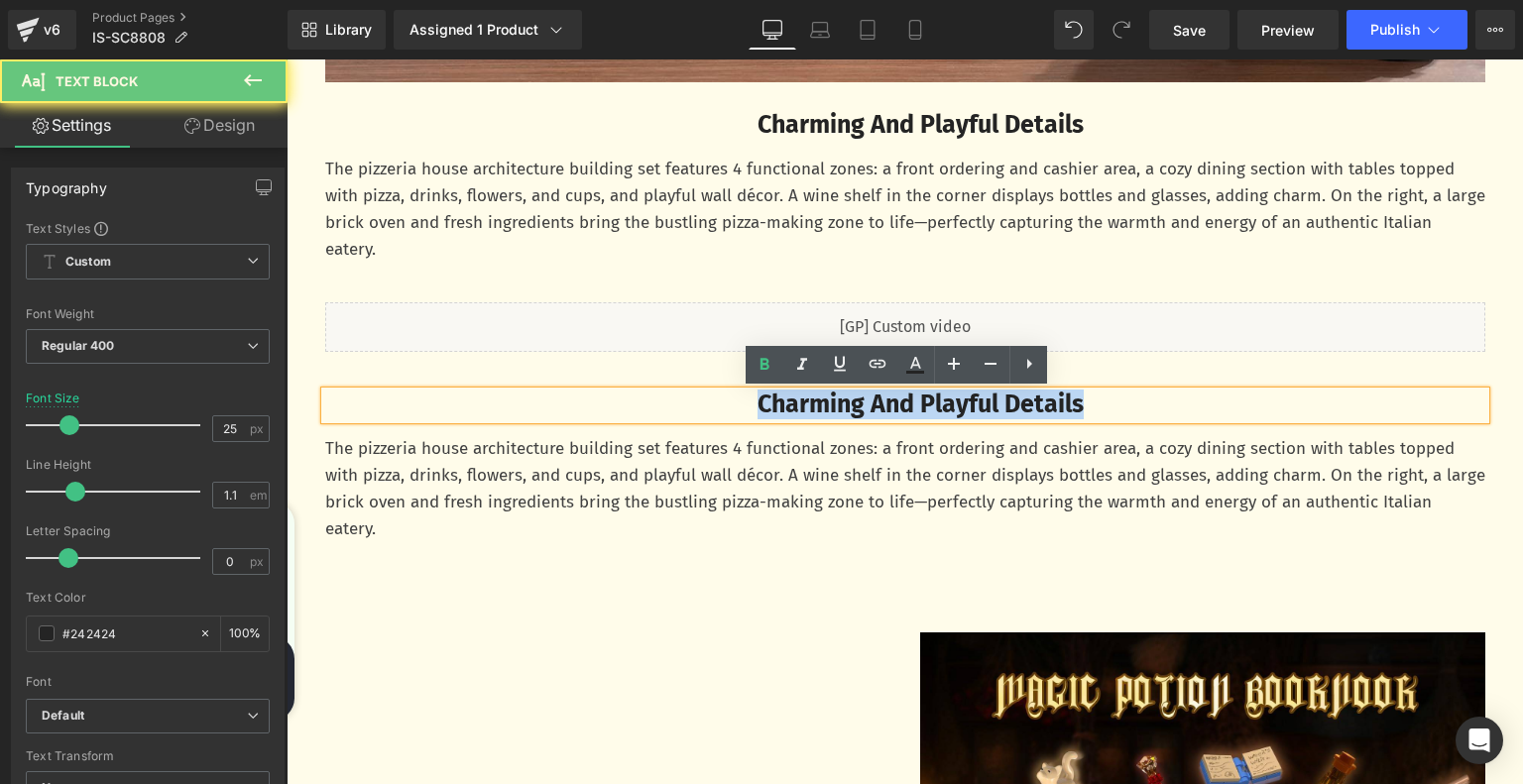 drag, startPoint x: 738, startPoint y: 406, endPoint x: 1163, endPoint y: 412, distance: 425.04235 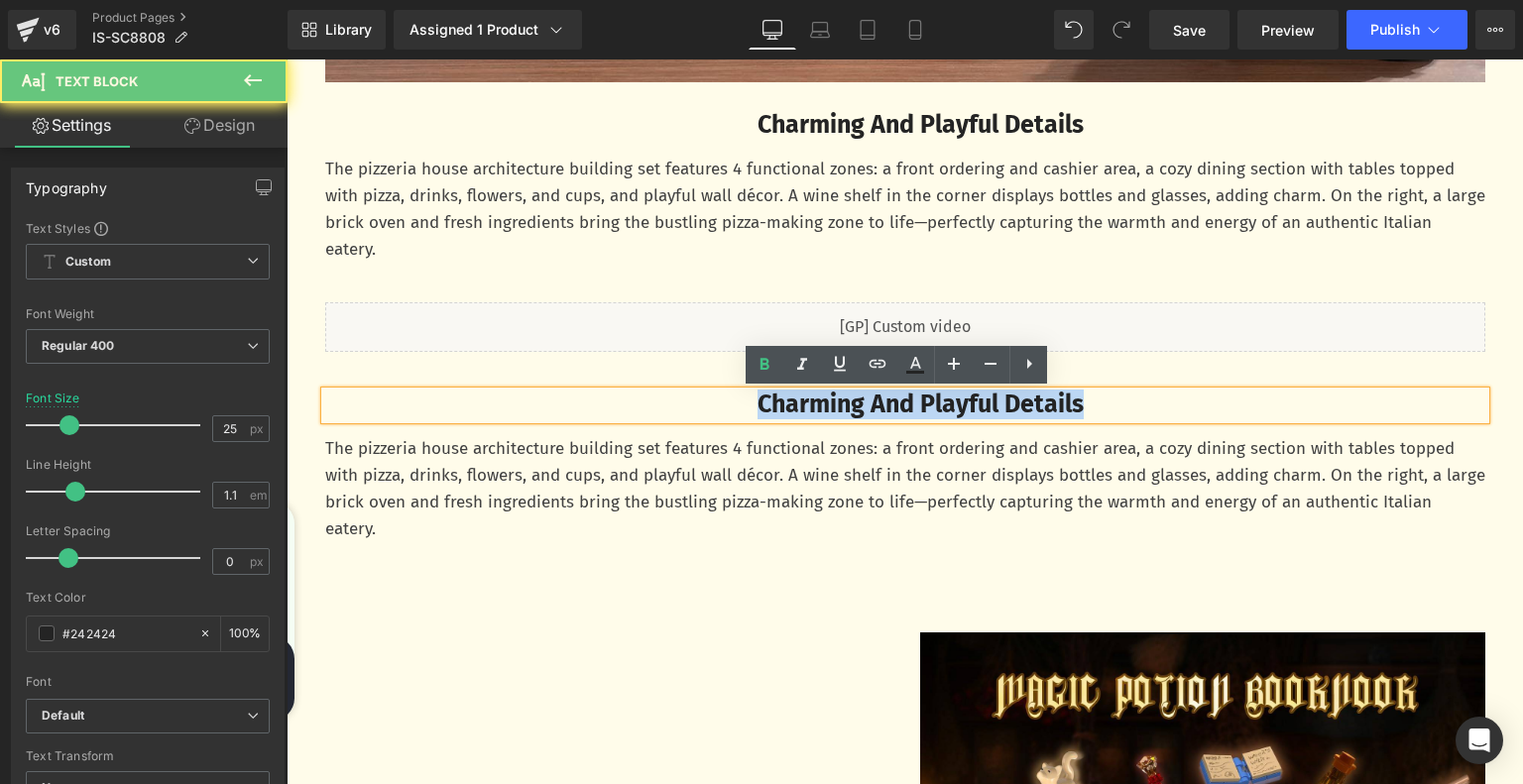 click on "Charming And Playful Details" at bounding box center [921, 405] 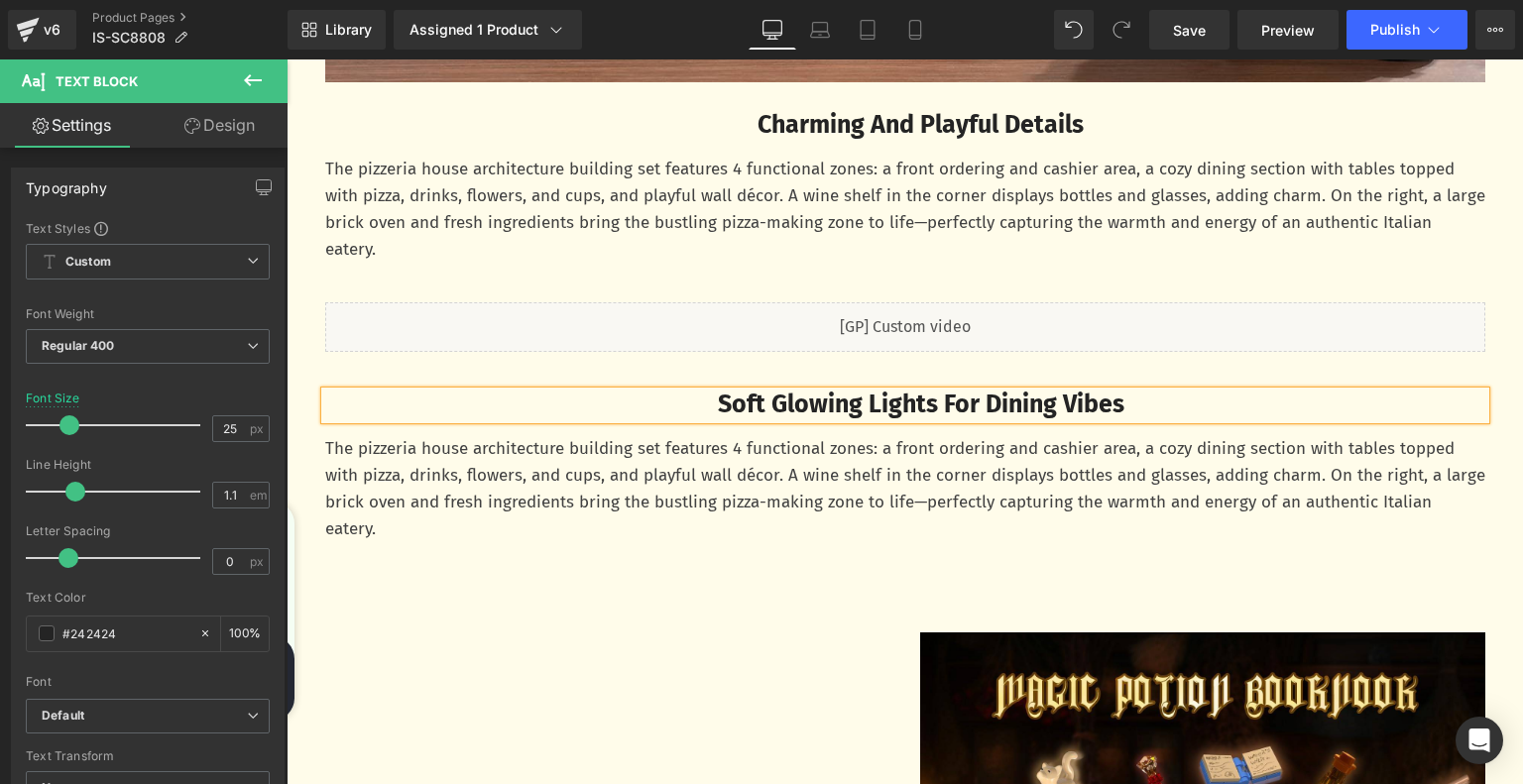 click on "The pizzeria house architecture building set features 4 functional zones: a front ordering and cashier area, a cozy dining section with tables topped with pizza, drinks, flowers, and cups, and playful wall décor. A wine shelf in the corner displays bottles and glasses, adding charm. On the right, a large brick oven and fresh ingredients bring the bustling pizza-making zone to life—perfectly capturing the warmth and energy of an authentic Italian eatery." at bounding box center (905, 489) 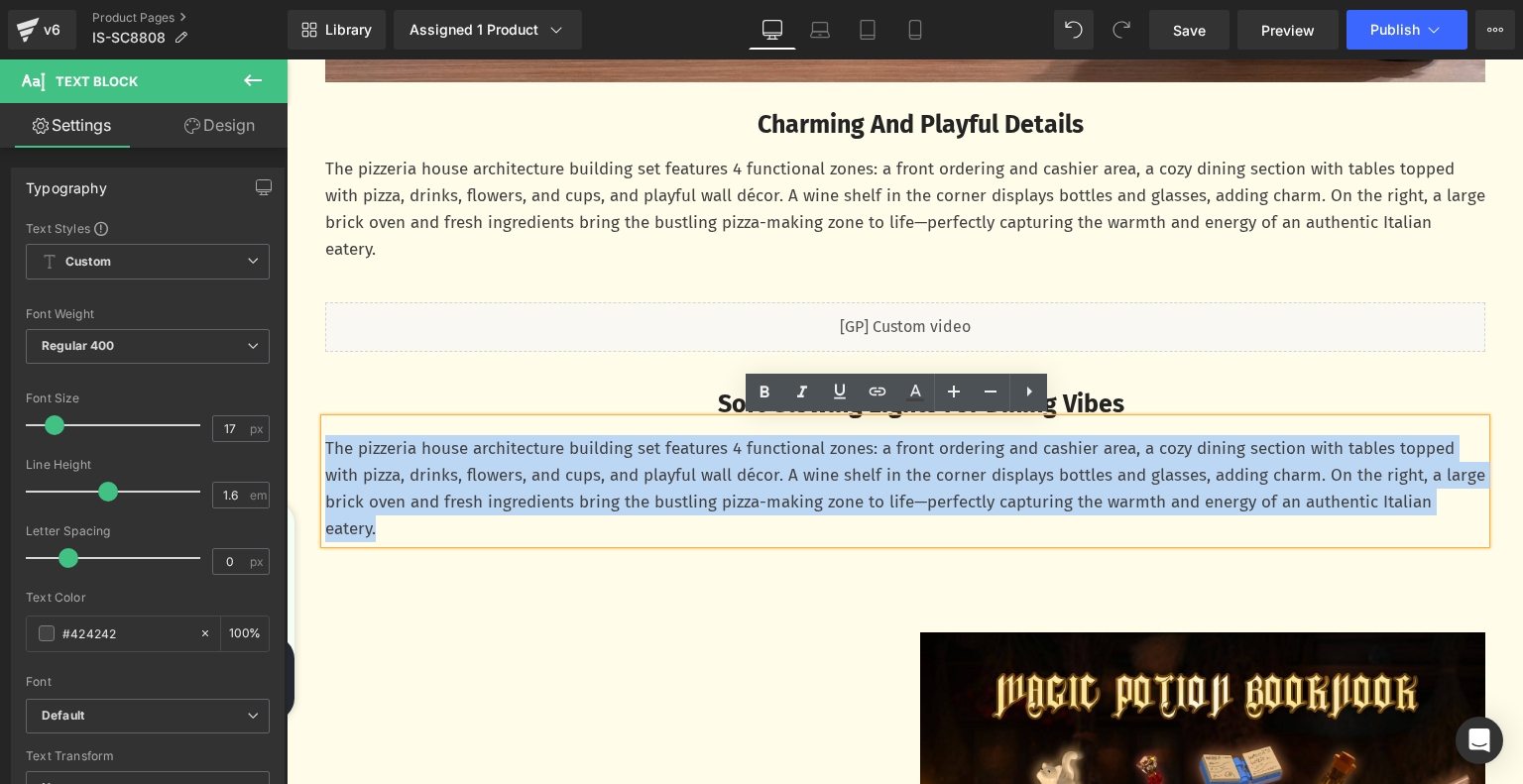 drag, startPoint x: 428, startPoint y: 528, endPoint x: 306, endPoint y: 419, distance: 163.60012 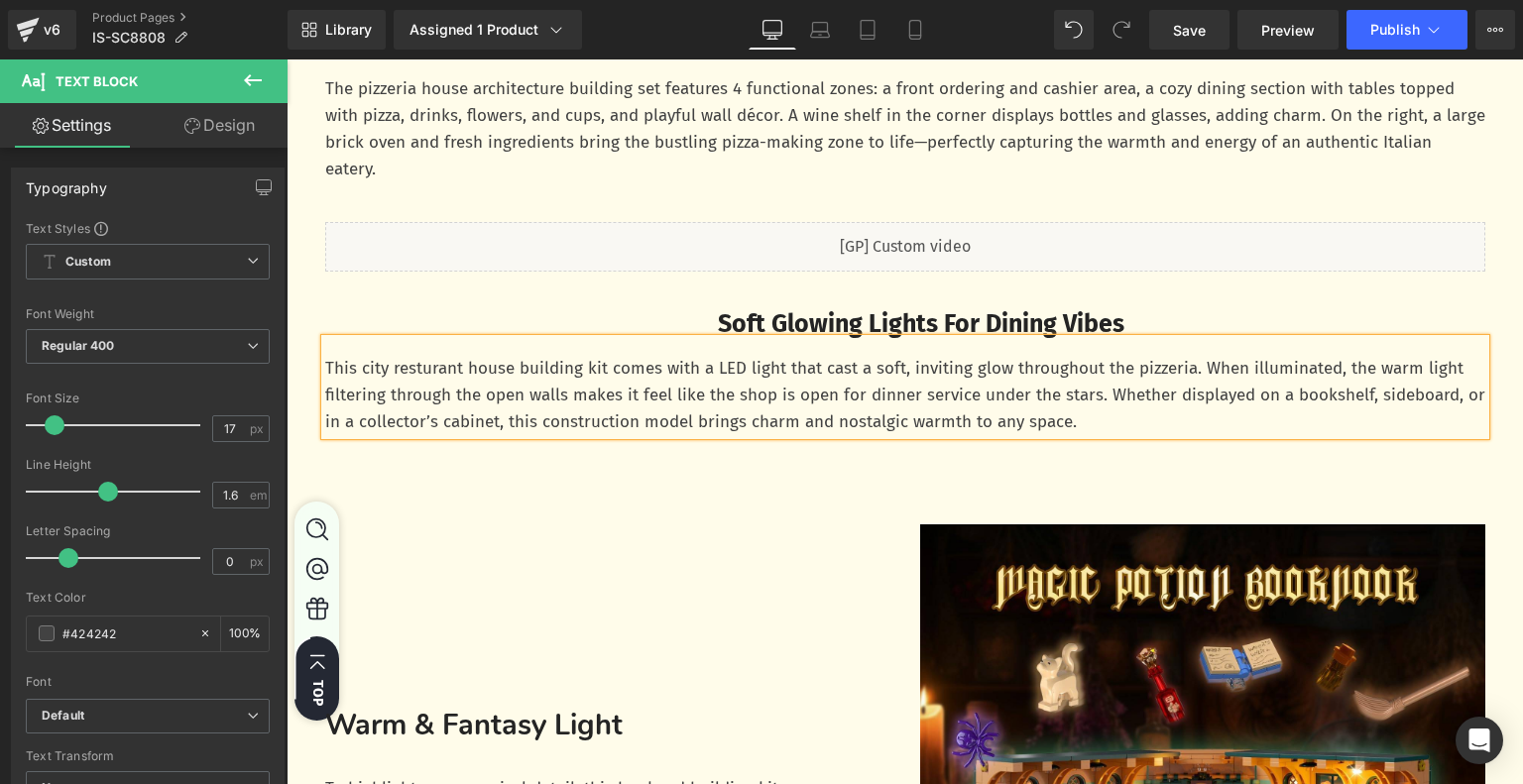 scroll, scrollTop: 2342, scrollLeft: 0, axis: vertical 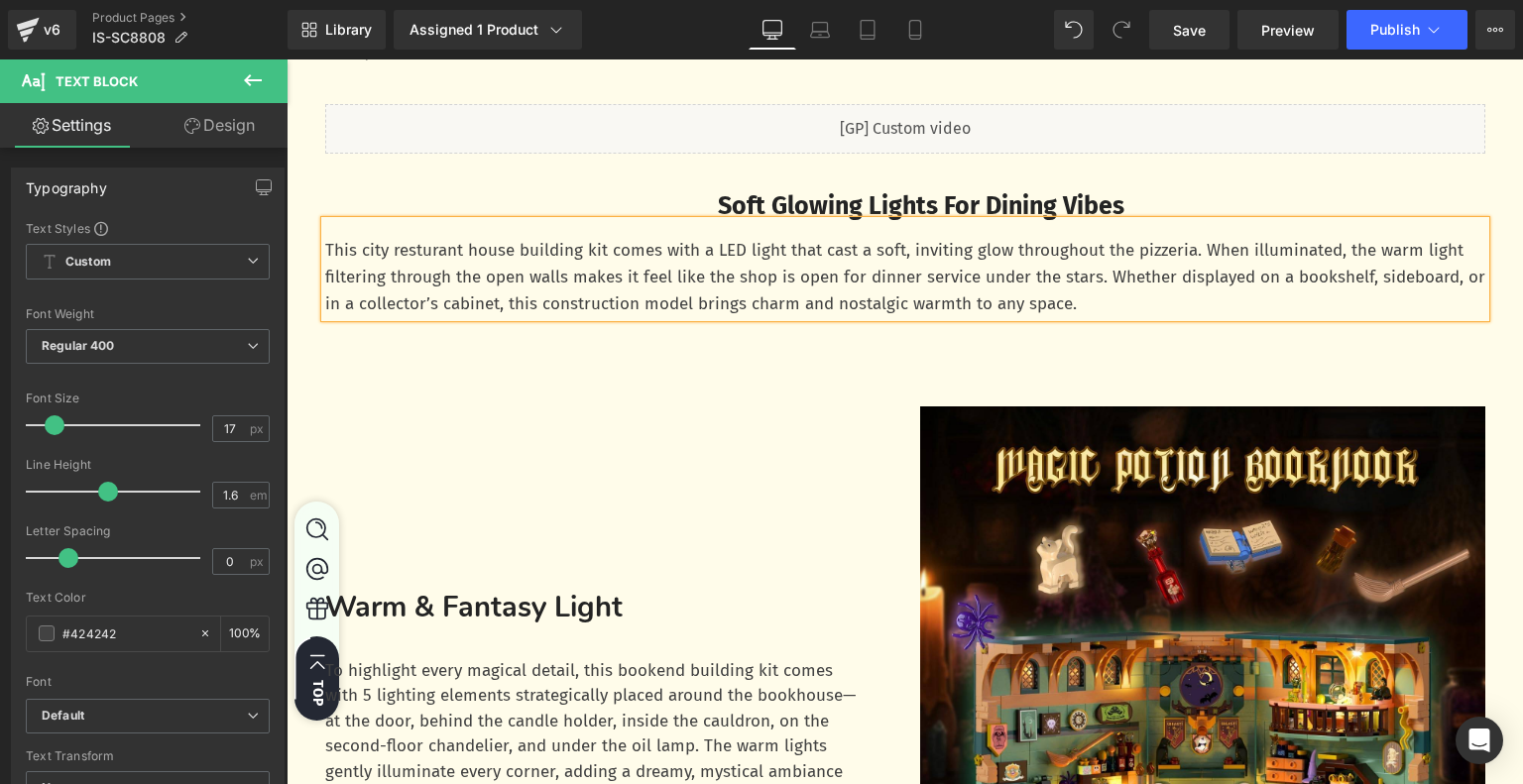 click on "Warm & Fantasy Light Heading         To highlight every magical detail, this bookend building kit comes with 5 lighting elements strategically placed around the bookhouse—at the door, behind the candle holder, inside the cauldron, on the second-floor chandelier, and under the oil lamp. The warm lights gently illuminate every corner, adding a dreamy, mystical ambiance that makes you feel like you're stepping into a real-life magic world Text Block         Row" at bounding box center [608, 689] 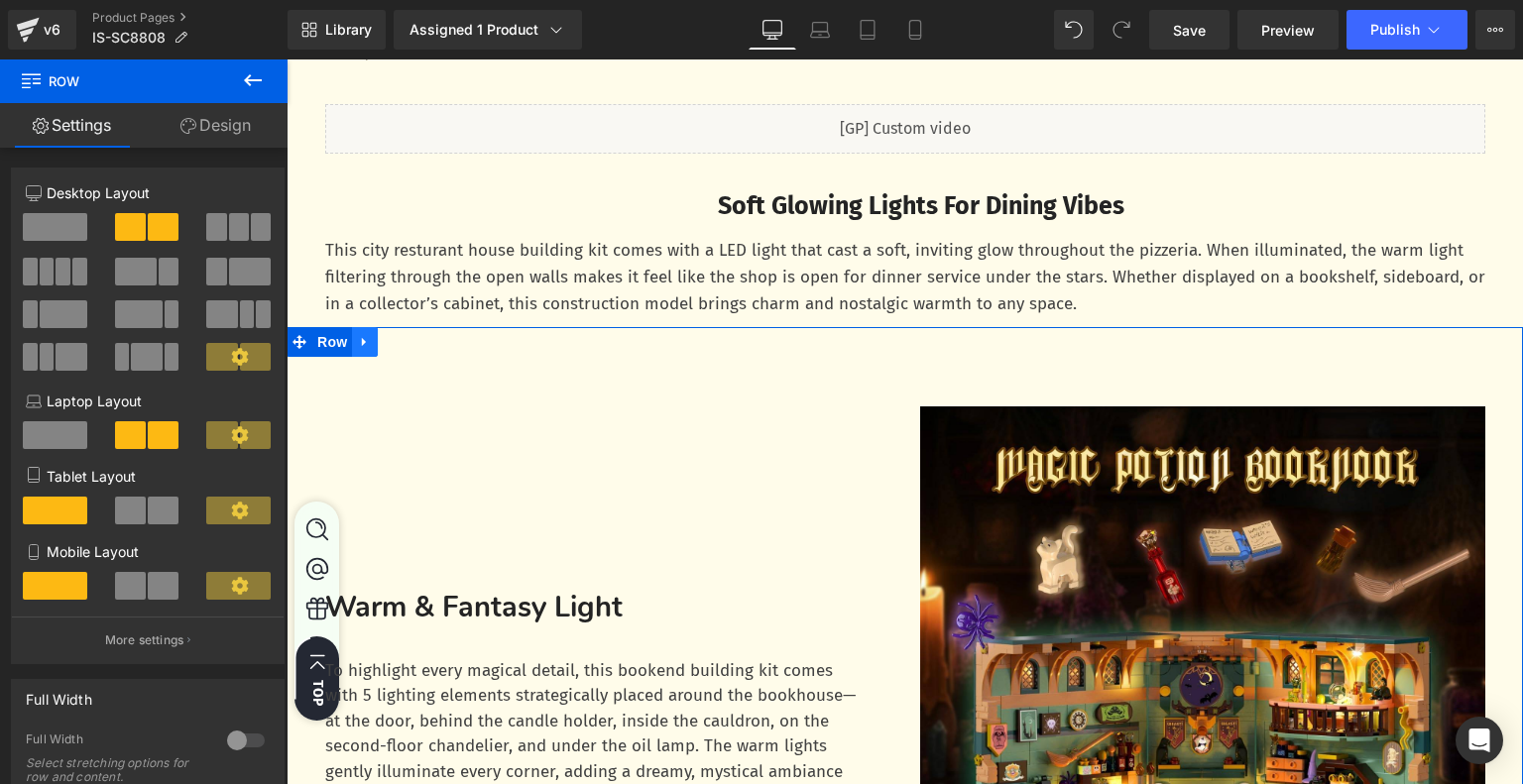 click 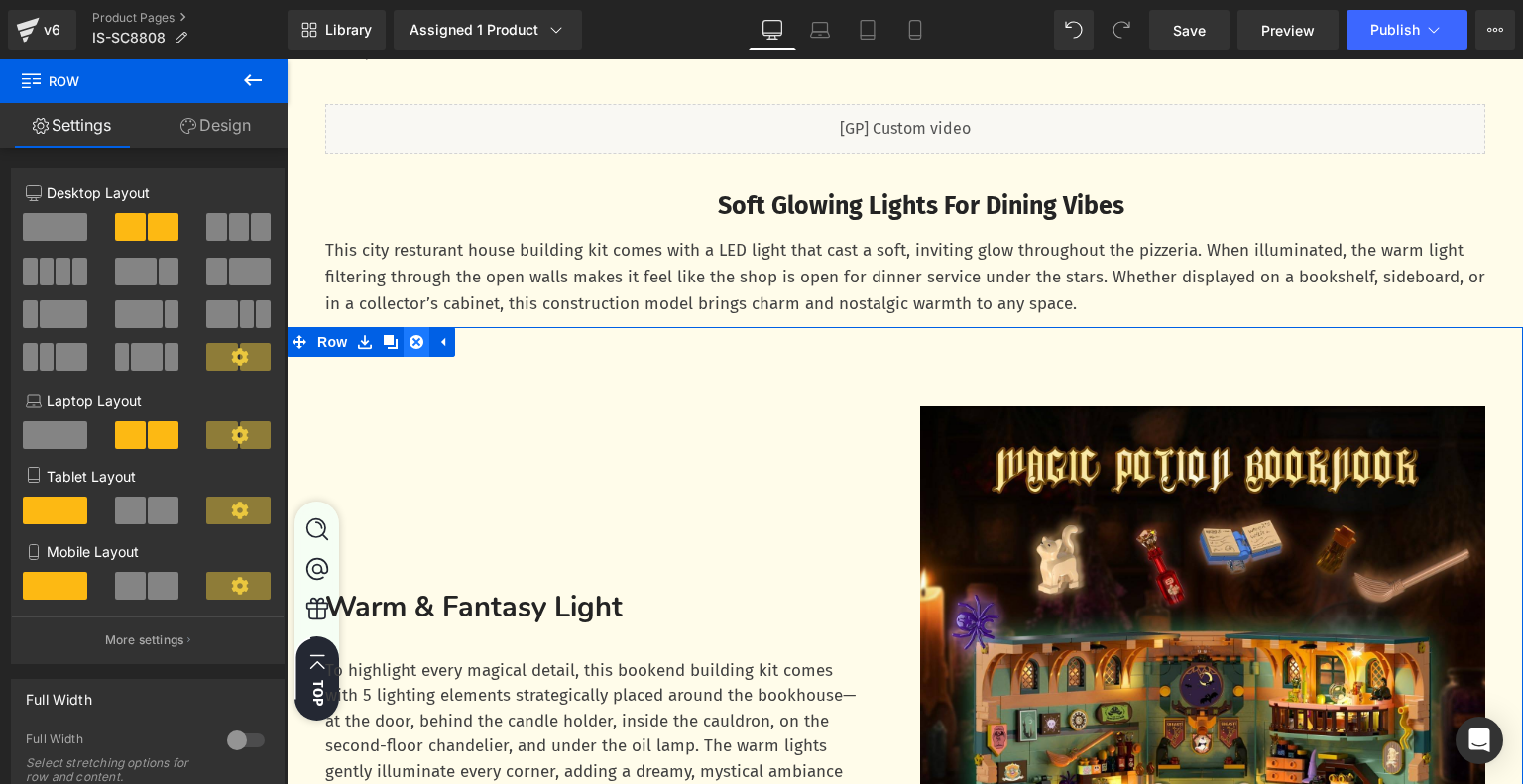 click 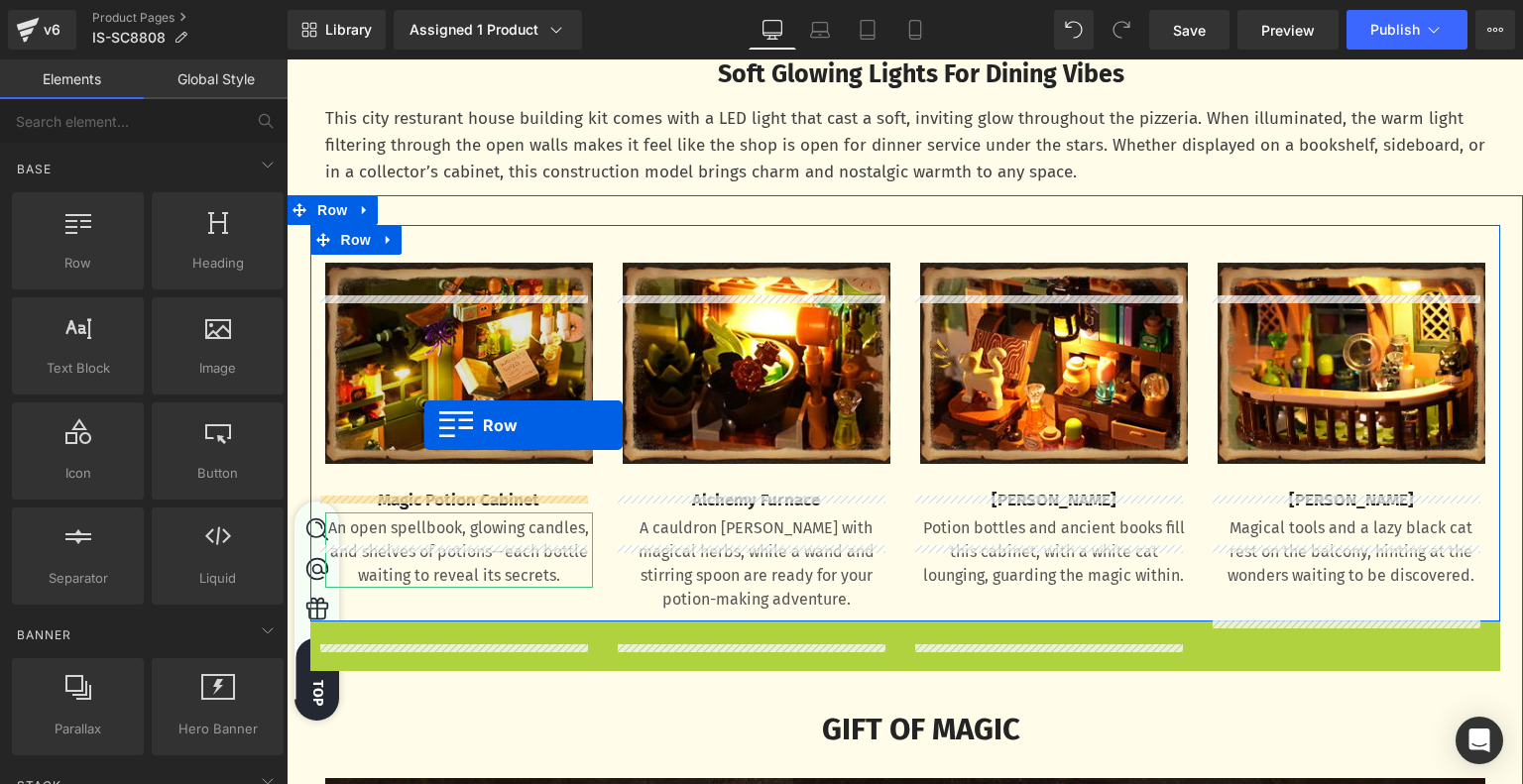 scroll, scrollTop: 2441, scrollLeft: 0, axis: vertical 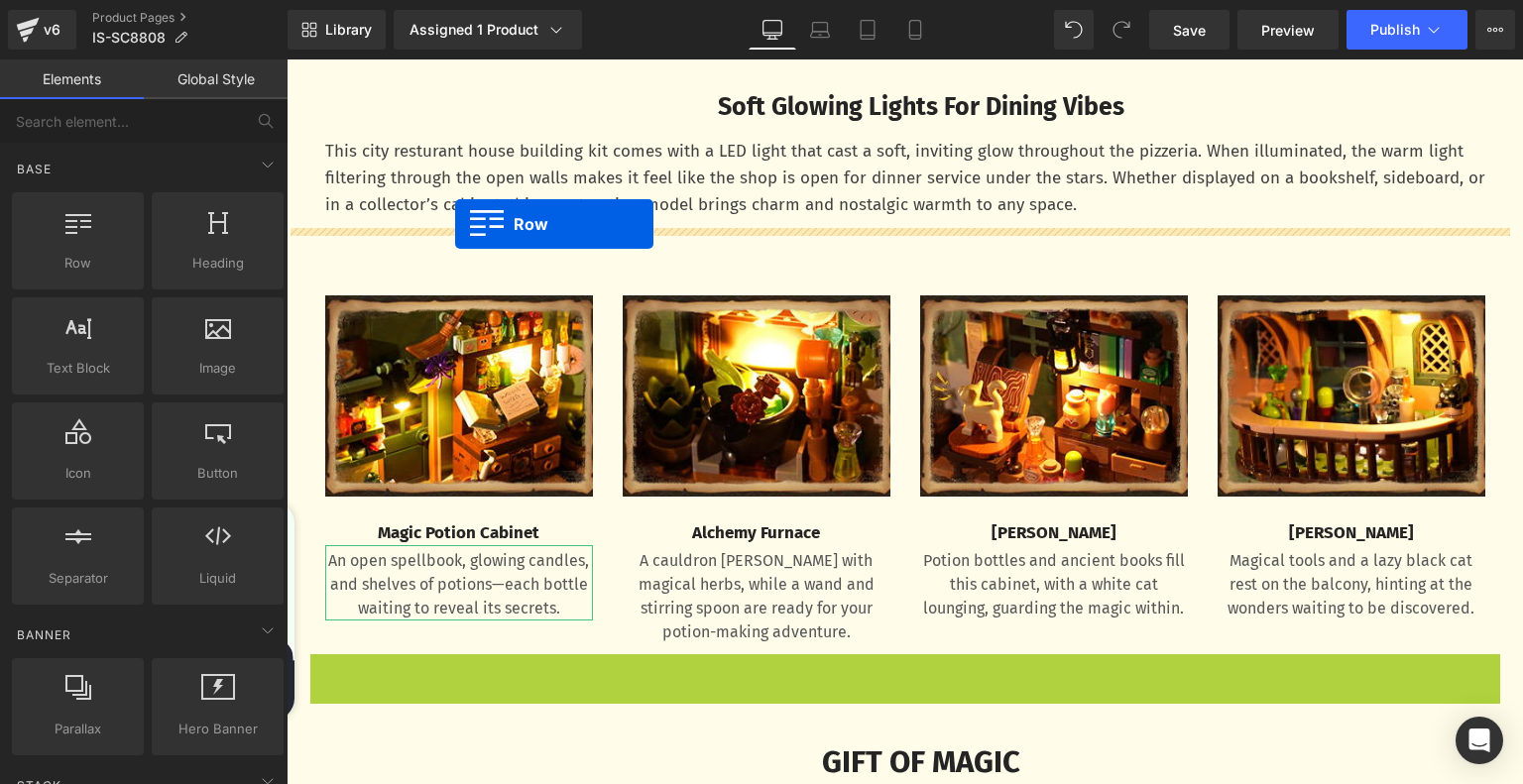 drag, startPoint x: 310, startPoint y: 278, endPoint x: 455, endPoint y: 224, distance: 154.7288 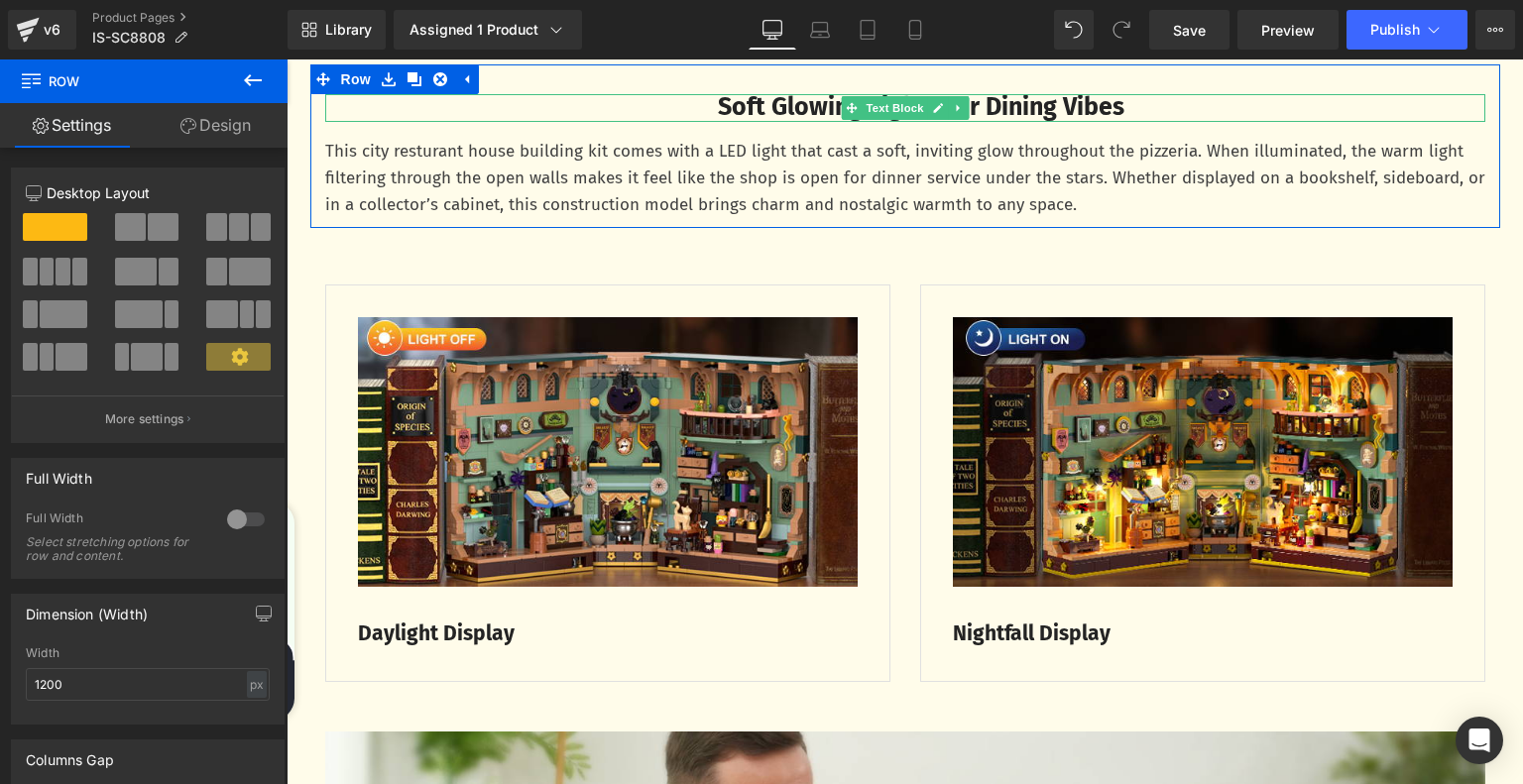 click on "Soft Glowing Lights For Dining Vibes" at bounding box center [921, 107] 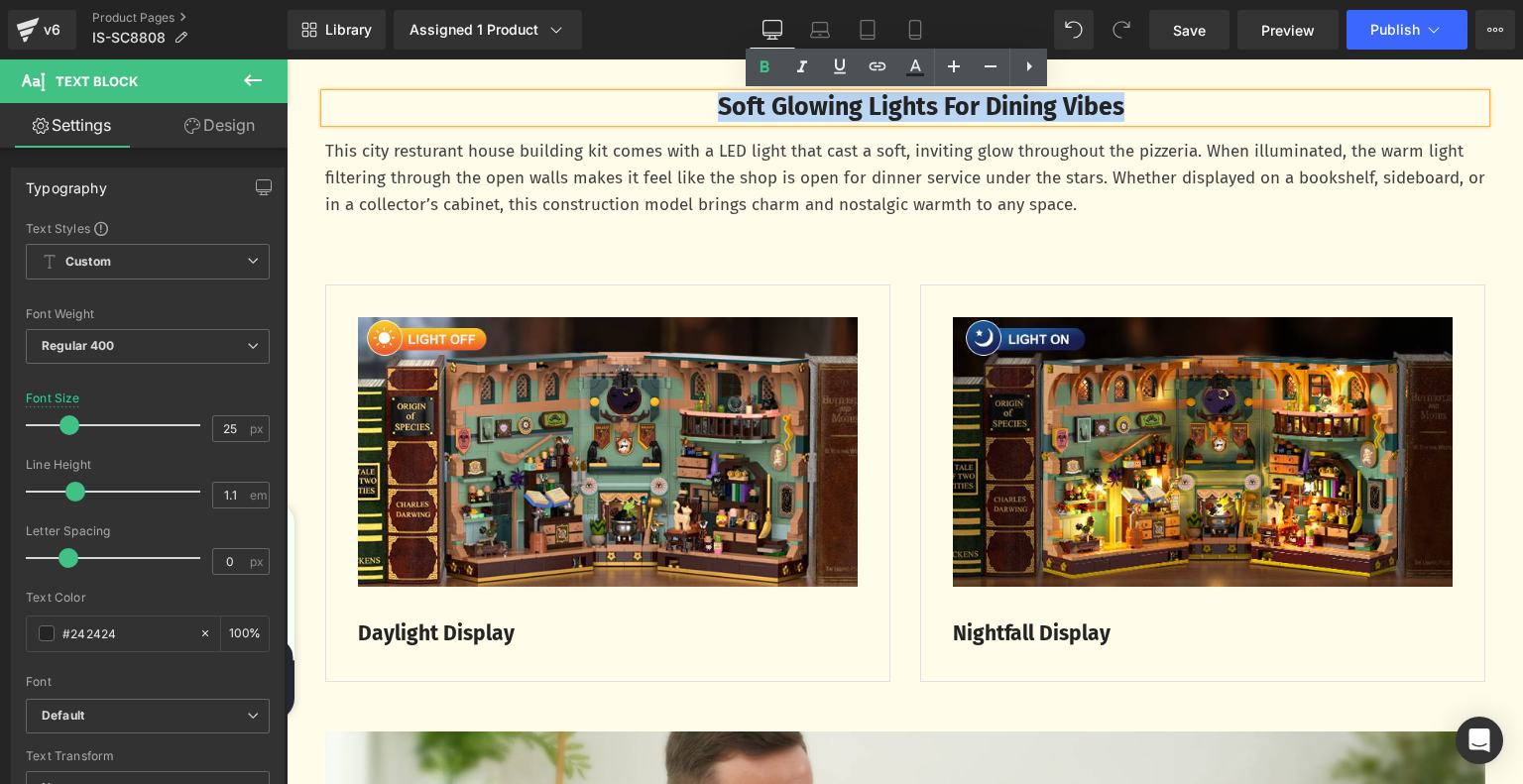 drag, startPoint x: 1152, startPoint y: 110, endPoint x: 653, endPoint y: 104, distance: 499.0361 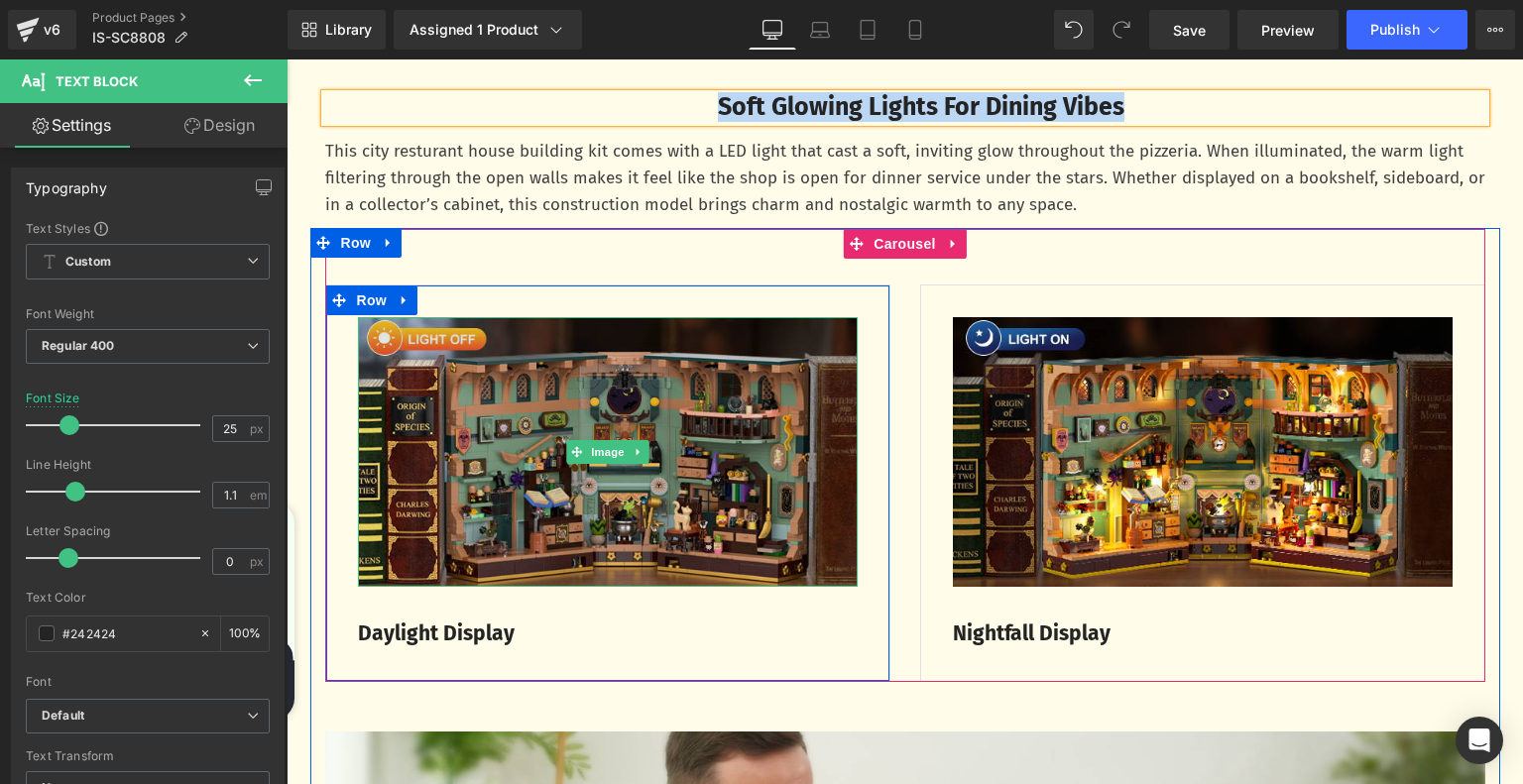 click at bounding box center [608, 451] 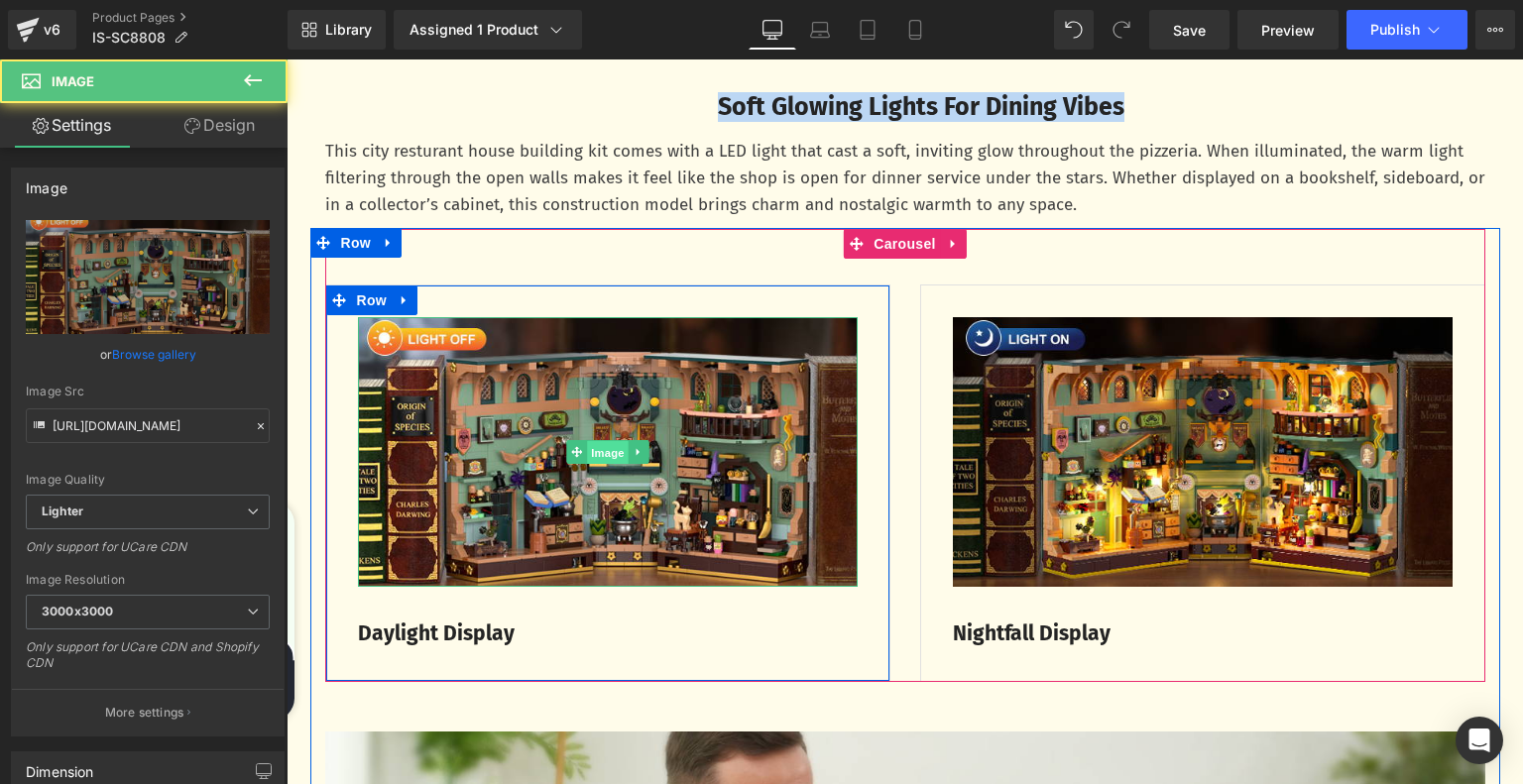 click on "Image" at bounding box center [608, 453] 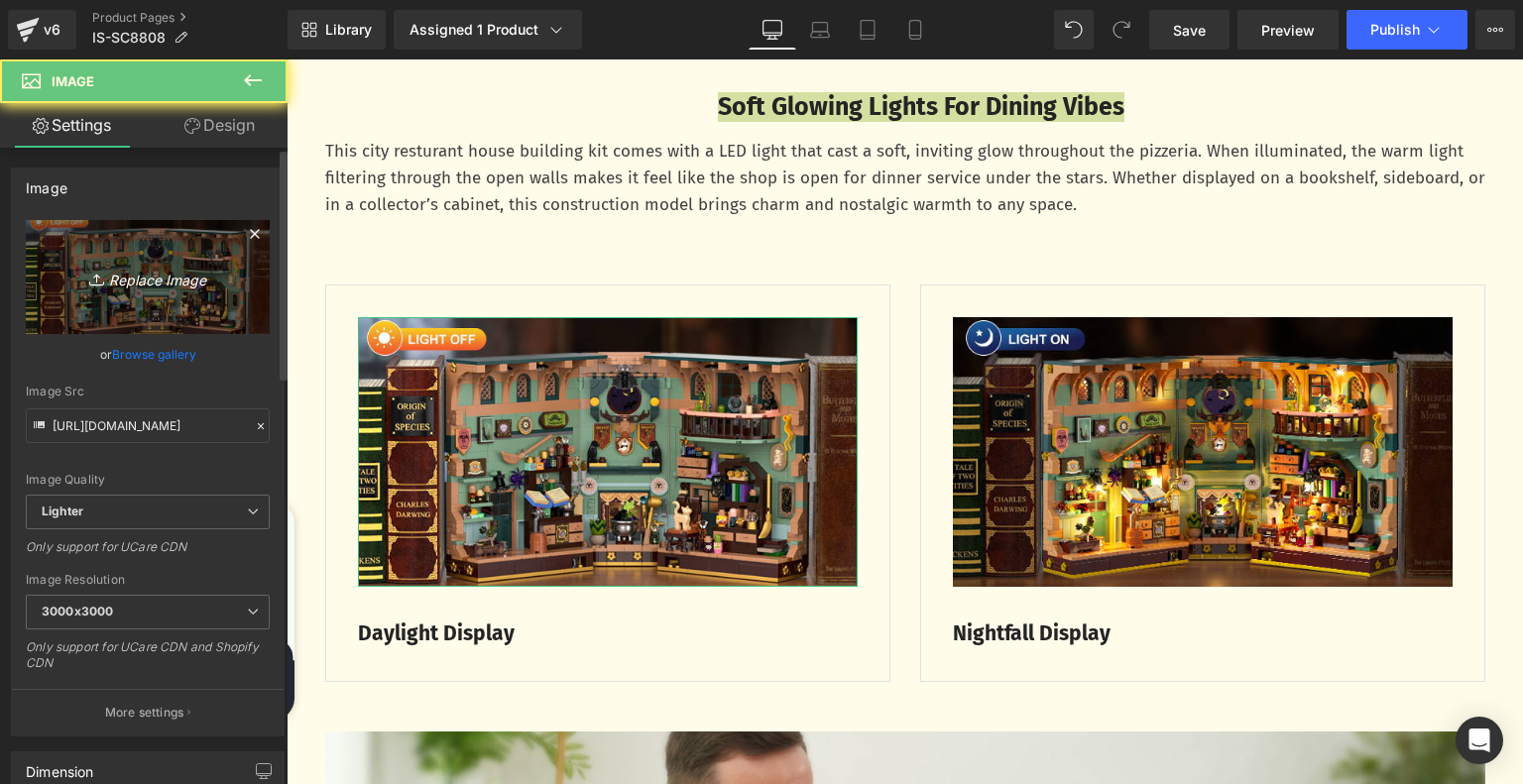 click on "Replace Image" at bounding box center (148, 277) 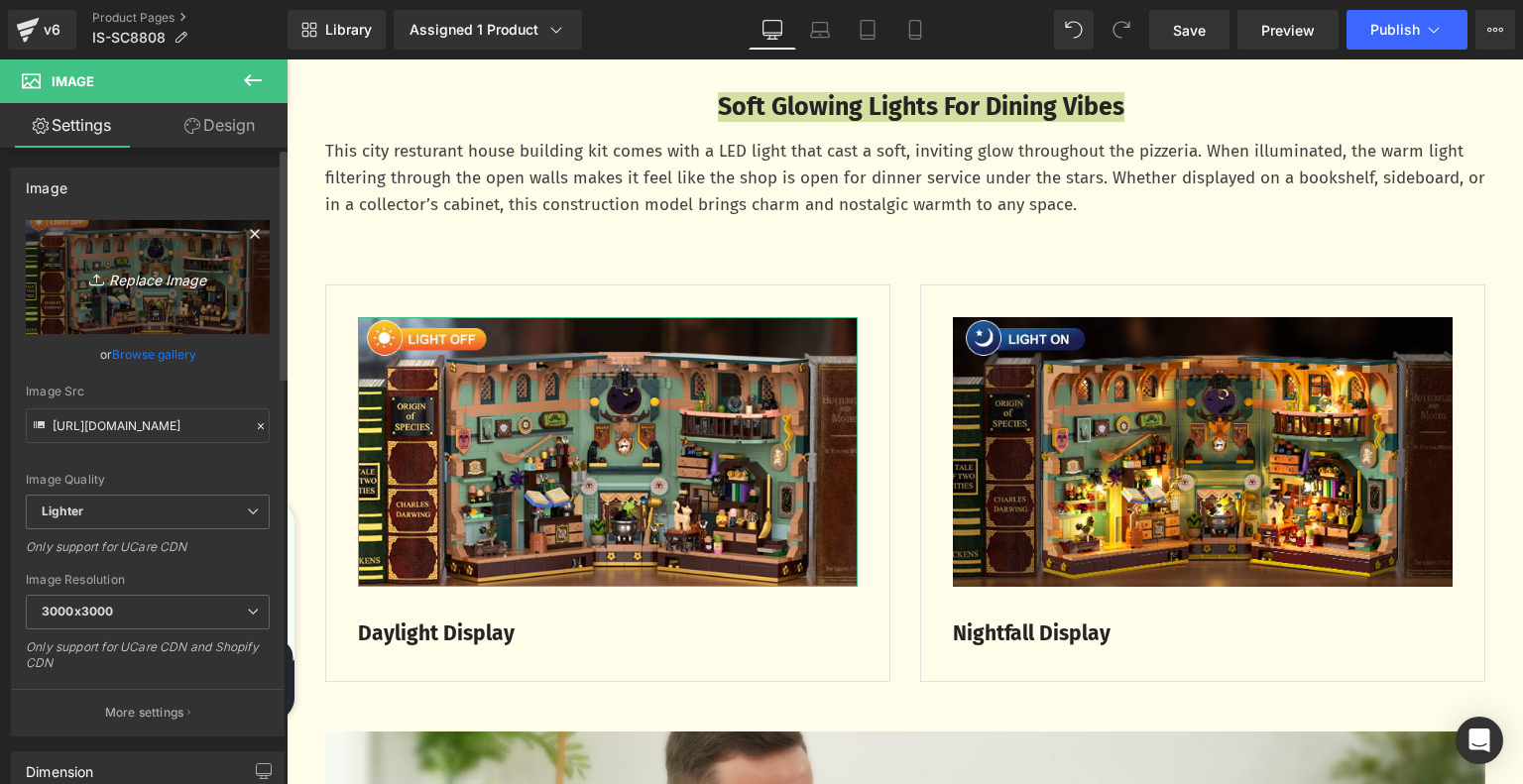 type on "C:\fakepath\3cdf0ac7-512e-40cf-89c0-638cc93de6fe.__CR0,0,650,350_PT0_SX650_V1___.jpg" 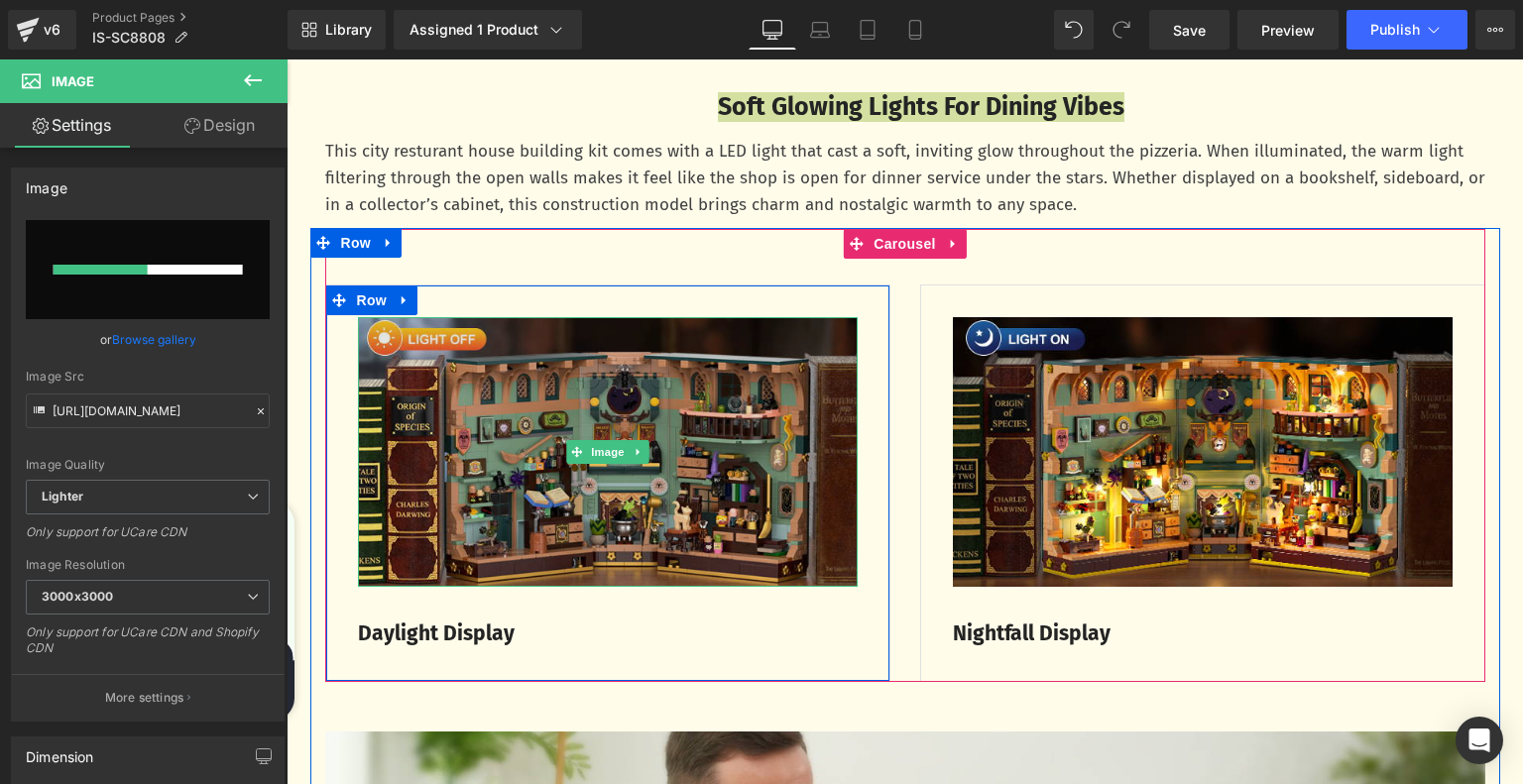 type 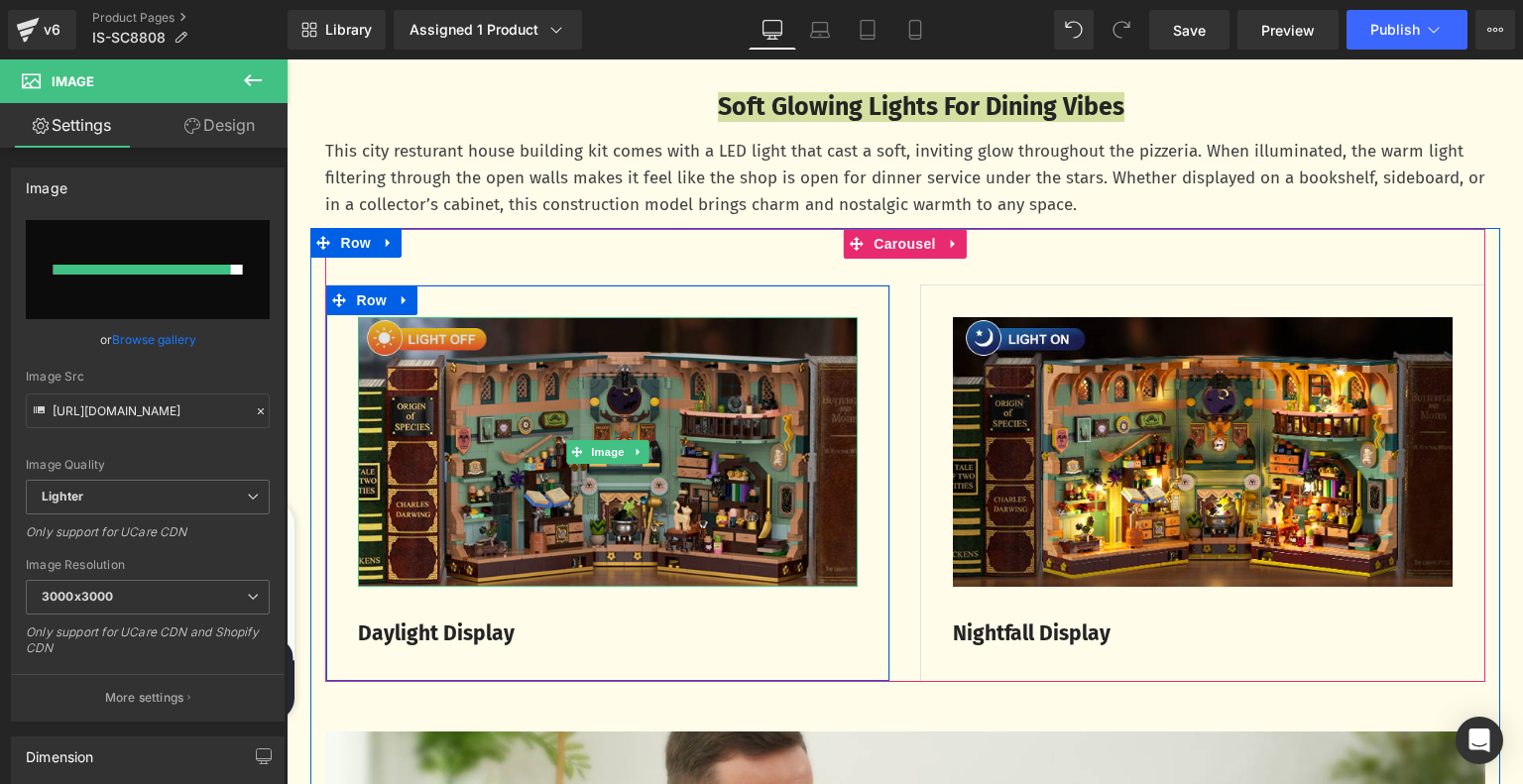 type on "https://ucarecdn.com/d8af7e09-c2c4-4f8a-b523-8a61783dcddc/-/format/auto/-/preview/3000x3000/-/quality/lighter/3cdf0ac7-512e-40cf-89c0-638cc93de6fe.__CR0,0,650,350_PT0_SX650_V1___.jpg" 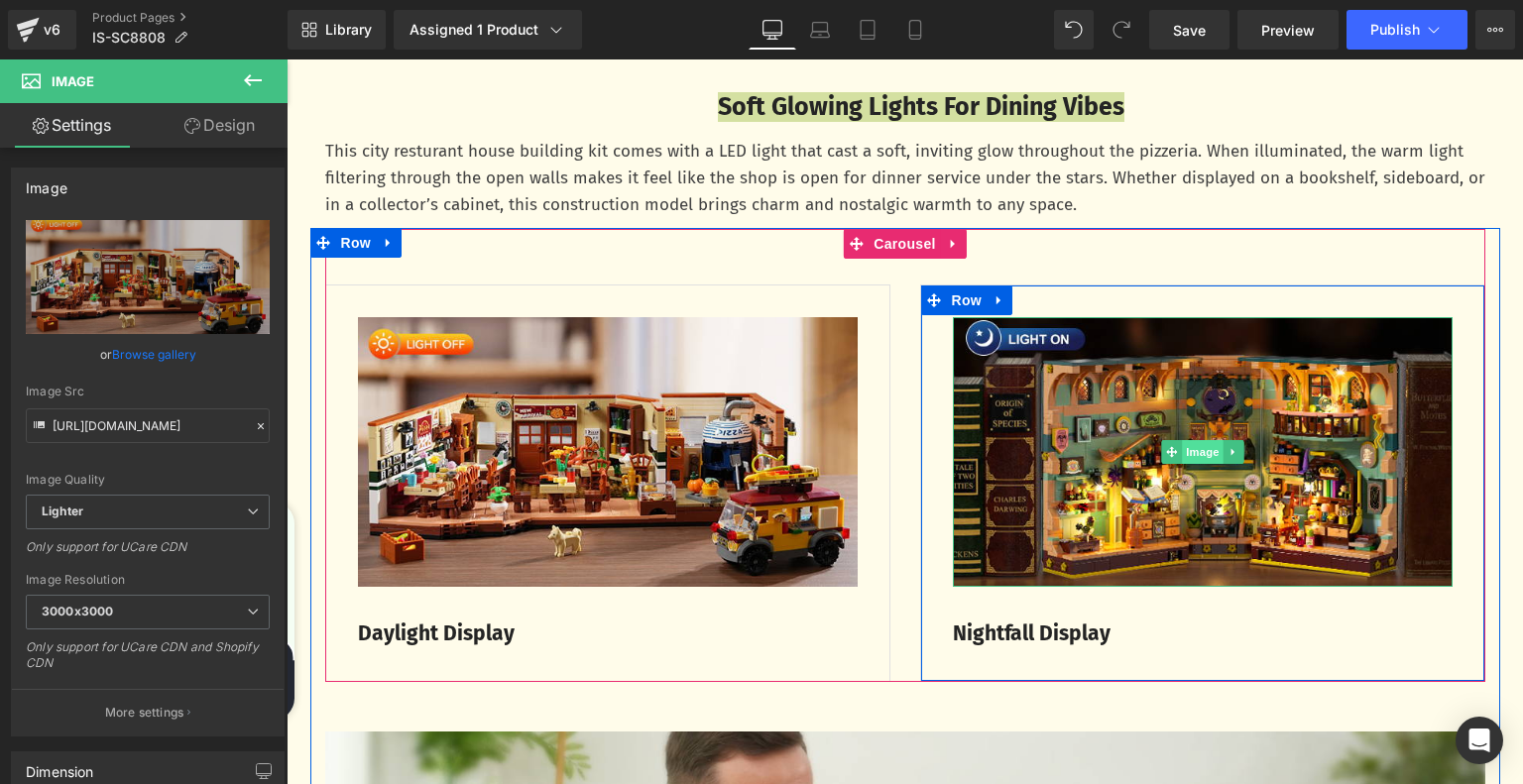 click on "Image" at bounding box center [1203, 452] 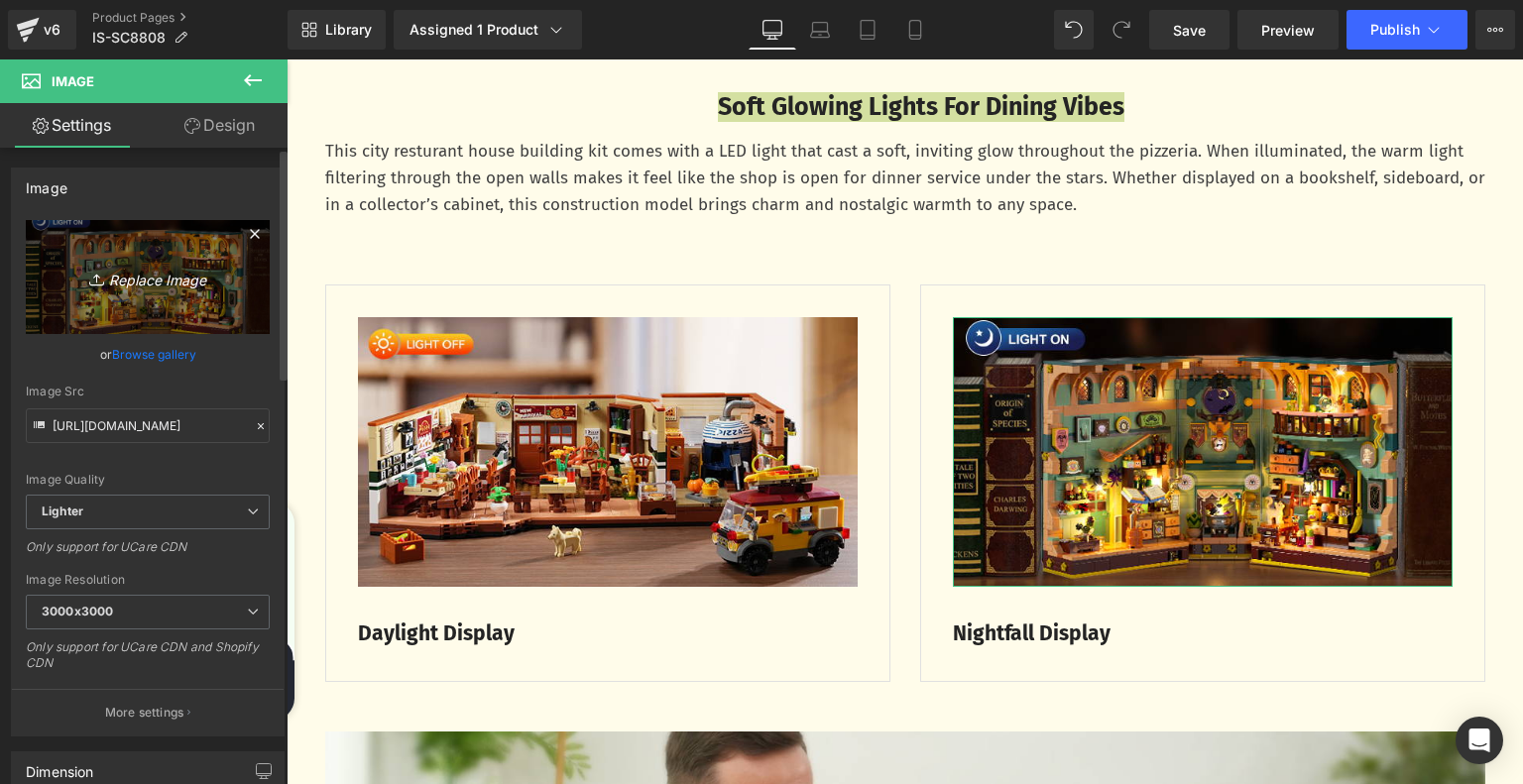 click on "Replace Image" at bounding box center (148, 277) 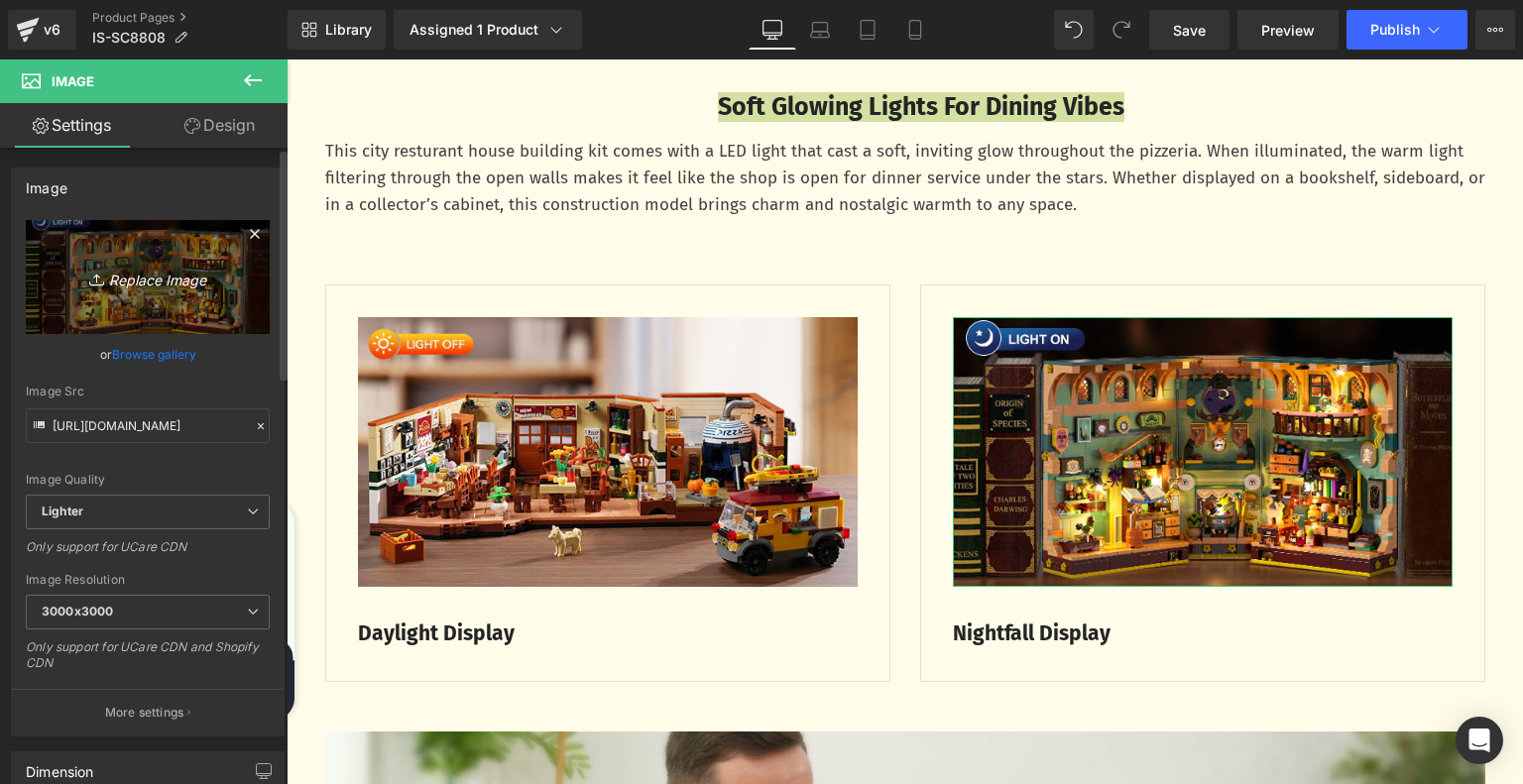 type on "C:\fakepath\5d1b617a-daa3-4080-a19f-6afb5bd173bb.__CR0,0,650,350_PT0_SX650_V1___.jpg" 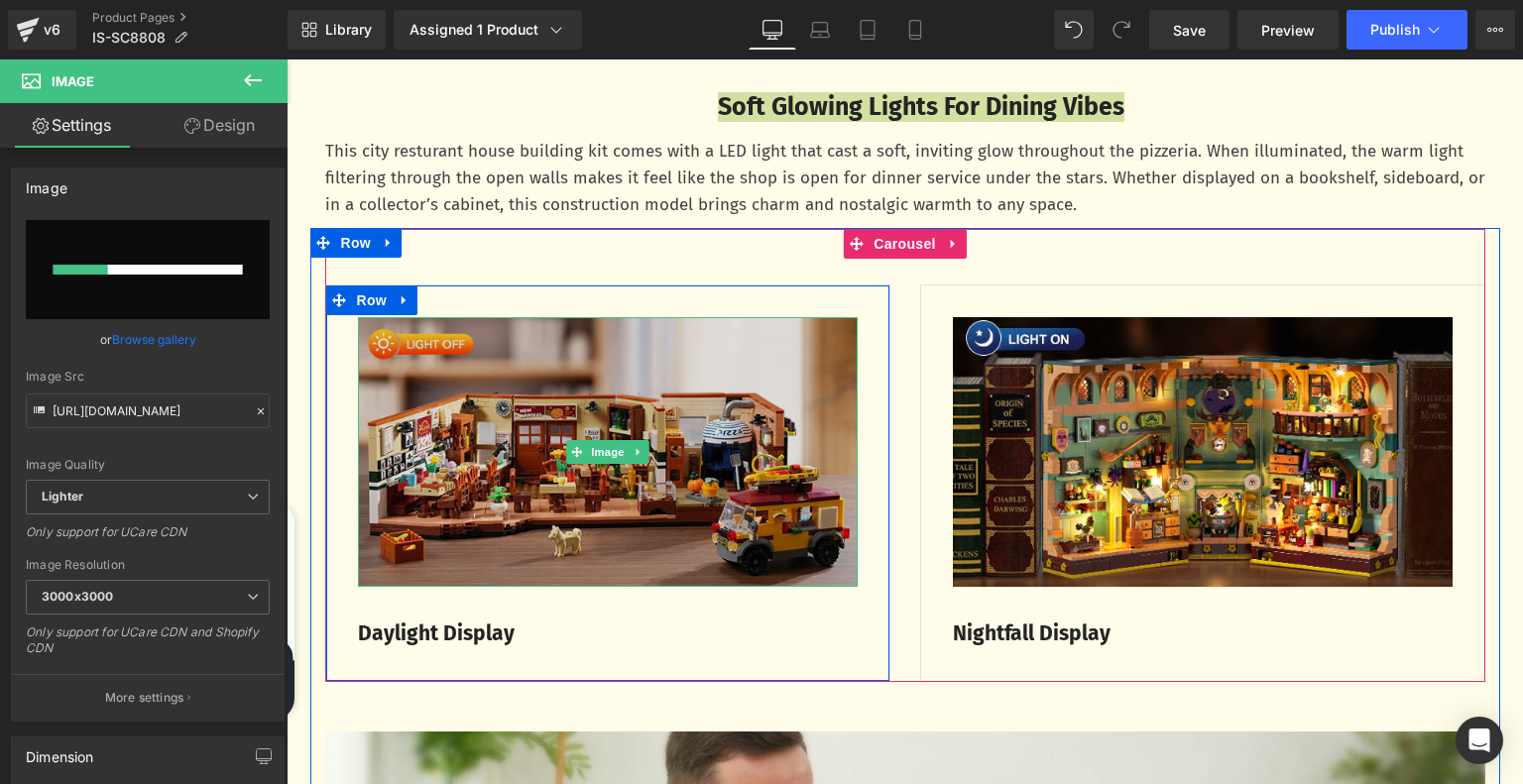 type 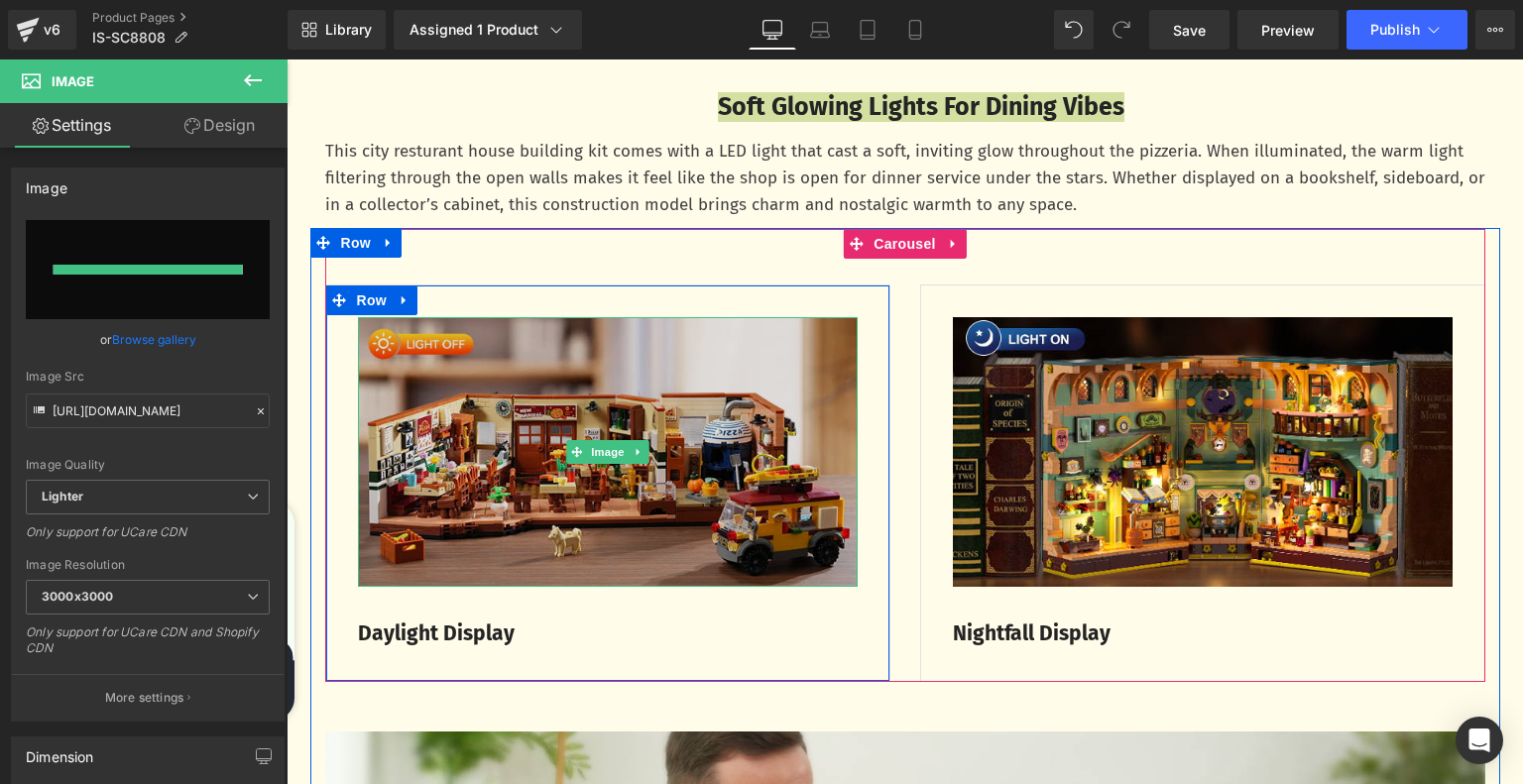 type on "https://ucarecdn.com/cbac382d-f120-42ce-8d8e-e91fc80b768c/-/format/auto/-/preview/3000x3000/-/quality/lighter/5d1b617a-daa3-4080-a19f-6afb5bd173bb.__CR0,0,650,350_PT0_SX650_V1___.jpg" 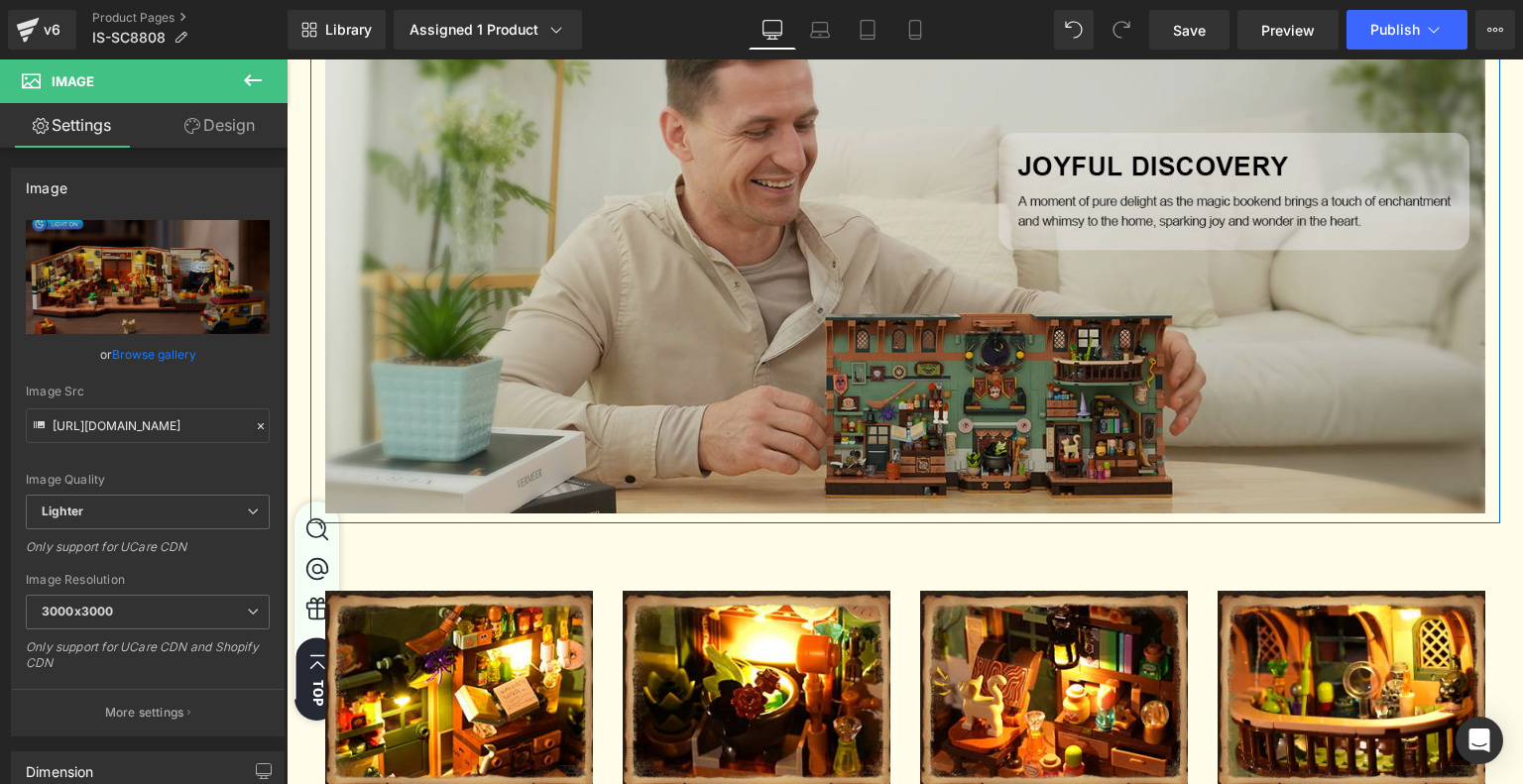 click at bounding box center [905, 276] 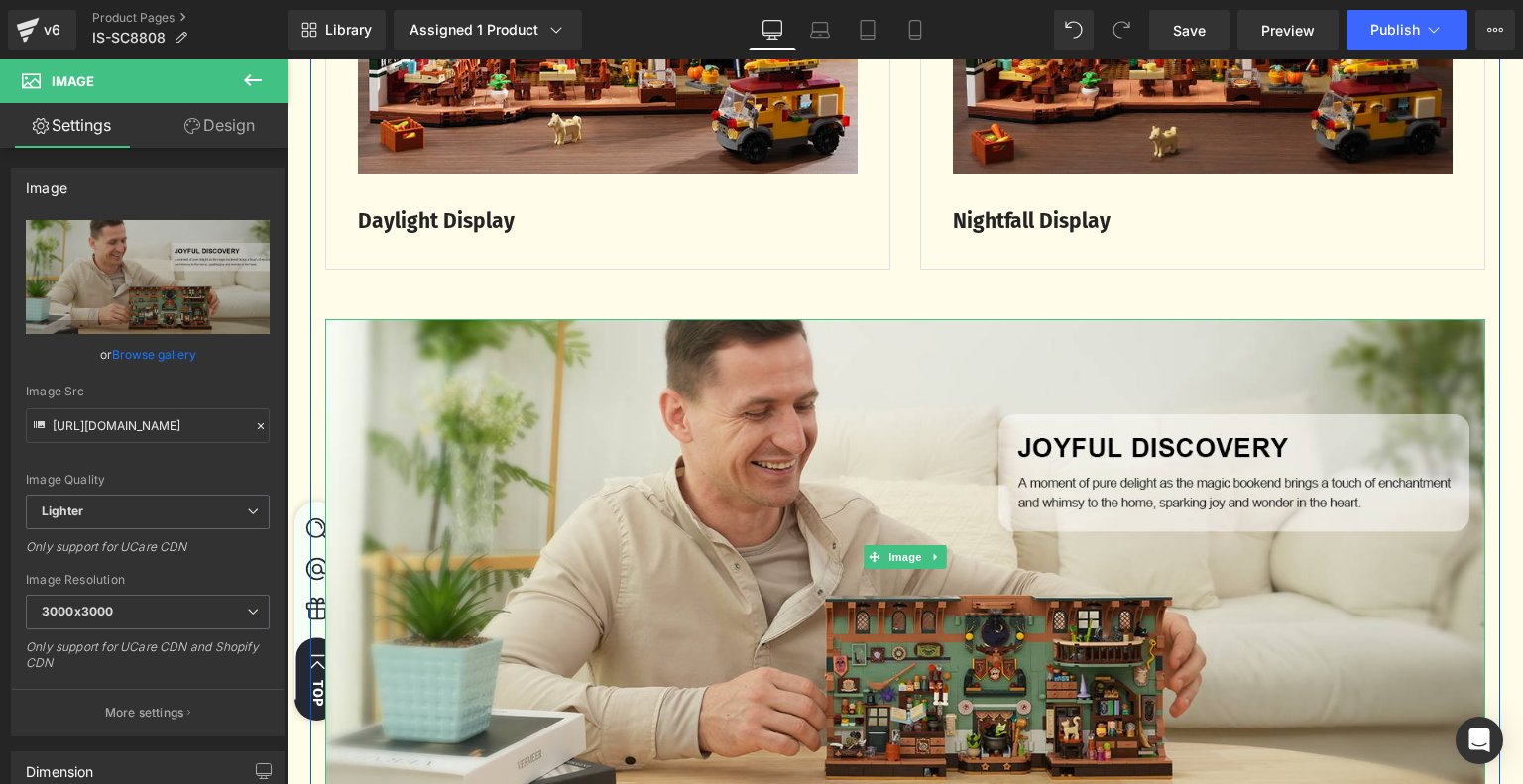 scroll, scrollTop: 3234, scrollLeft: 0, axis: vertical 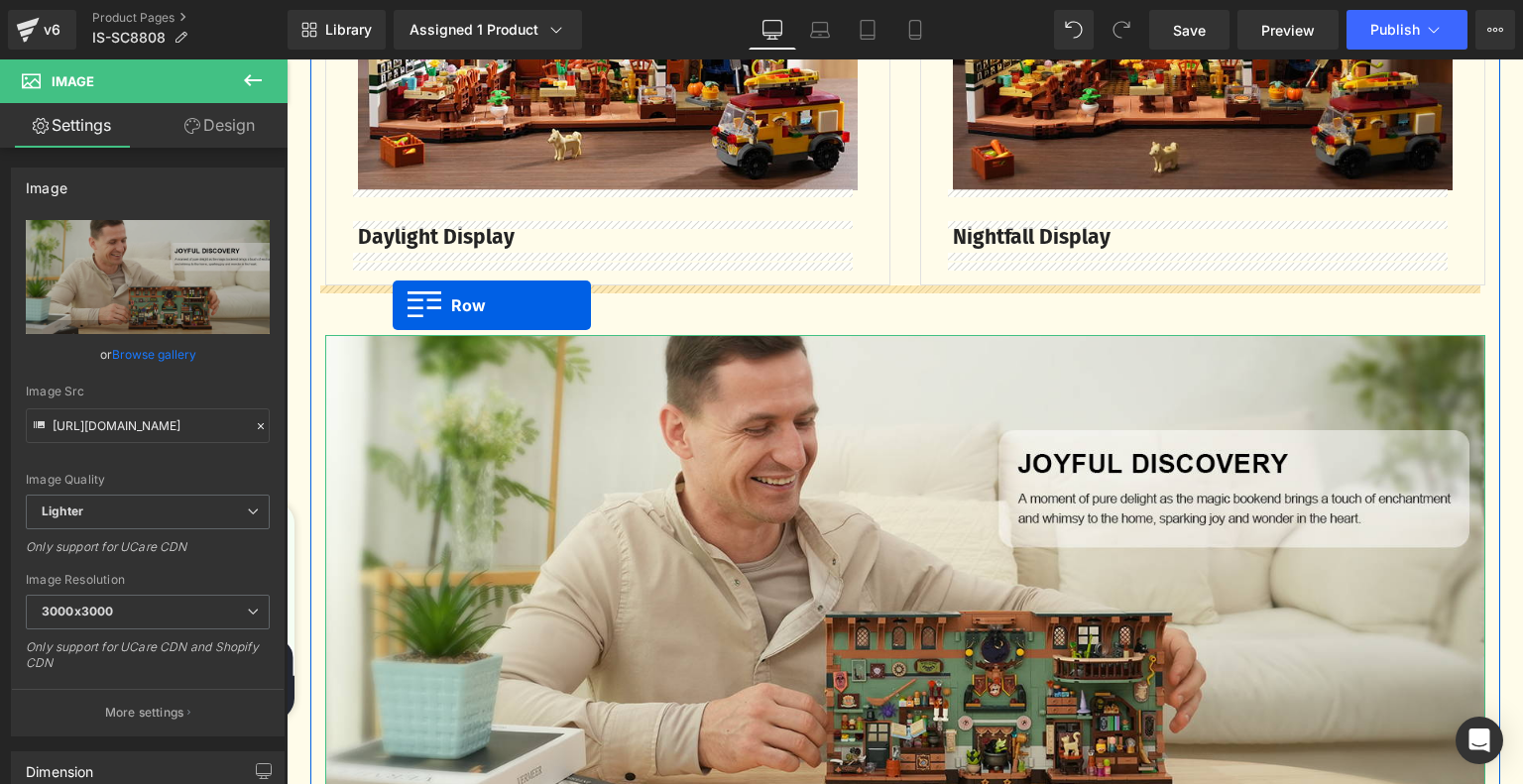 drag, startPoint x: 297, startPoint y: 438, endPoint x: 393, endPoint y: 305, distance: 164.02744 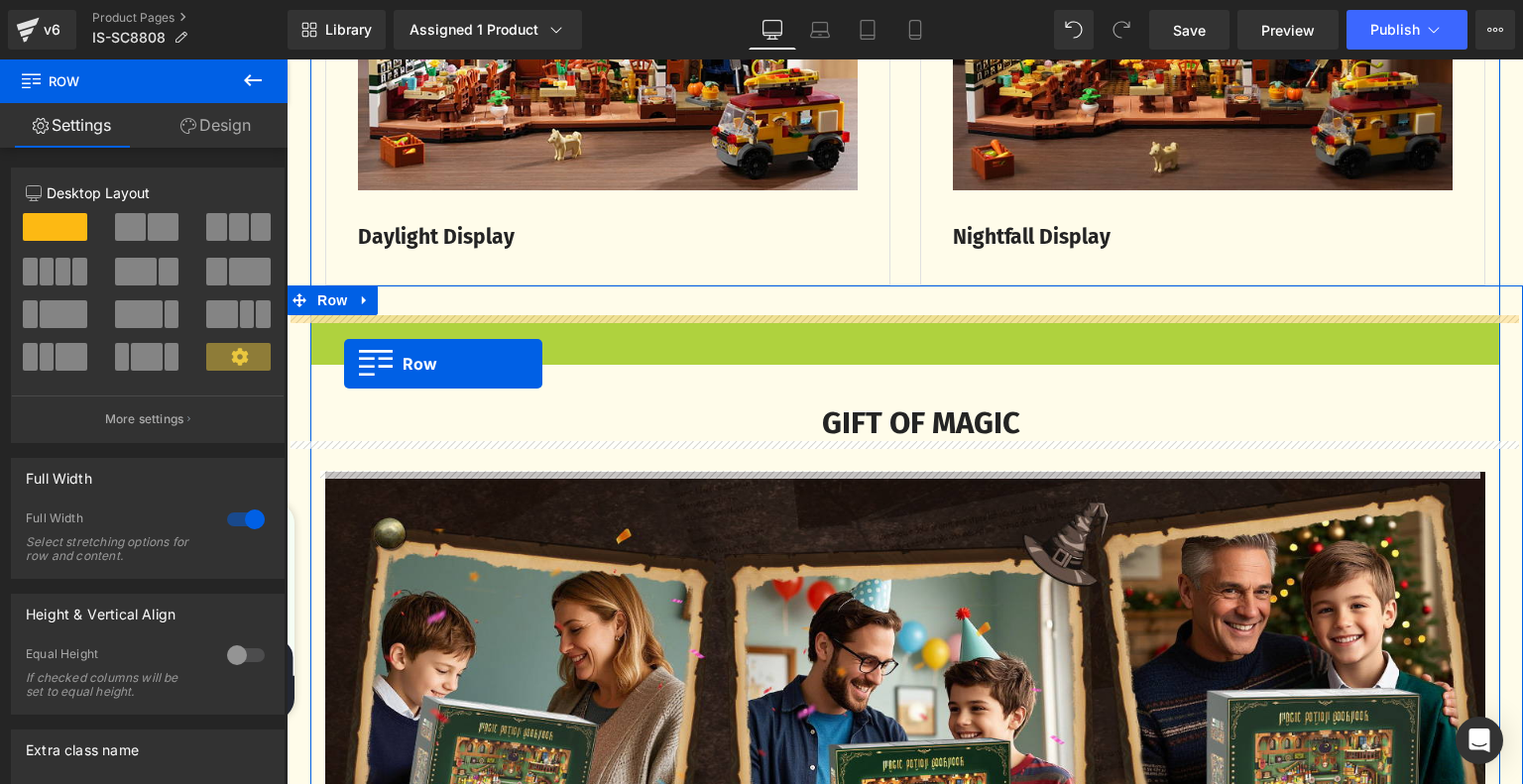 drag, startPoint x: 315, startPoint y: 331, endPoint x: 344, endPoint y: 364, distance: 43.931765 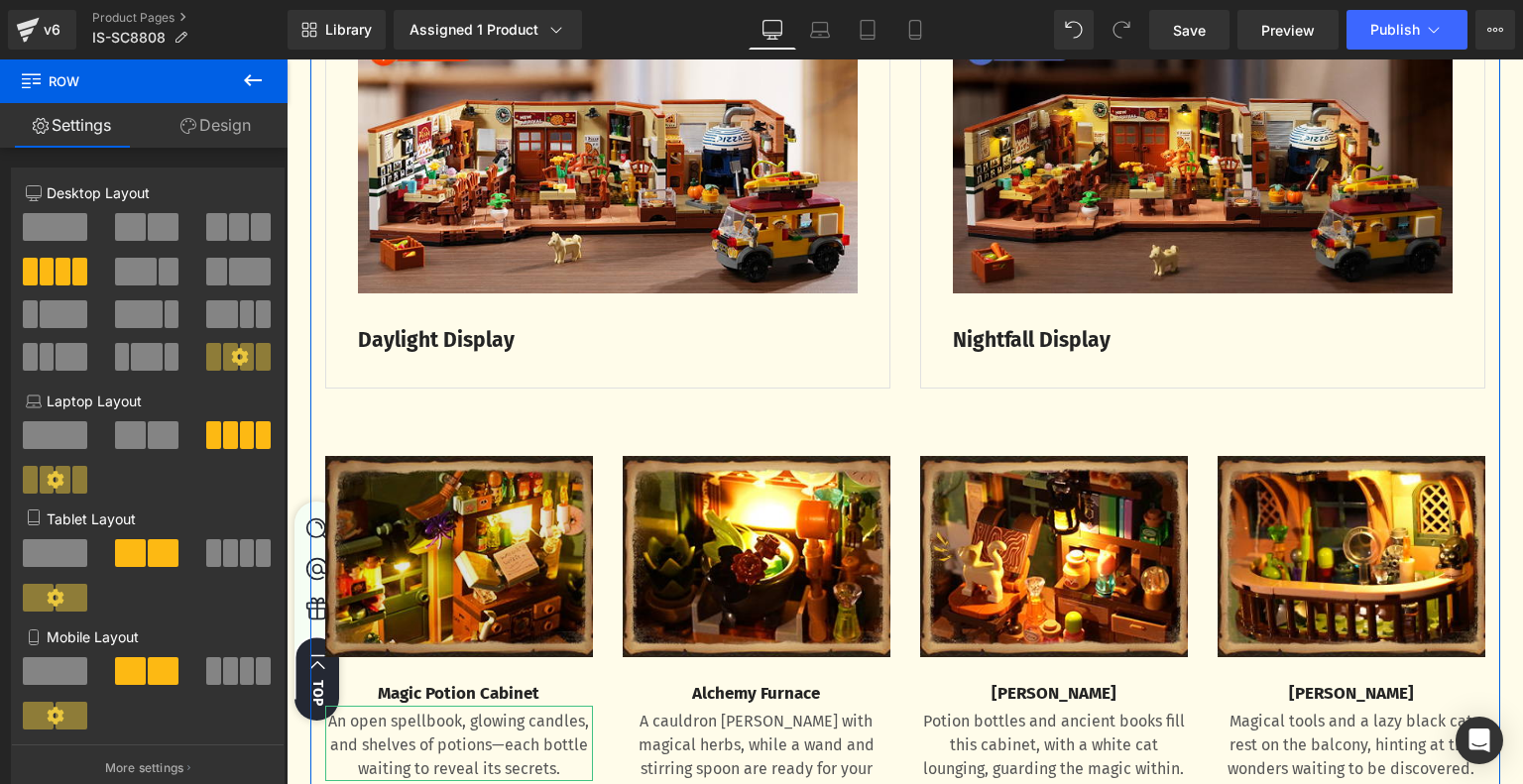 scroll, scrollTop: 2838, scrollLeft: 0, axis: vertical 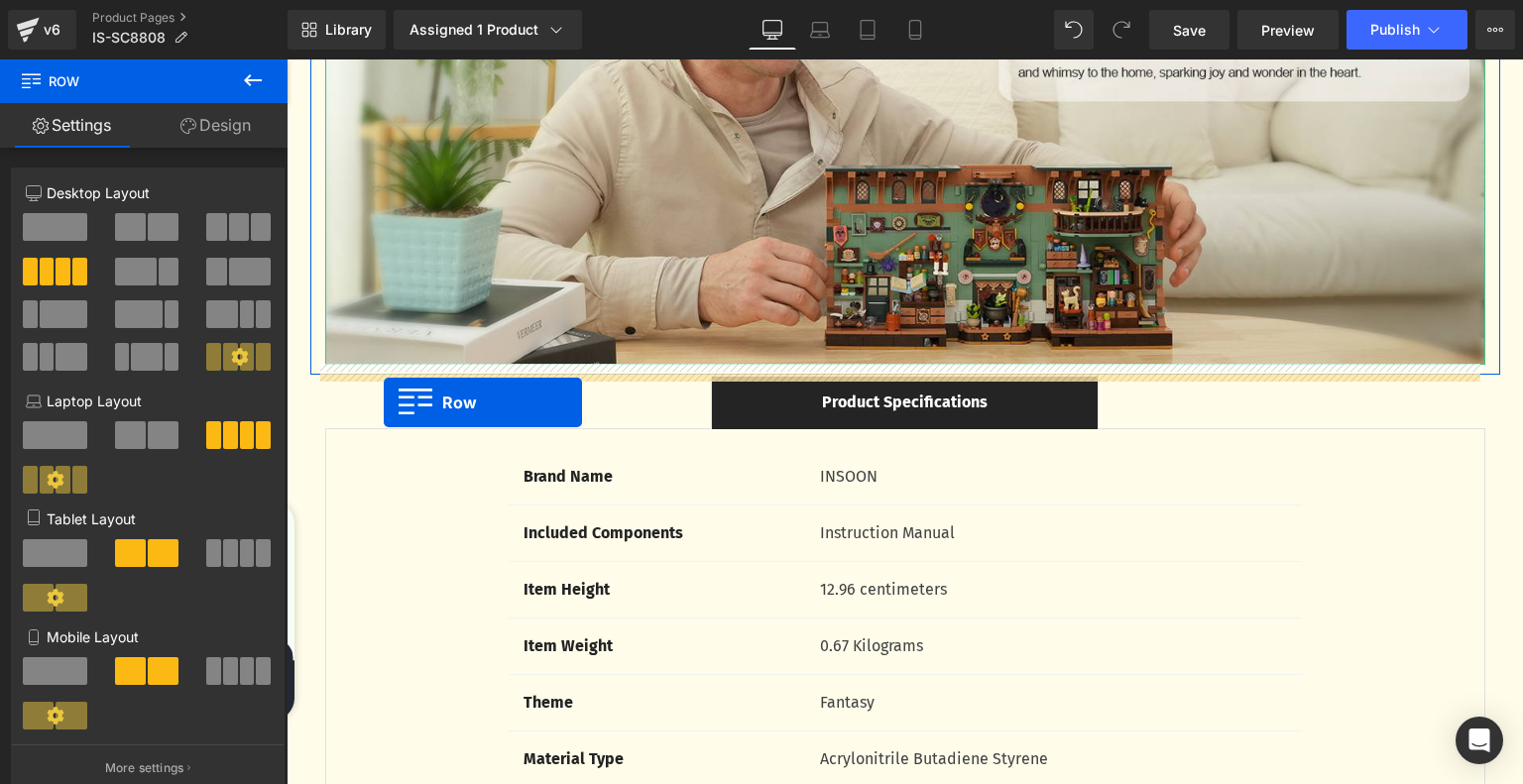 drag, startPoint x: 294, startPoint y: 297, endPoint x: 384, endPoint y: 402, distance: 138.29317 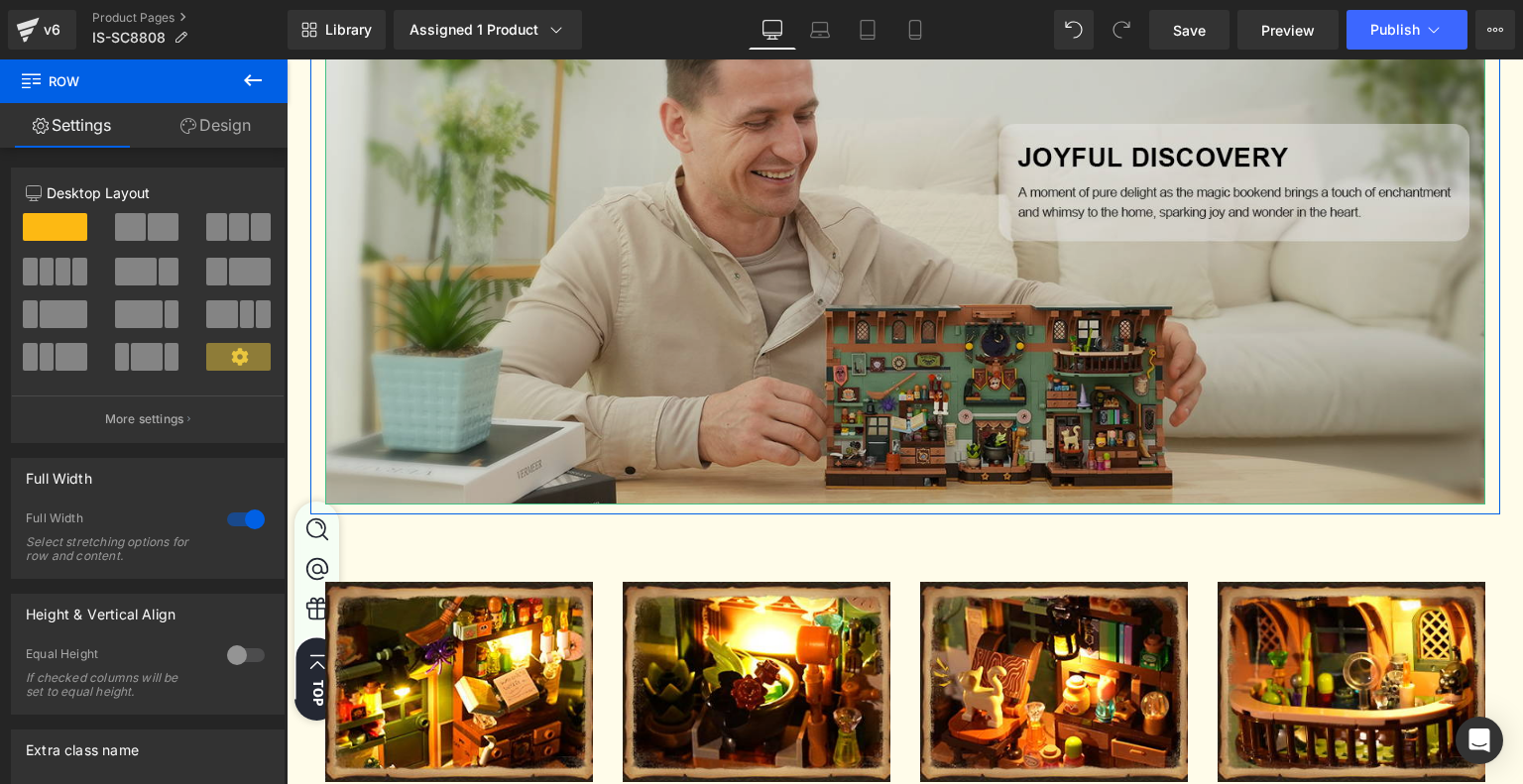 scroll, scrollTop: 2985, scrollLeft: 0, axis: vertical 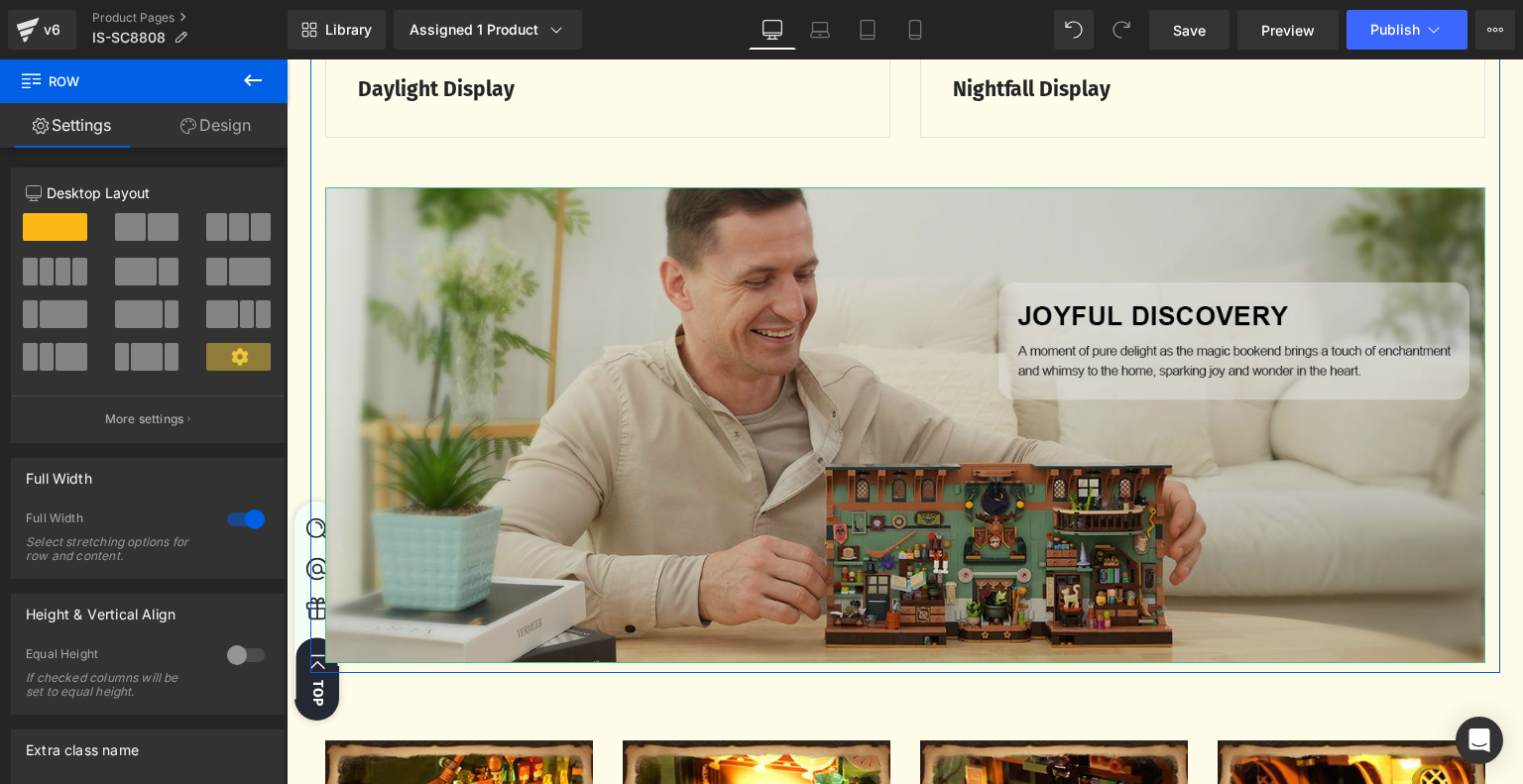 click at bounding box center (905, 425) 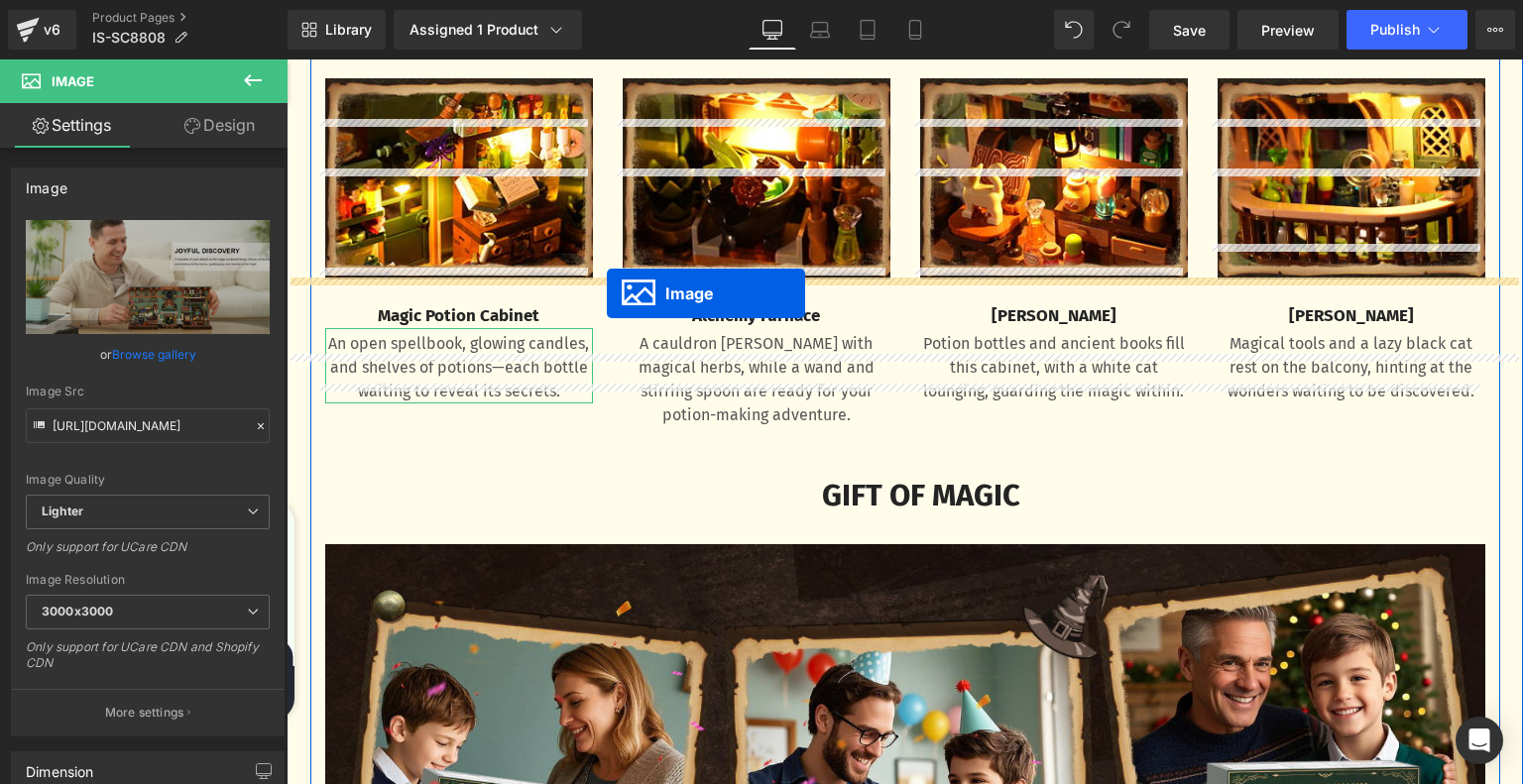 scroll, scrollTop: 3084, scrollLeft: 0, axis: vertical 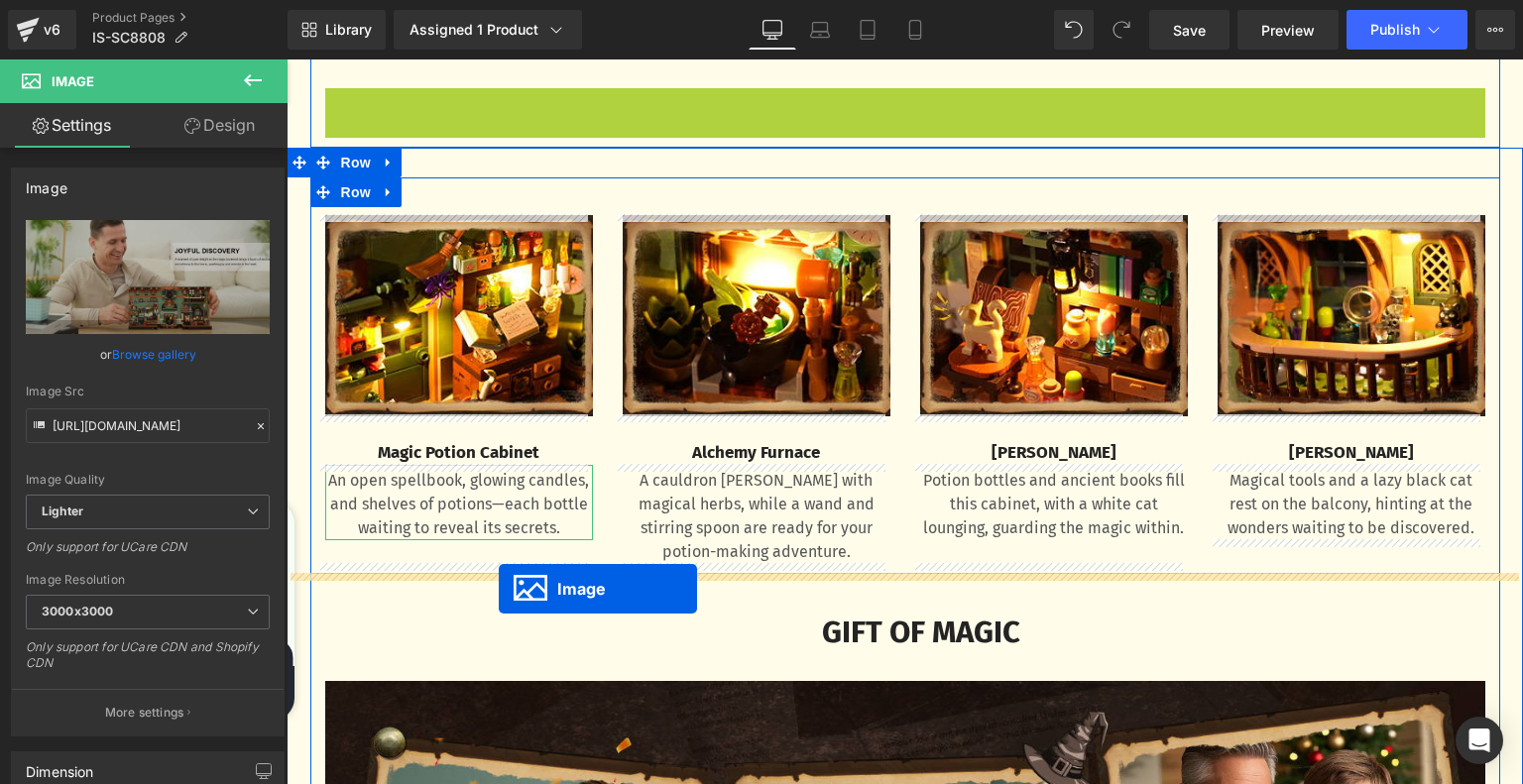 drag, startPoint x: 861, startPoint y: 416, endPoint x: 499, endPoint y: 589, distance: 401.21441 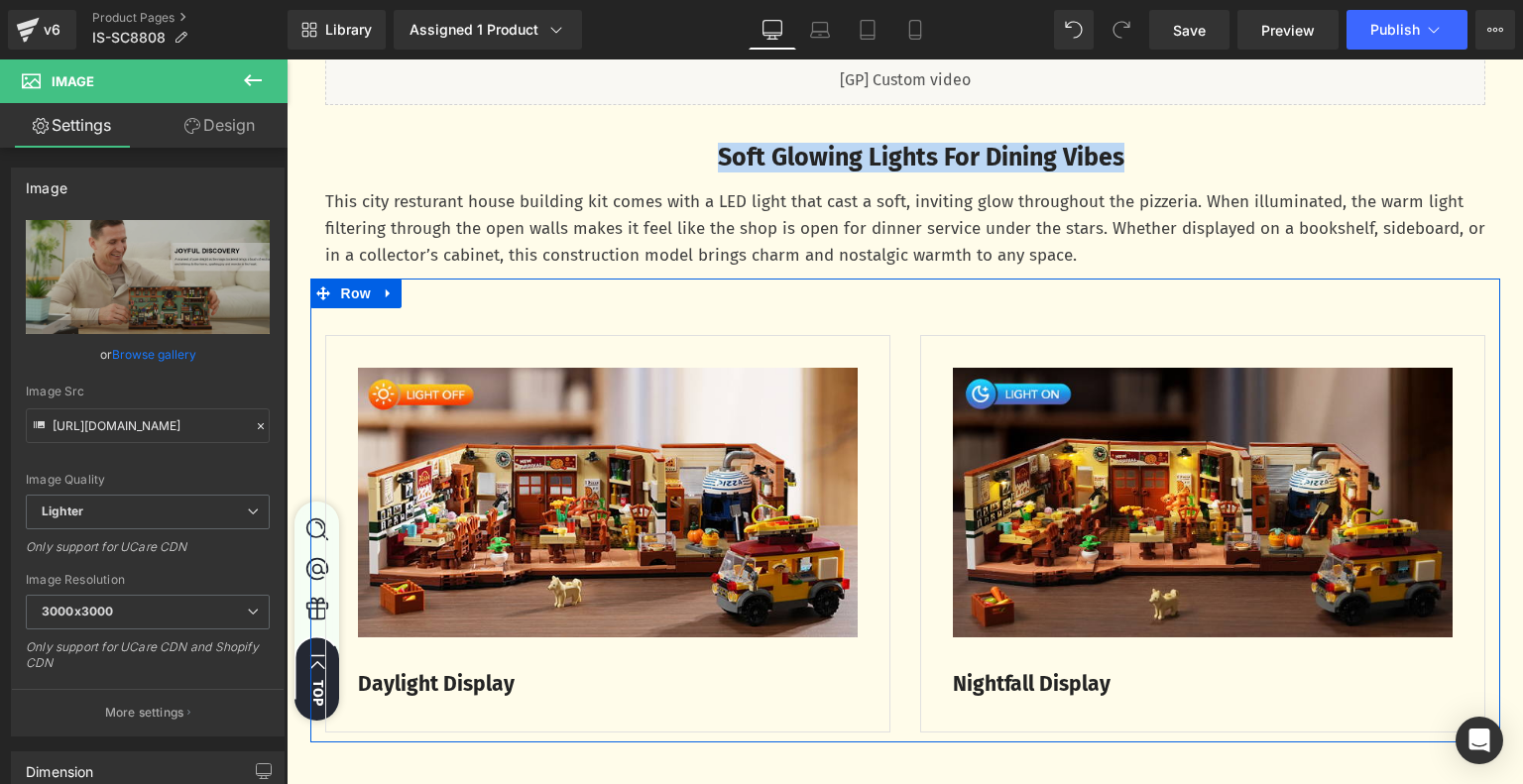 scroll, scrollTop: 2787, scrollLeft: 0, axis: vertical 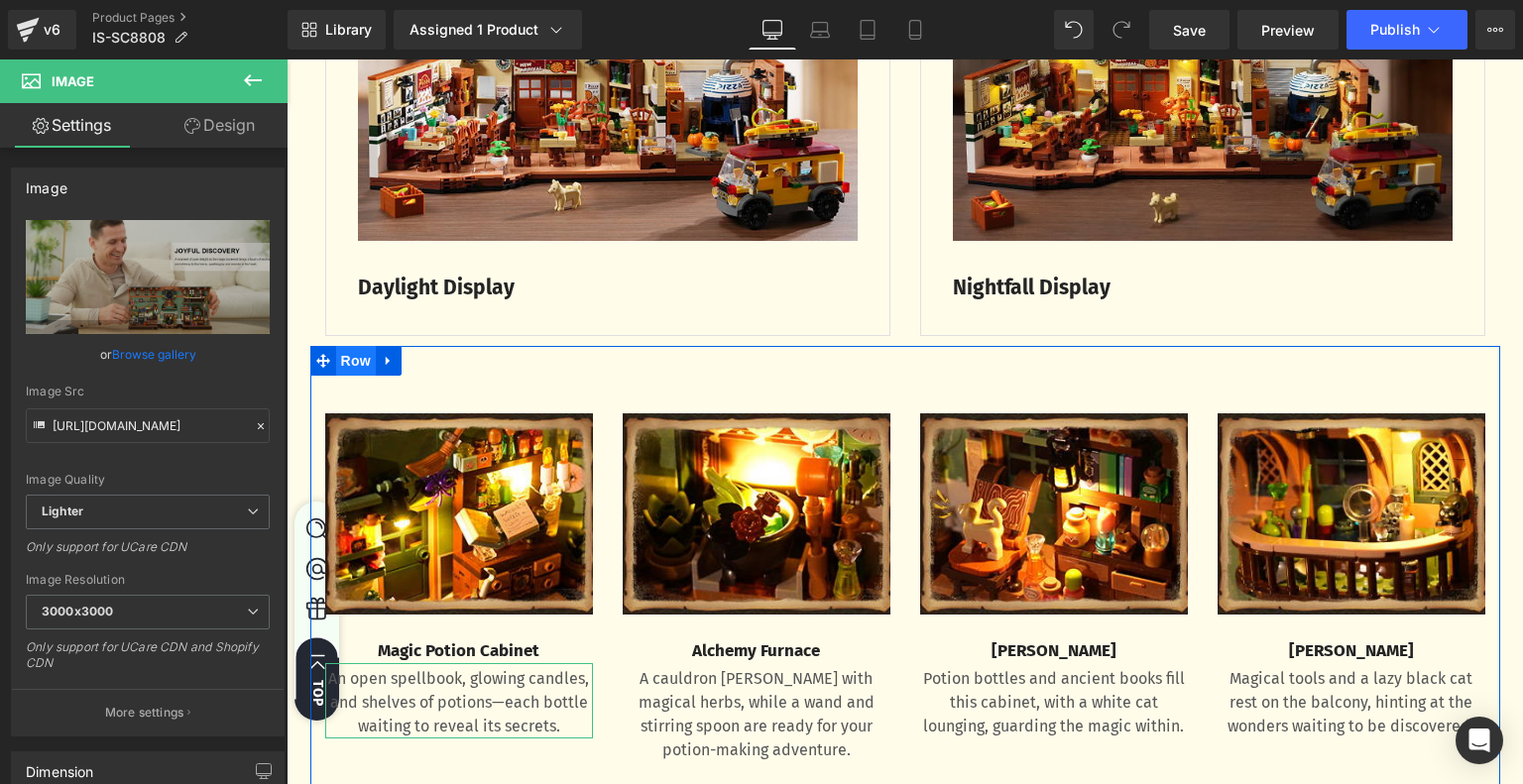 click on "Row" at bounding box center [356, 361] 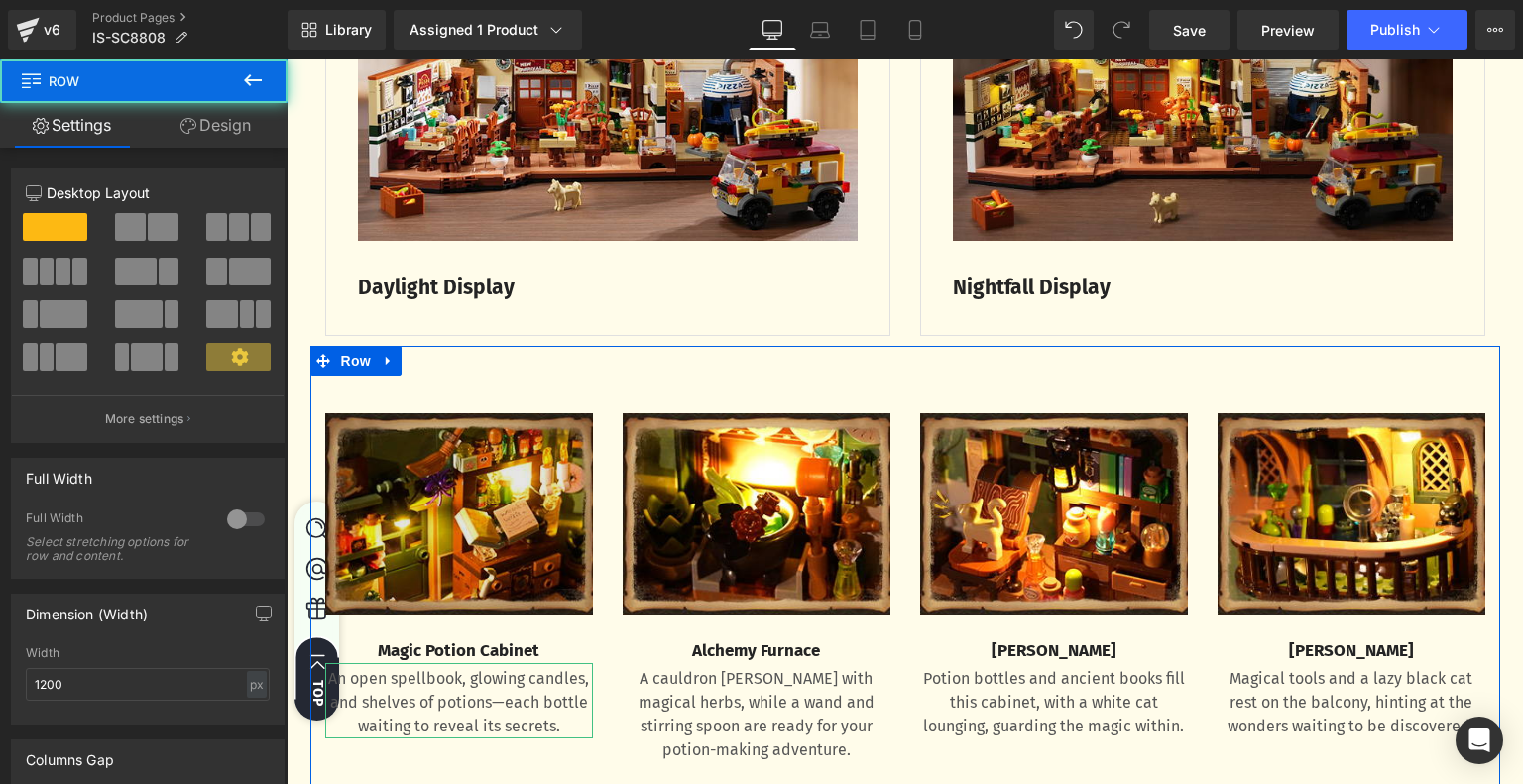click at bounding box center (459, 513) 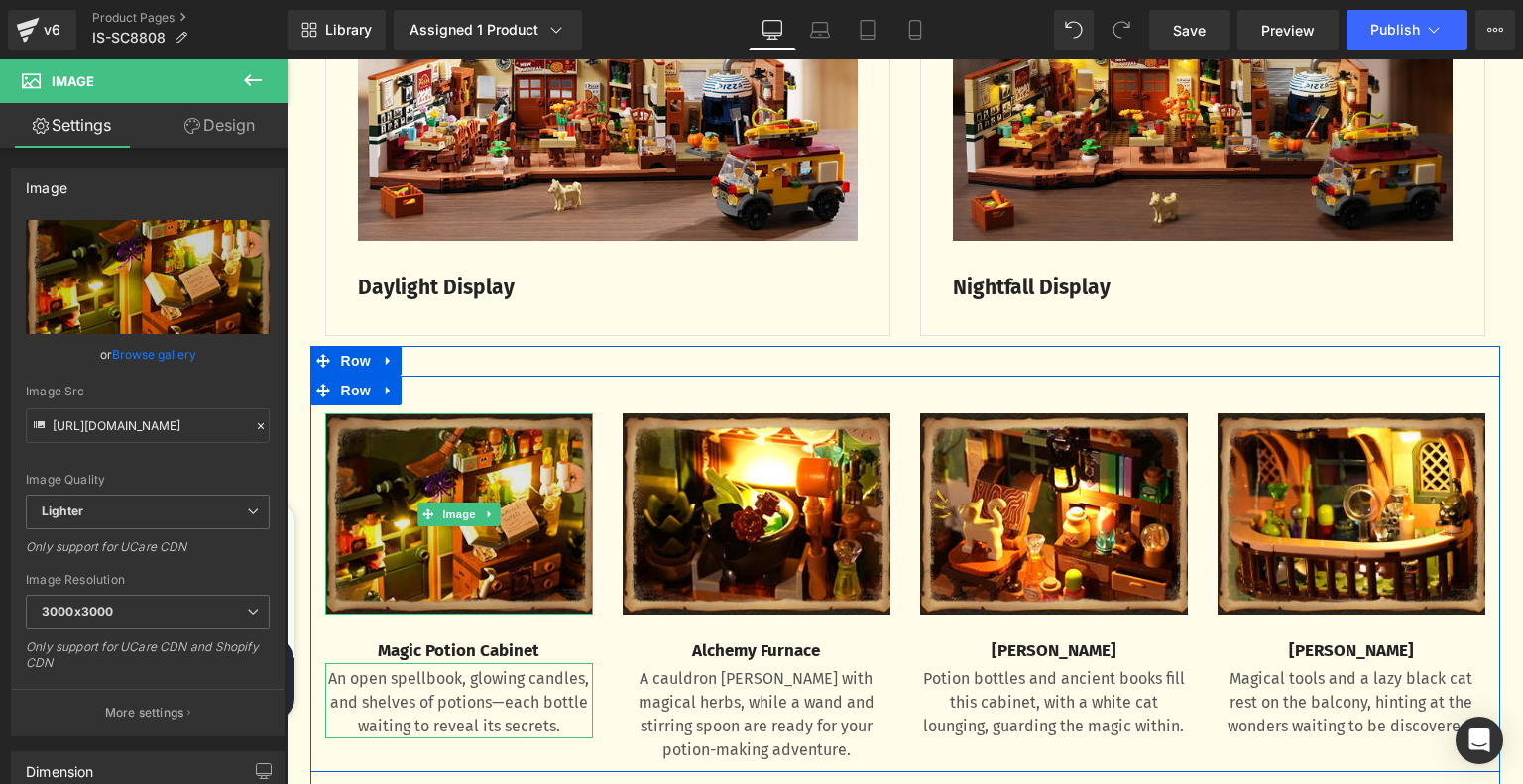 click at bounding box center (459, 513) 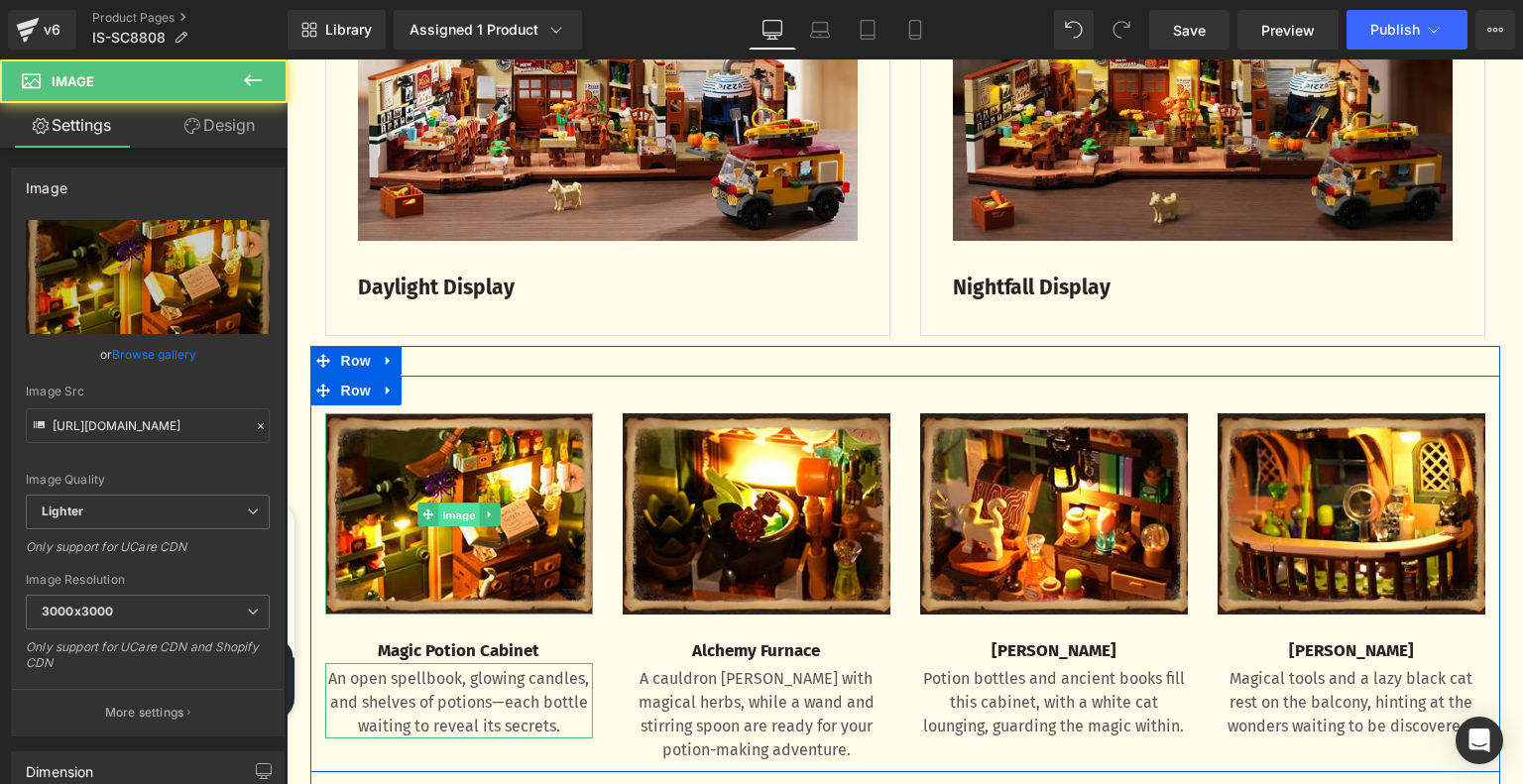 click on "Image" at bounding box center [459, 514] 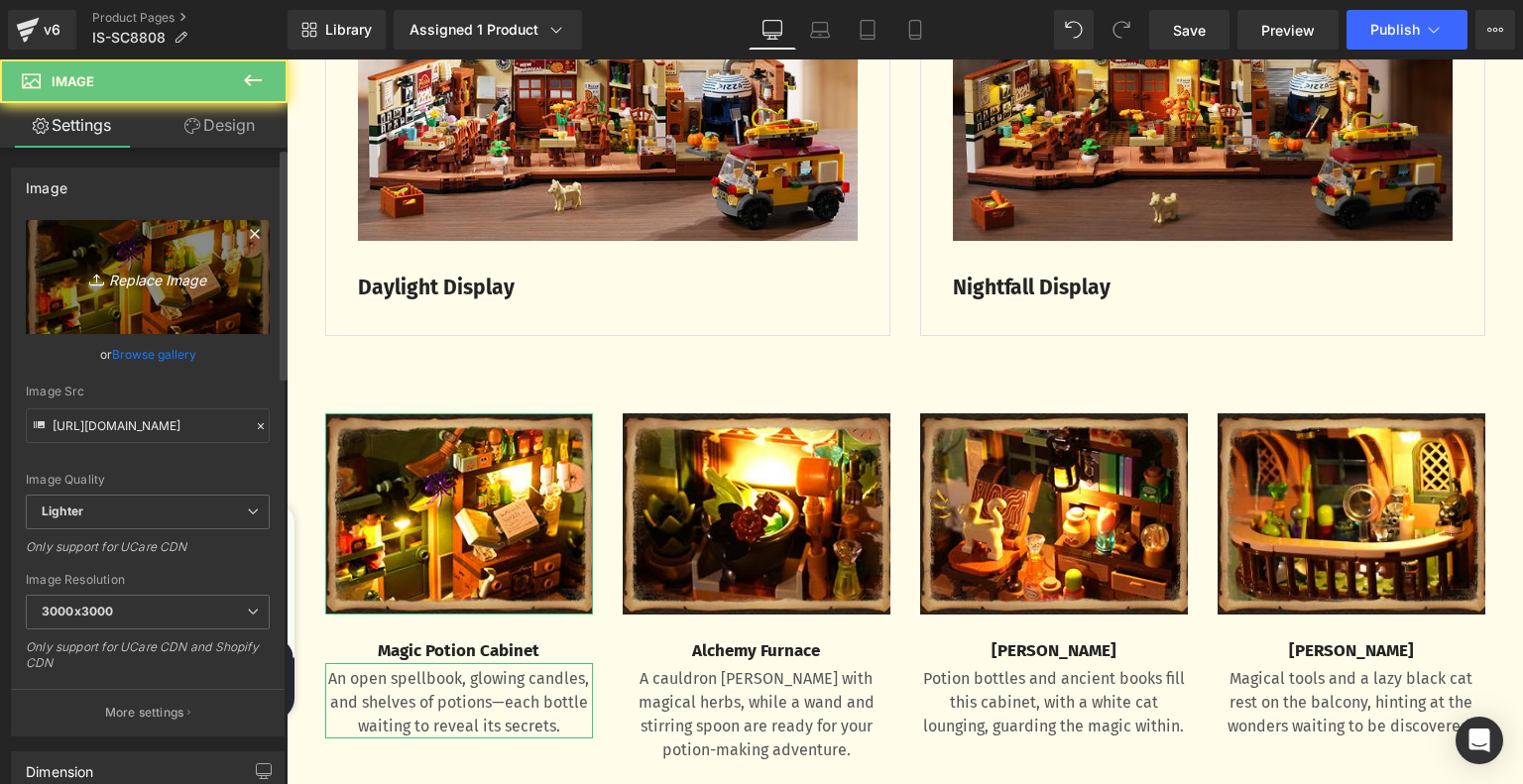 click on "Replace Image" at bounding box center (148, 277) 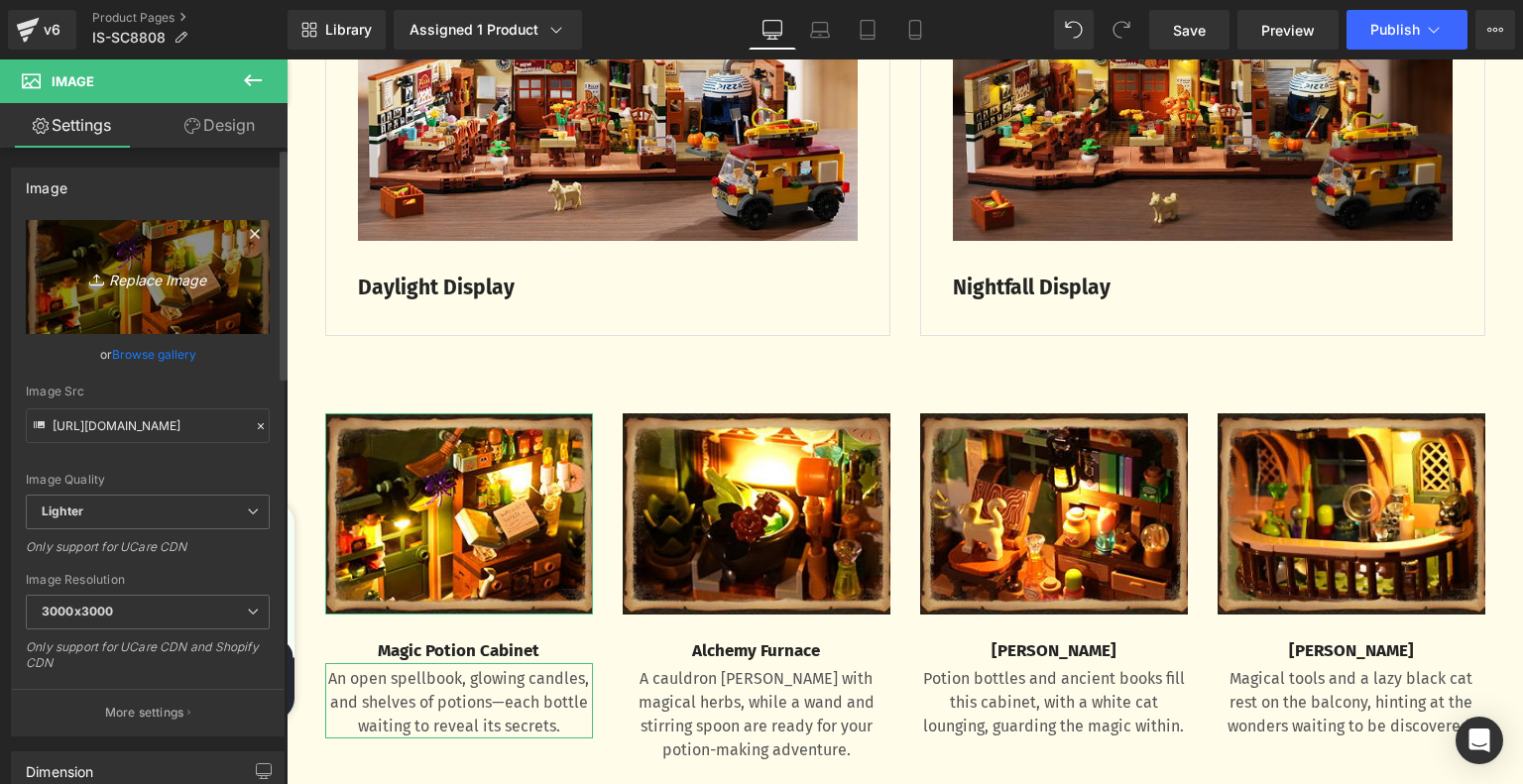 type on "C:\fakepath\699f4712-409d-44ea-81d0-38517a021b24.__CR0,0,300,225_PT0_SX300_V1___.jpg" 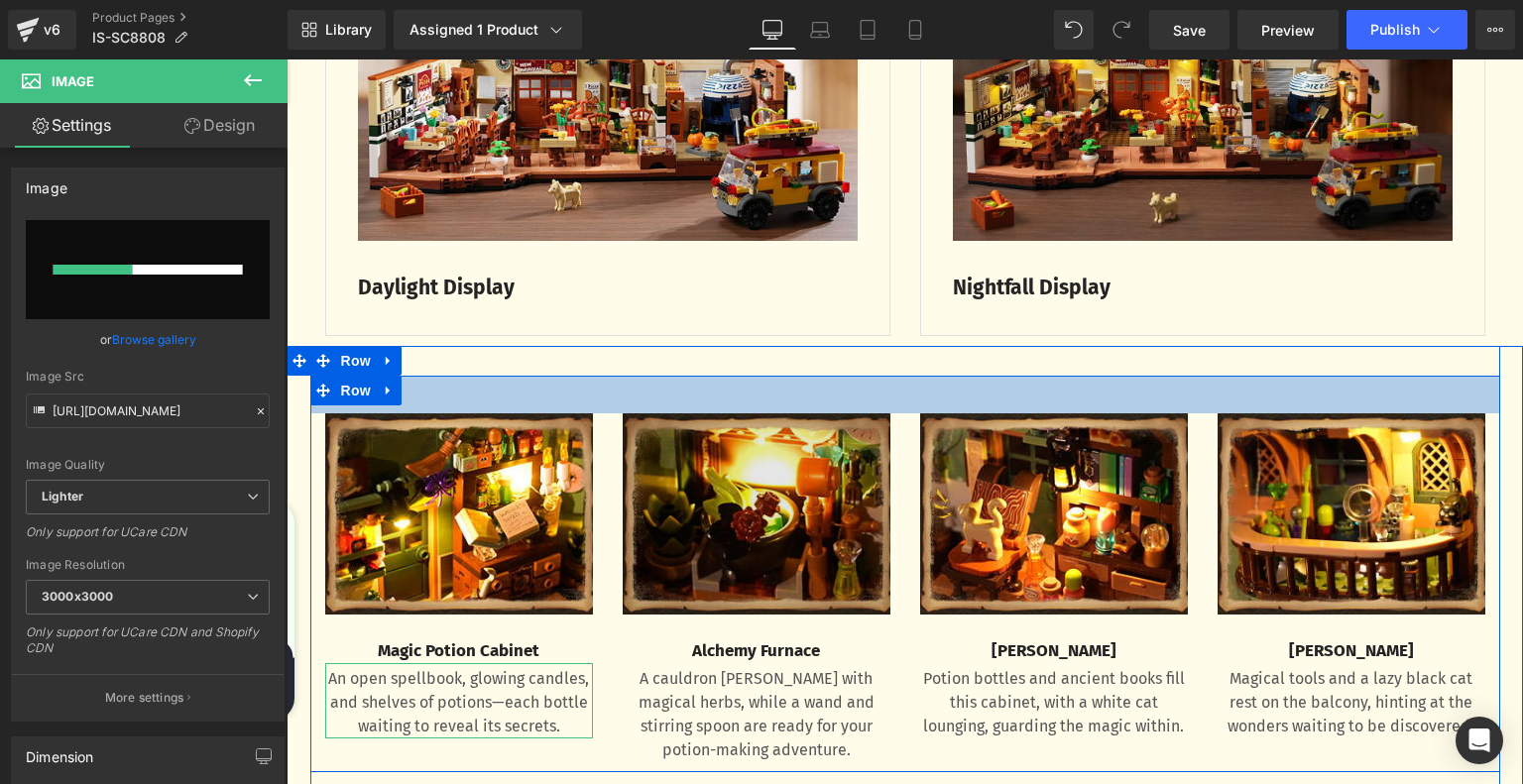 type 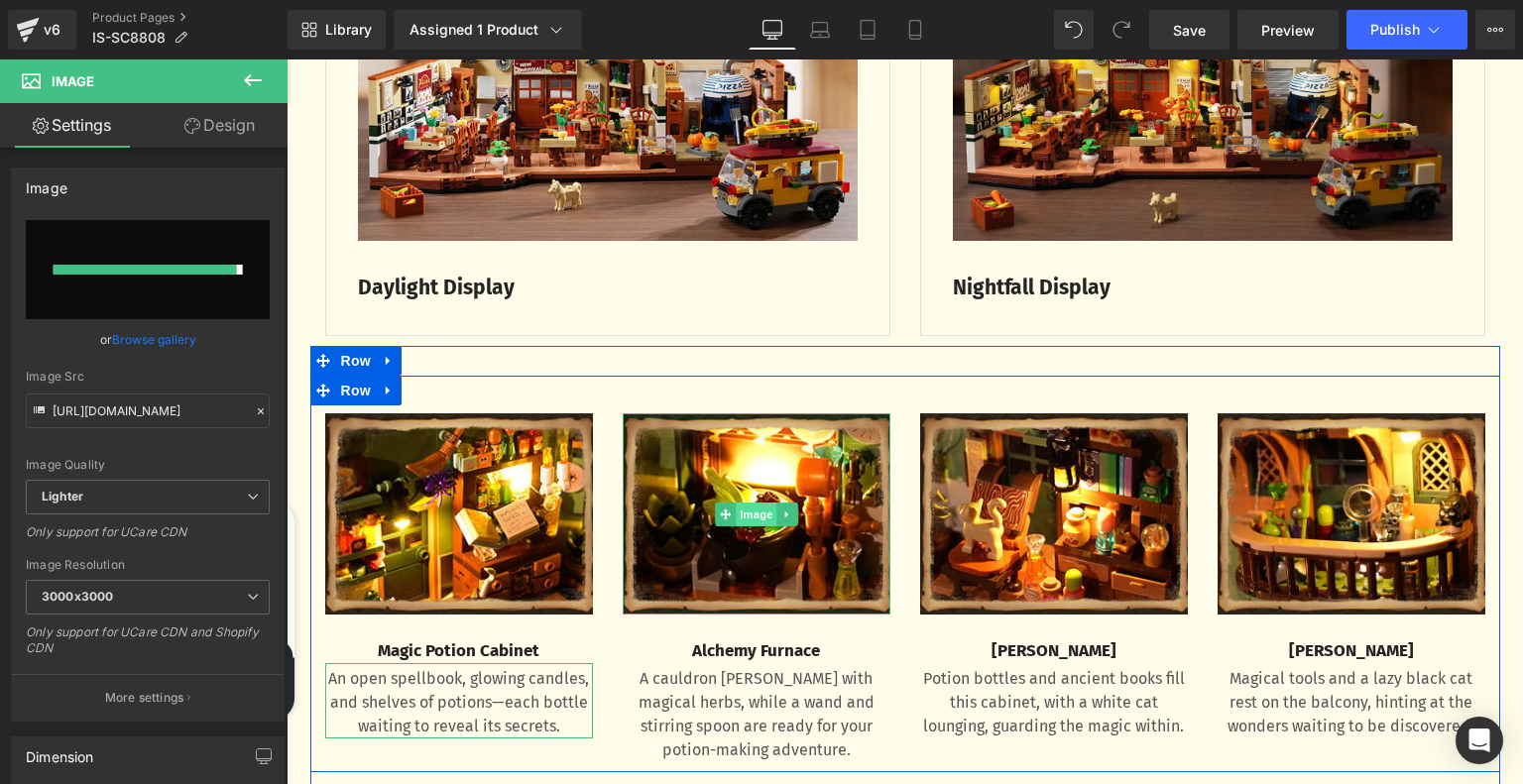 type on "https://ucarecdn.com/55b25eb4-79e4-4cff-bf0a-9ba20385cb7a/-/format/auto/-/preview/3000x3000/-/quality/lighter/699f4712-409d-44ea-81d0-38517a021b24.__CR0,0,300,225_PT0_SX300_V1___.jpg" 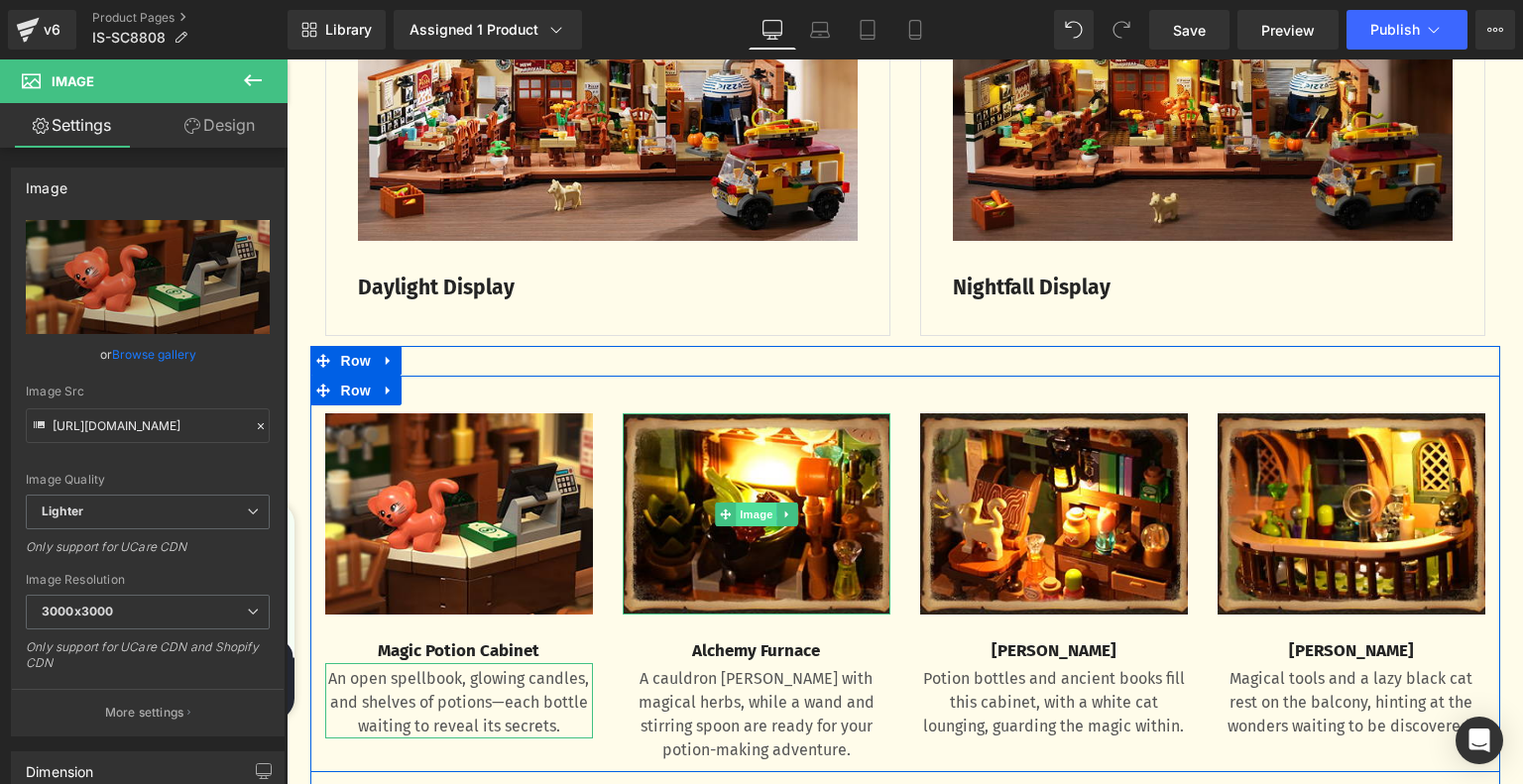 click on "Image" at bounding box center [757, 514] 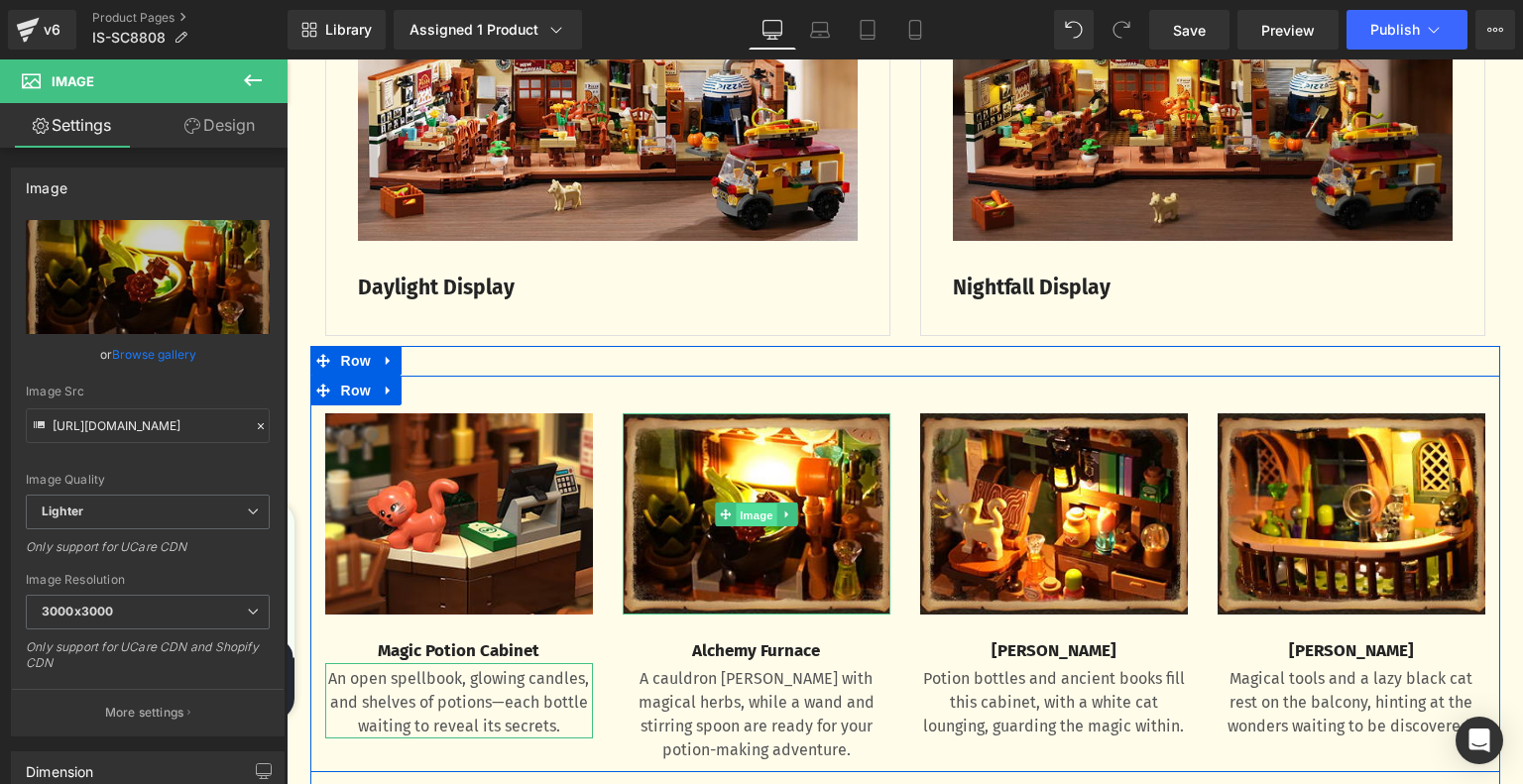 click on "Image" at bounding box center [757, 514] 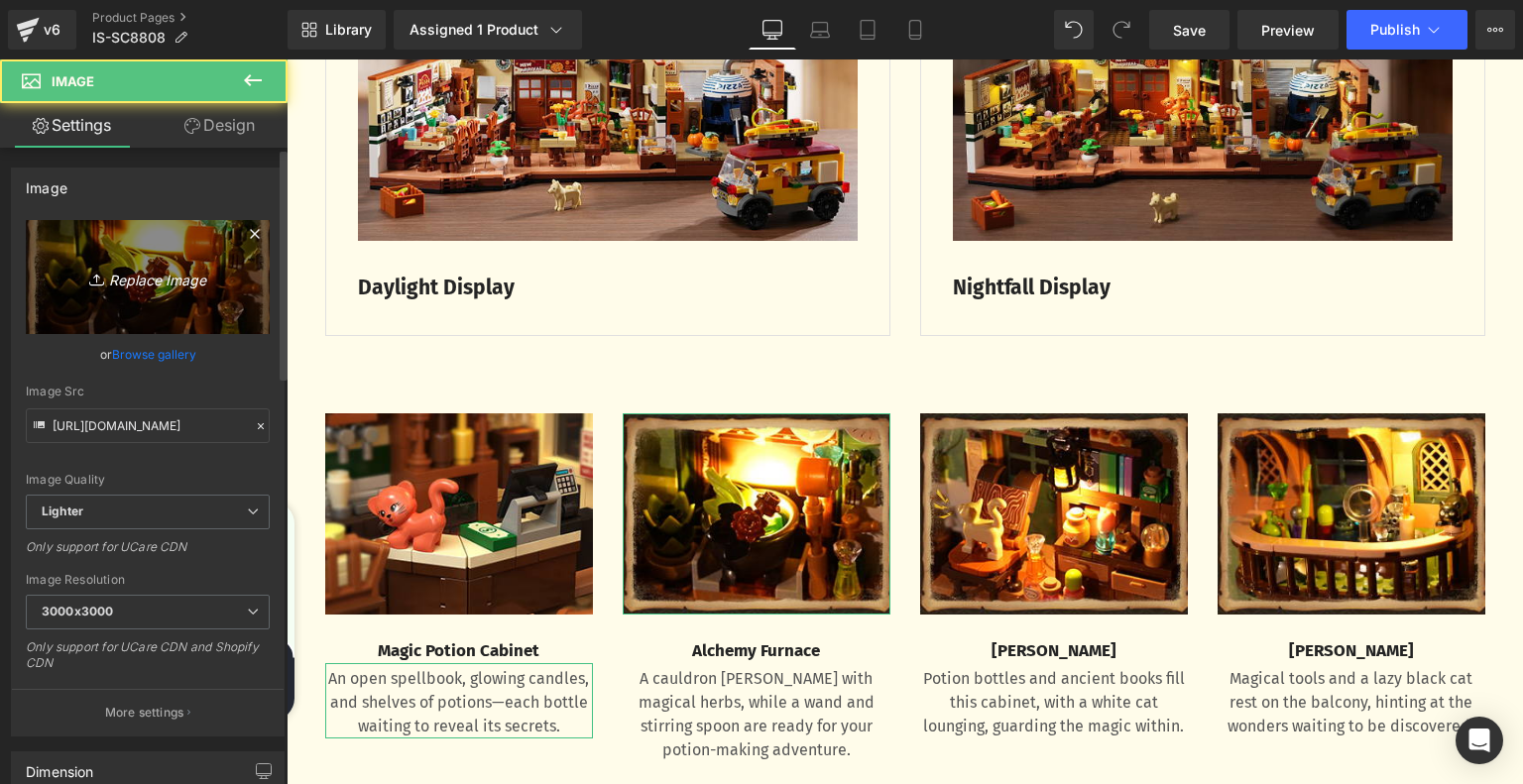 click on "Replace Image" at bounding box center (148, 277) 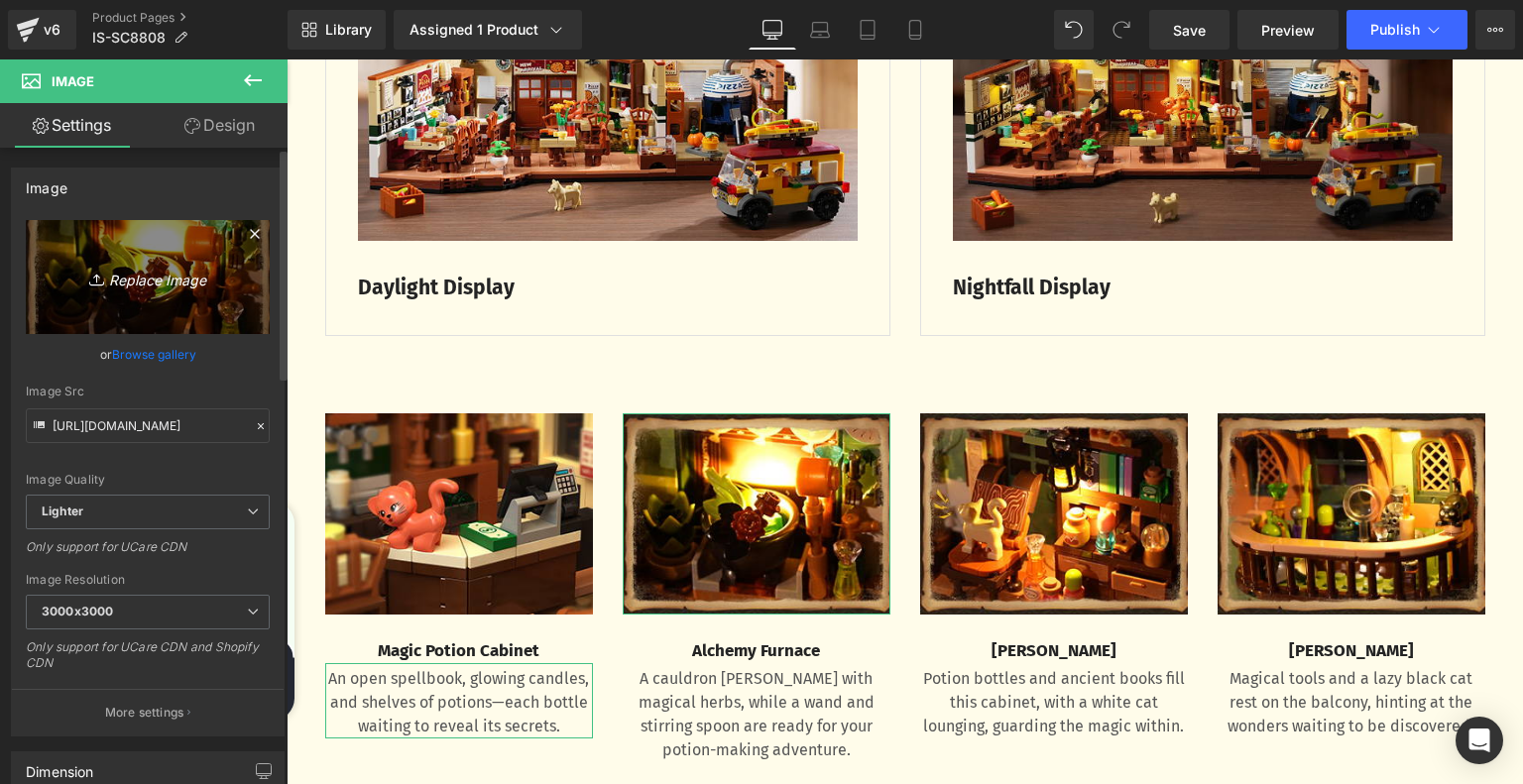 type on "C:\fakepath\c2e4d9e8-d1ba-4035-844b-a1df0a472e23.__CR0,0,300,225_PT0_SX300_V1___.jpg" 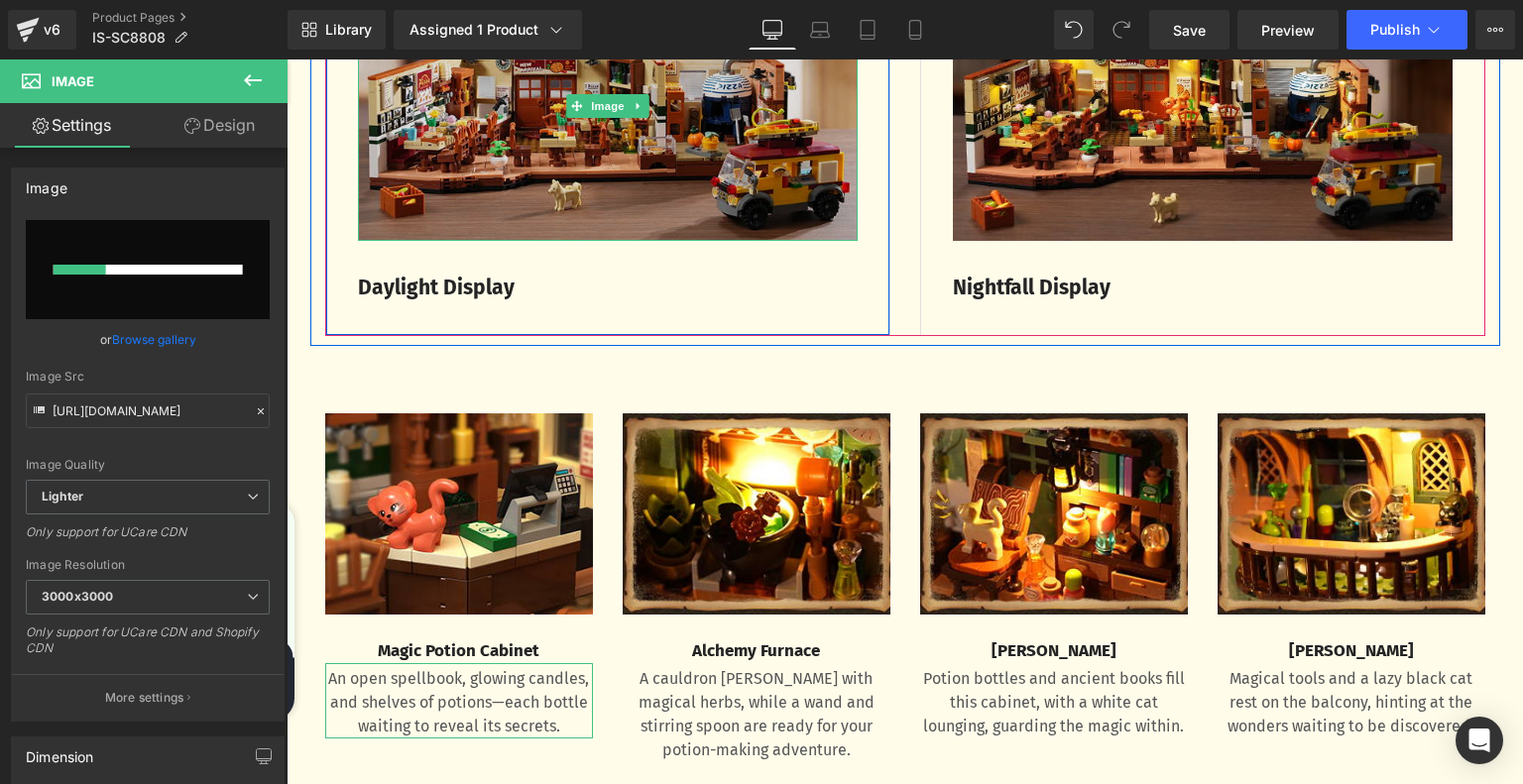 type 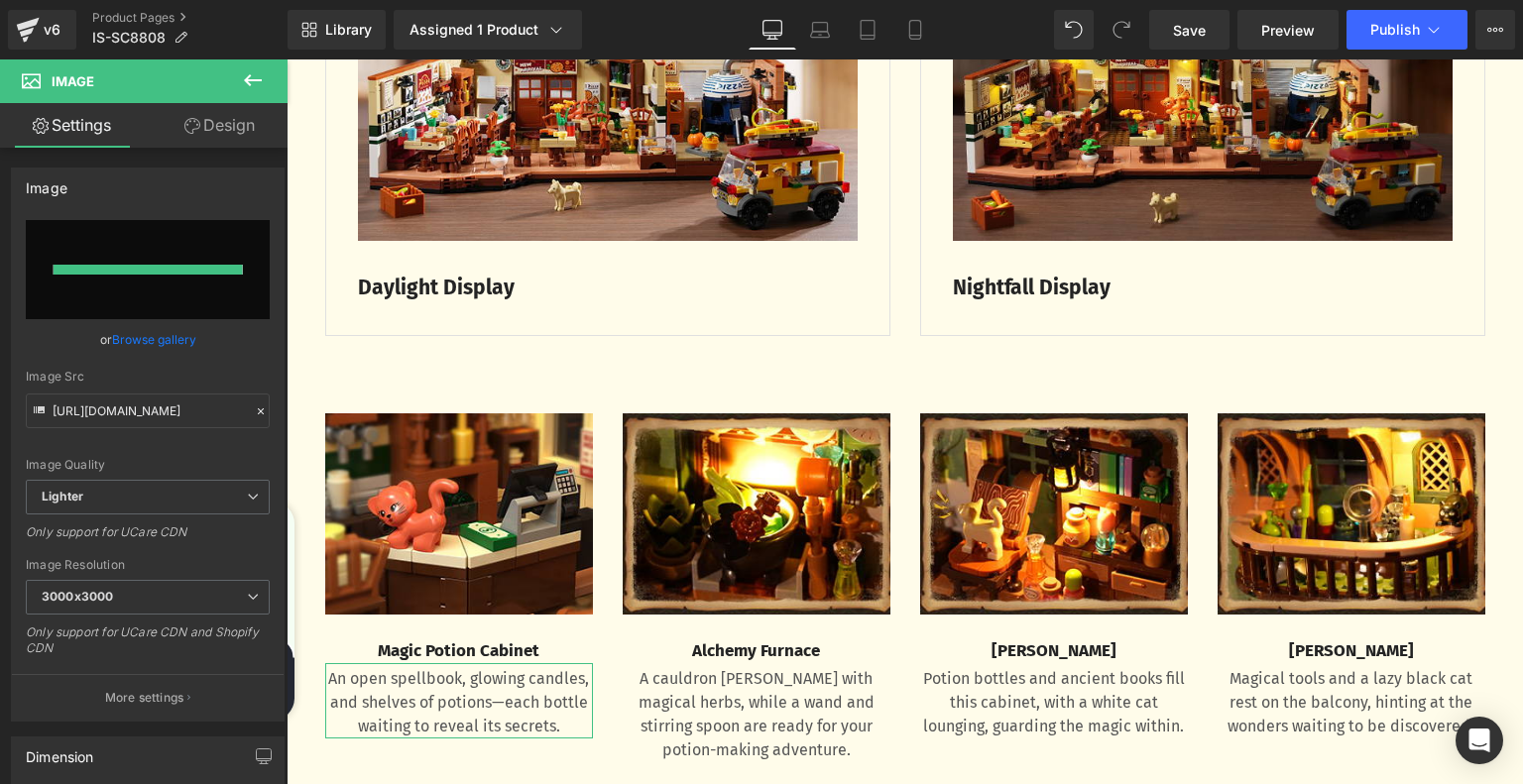 type on "https://ucarecdn.com/af82dc2c-121b-44c9-ad56-377bcfc11aa0/-/format/auto/-/preview/3000x3000/-/quality/lighter/c2e4d9e8-d1ba-4035-844b-a1df0a472e23.__CR0,0,300,225_PT0_SX300_V1___.jpg" 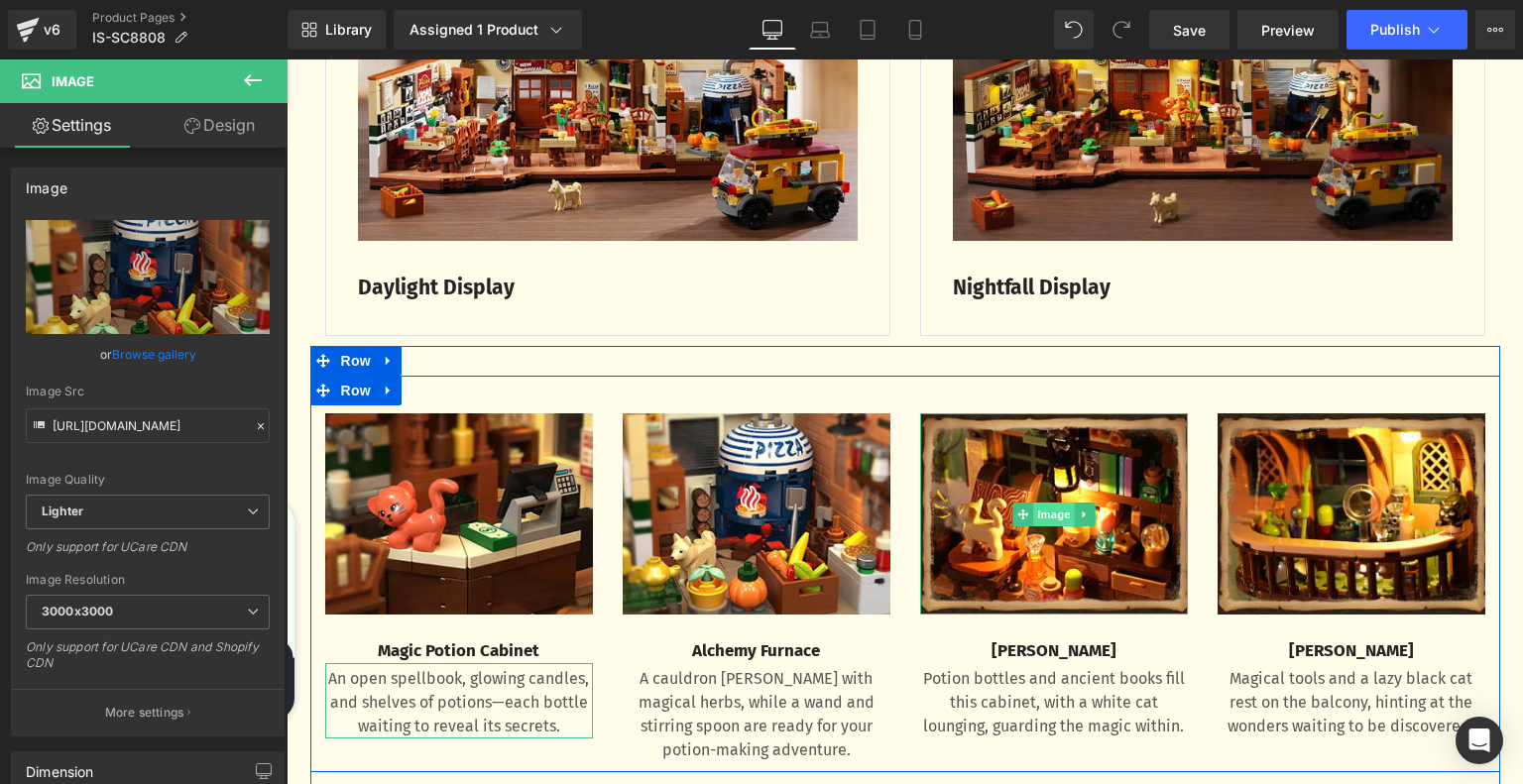 click on "Image" at bounding box center (1054, 514) 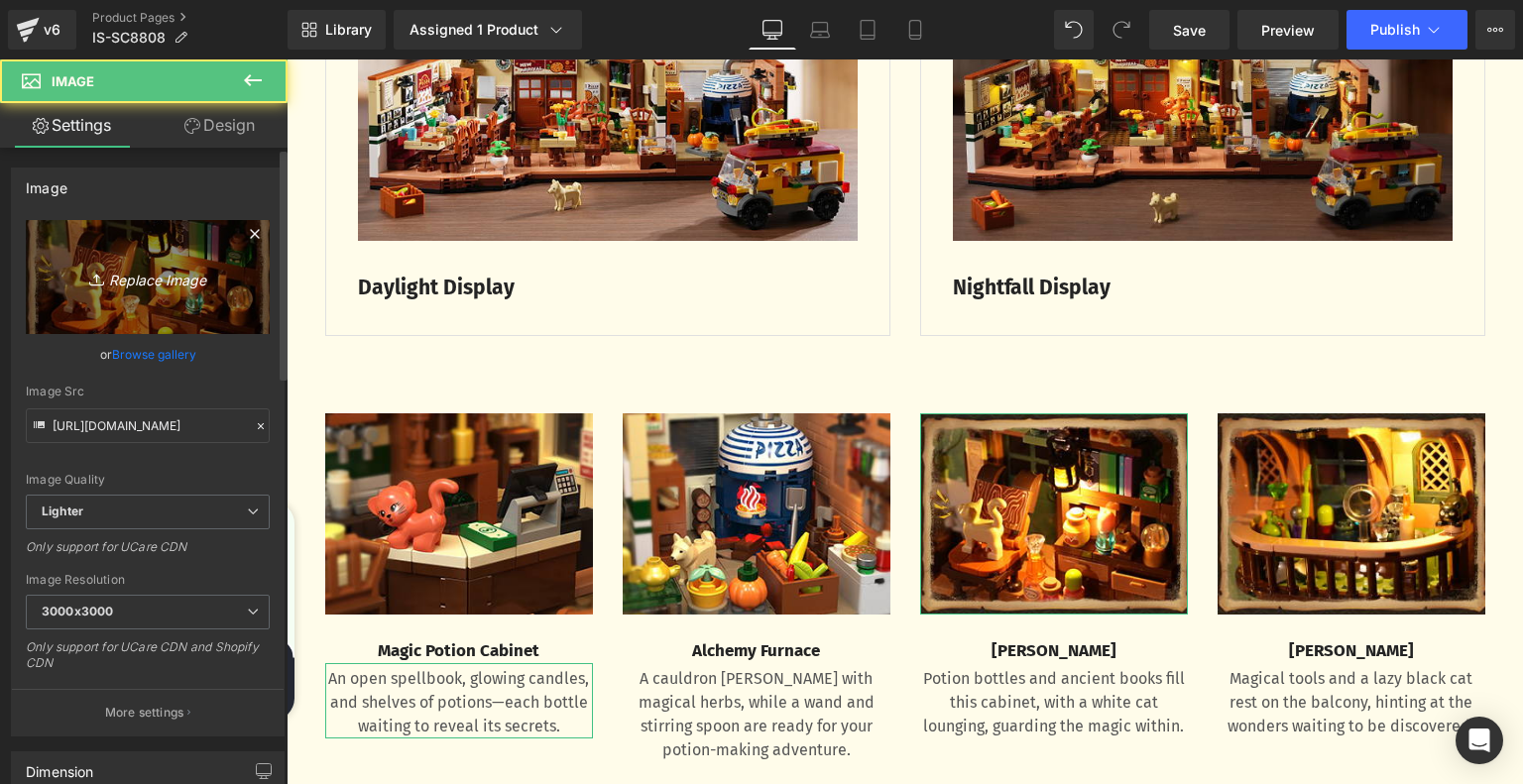 click on "Replace Image" at bounding box center (148, 277) 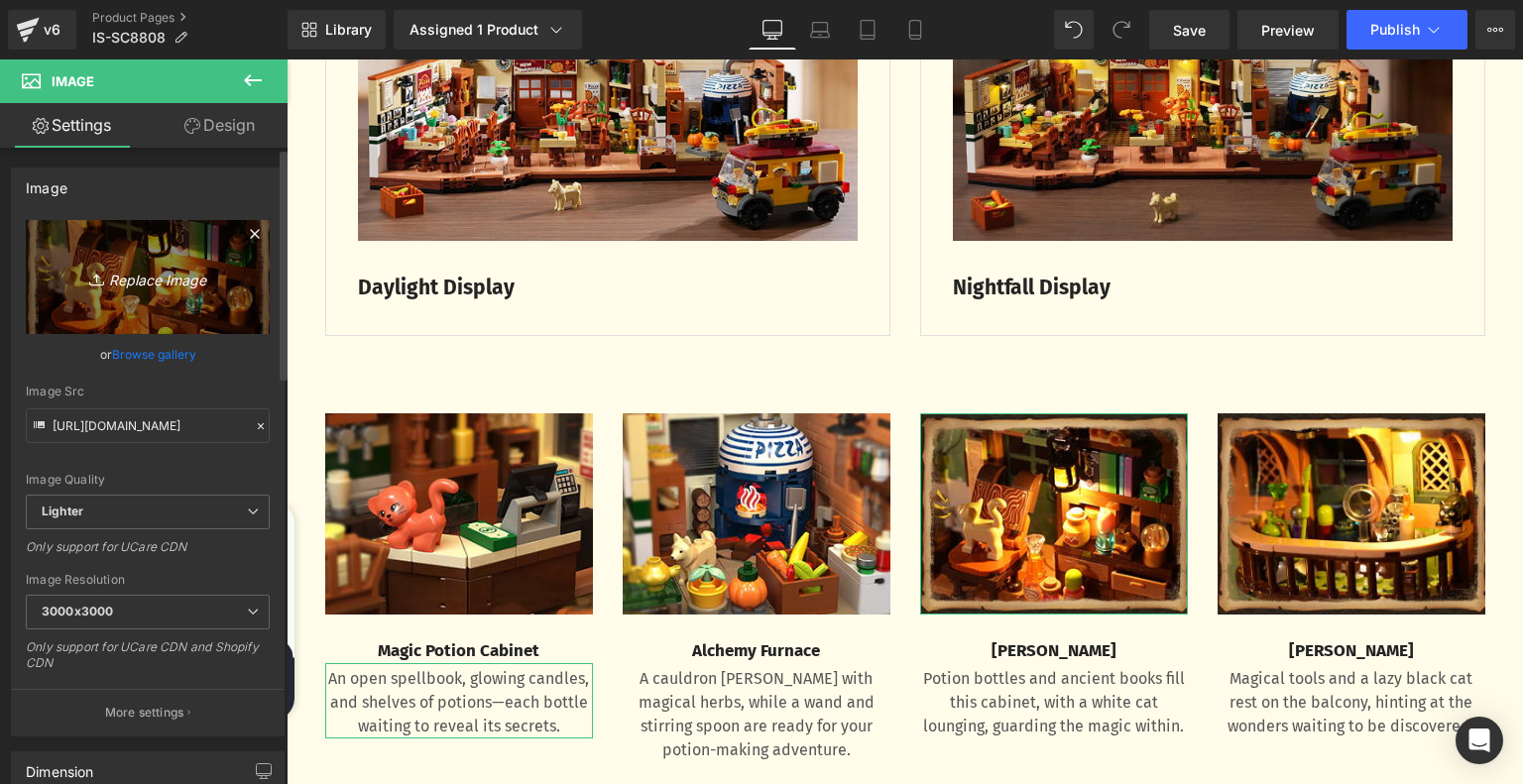 type on "C:\fakepath\68c5b504-581d-4946-846f-e88aed55ef33.__CR0,0,300,225_PT0_SX300_V1___.jpg" 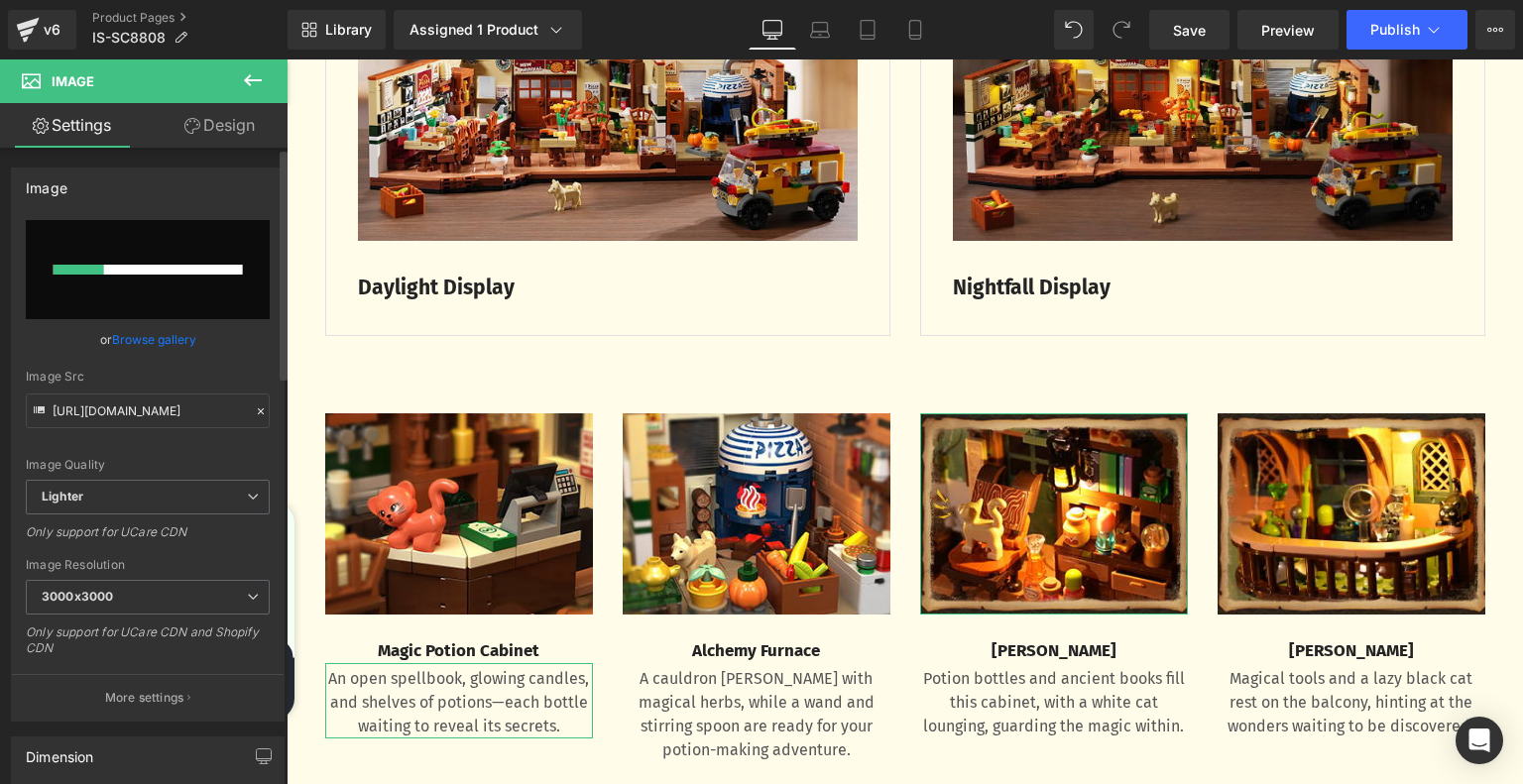 type 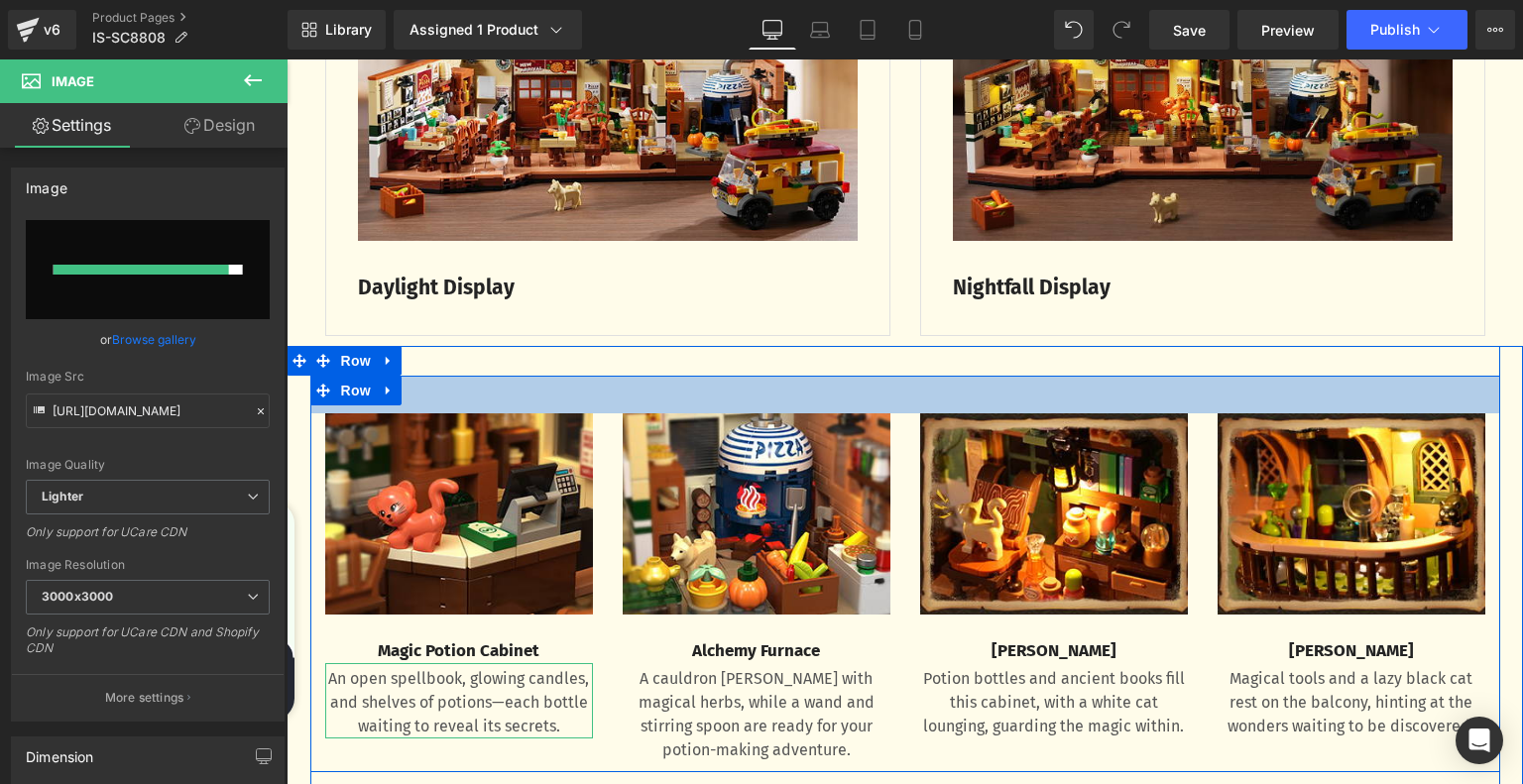 type on "https://ucarecdn.com/2574414e-b0e1-48b7-a771-fb657e0e1111/-/format/auto/-/preview/3000x3000/-/quality/lighter/68c5b504-581d-4946-846f-e88aed55ef33.__CR0,0,300,225_PT0_SX300_V1___.jpg" 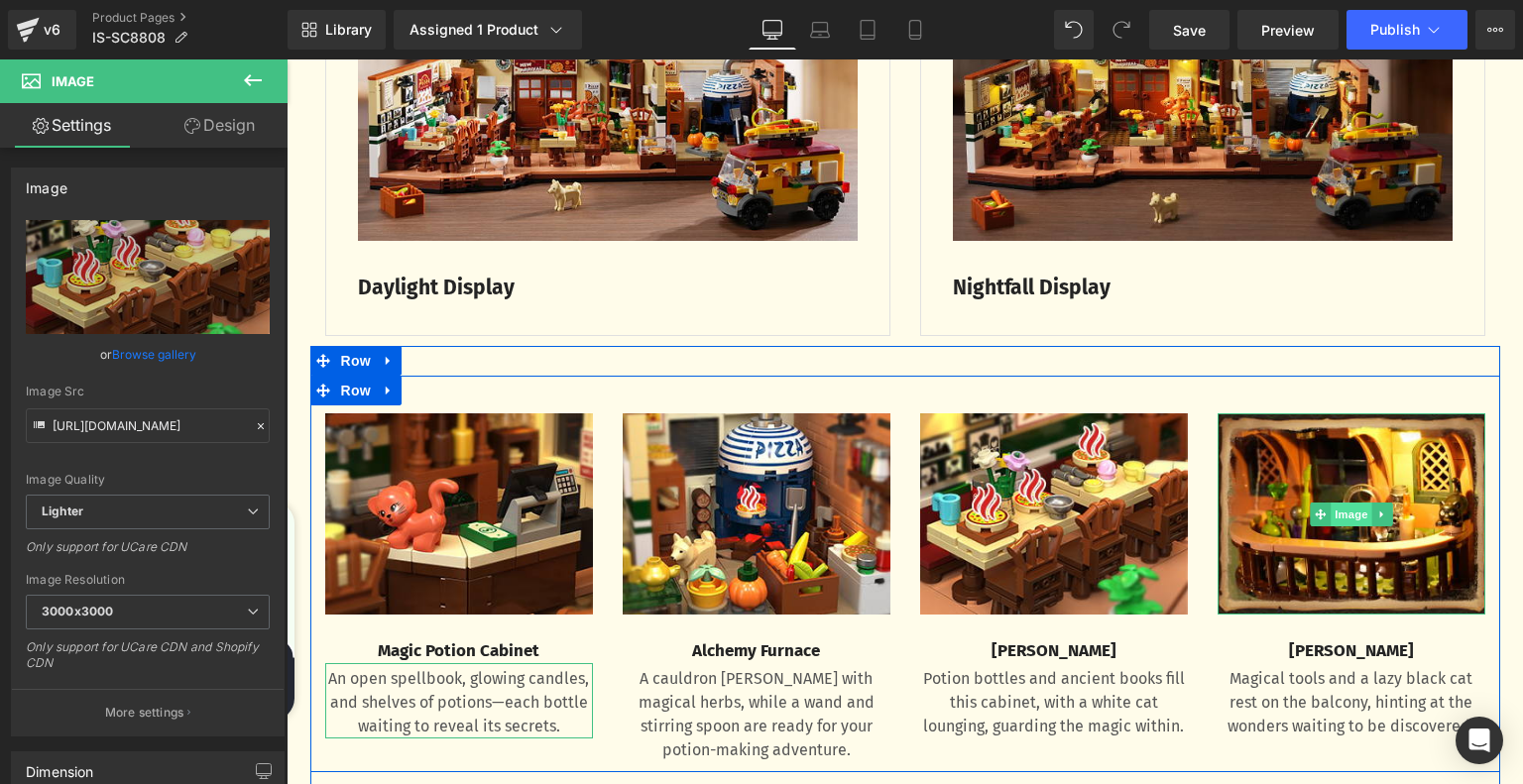 click on "Image" at bounding box center [1351, 514] 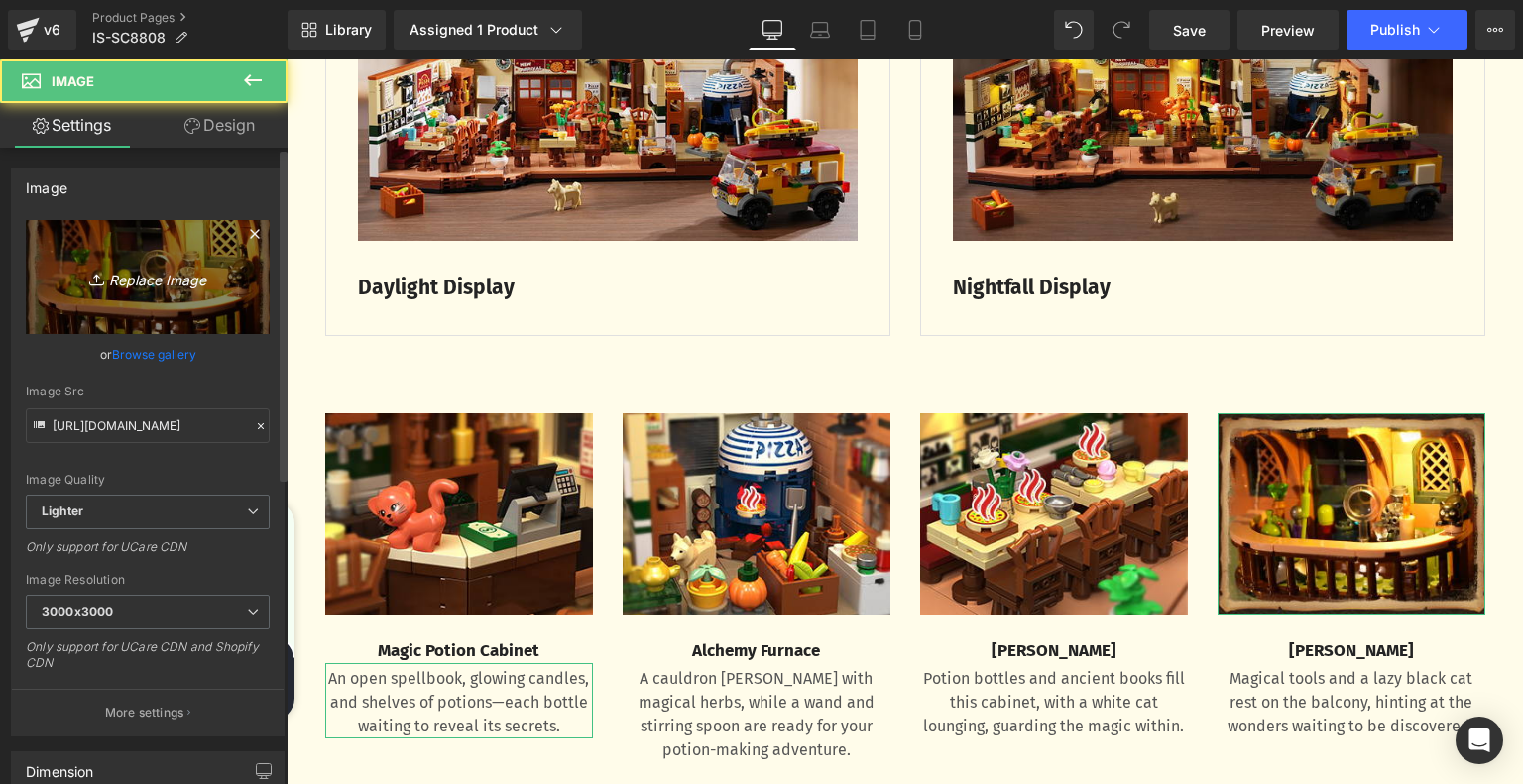 click on "Replace Image" at bounding box center [148, 277] 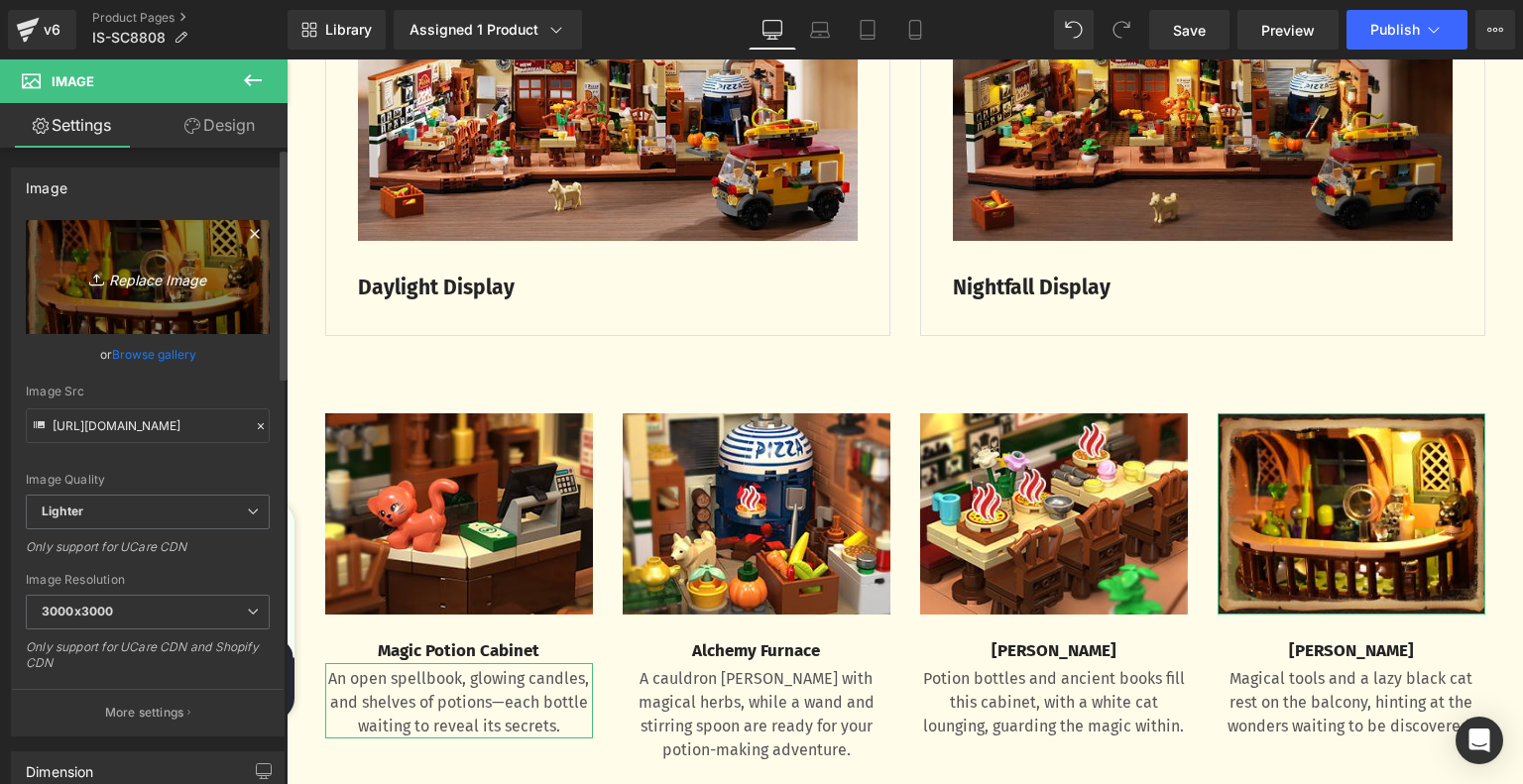 type on "C:\fakepath\5d7ed6c3-4a57-48a0-ad9f-e07652259d7a.__CR0,0,300,225_PT0_SX300_V1___.jpg" 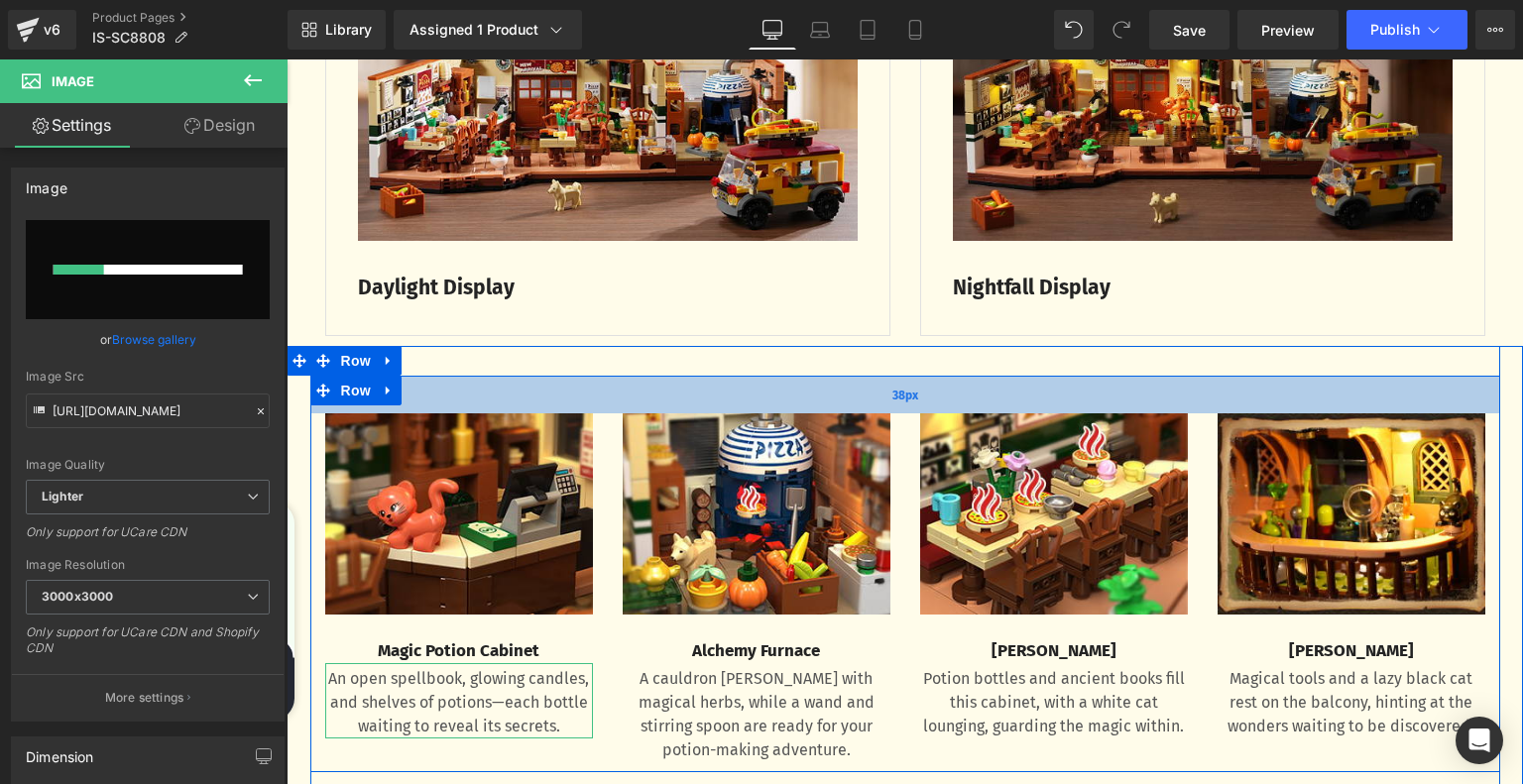type 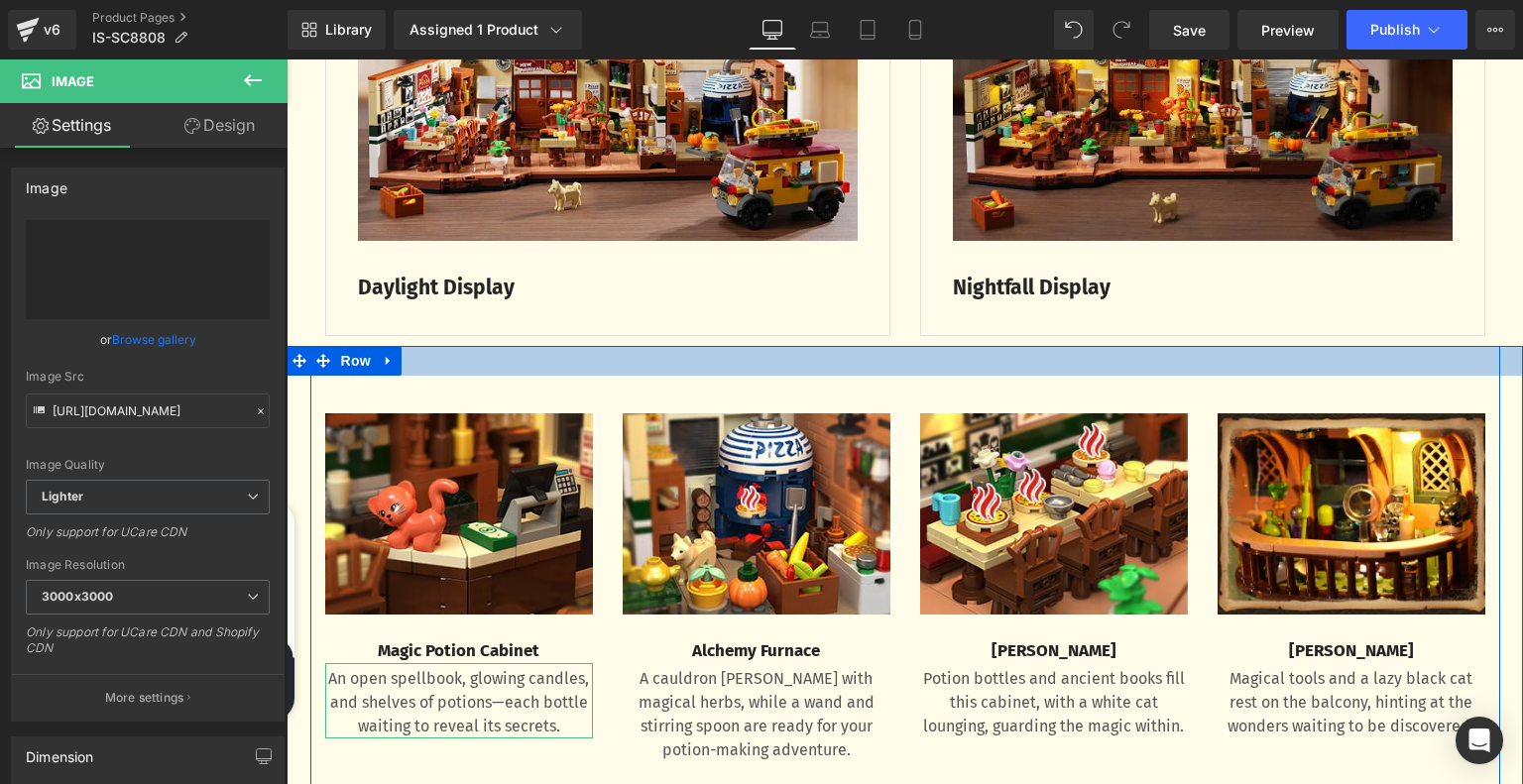 type on "https://ucarecdn.com/8ca11b18-b7a6-4cd0-83d8-30bc85ab34aa/-/format/auto/-/preview/3000x3000/-/quality/lighter/5d7ed6c3-4a57-48a0-ad9f-e07652259d7a.__CR0,0,300,225_PT0_SX300_V1___.jpg" 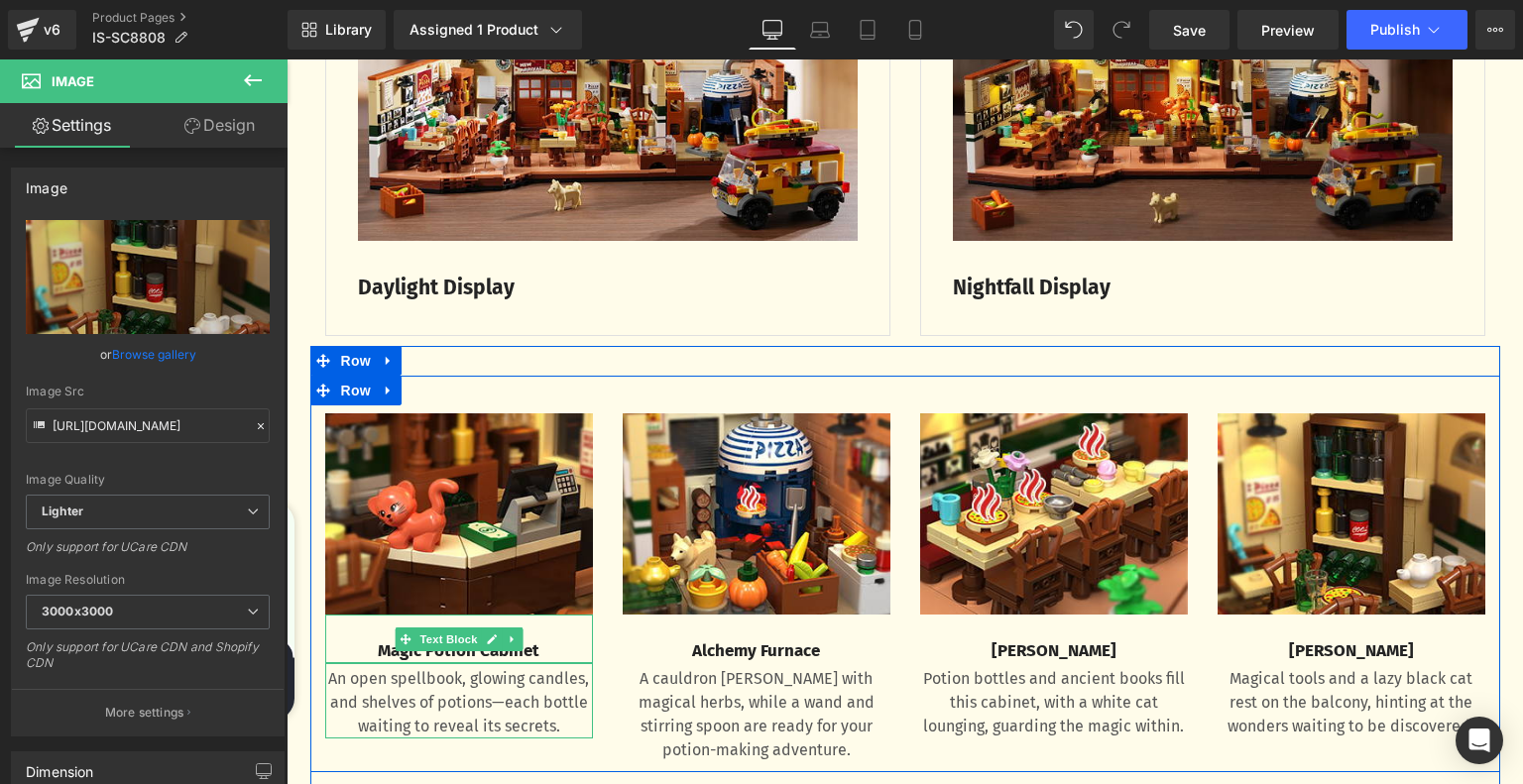 click on "Magic Potion Cabinet" at bounding box center [459, 651] 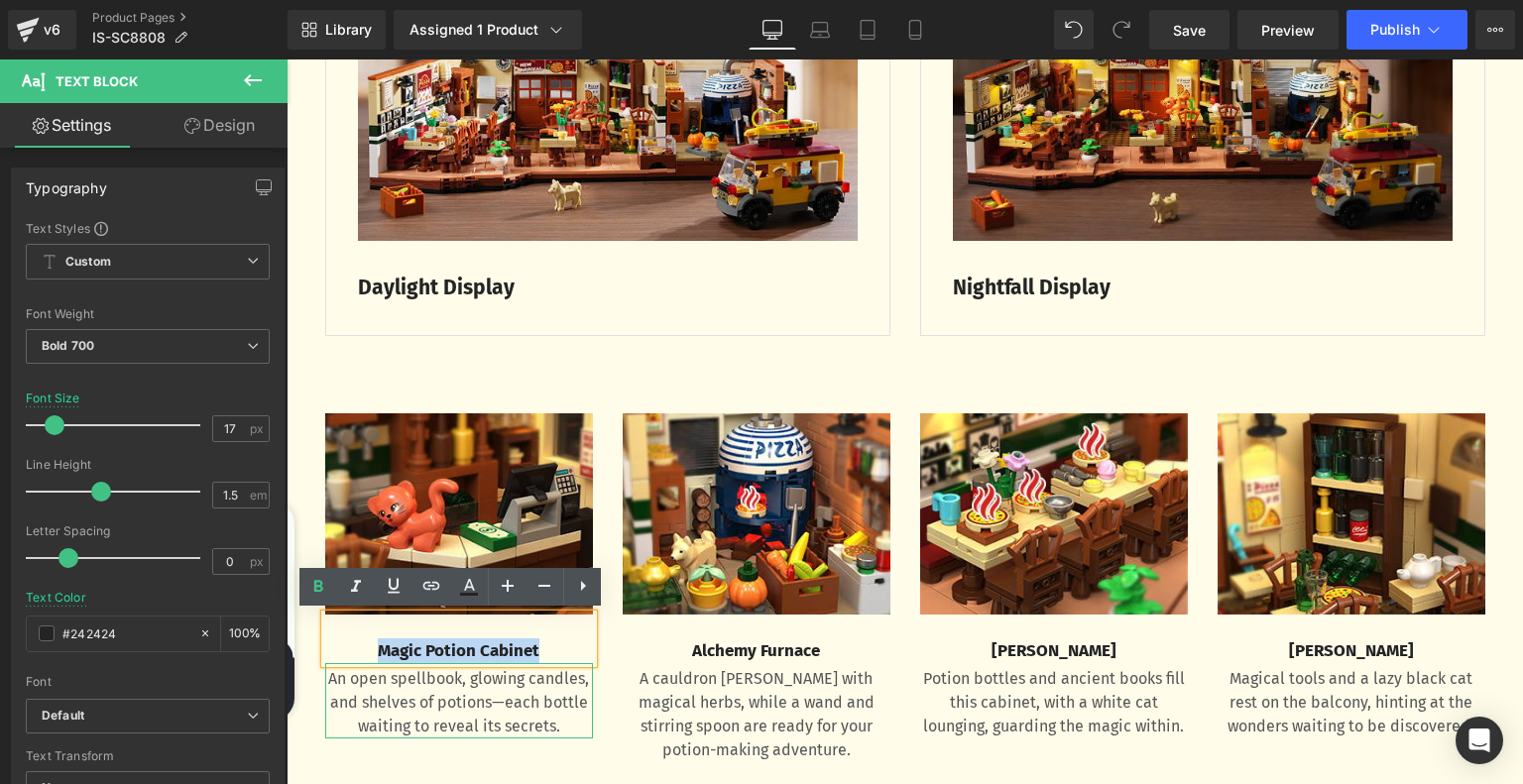 drag, startPoint x: 364, startPoint y: 649, endPoint x: 556, endPoint y: 655, distance: 192.09373 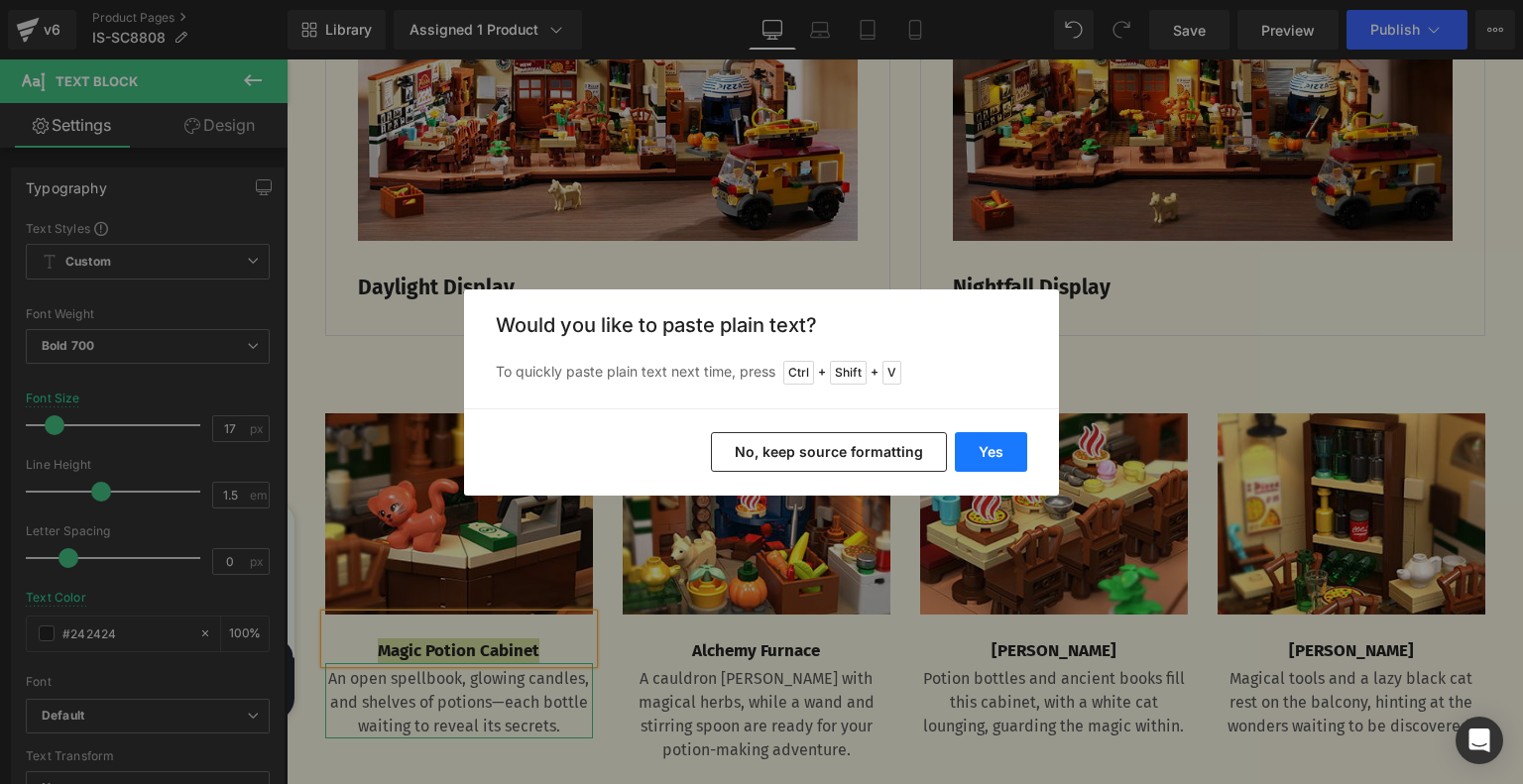 click on "Yes" at bounding box center [991, 452] 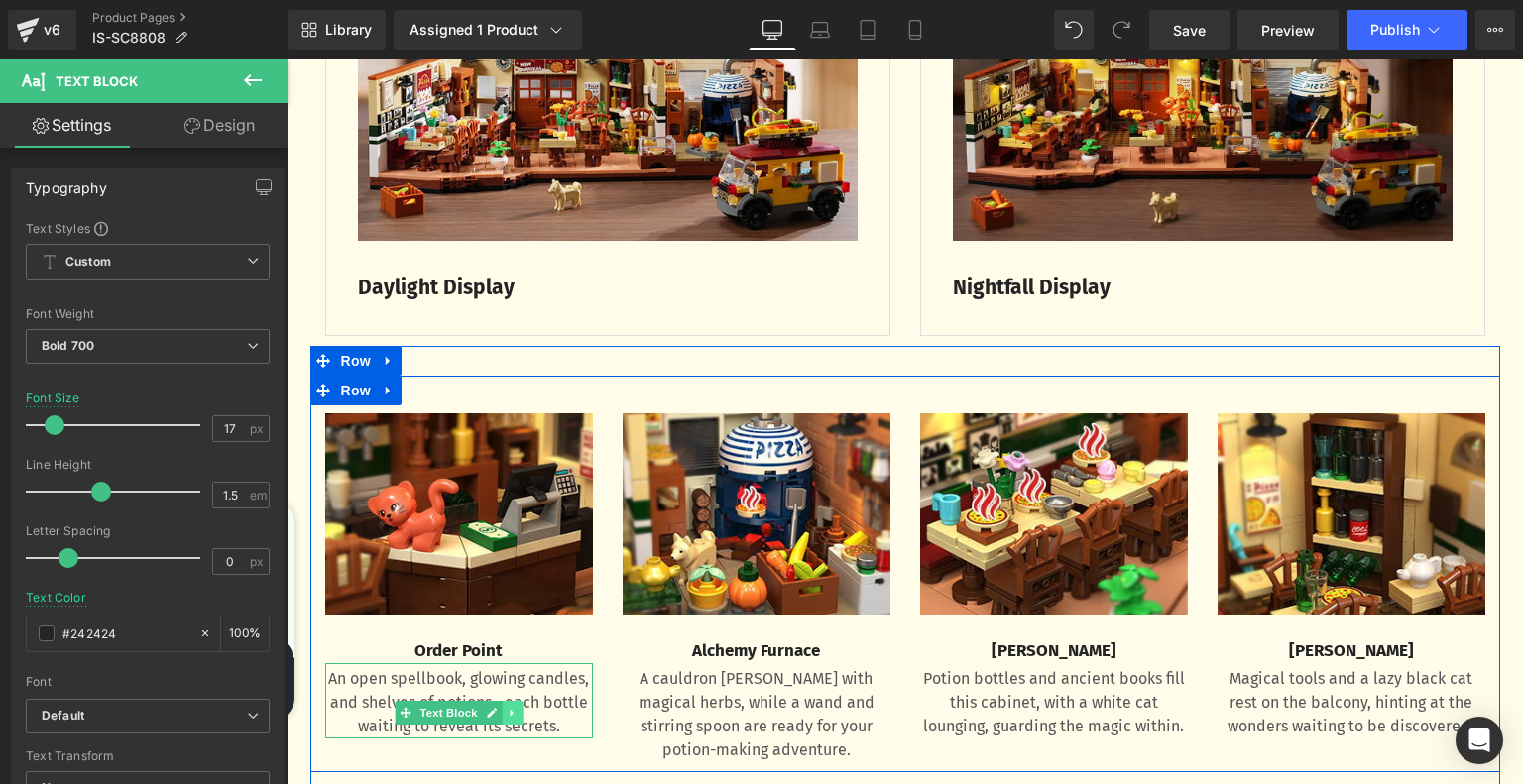 click 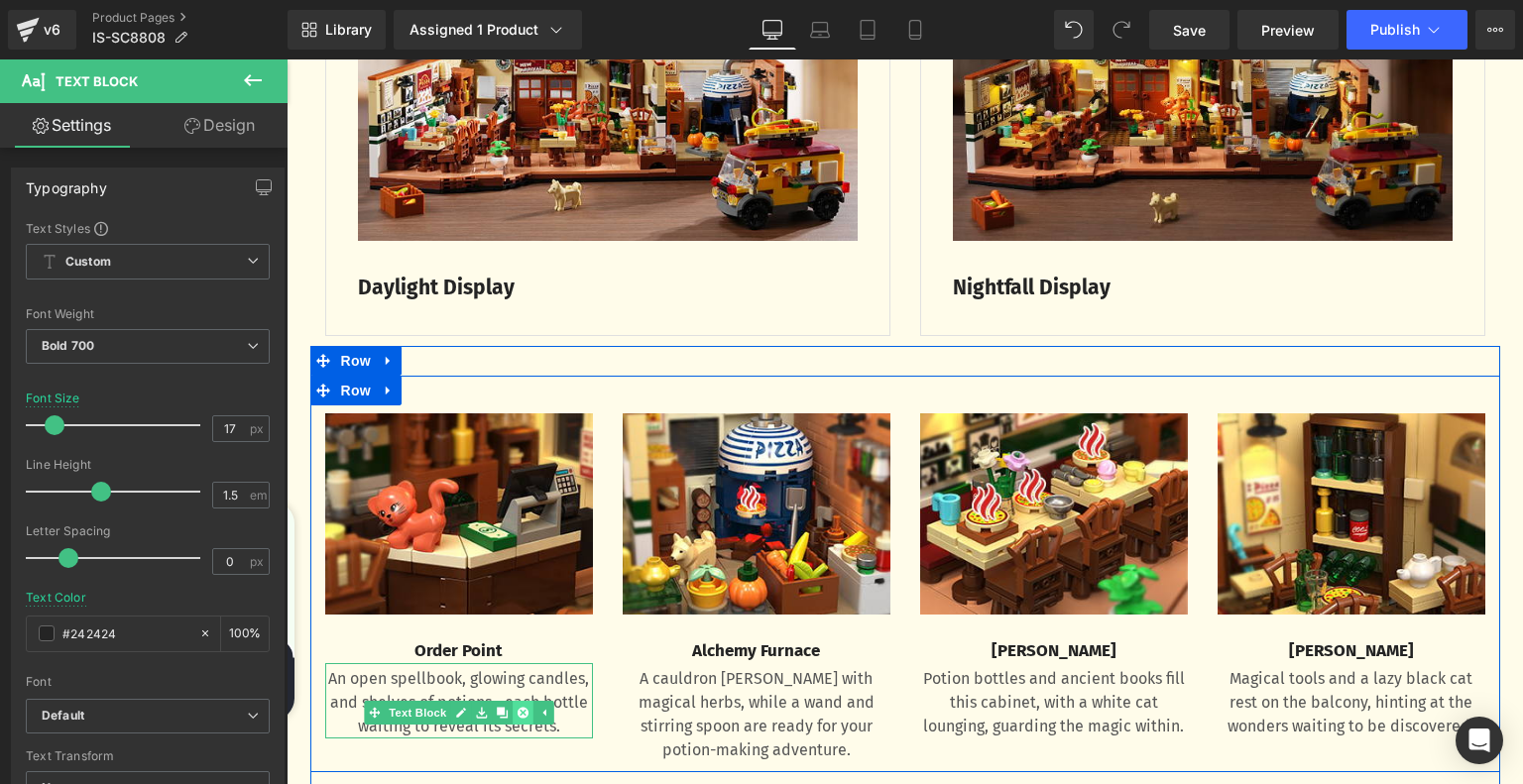 click 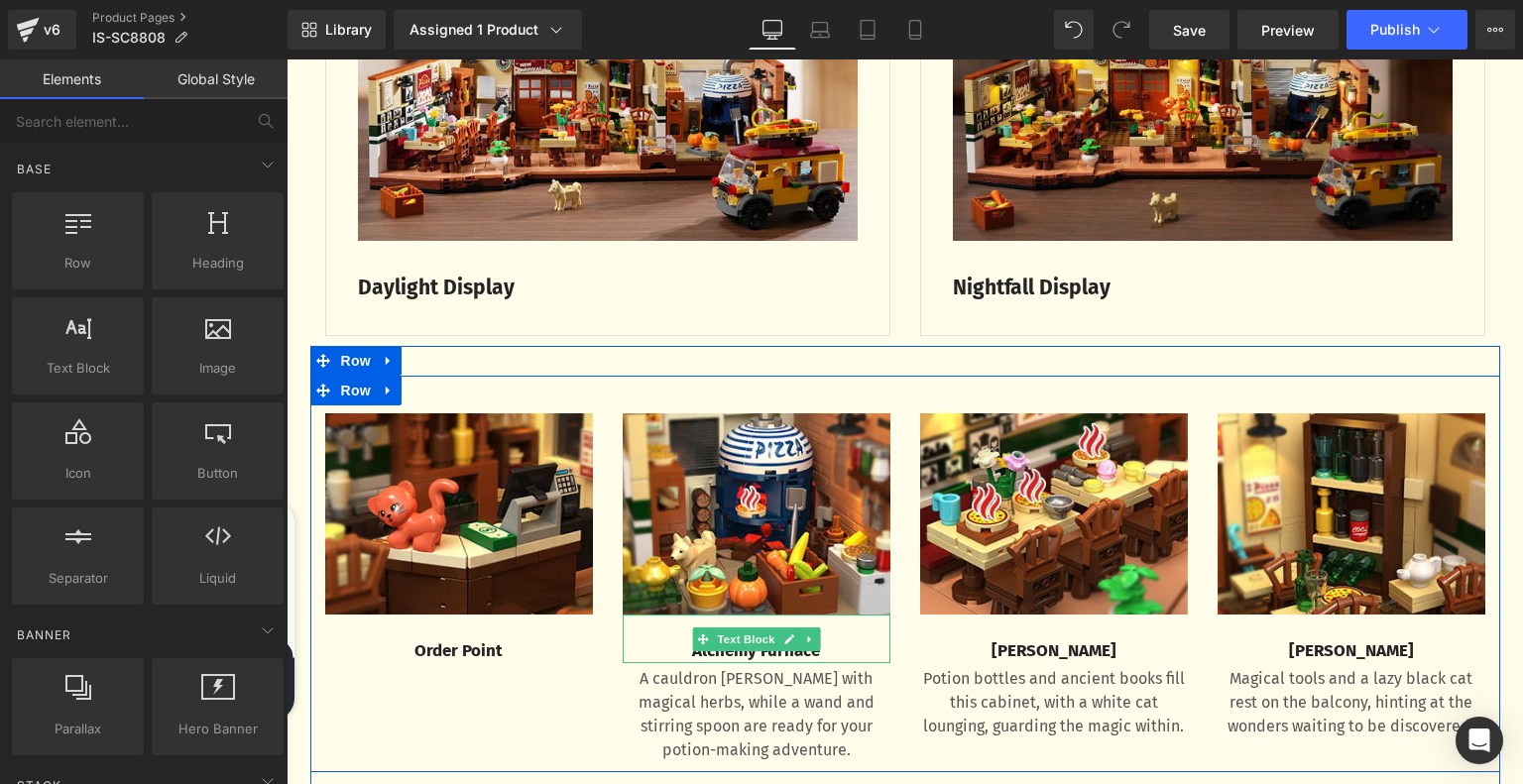 click on "Alchemy Furnace" at bounding box center [757, 651] 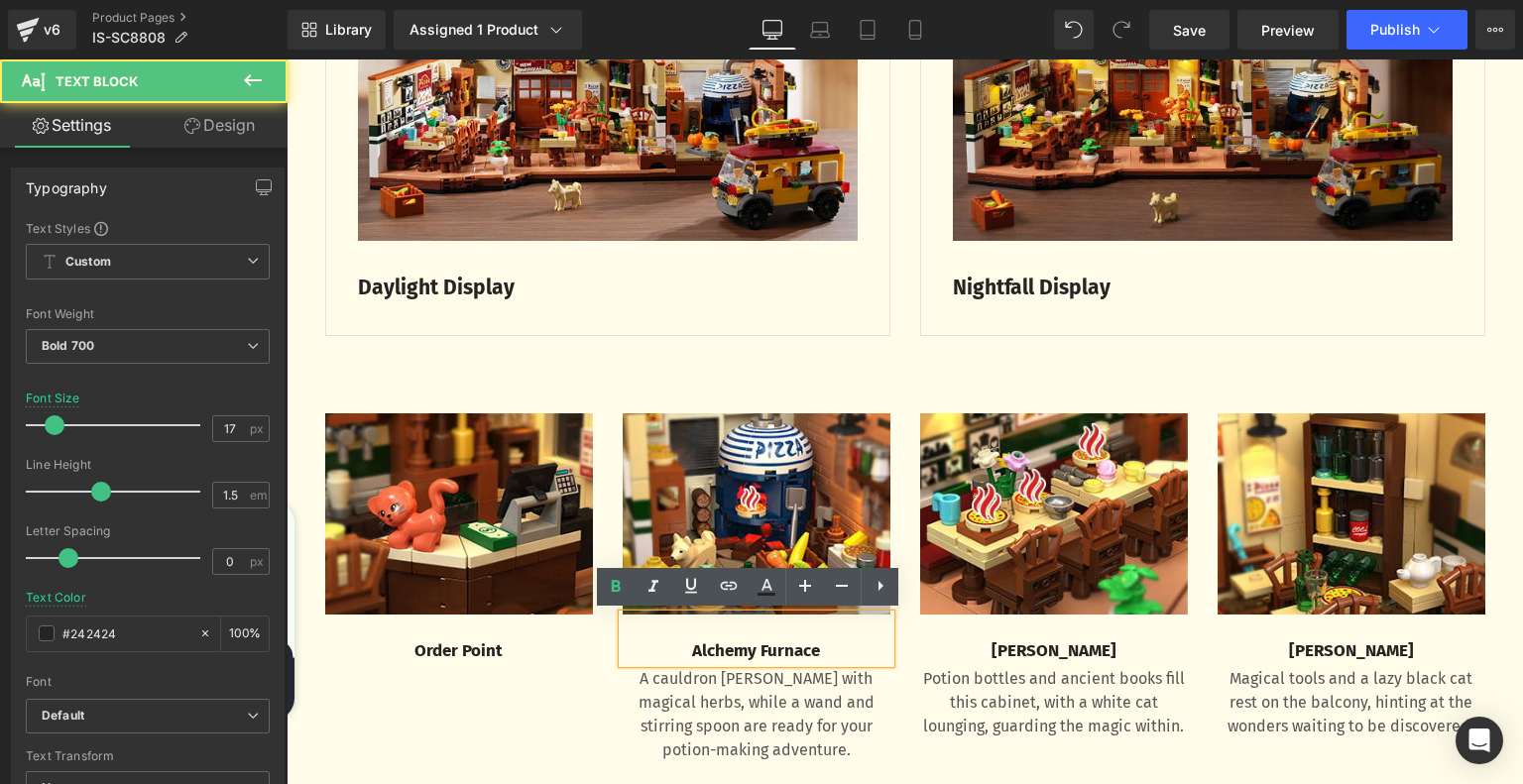 click on "Alchemy Furnace" at bounding box center (757, 651) 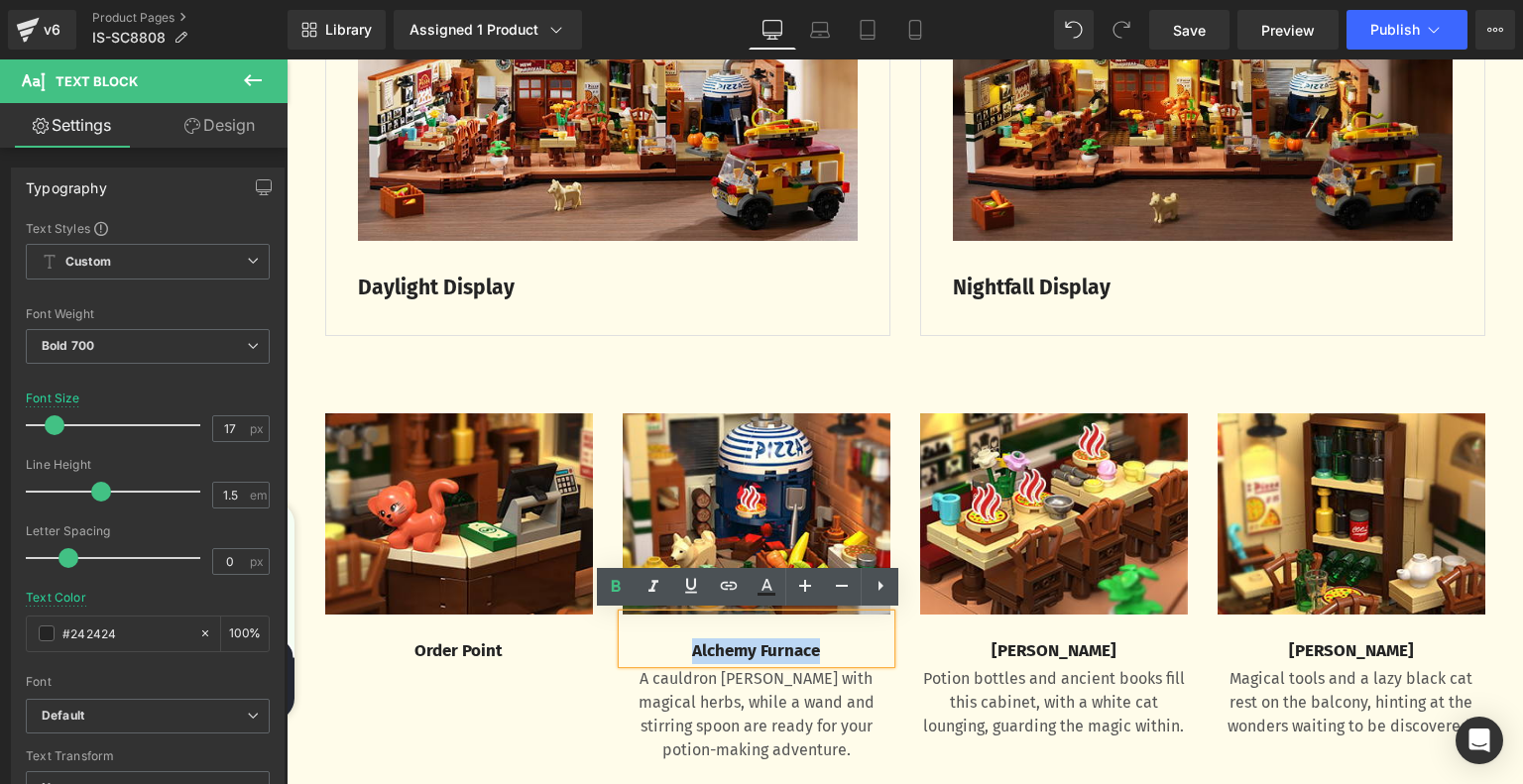 drag, startPoint x: 679, startPoint y: 649, endPoint x: 817, endPoint y: 656, distance: 138.17742 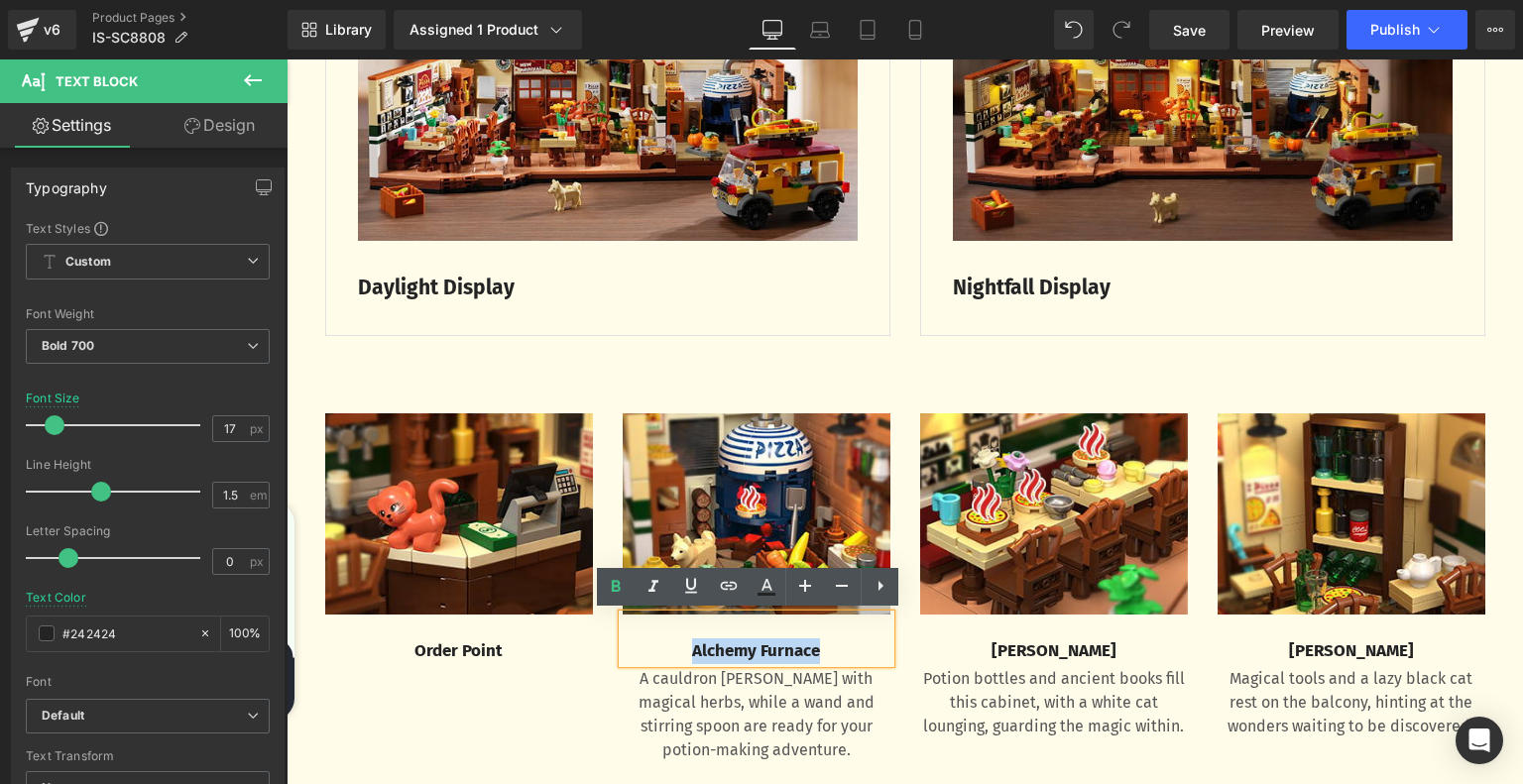 click on "Alchemy Furnace" at bounding box center [757, 651] 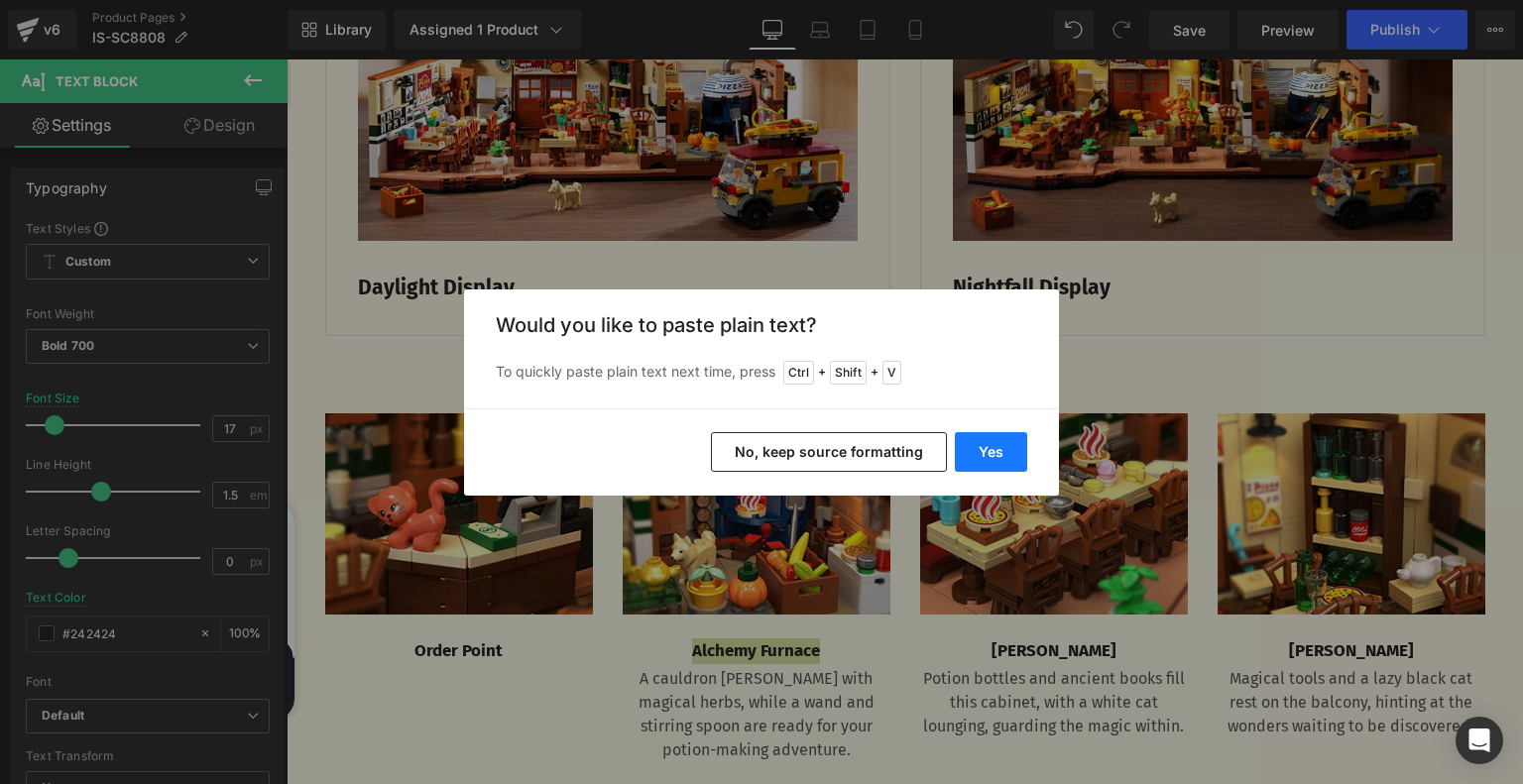 click on "Yes" at bounding box center (991, 452) 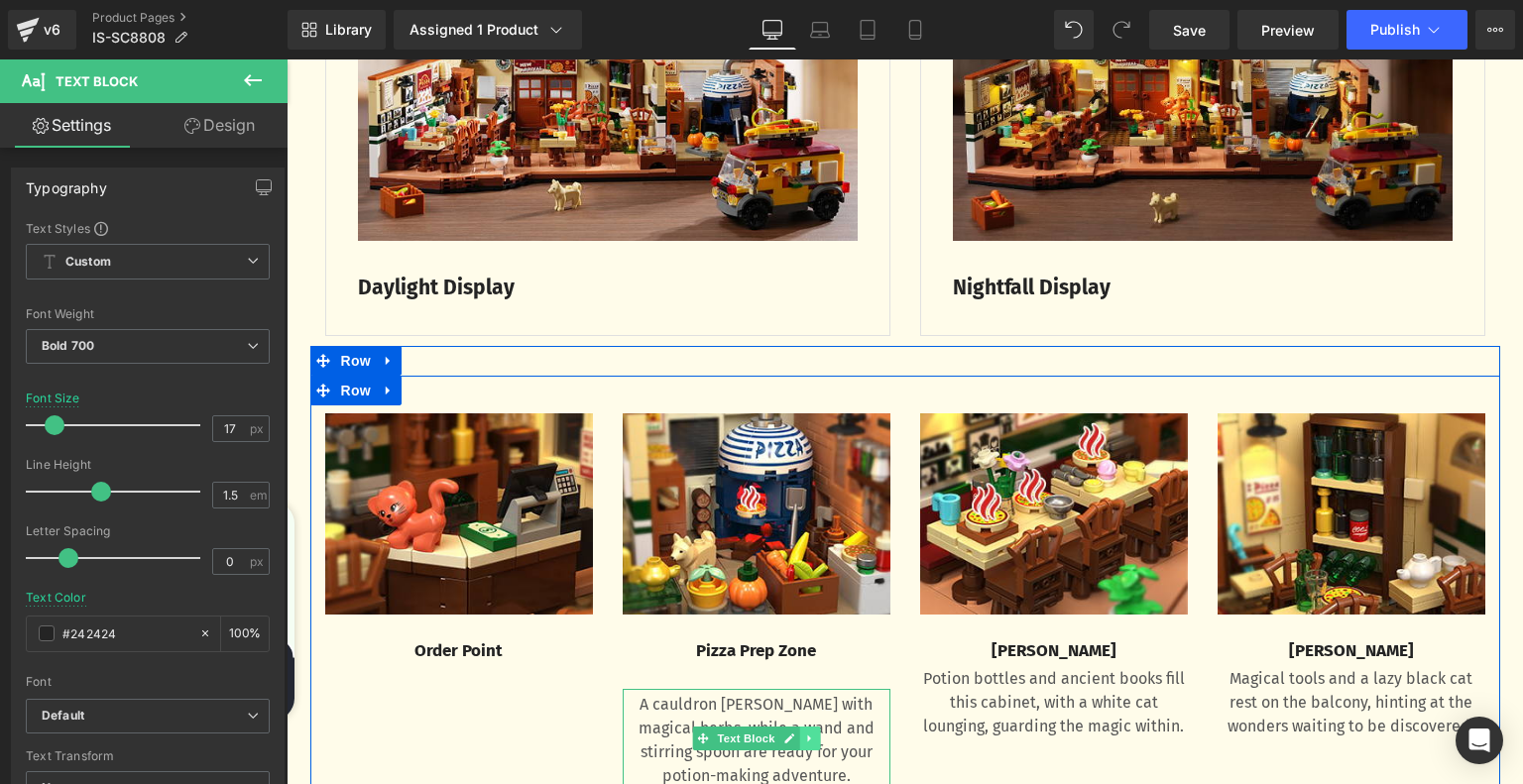 click 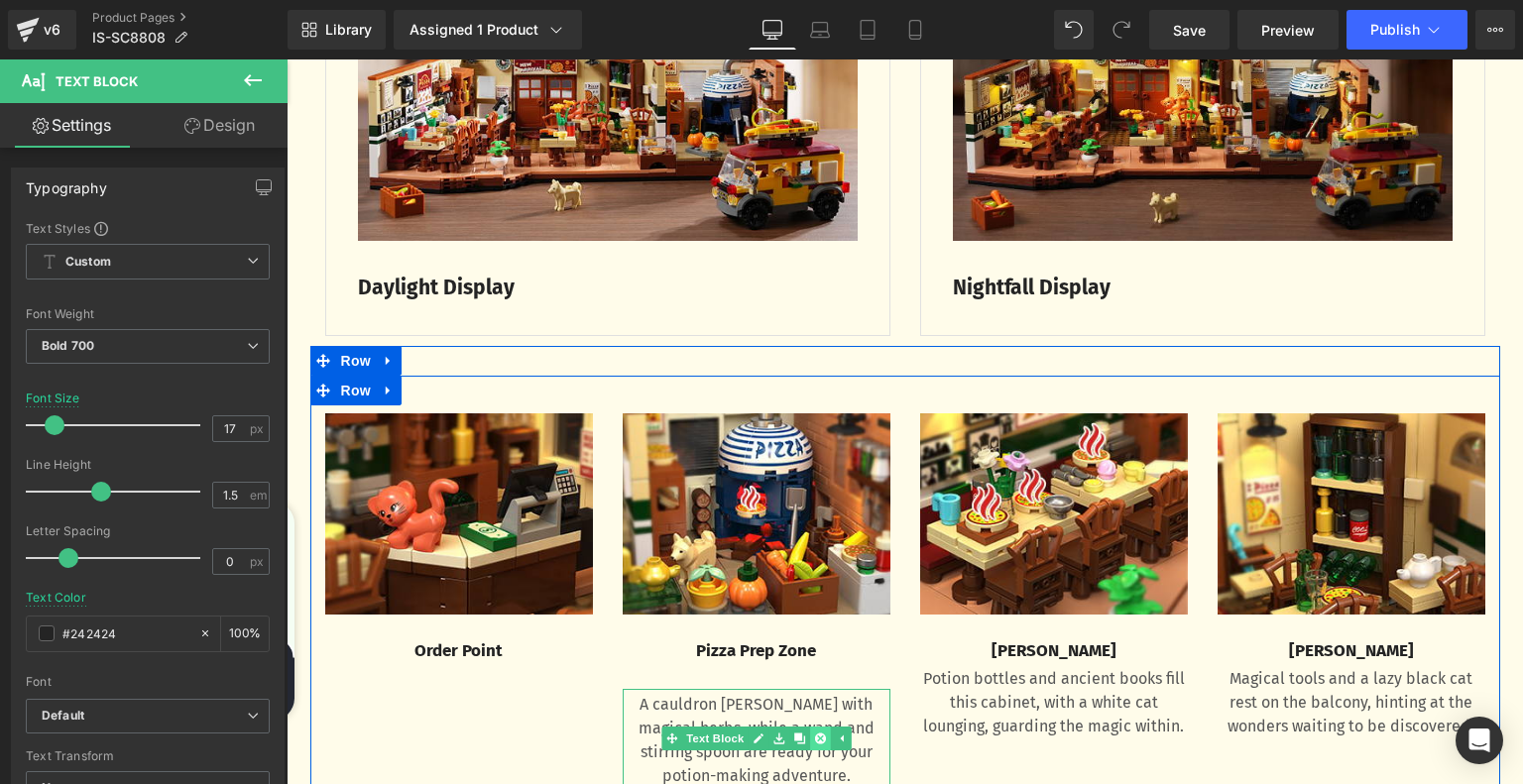 click 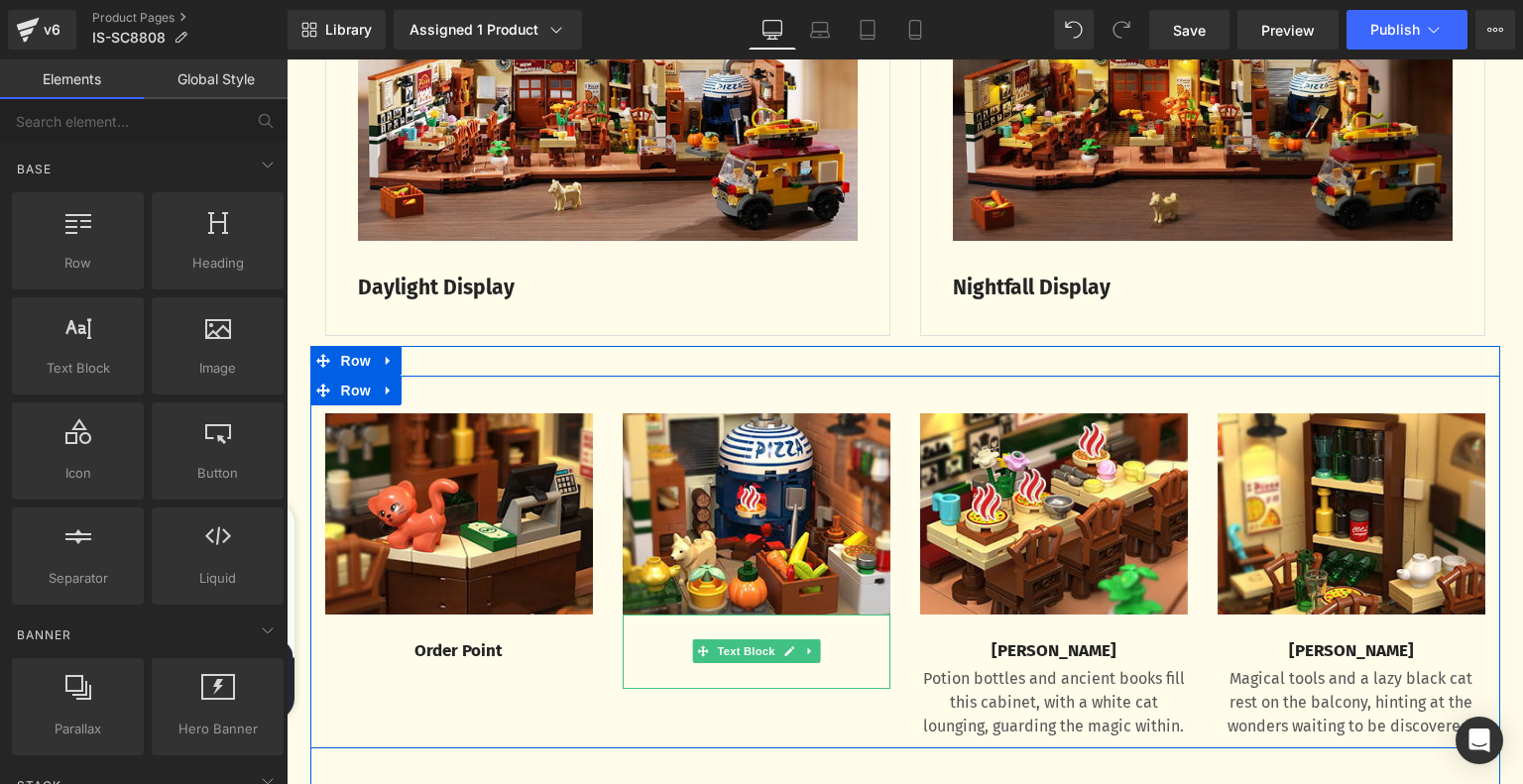 click at bounding box center (757, 676) 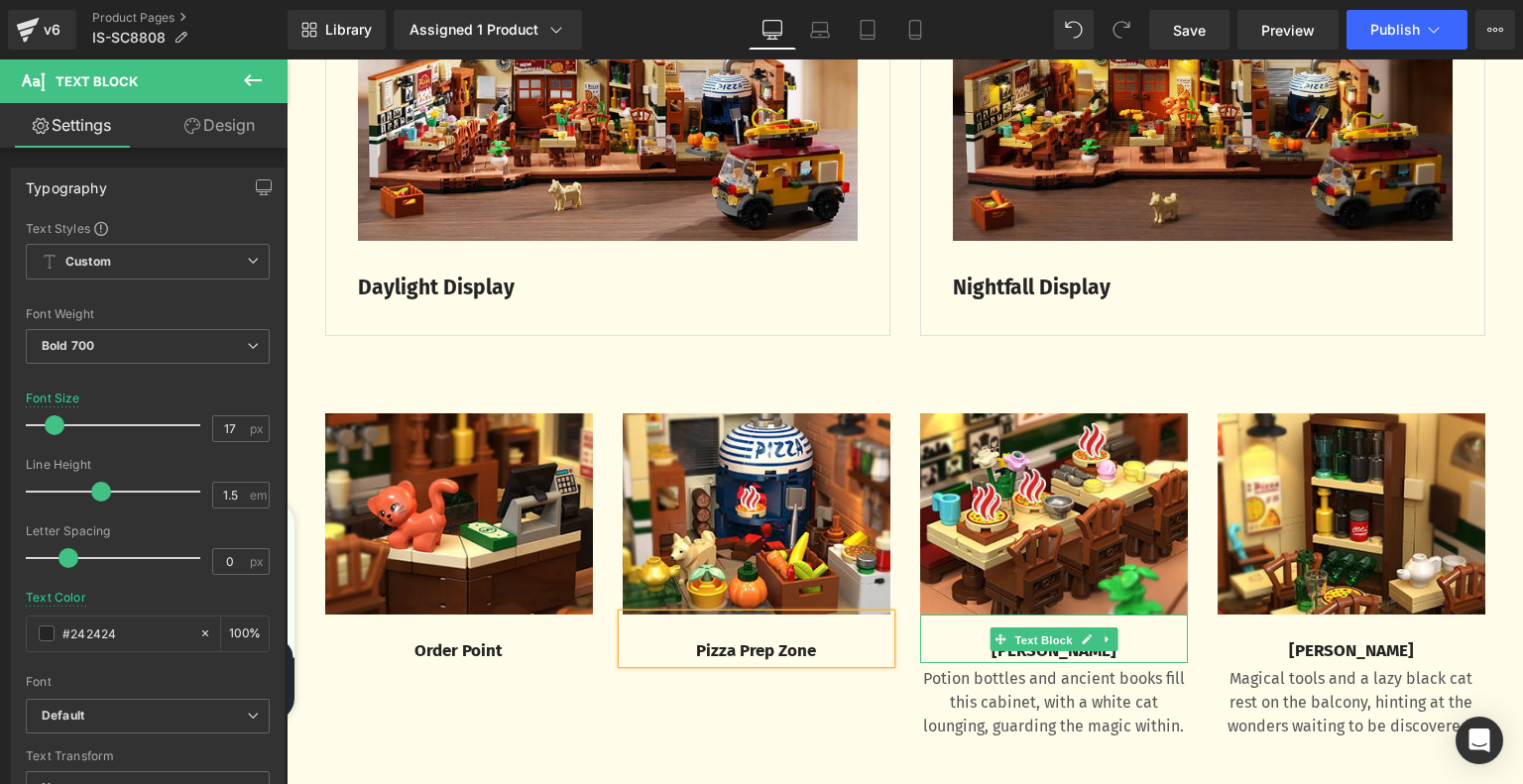 click on "Text Block" at bounding box center [1043, 639] 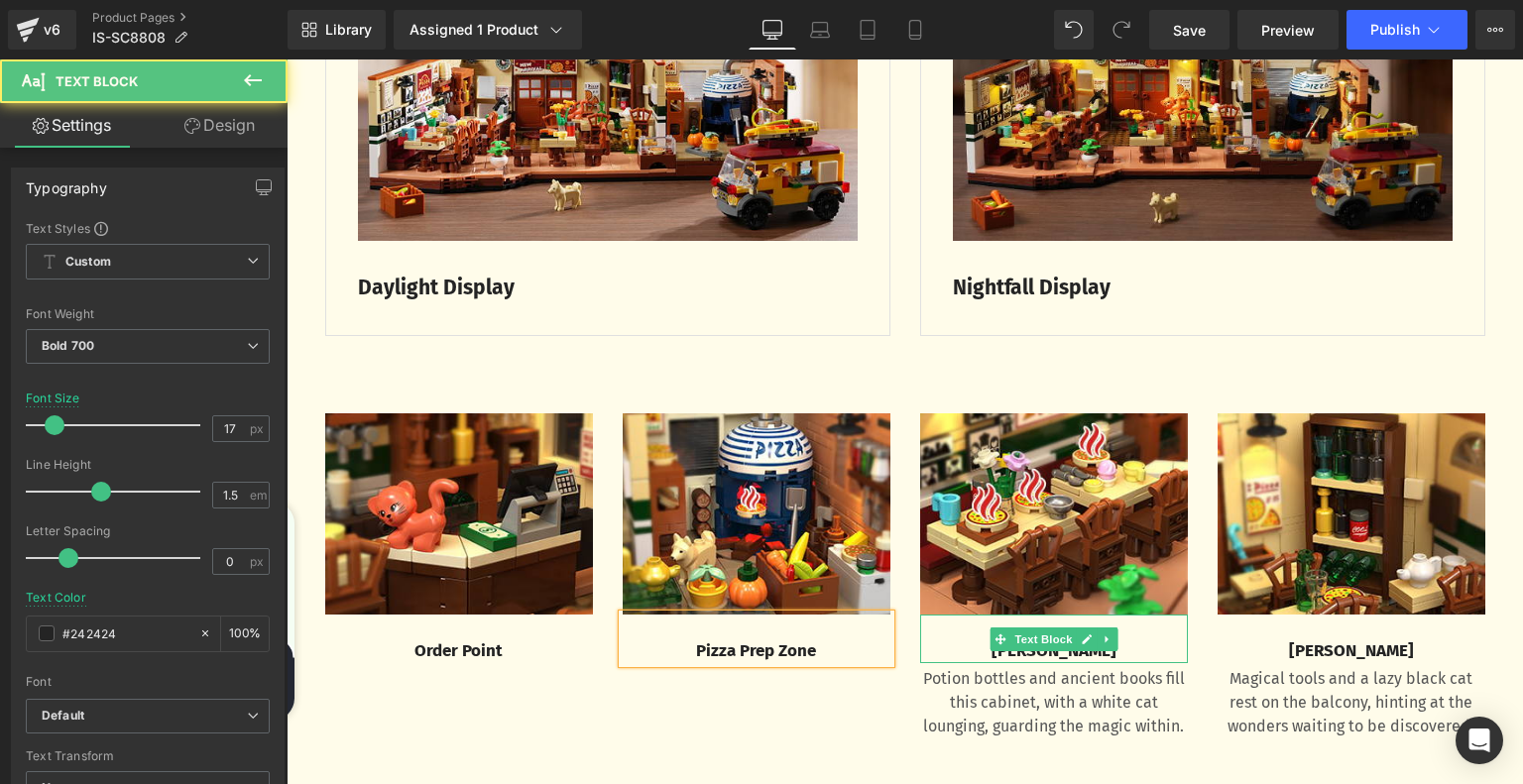 click on "[PERSON_NAME]" at bounding box center [1054, 651] 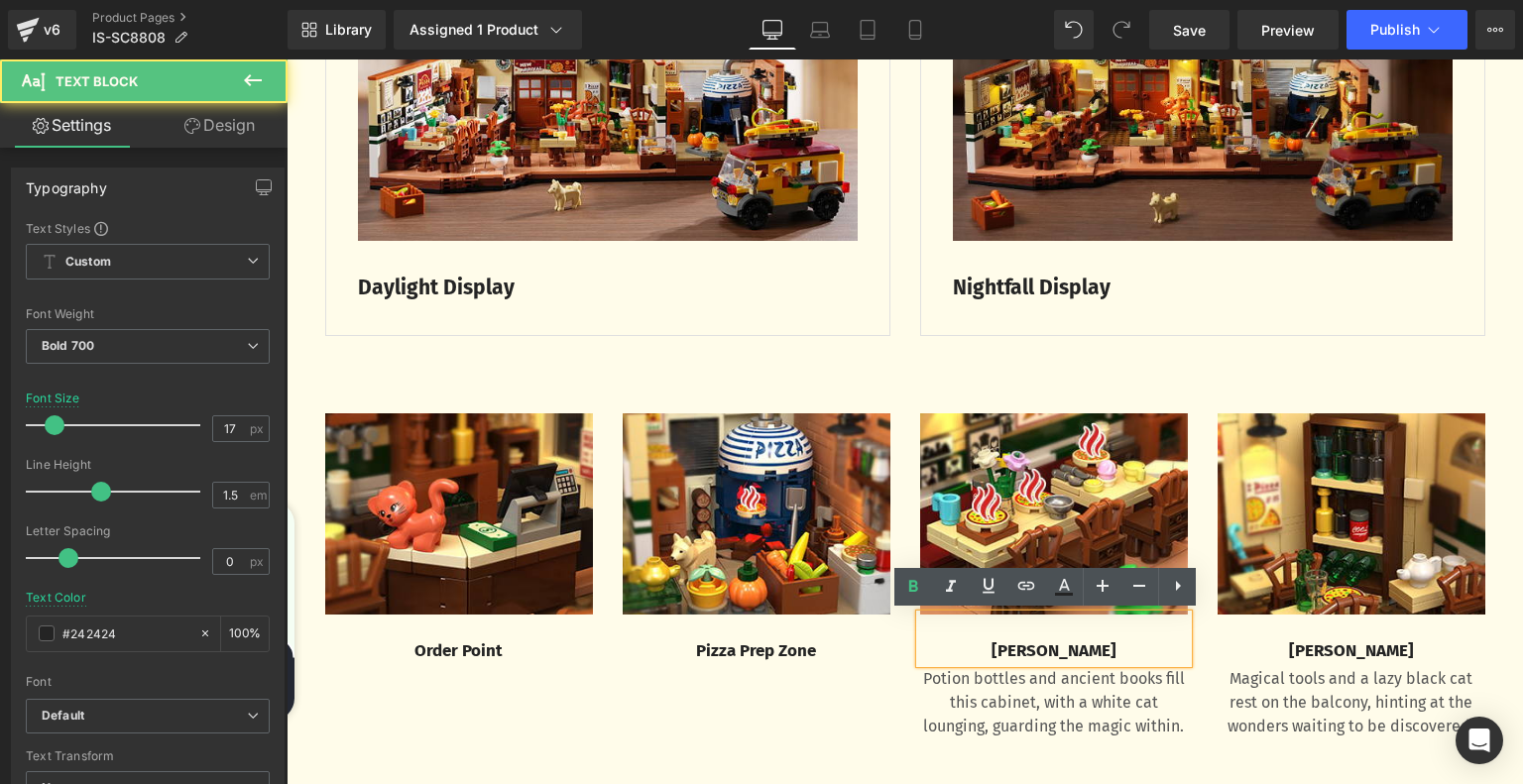 click on "[PERSON_NAME]" at bounding box center [1054, 651] 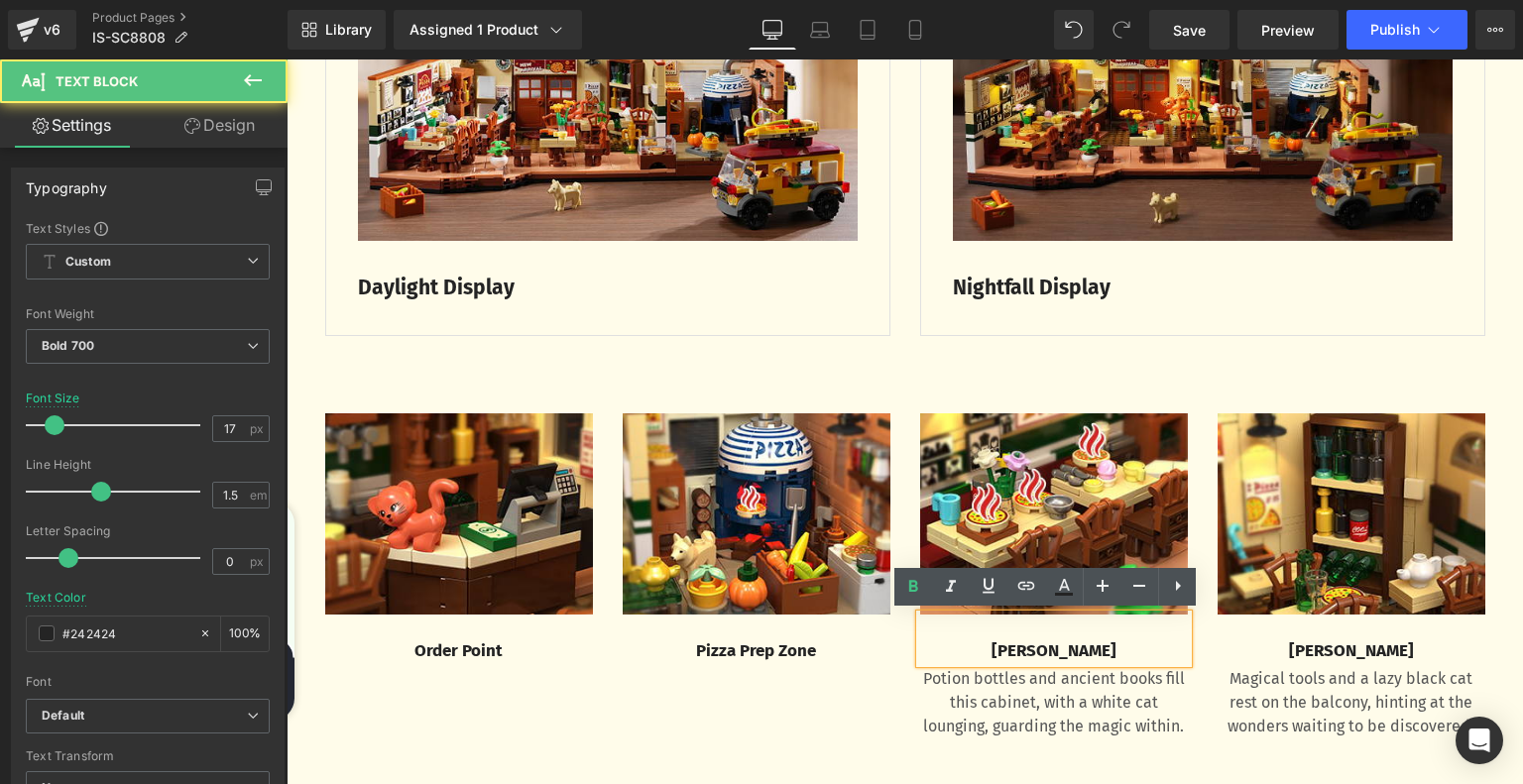 drag, startPoint x: 990, startPoint y: 652, endPoint x: 1123, endPoint y: 653, distance: 133.00376 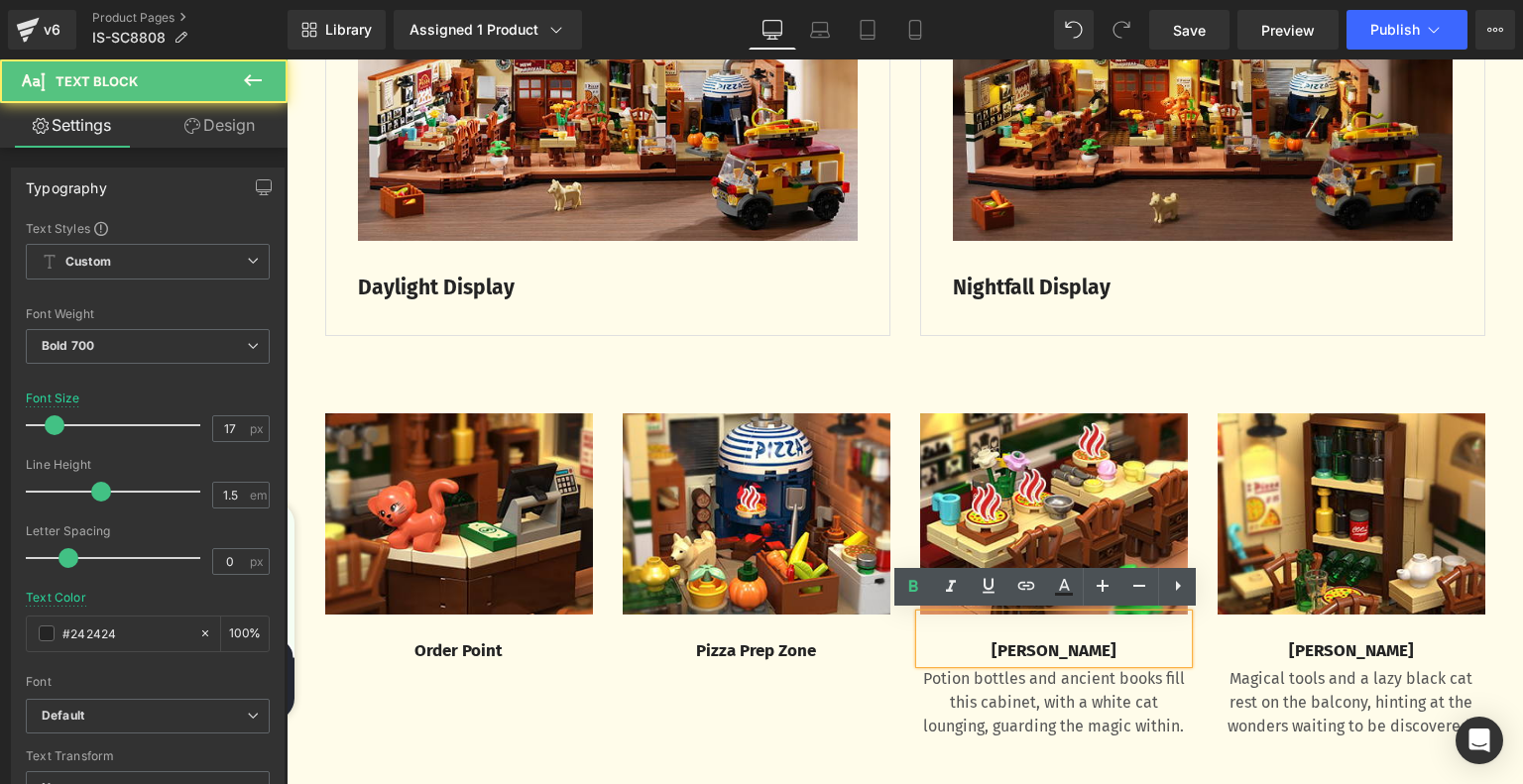 click on "[PERSON_NAME]" at bounding box center (1054, 651) 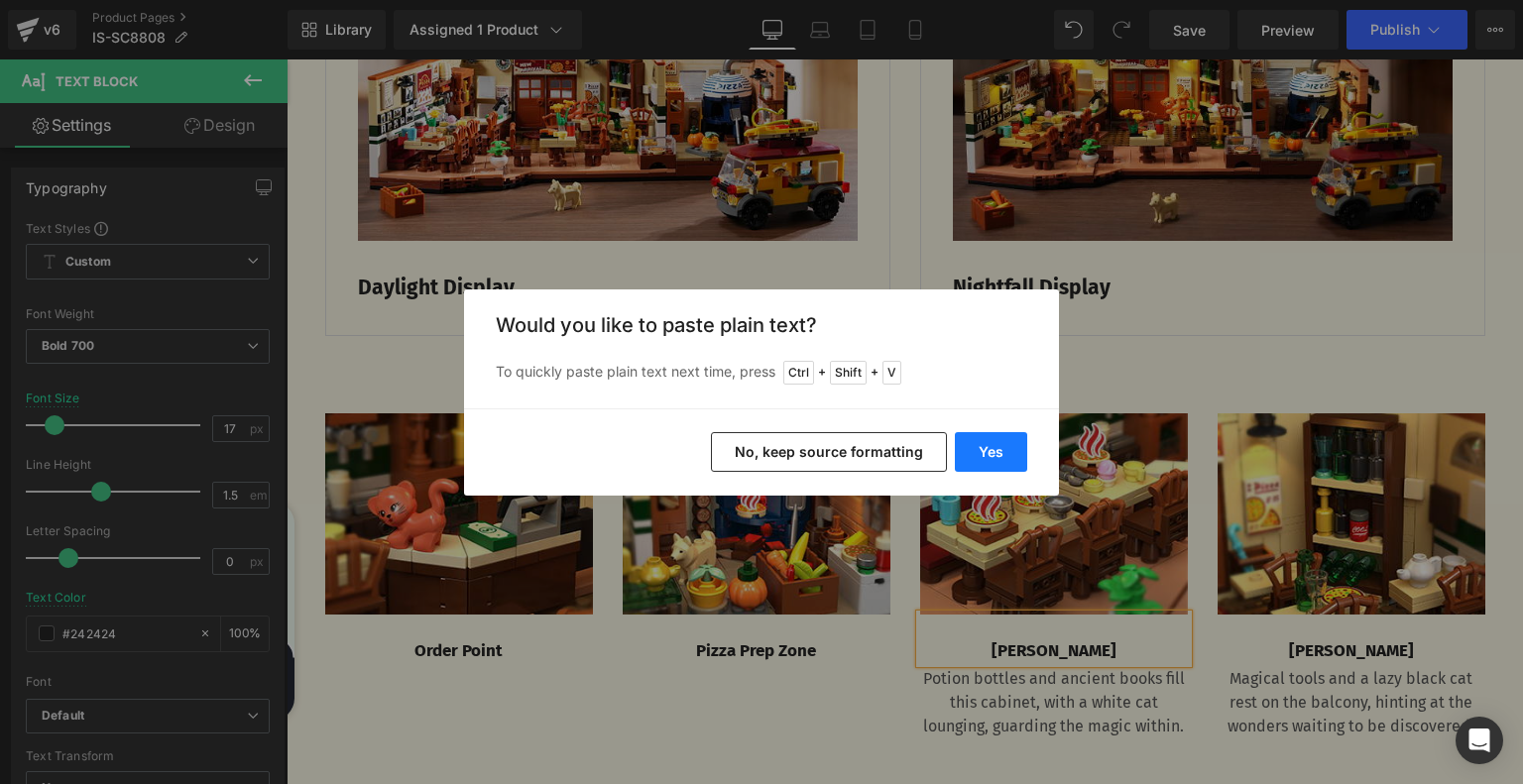 click on "Yes" at bounding box center (991, 452) 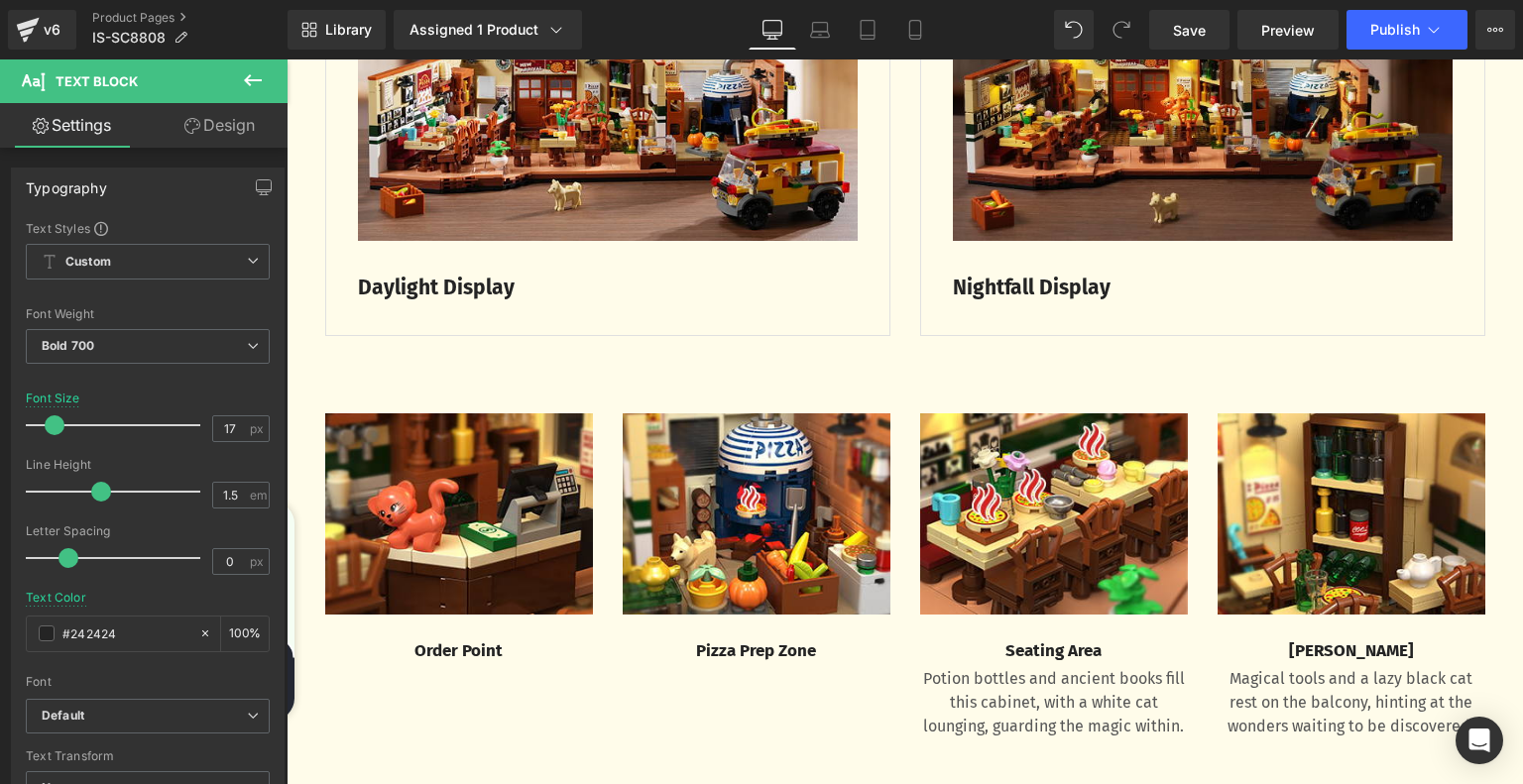 type 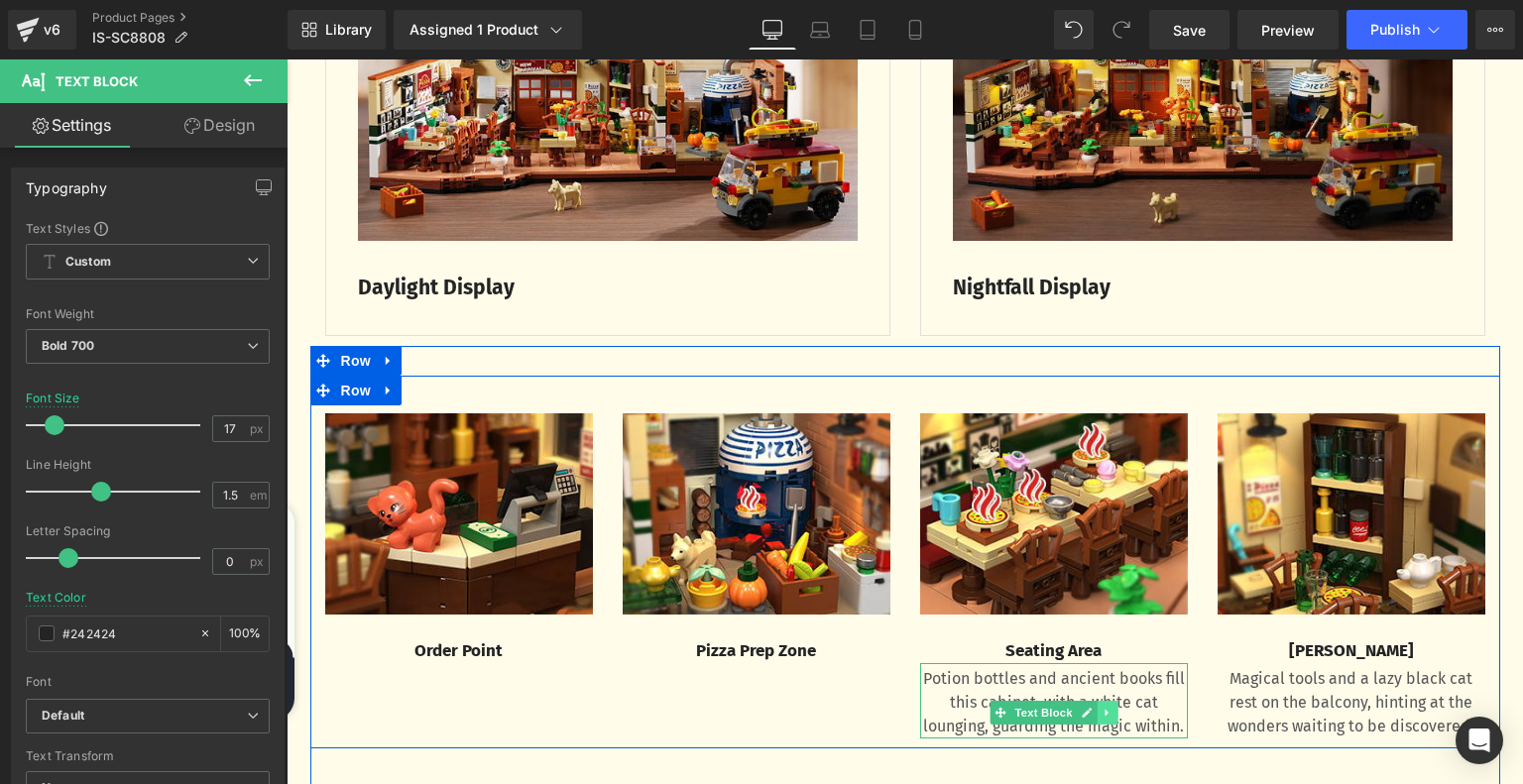 click 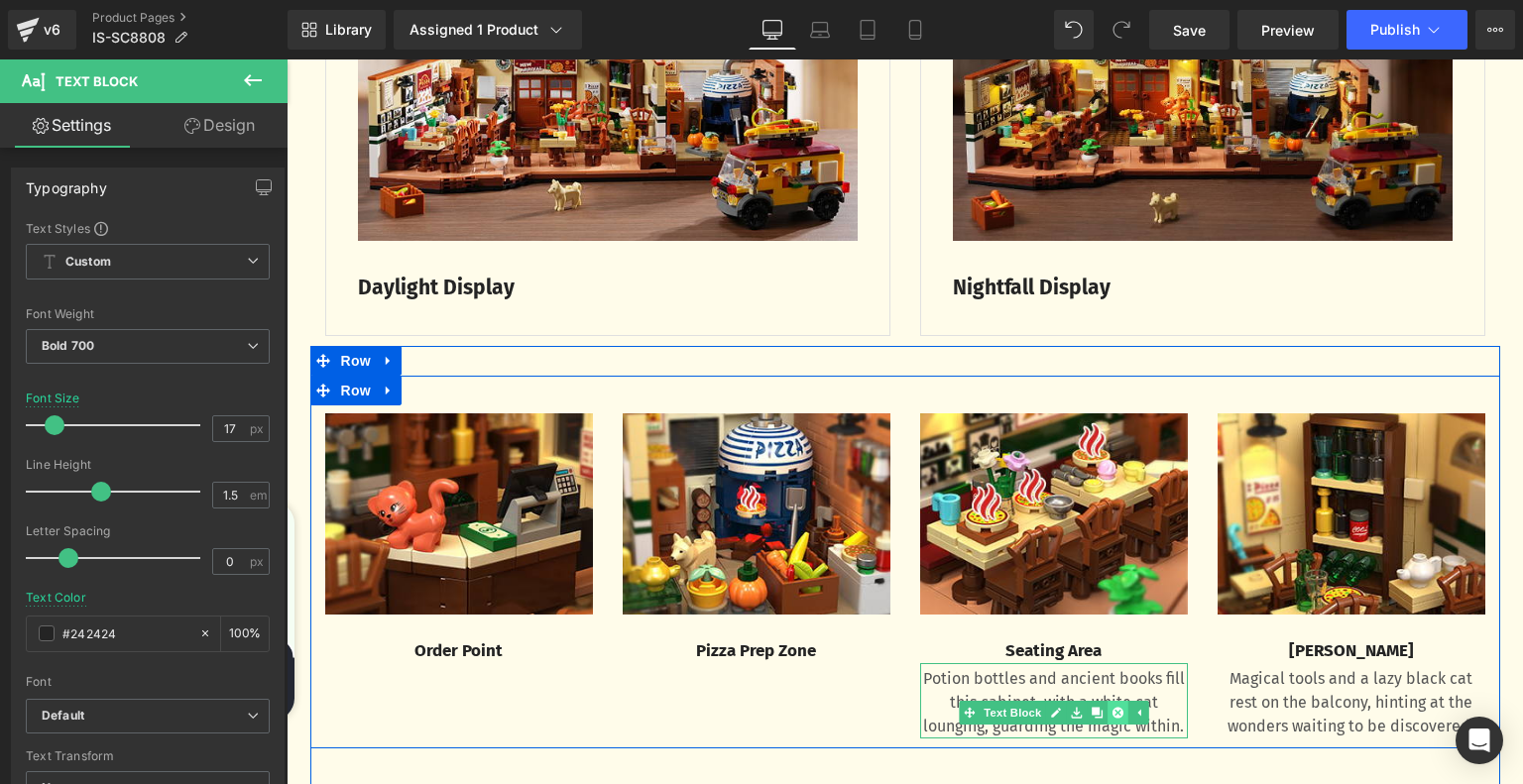 click 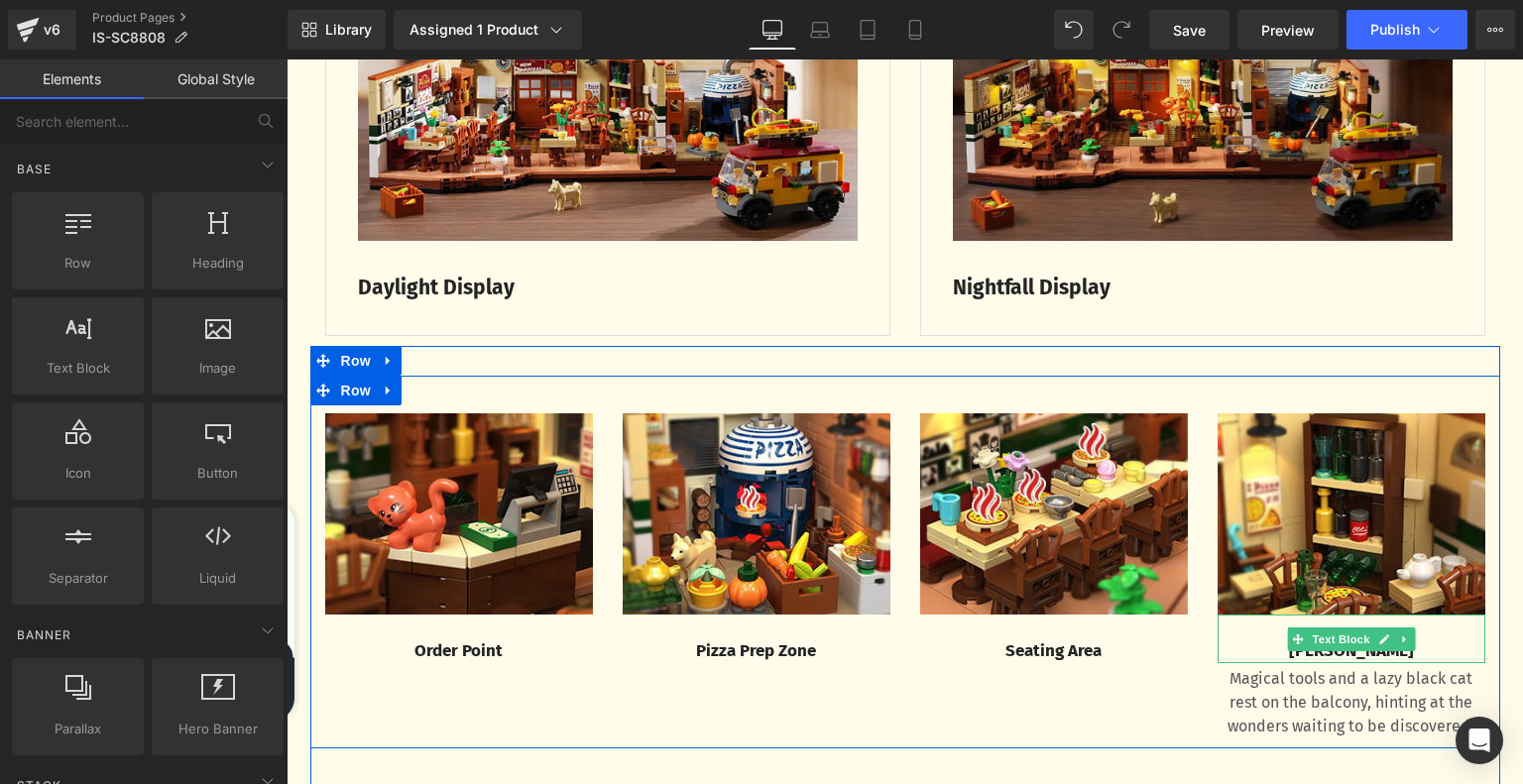 click on "[PERSON_NAME]" at bounding box center [1351, 651] 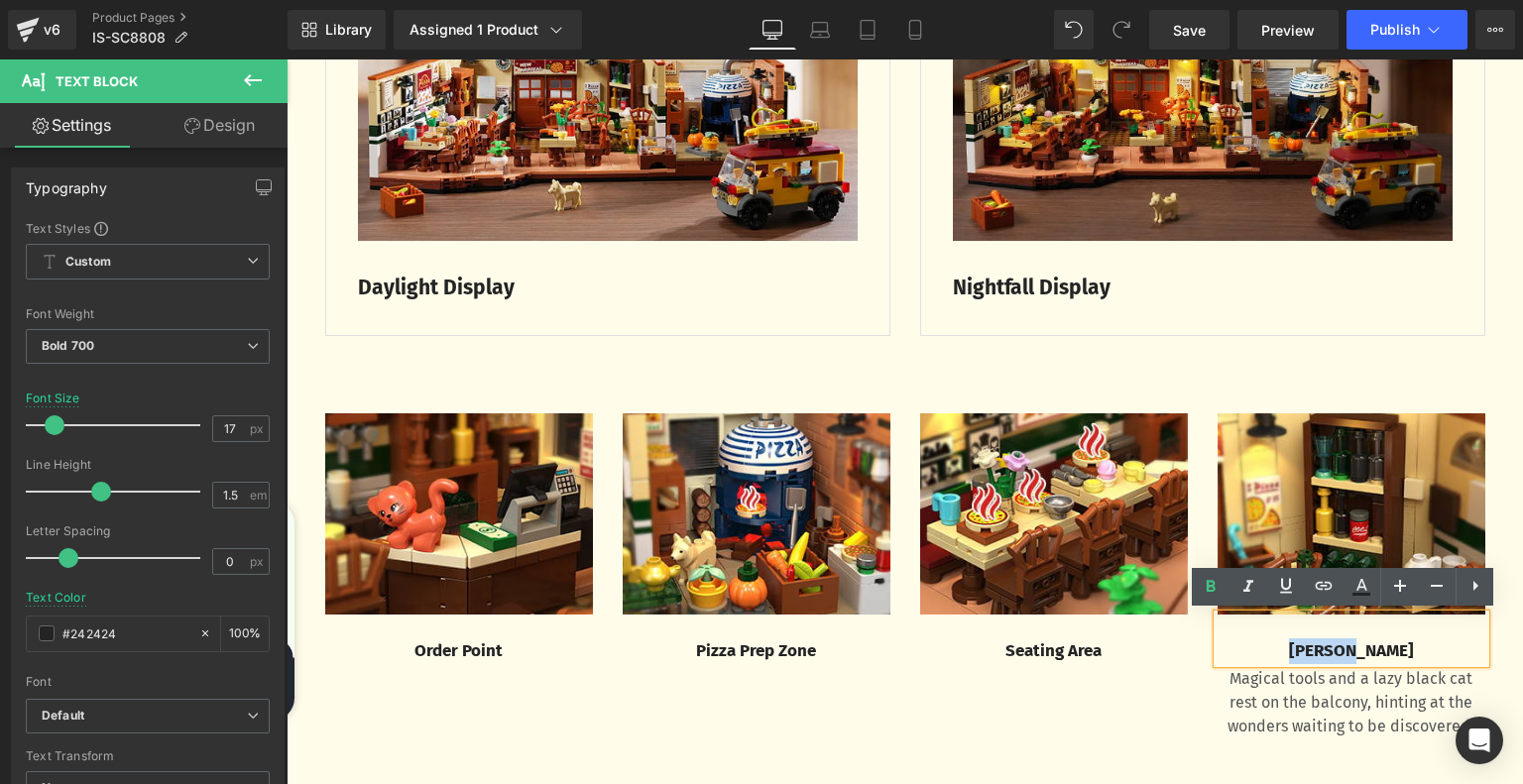 drag, startPoint x: 1377, startPoint y: 653, endPoint x: 1308, endPoint y: 645, distance: 69.46222 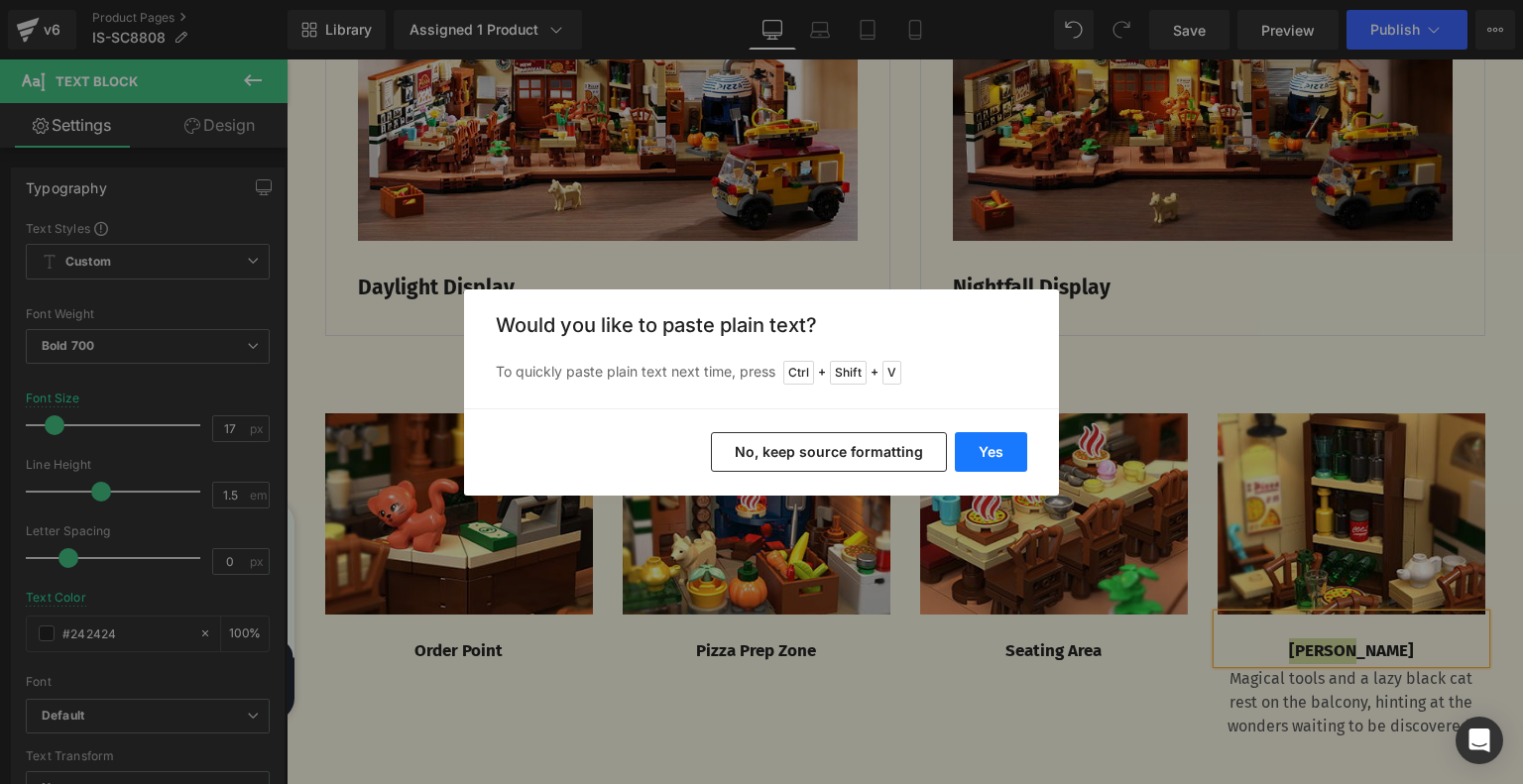 click on "Yes" at bounding box center (991, 452) 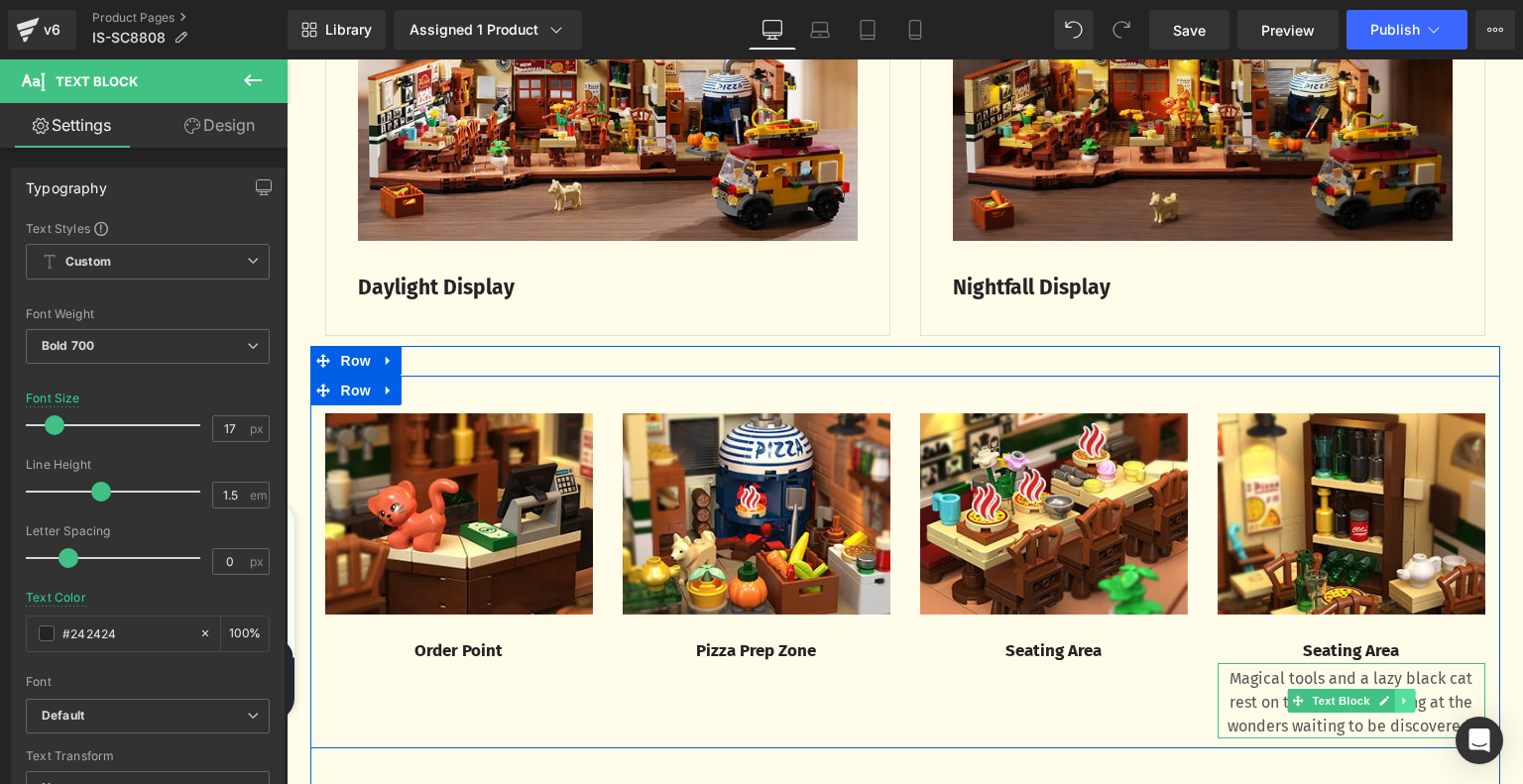 click 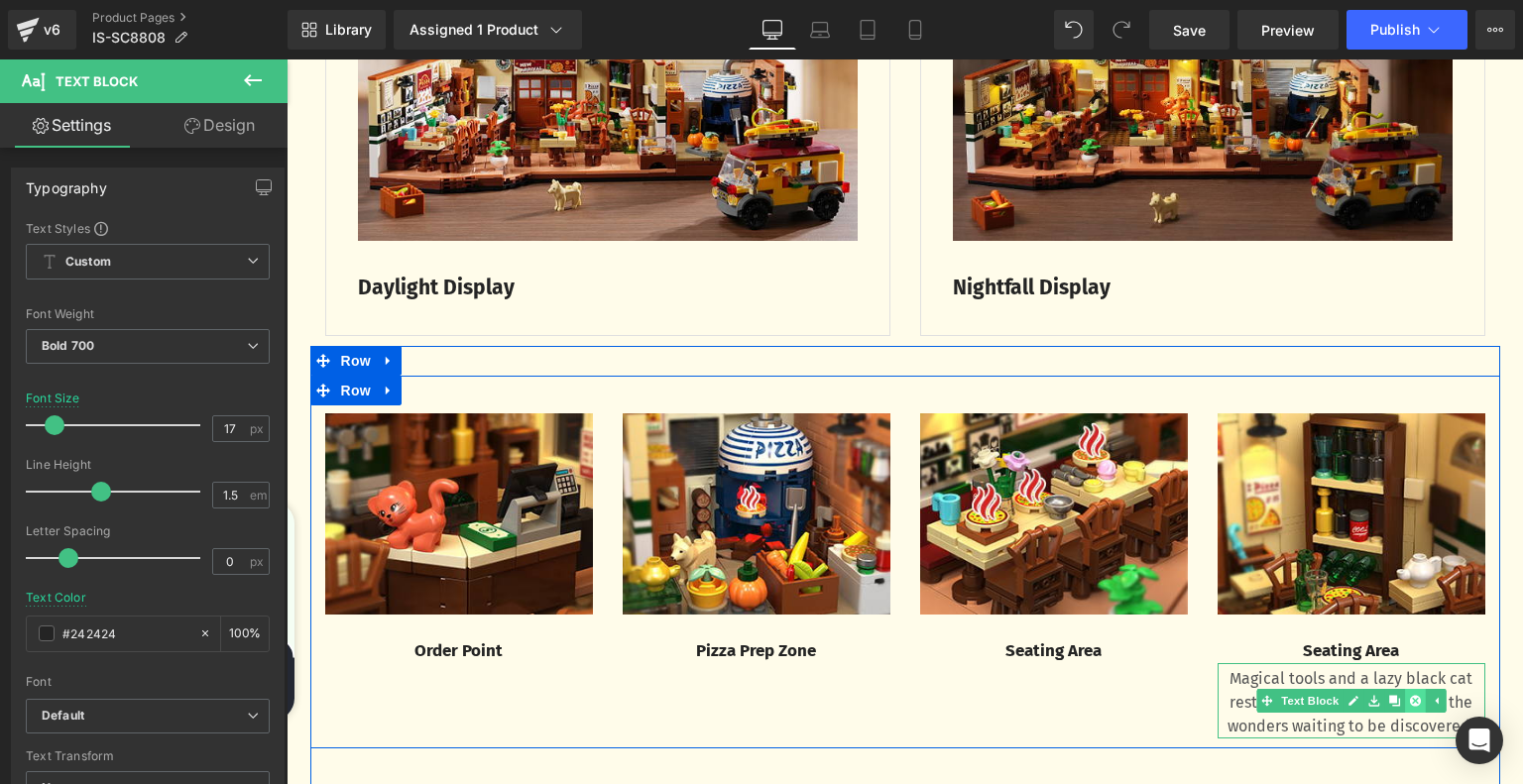 click 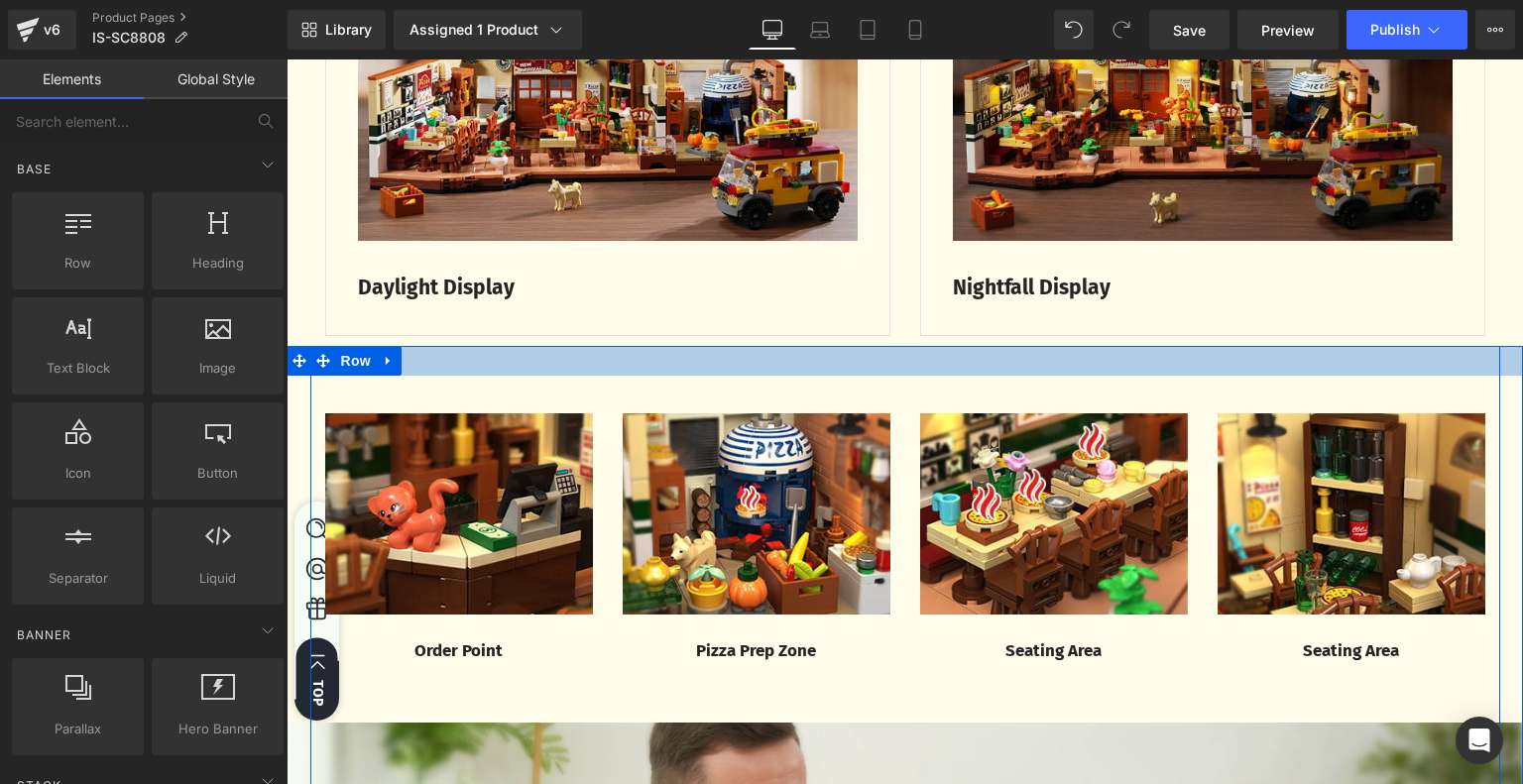 scroll, scrollTop: 3084, scrollLeft: 0, axis: vertical 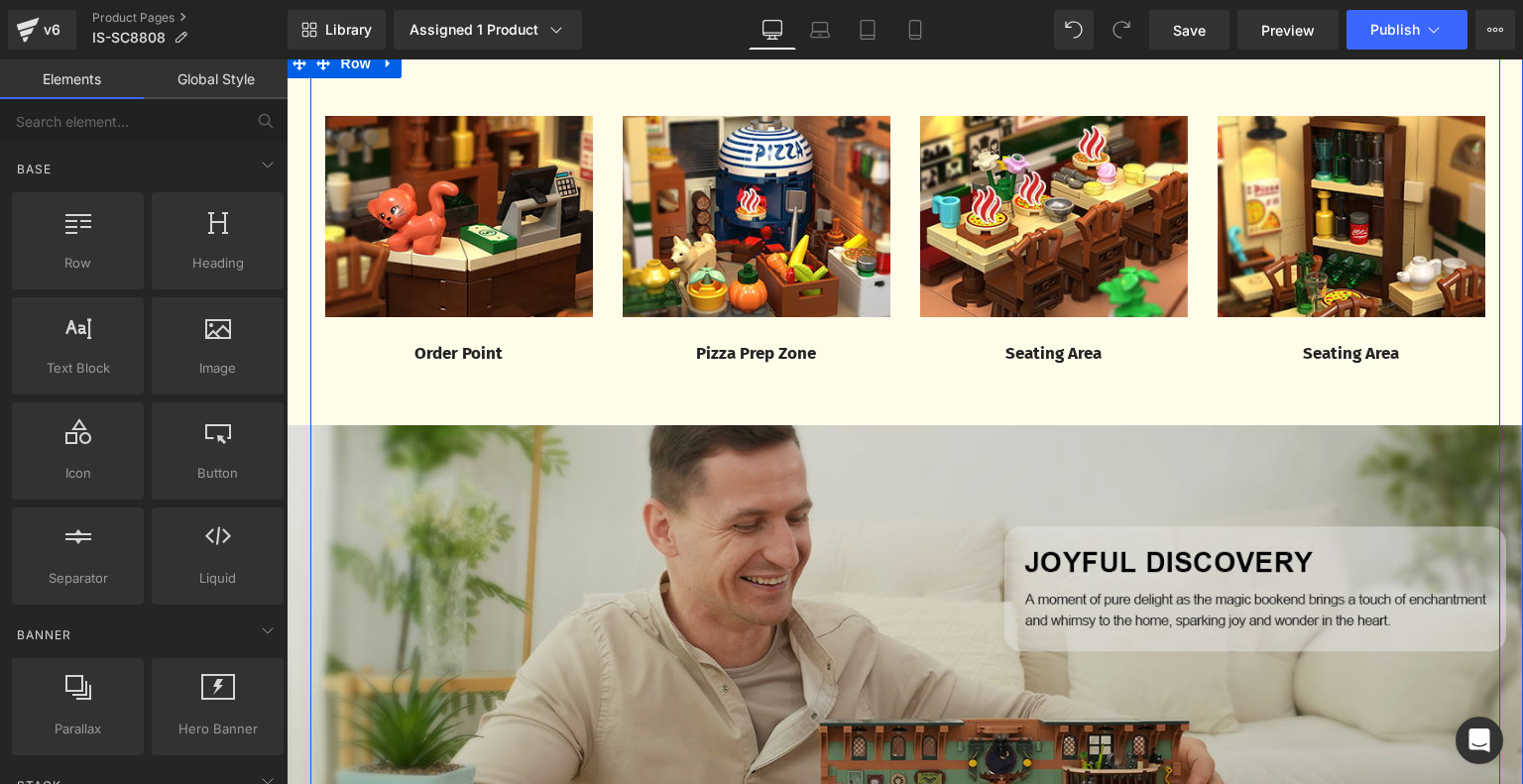 click at bounding box center (904, 678) 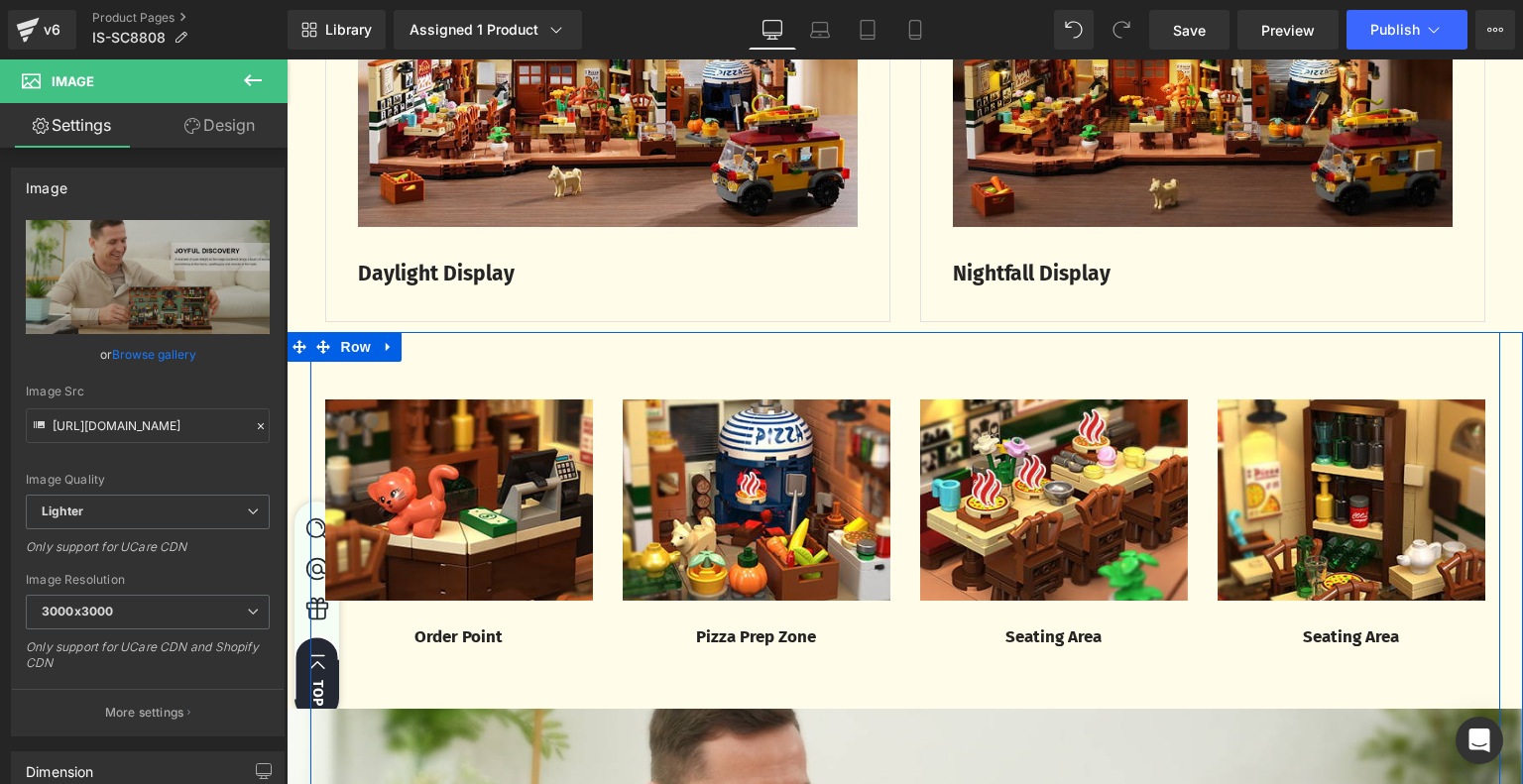 scroll, scrollTop: 2787, scrollLeft: 0, axis: vertical 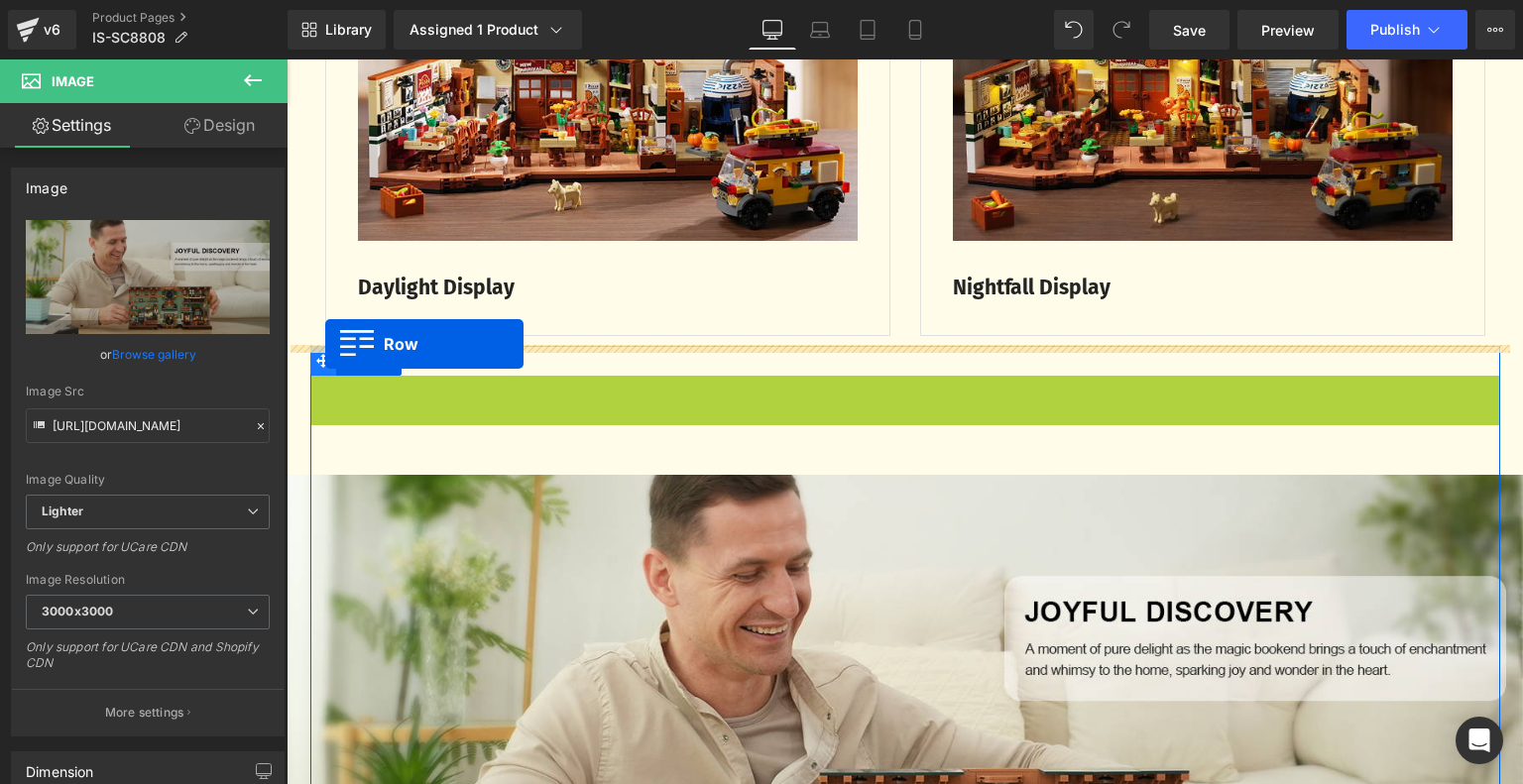 drag, startPoint x: 313, startPoint y: 391, endPoint x: 325, endPoint y: 344, distance: 48.507731 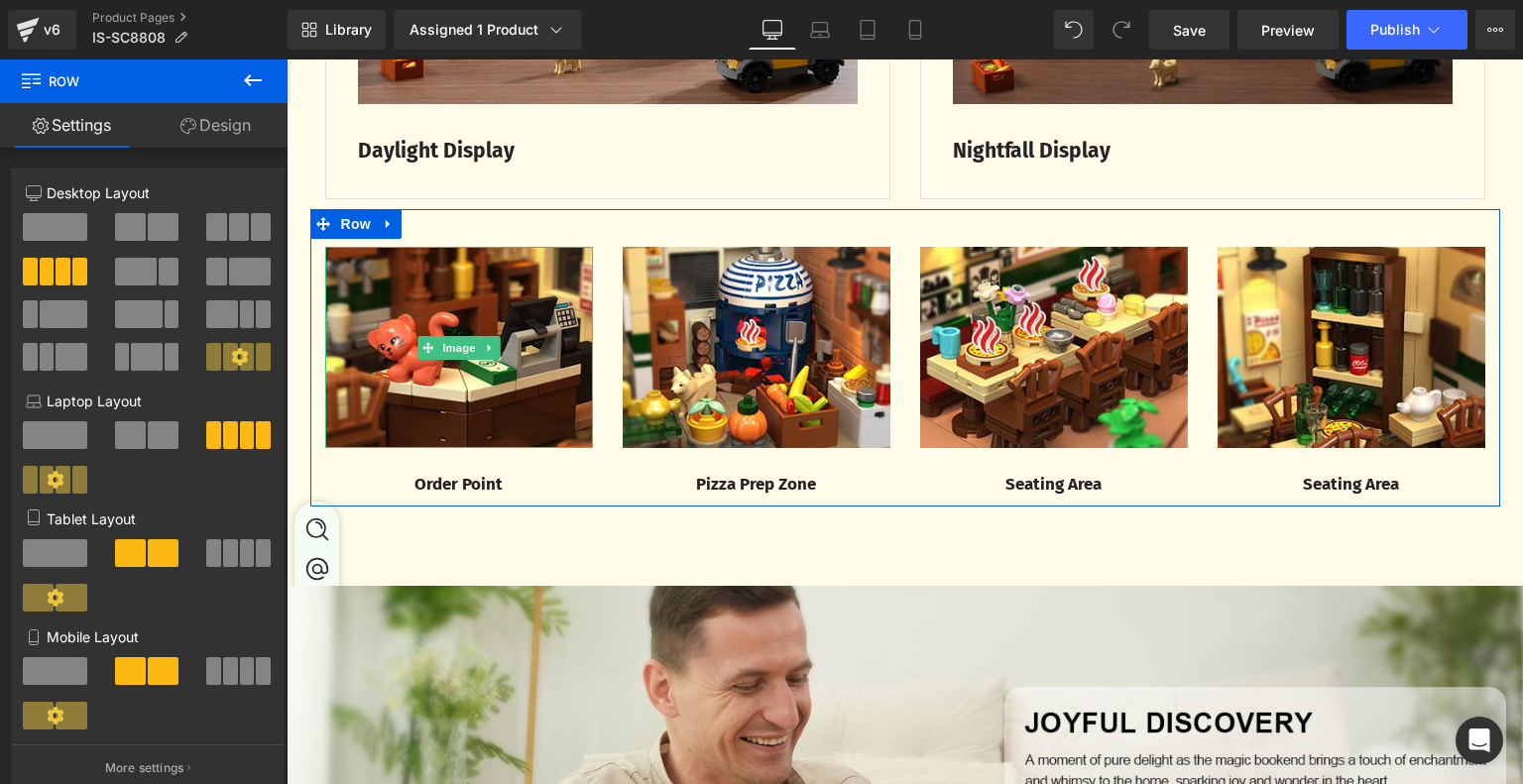 scroll, scrollTop: 3084, scrollLeft: 0, axis: vertical 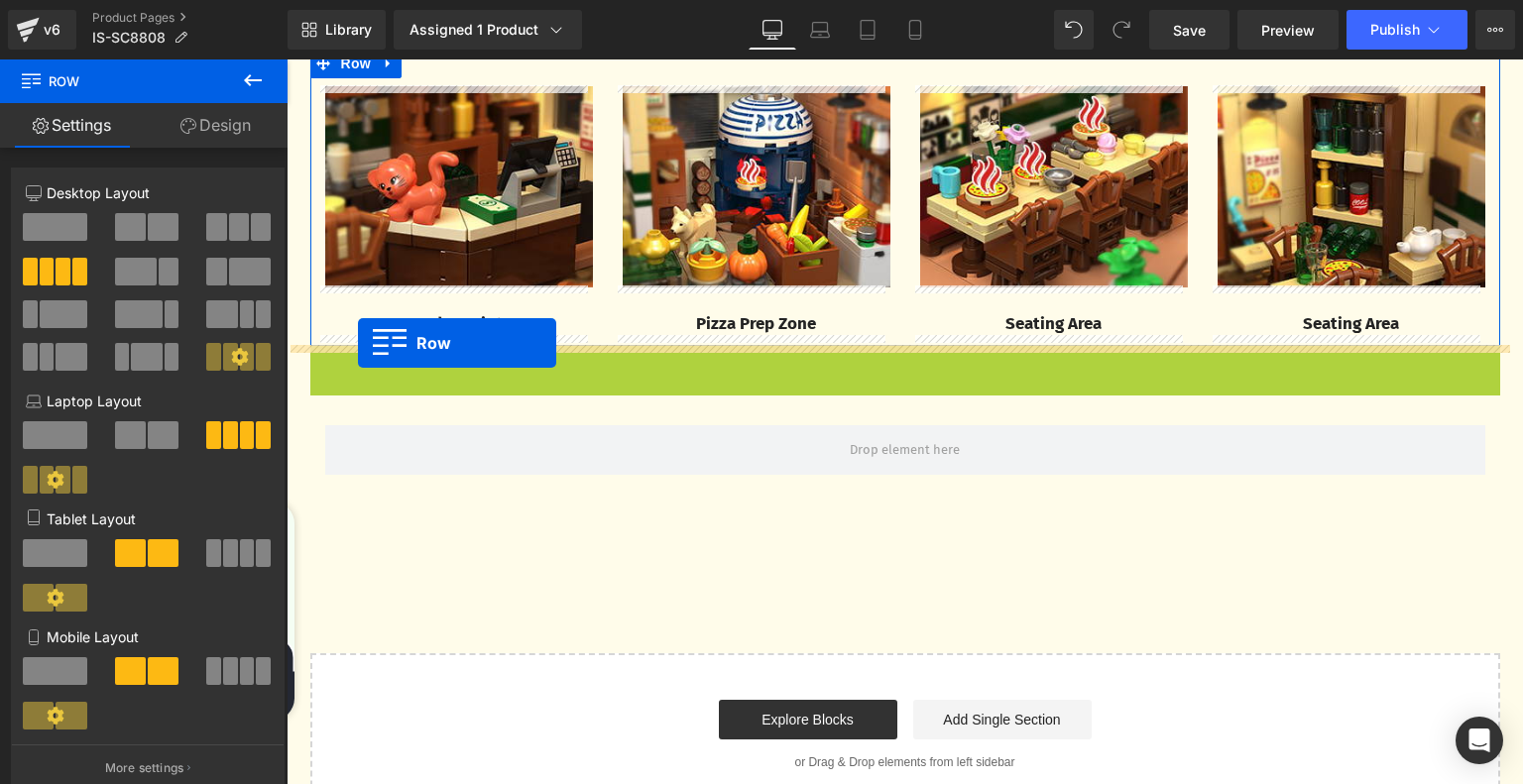 drag, startPoint x: 317, startPoint y: 362, endPoint x: 358, endPoint y: 344, distance: 44.777226 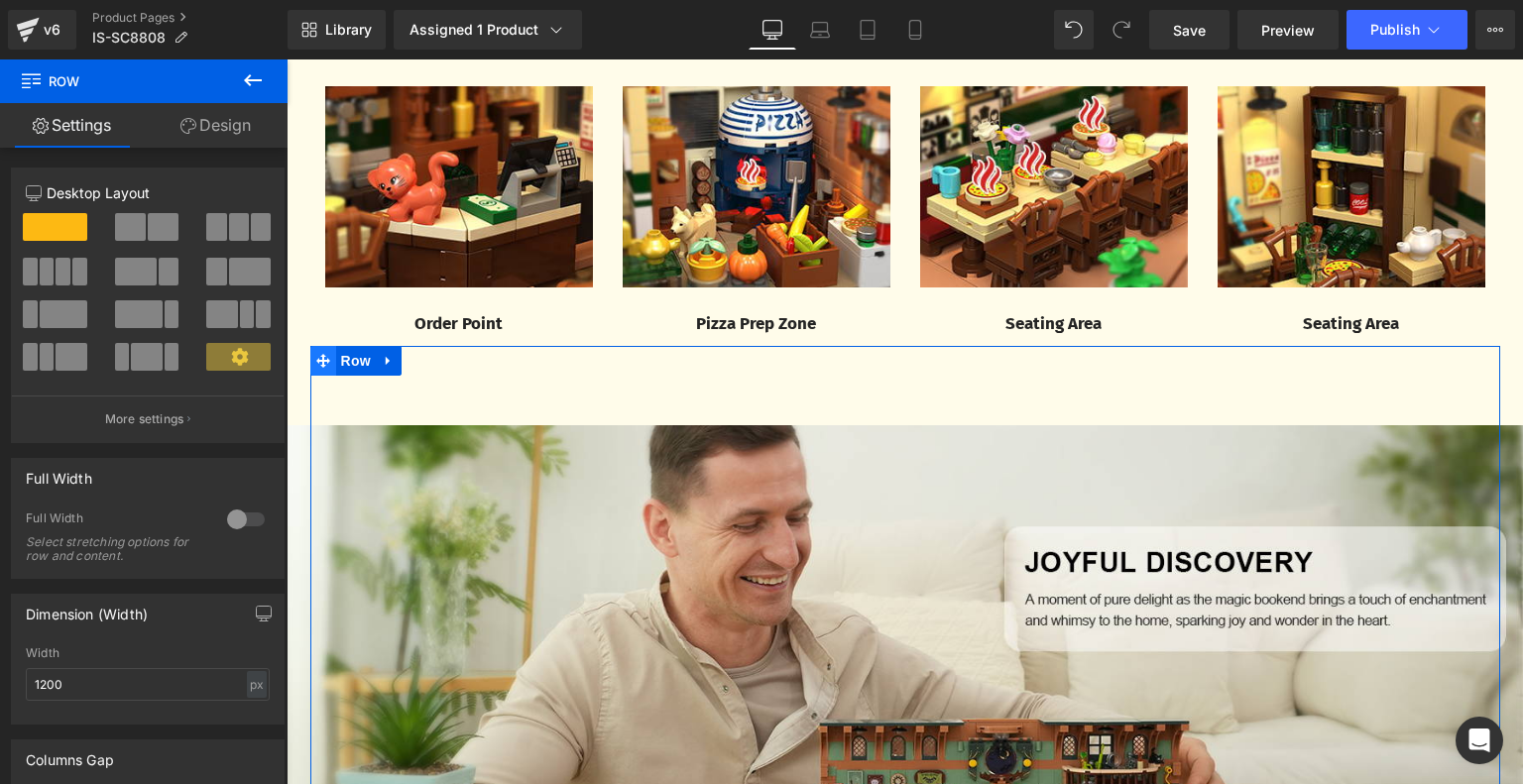click 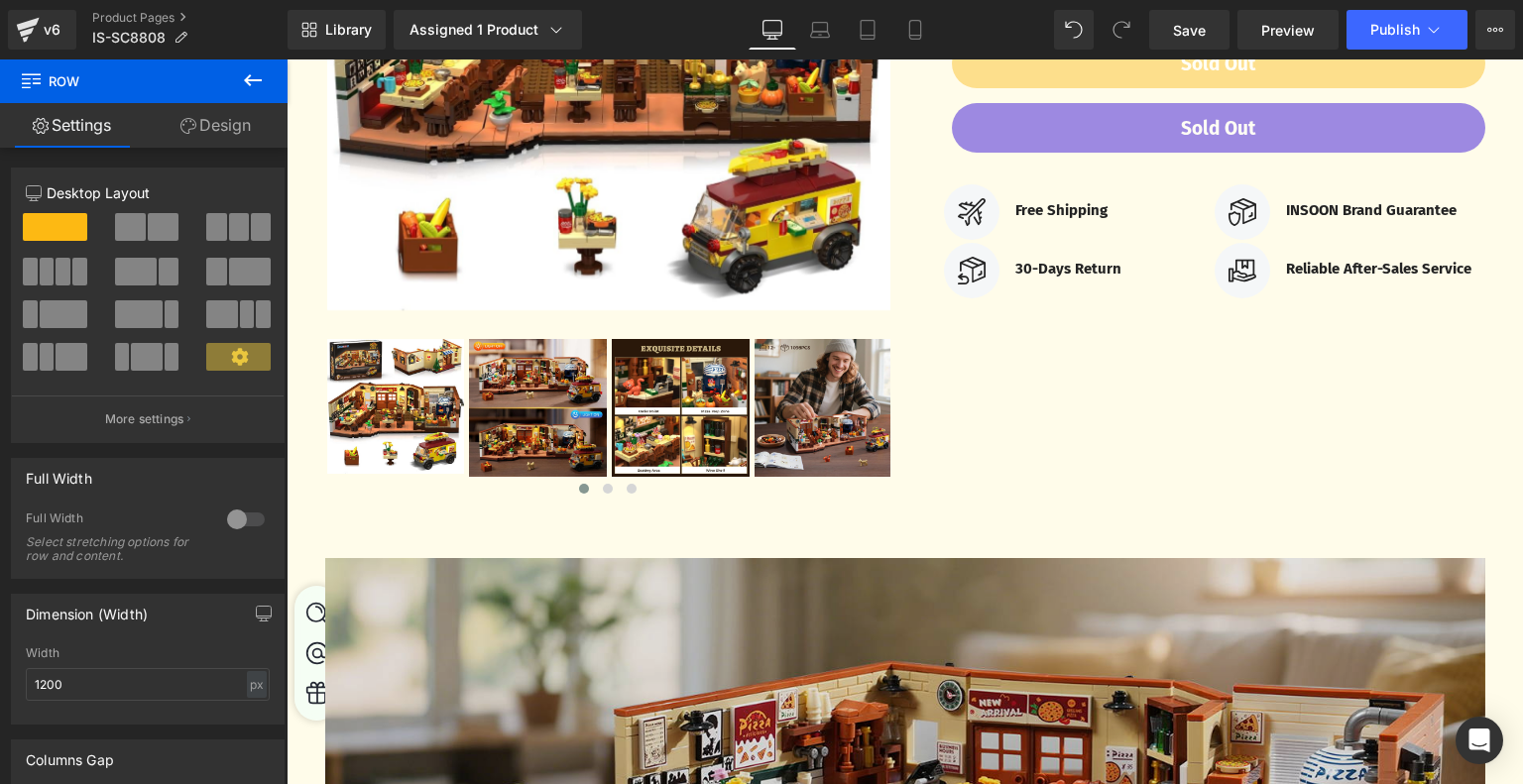 scroll, scrollTop: 904, scrollLeft: 0, axis: vertical 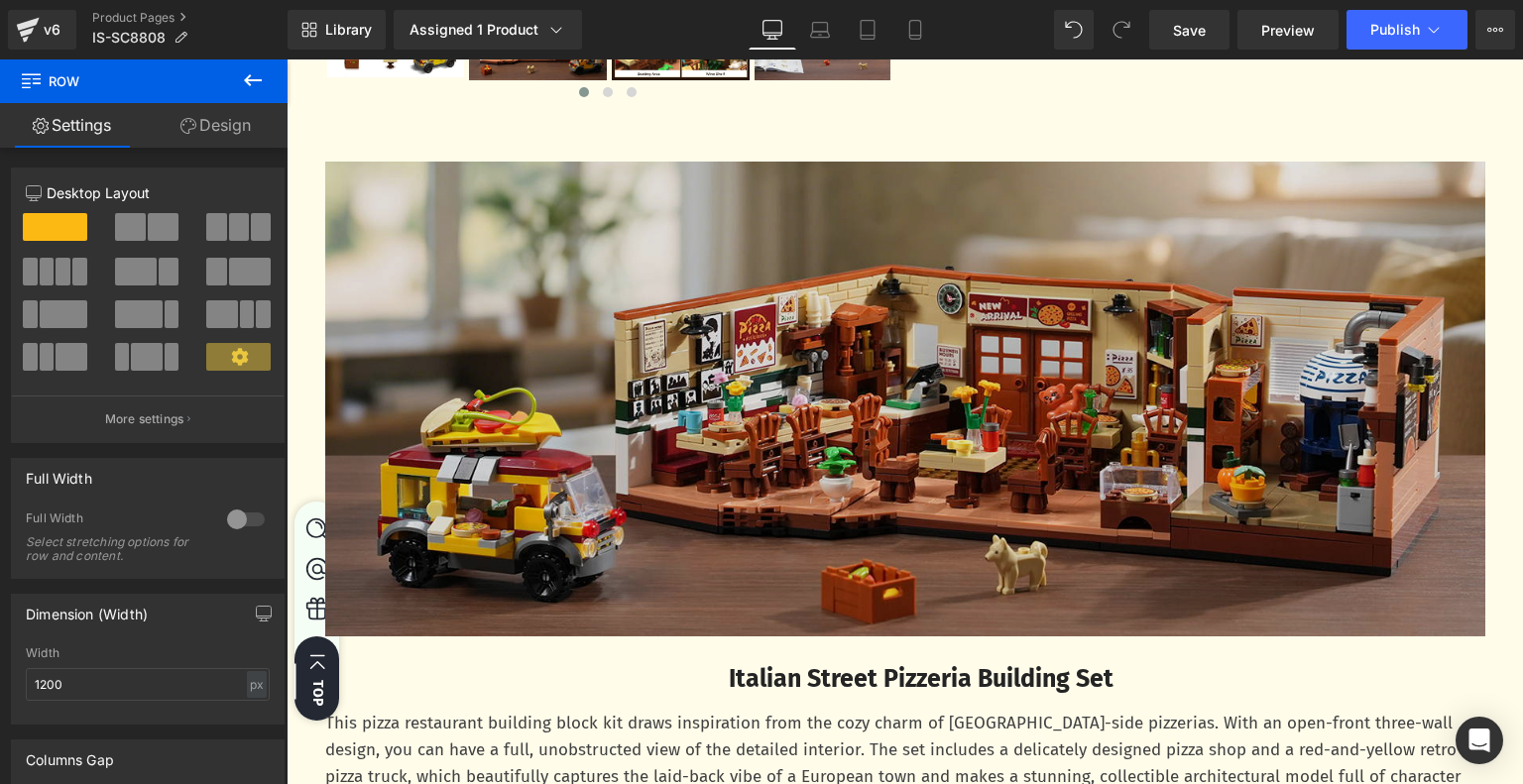 click at bounding box center [905, 399] 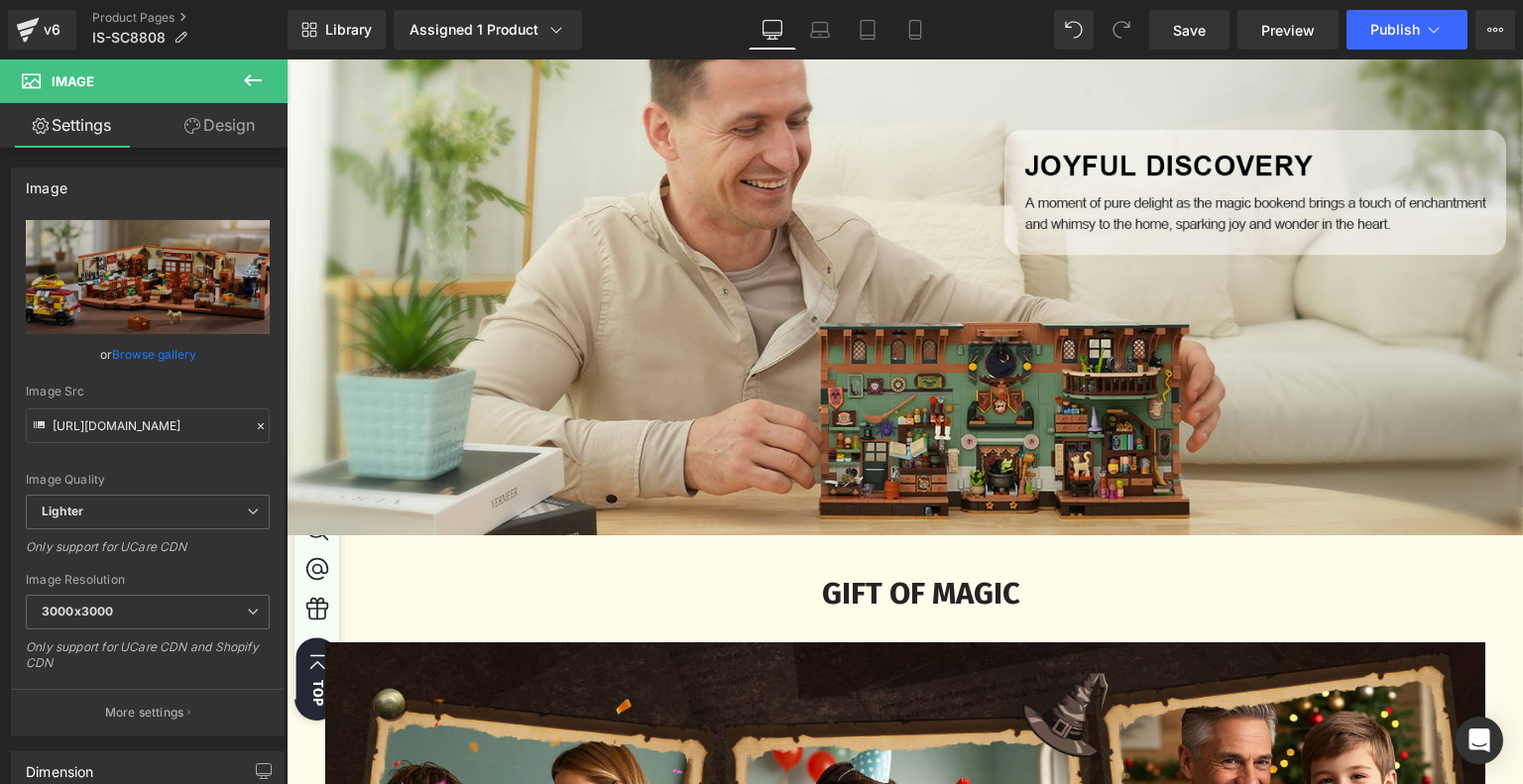 scroll, scrollTop: 3084, scrollLeft: 0, axis: vertical 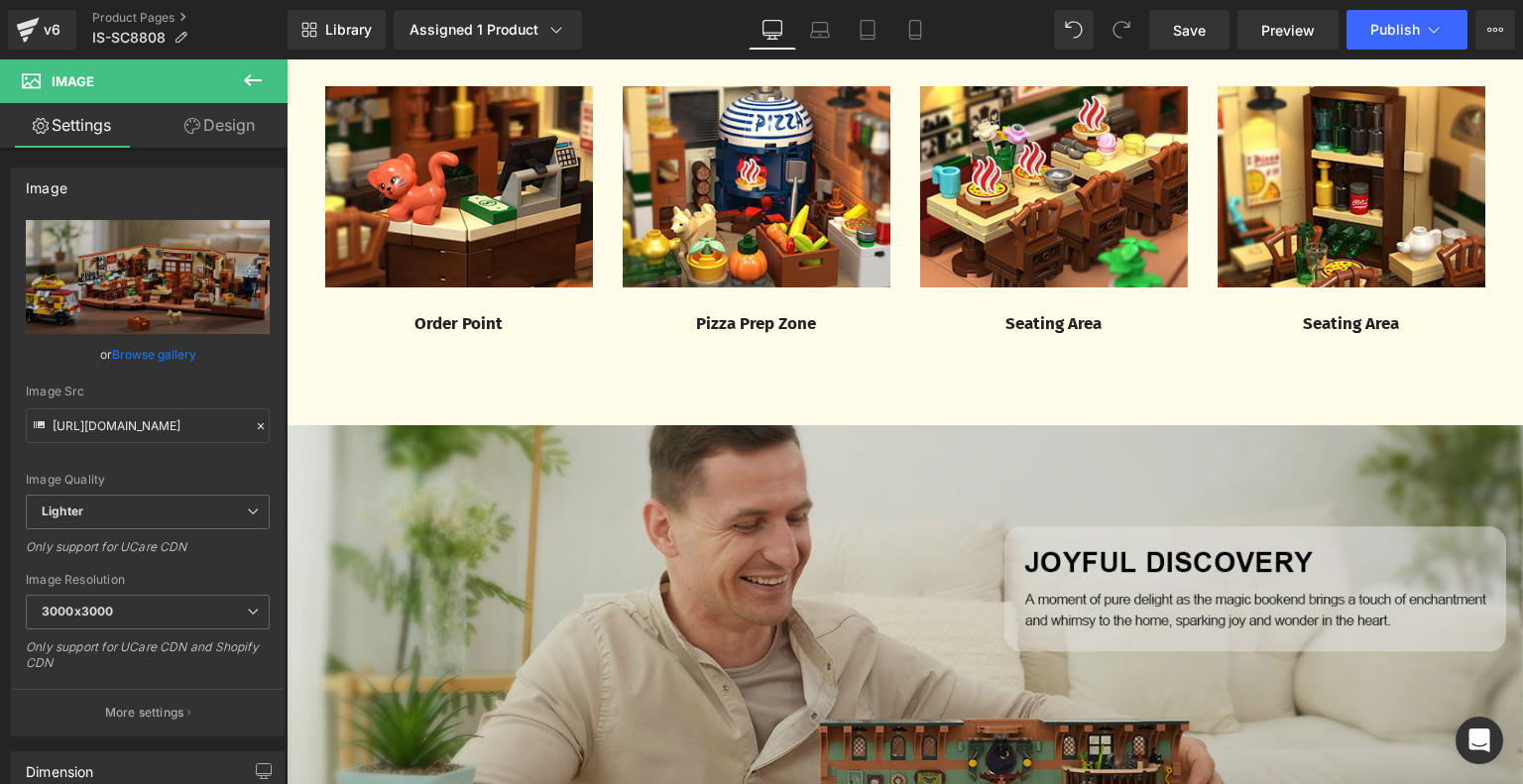 click at bounding box center (904, 678) 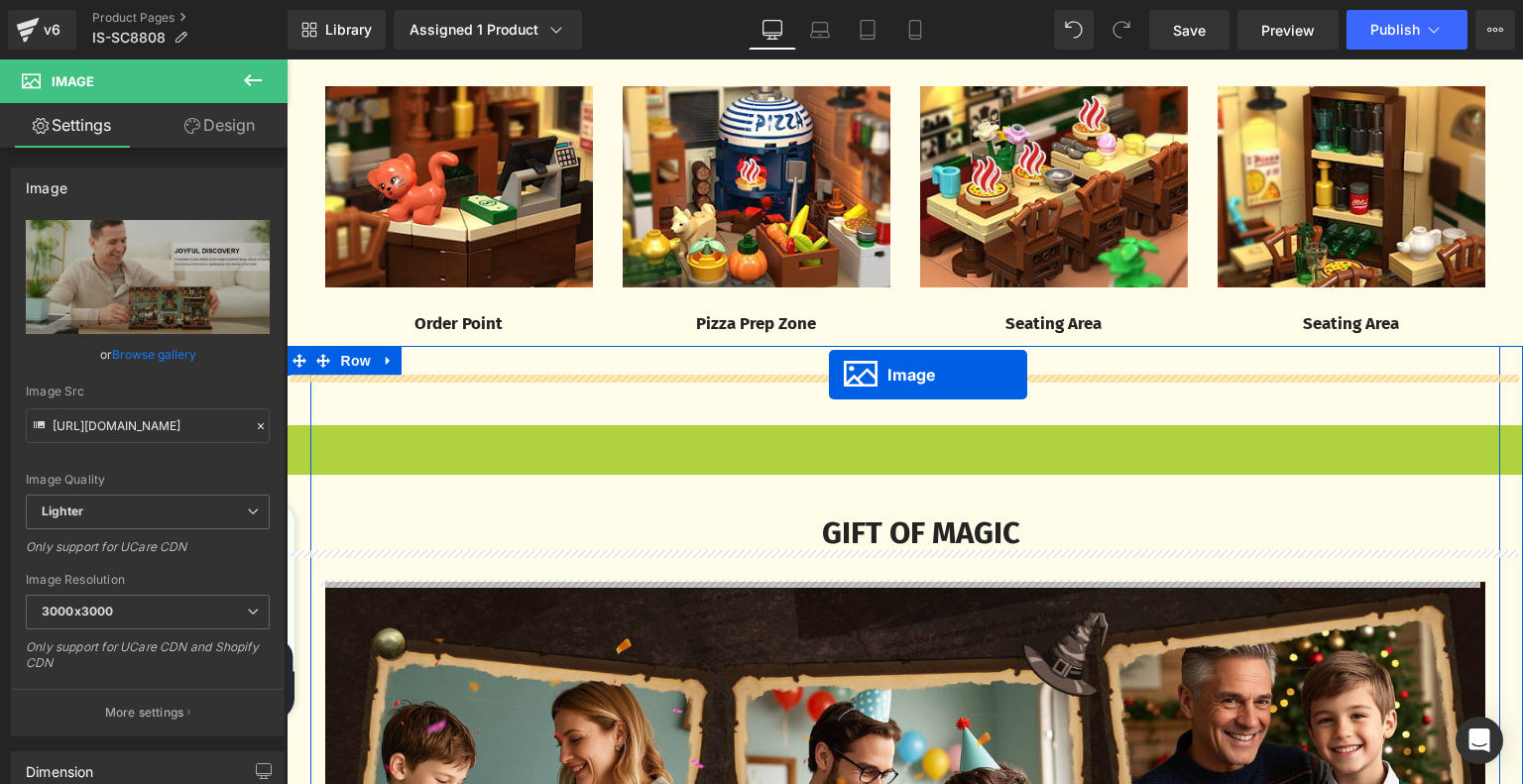 drag, startPoint x: 864, startPoint y: 670, endPoint x: 829, endPoint y: 375, distance: 297.06902 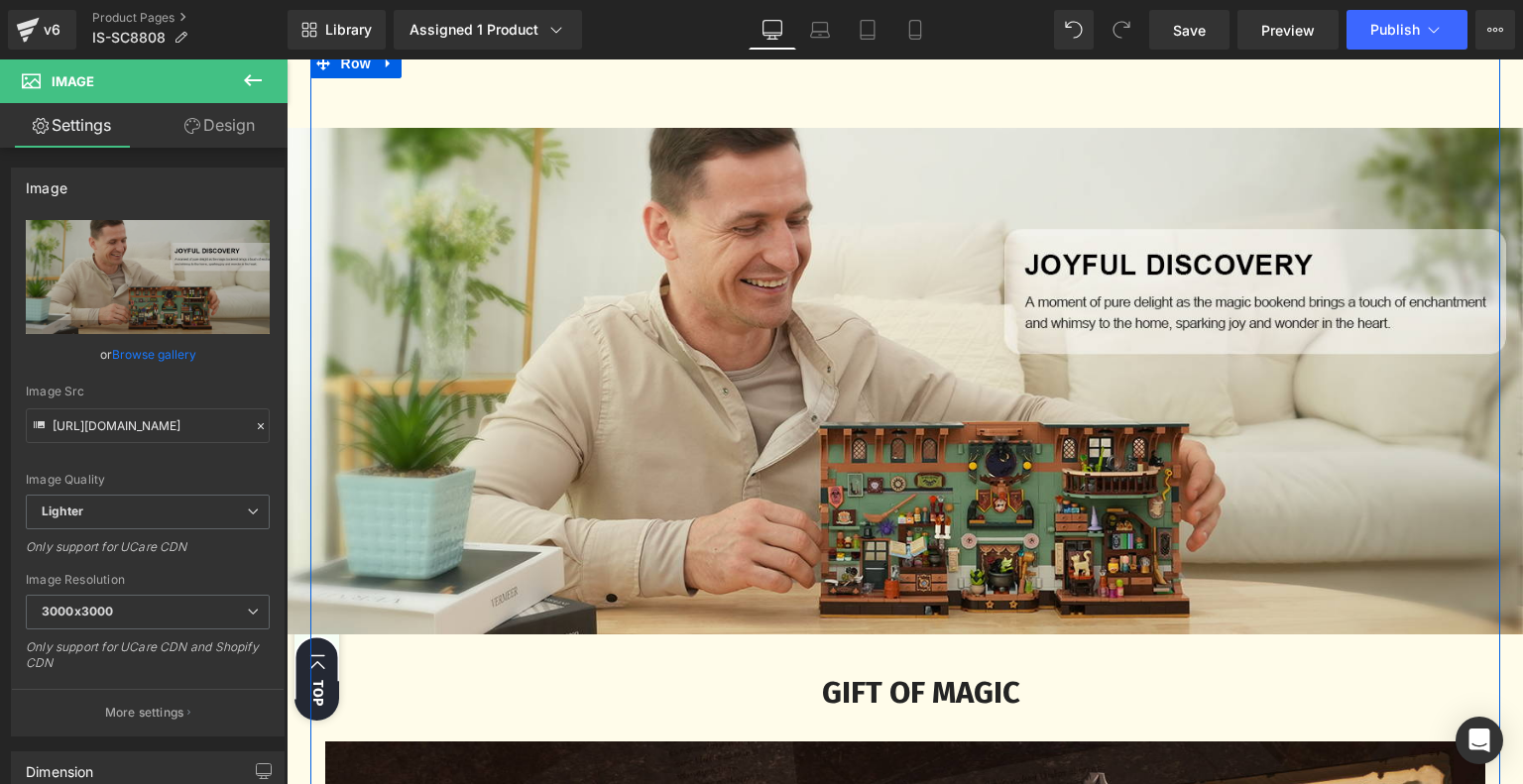 scroll, scrollTop: 3283, scrollLeft: 0, axis: vertical 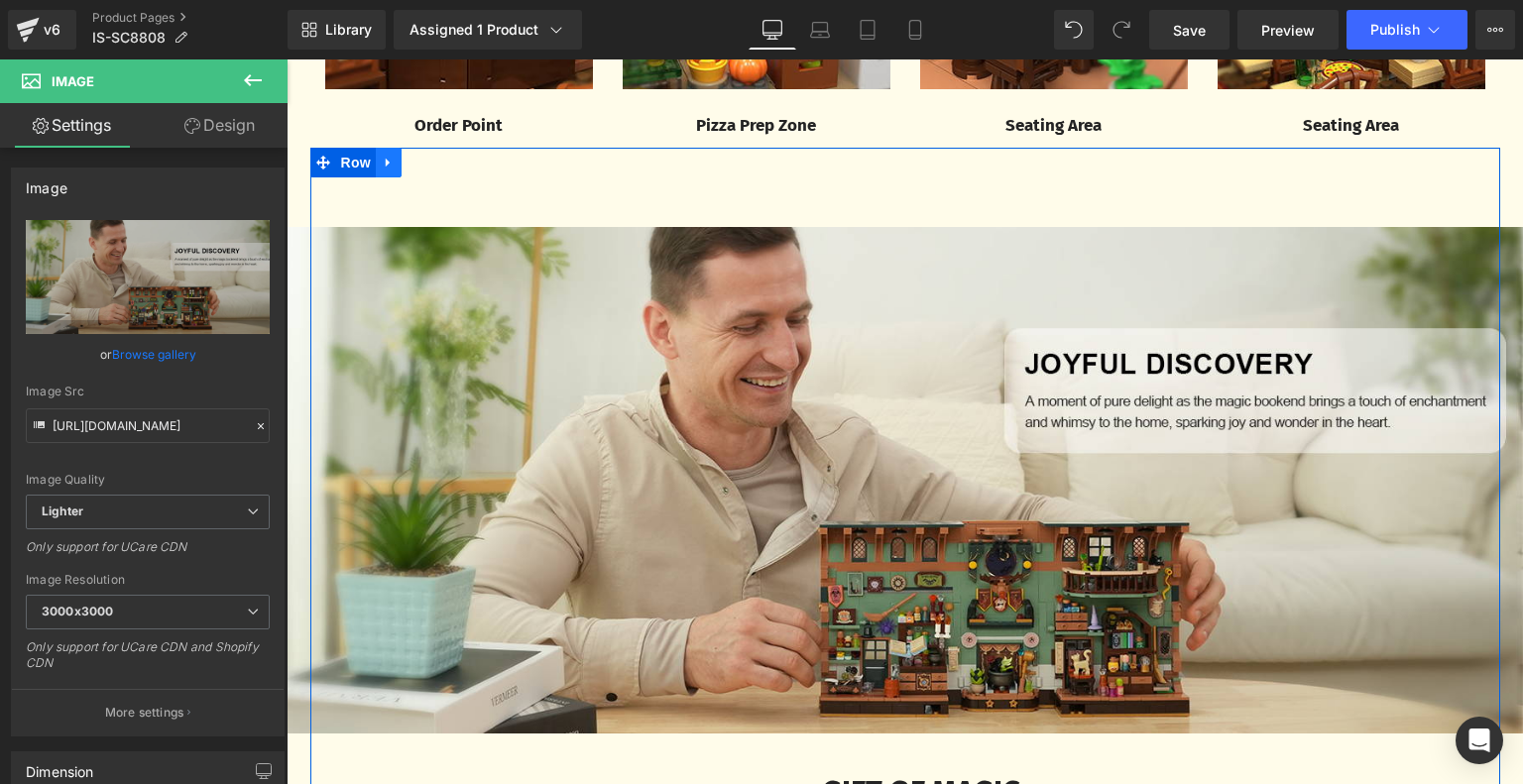 click 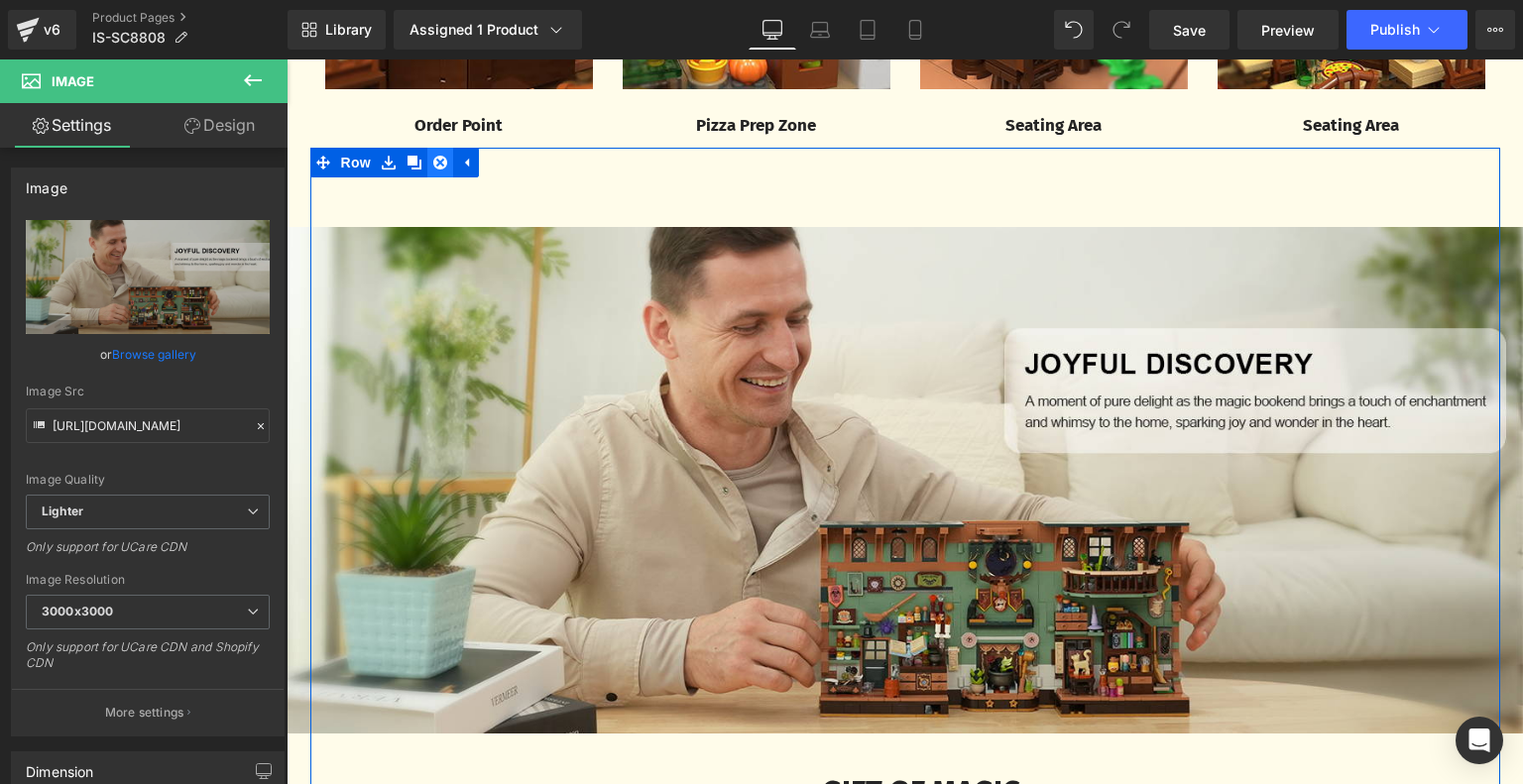 click 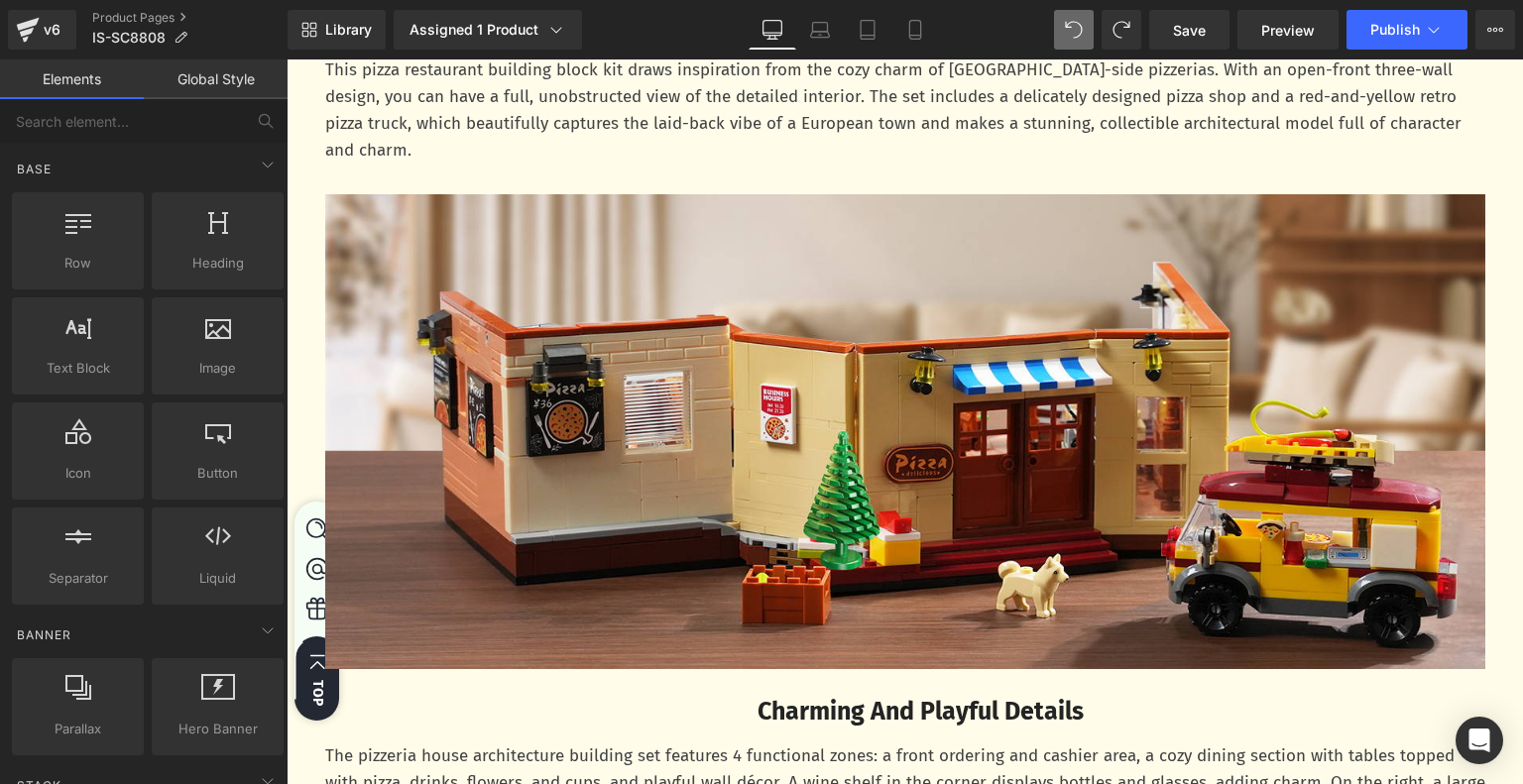 scroll, scrollTop: 1400, scrollLeft: 0, axis: vertical 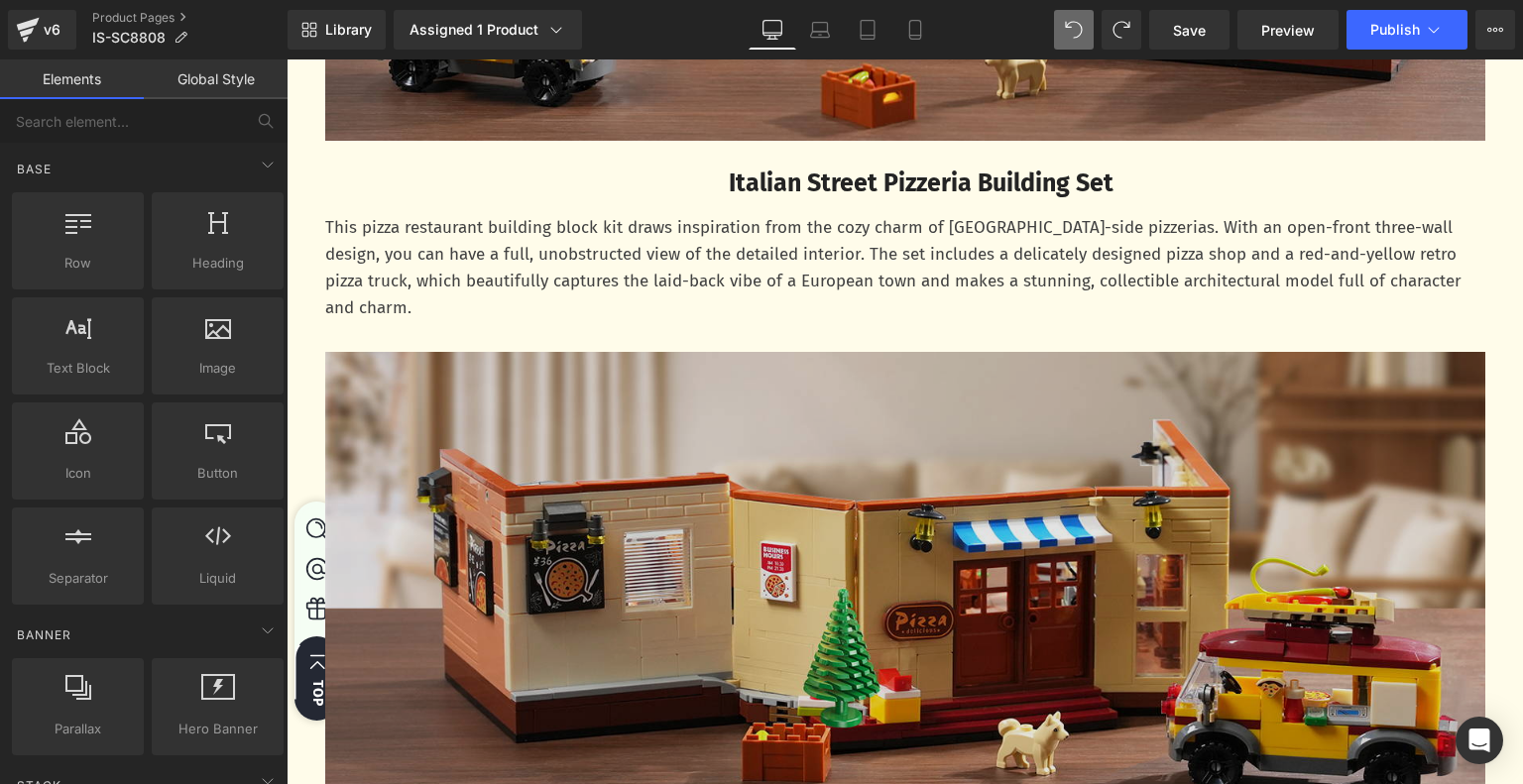 click at bounding box center (905, 590) 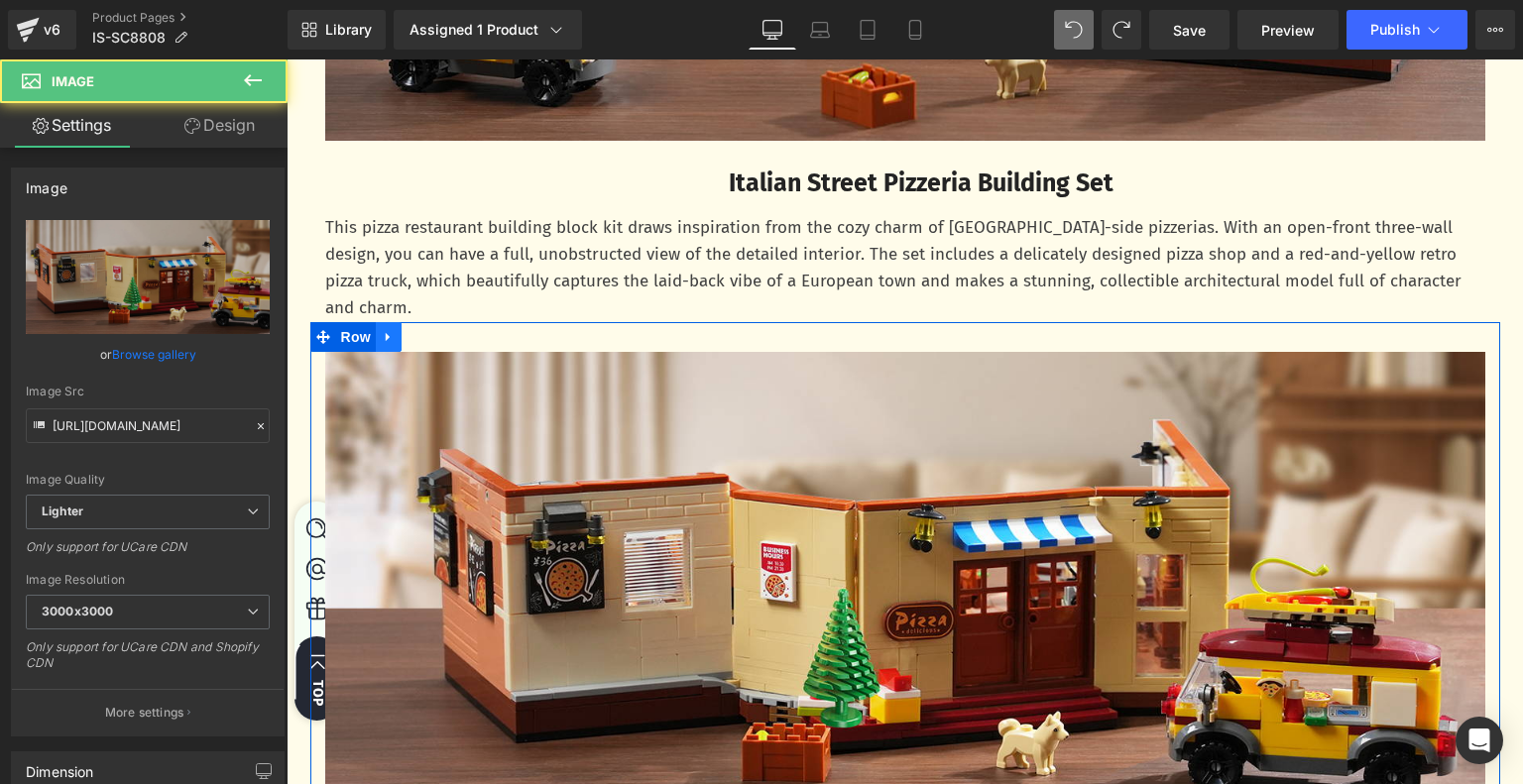 click 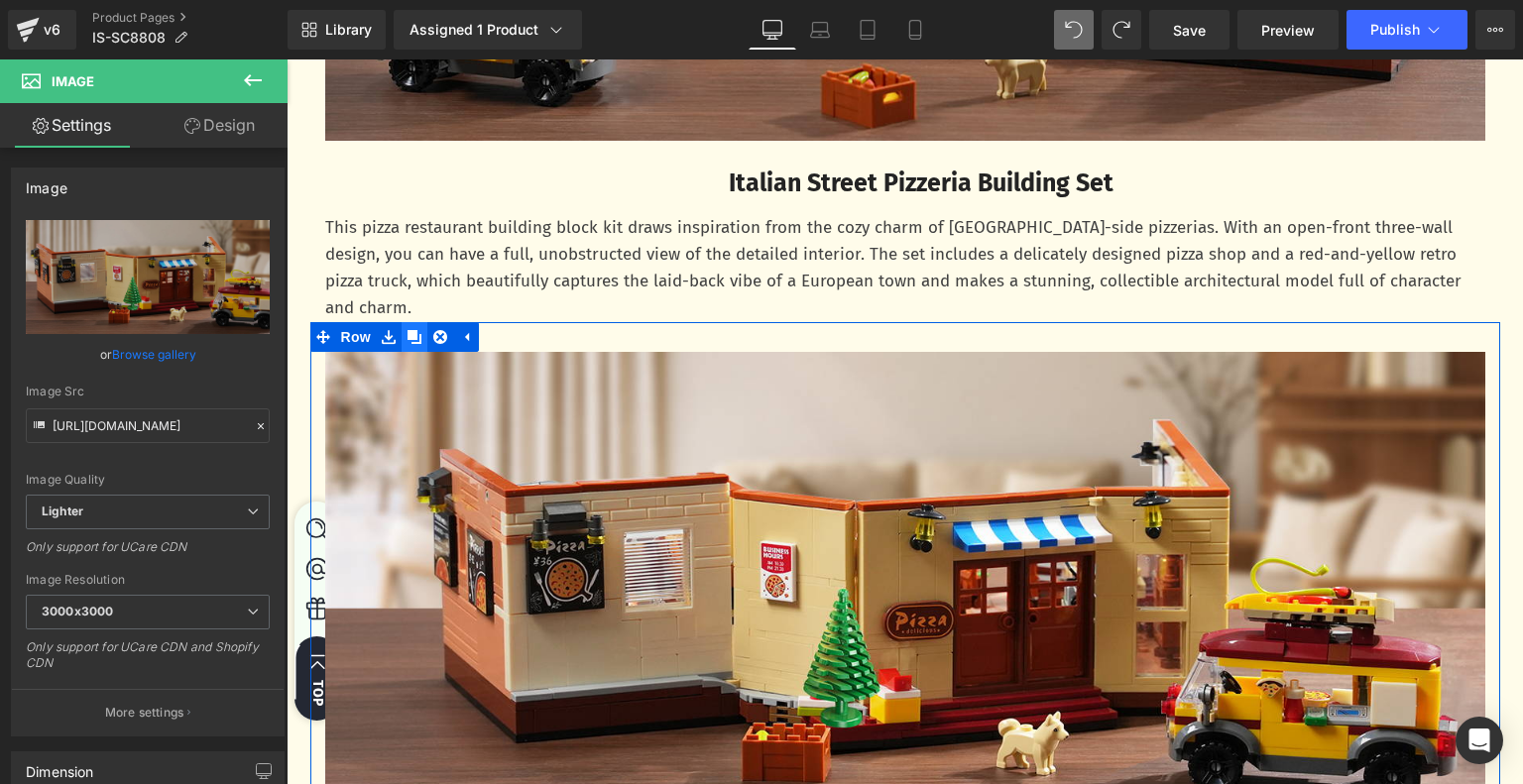 click 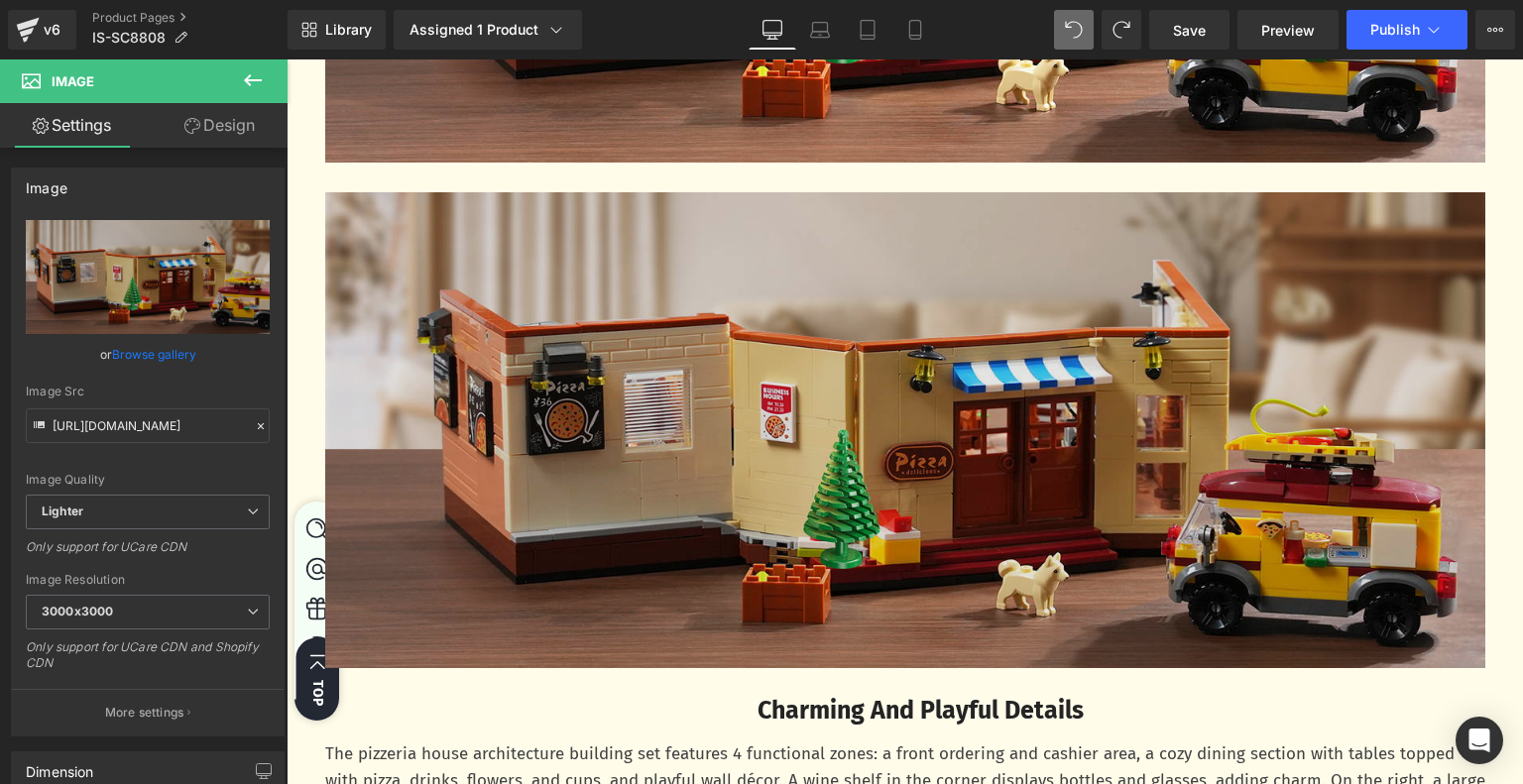 click at bounding box center [905, 430] 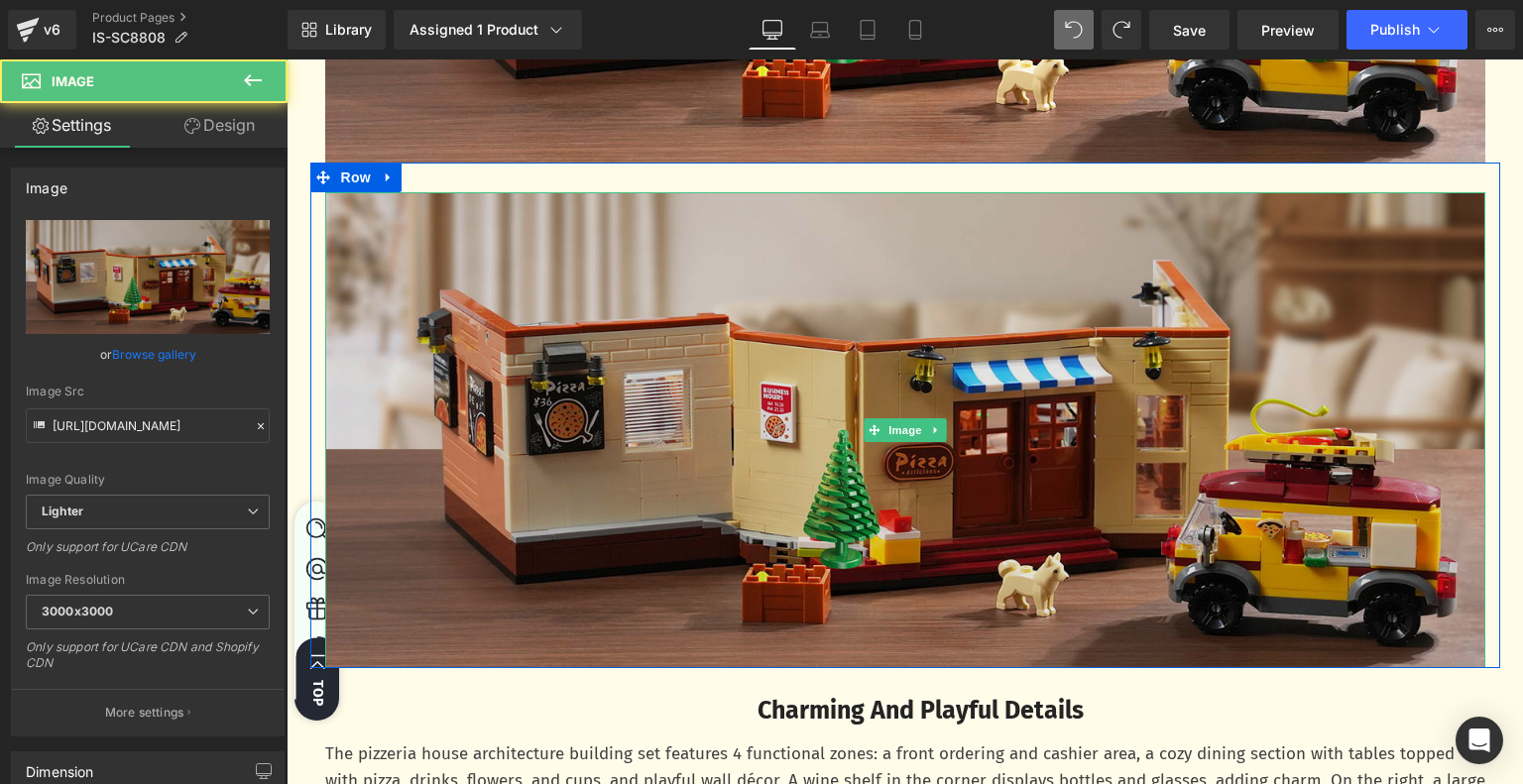 scroll, scrollTop: 2086, scrollLeft: 0, axis: vertical 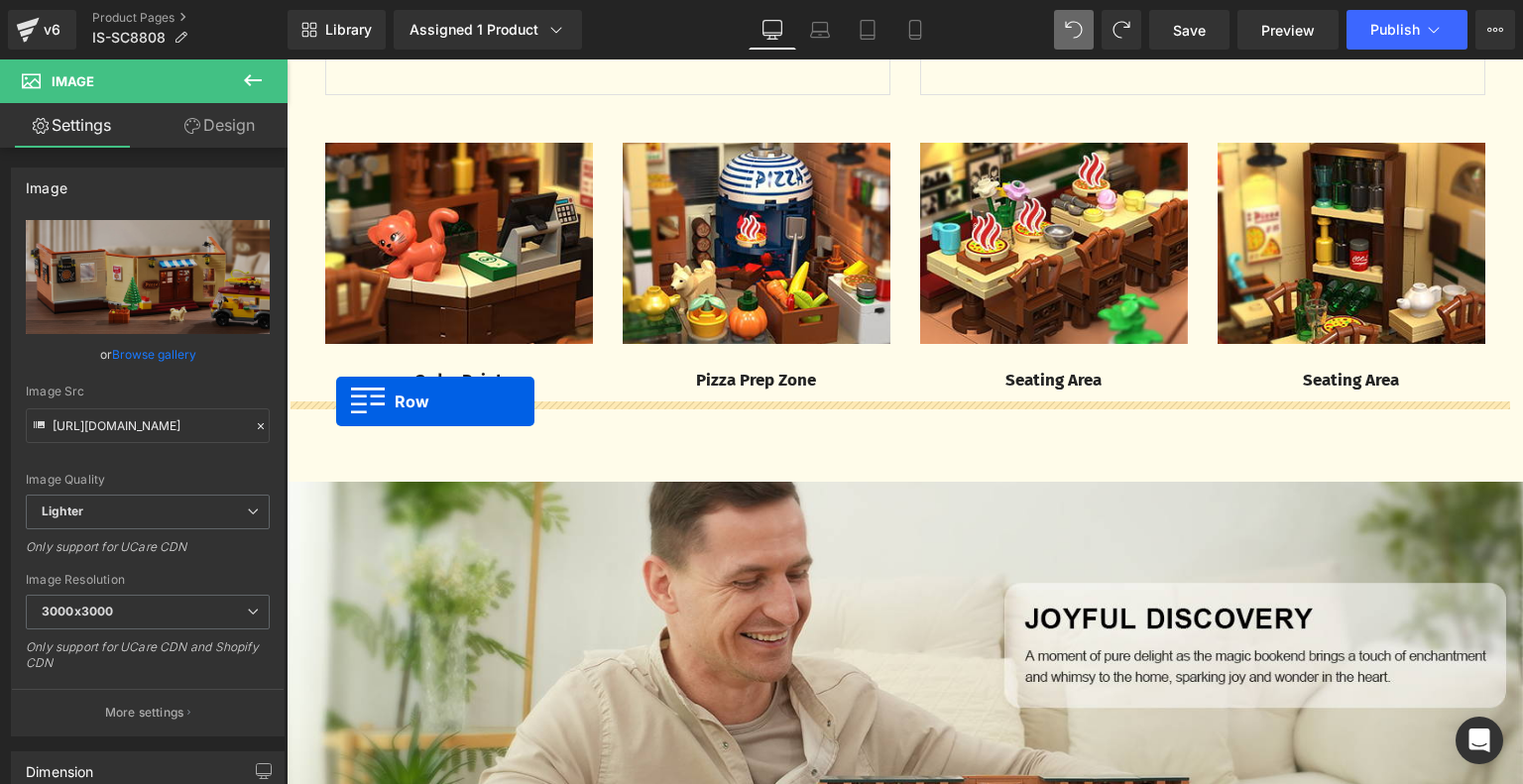 drag, startPoint x: 310, startPoint y: 150, endPoint x: 336, endPoint y: 402, distance: 253.33772 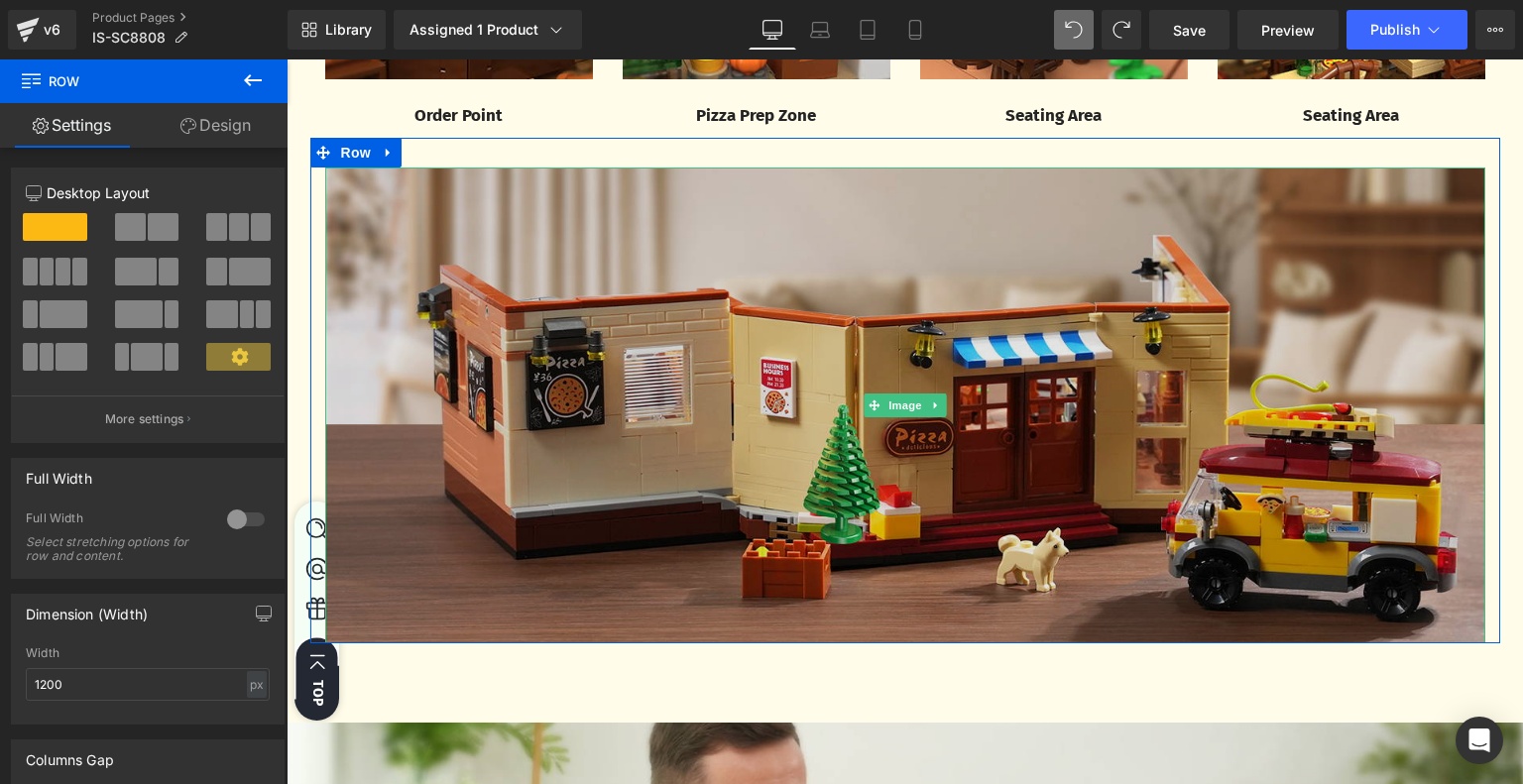 scroll, scrollTop: 3326, scrollLeft: 0, axis: vertical 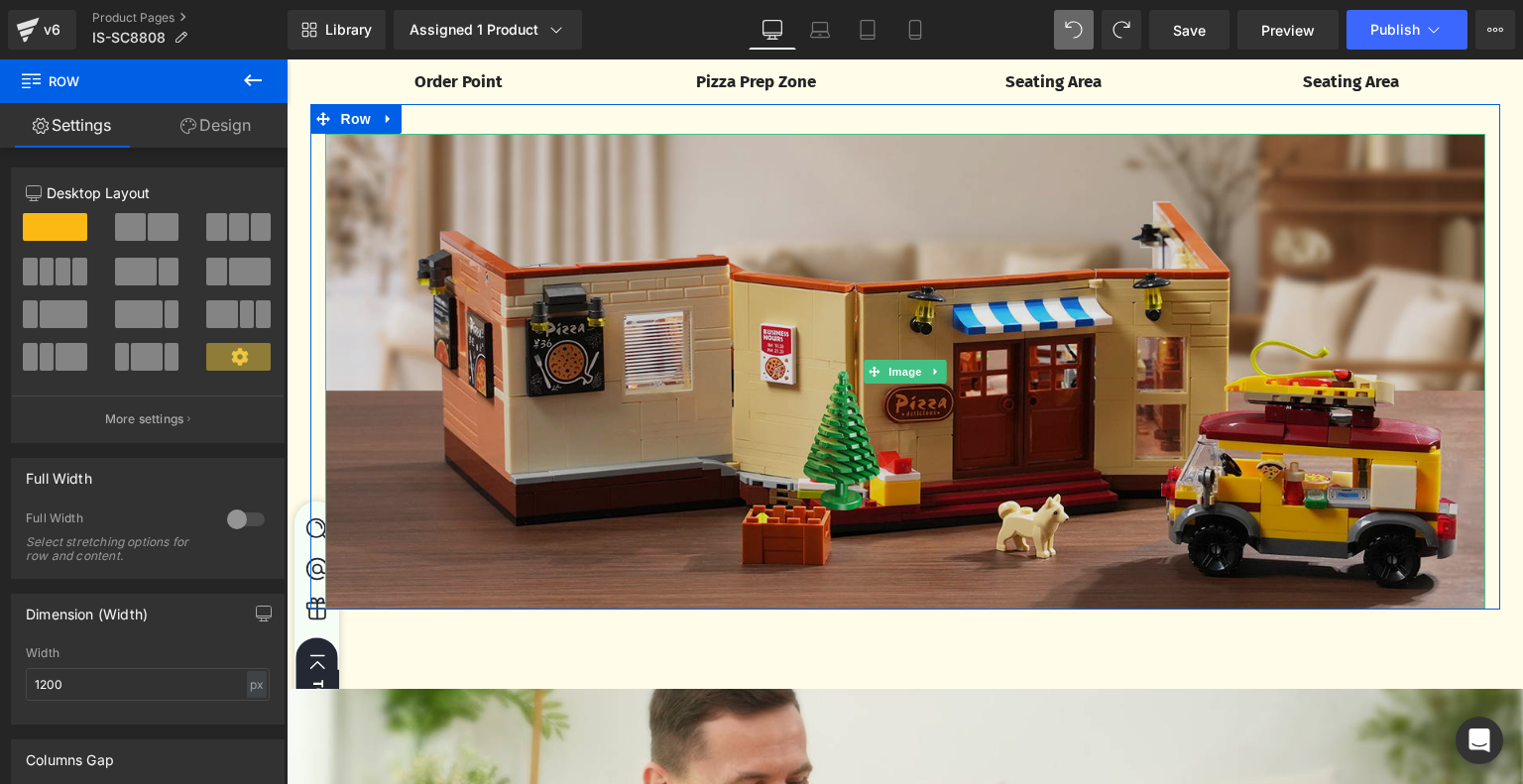click at bounding box center [905, 372] 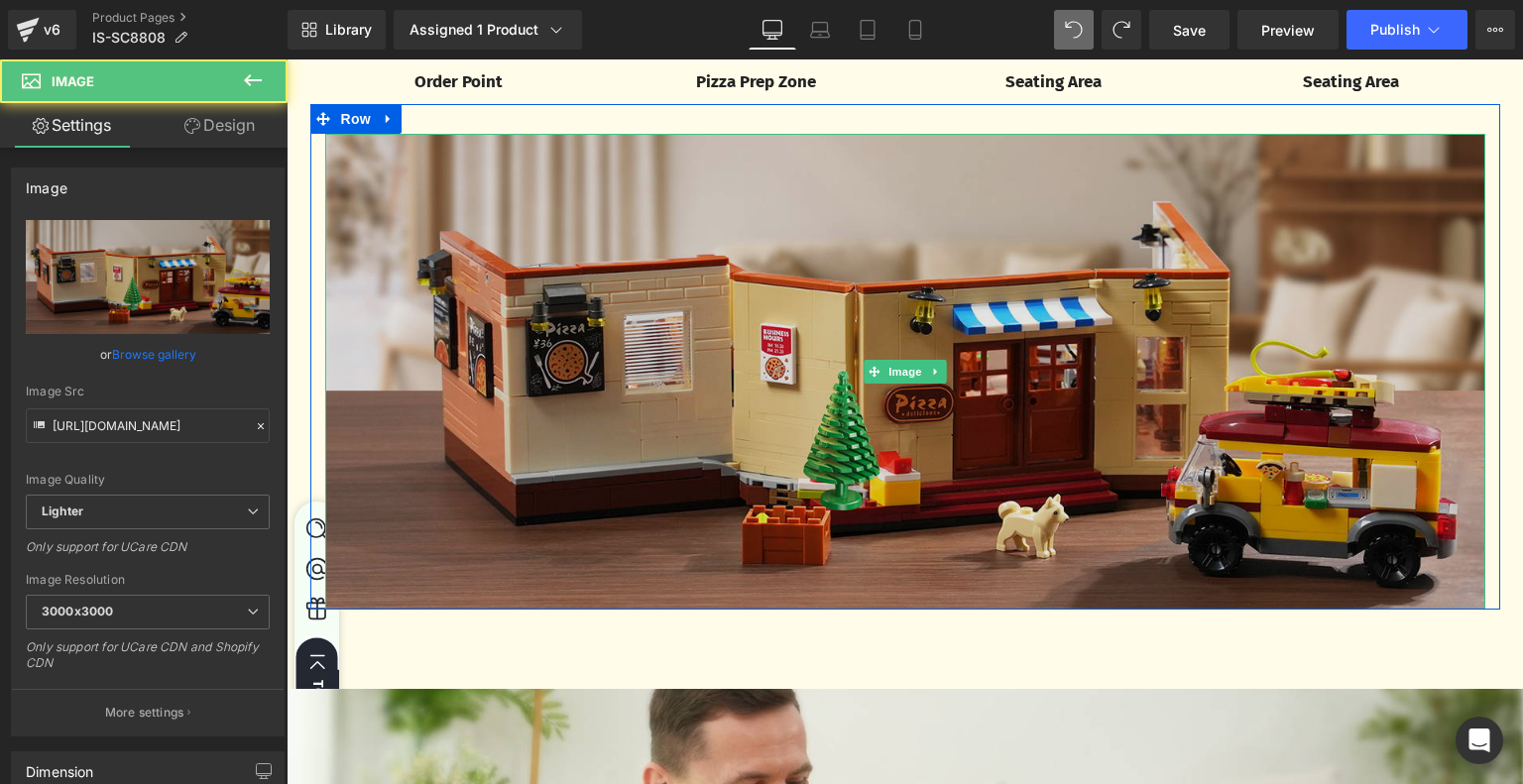 click at bounding box center (905, 372) 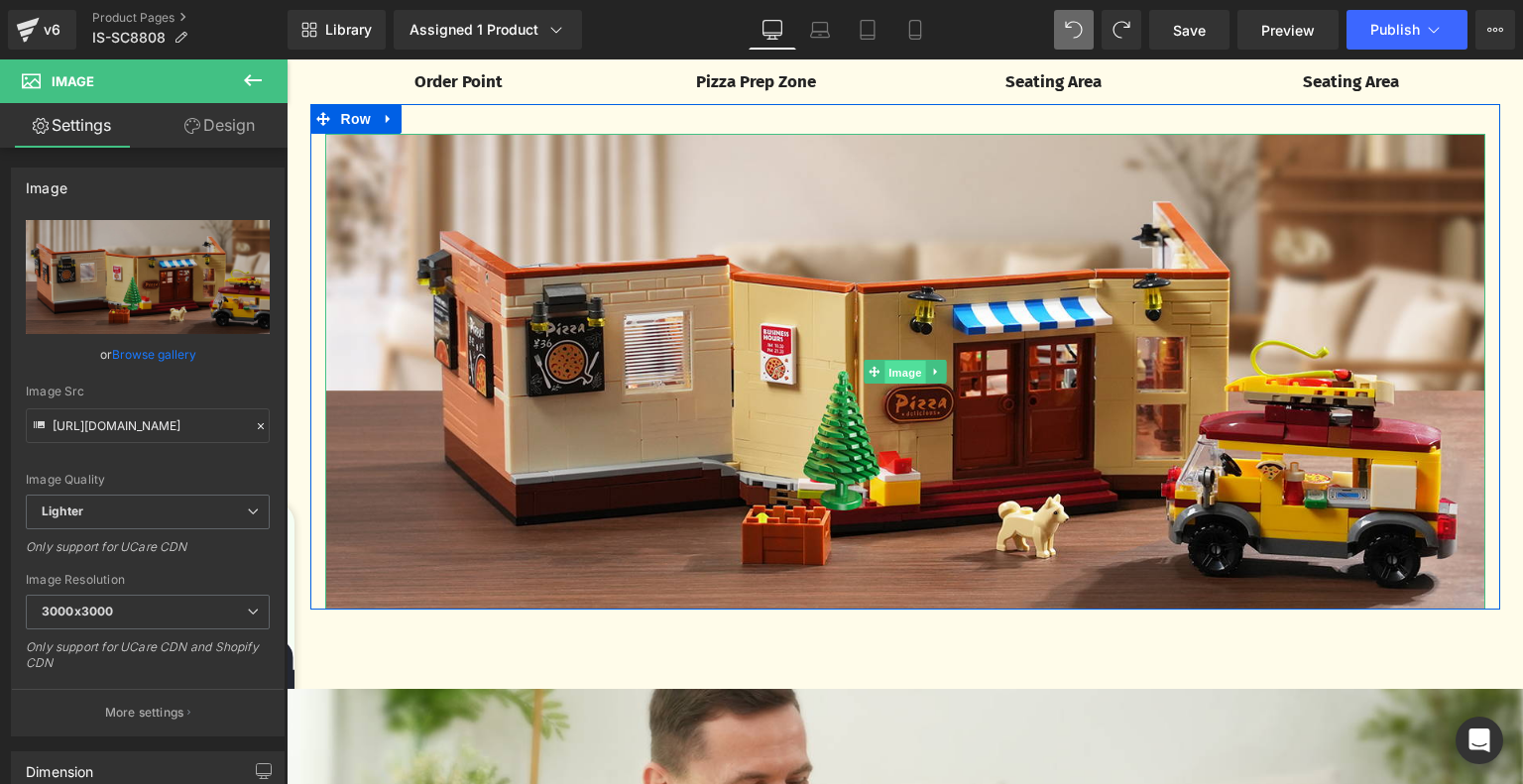 click on "Image" at bounding box center (905, 373) 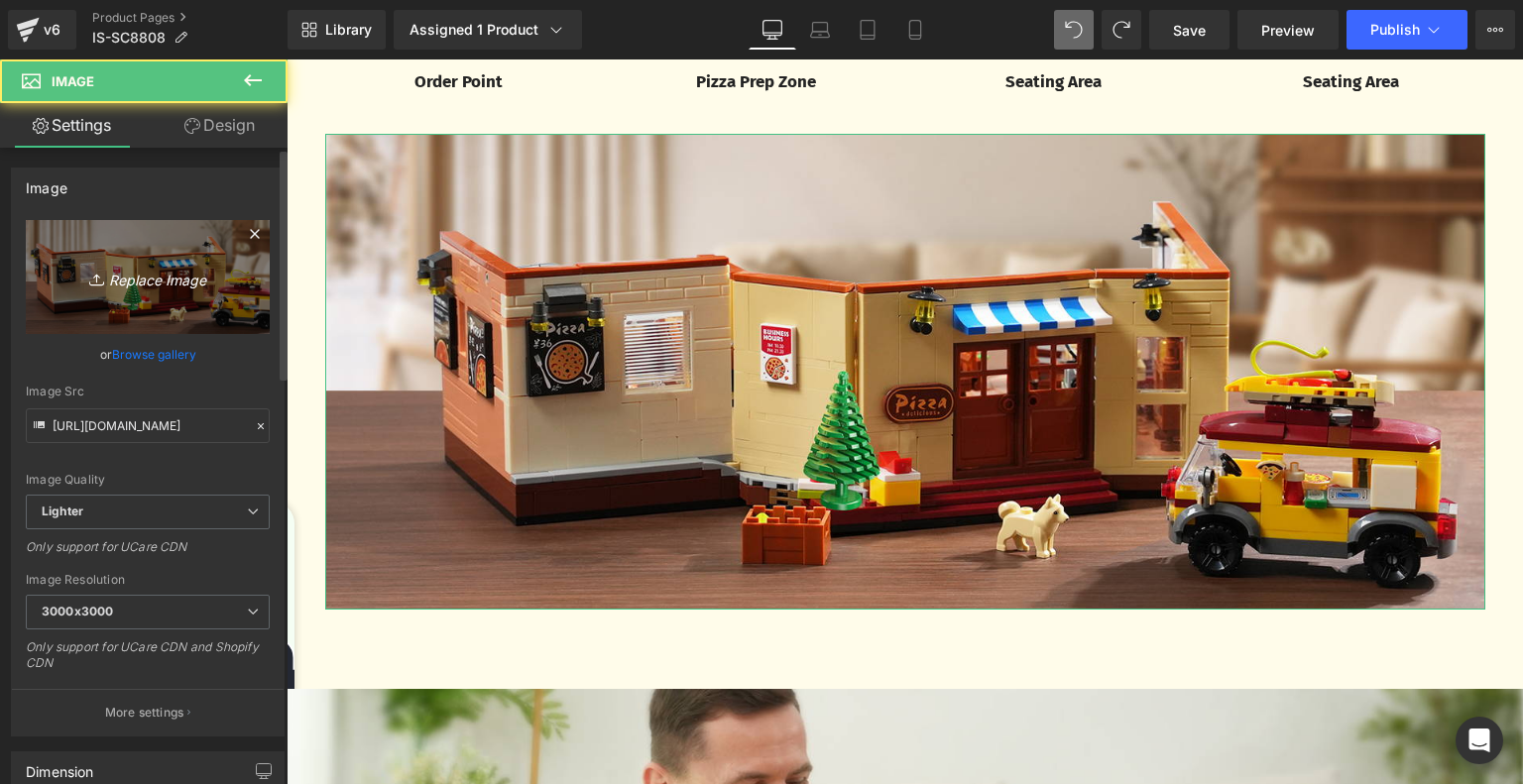 click on "Replace Image" at bounding box center (148, 277) 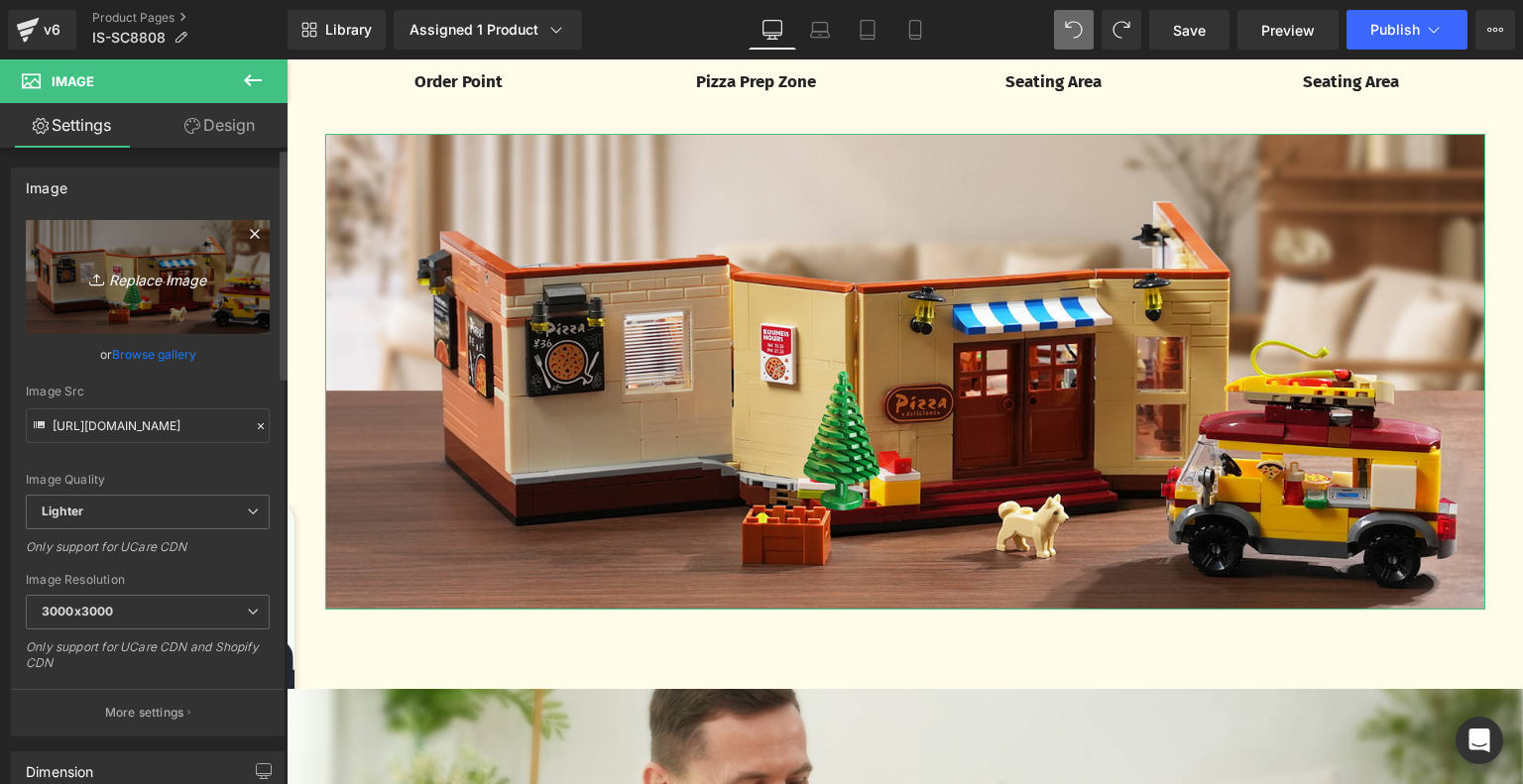 type on "C:\fakepath\bfe39df9-76f7-49e7-b56f-733137fa6072.__CR0,0,1464,600_PT0_SX1464_V1___.jpg" 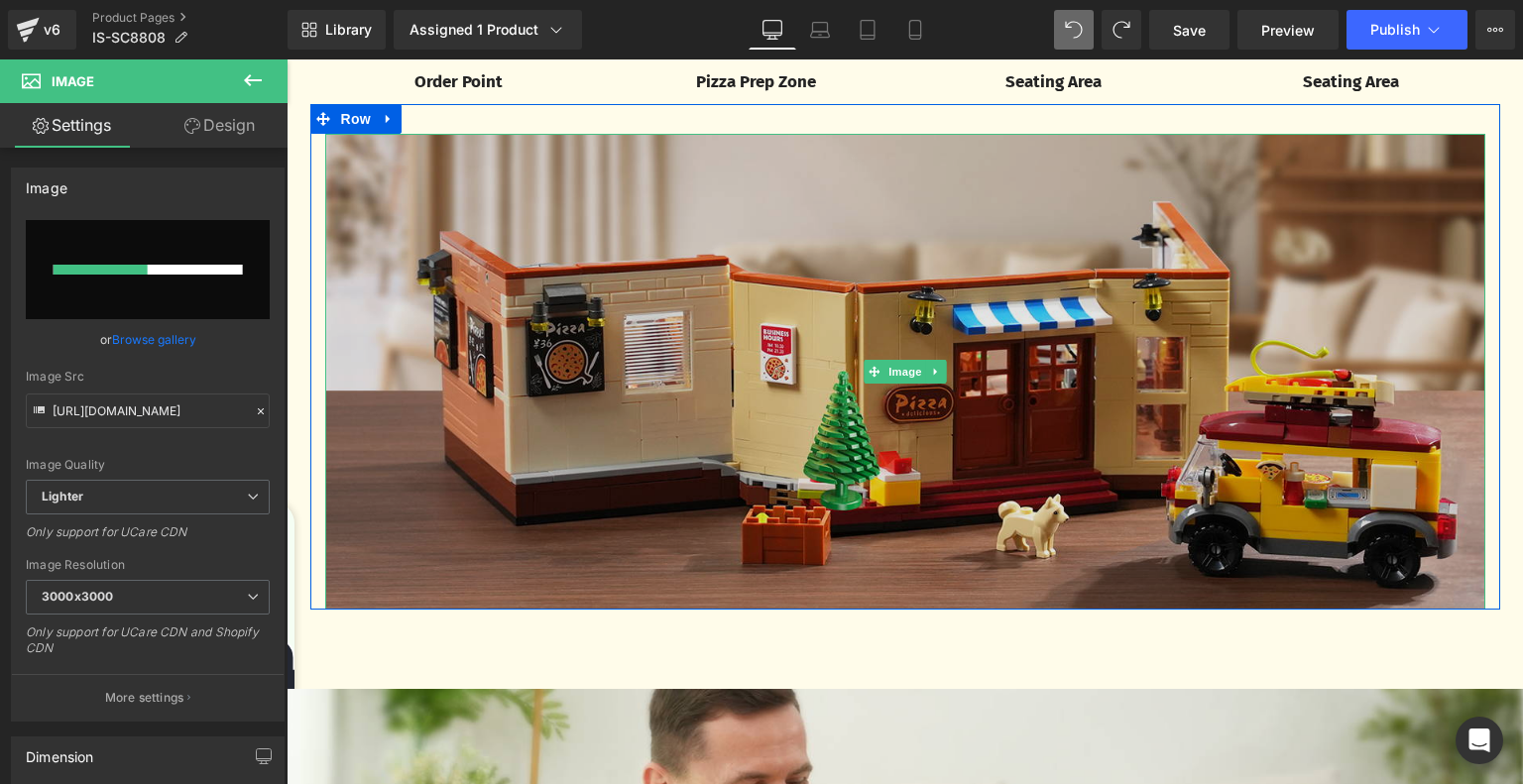 type 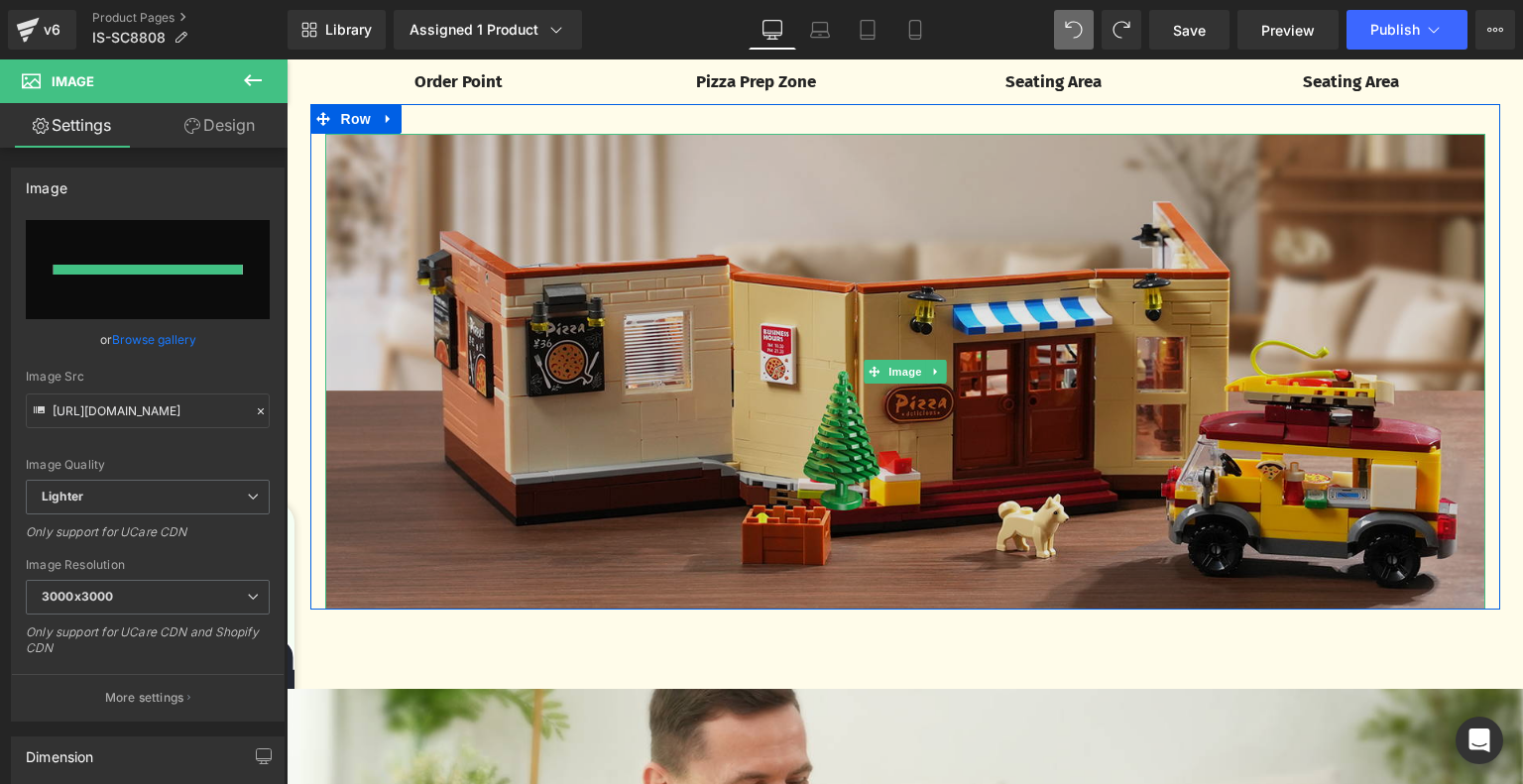type on "https://ucarecdn.com/b2779bbd-68d6-480c-ad62-879115968098/-/format/auto/-/preview/3000x3000/-/quality/lighter/bfe39df9-76f7-49e7-b56f-733137fa6072.__CR0,0,1464,600_PT0_SX1464_V1___.jpg" 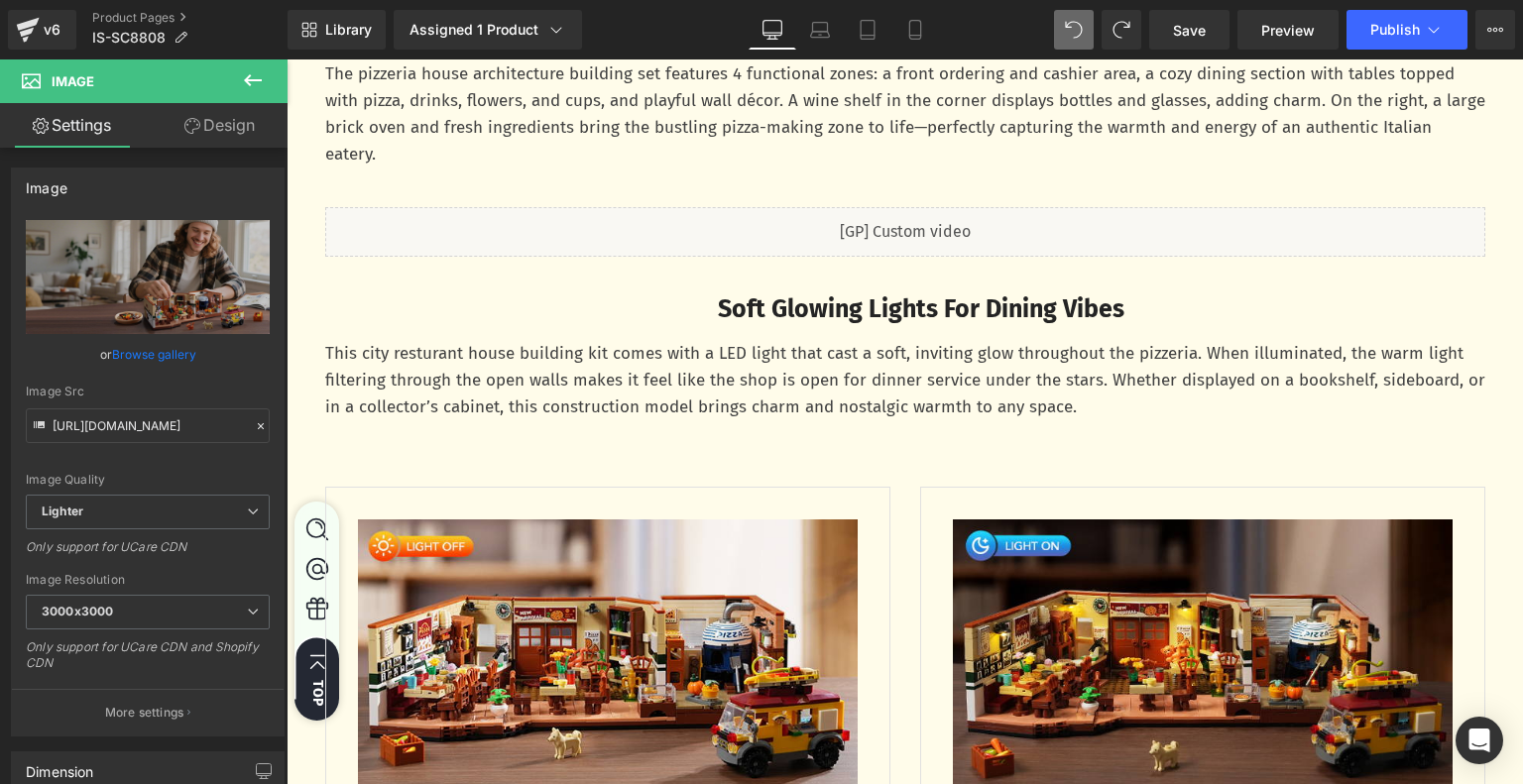 scroll, scrollTop: 2137, scrollLeft: 0, axis: vertical 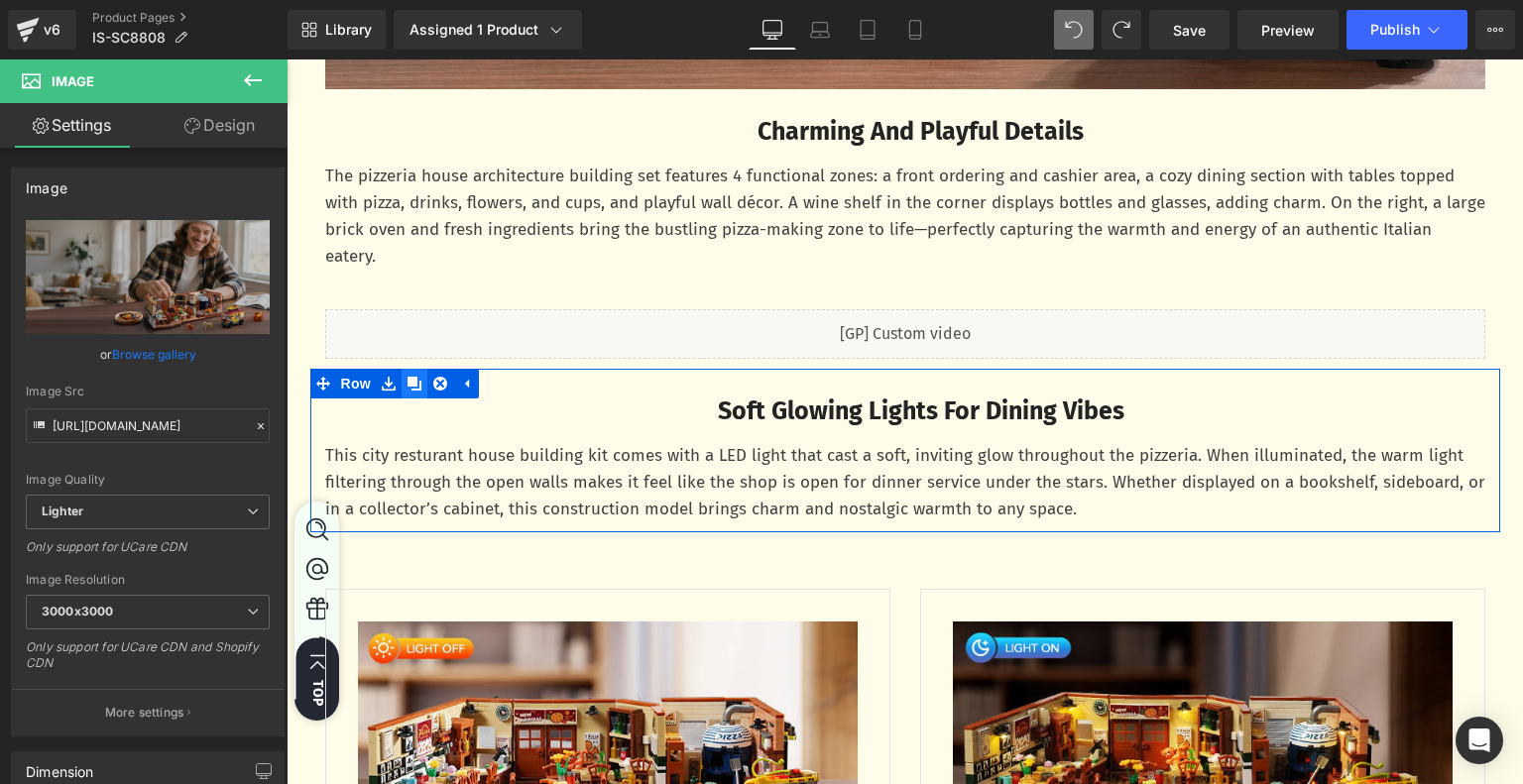 click 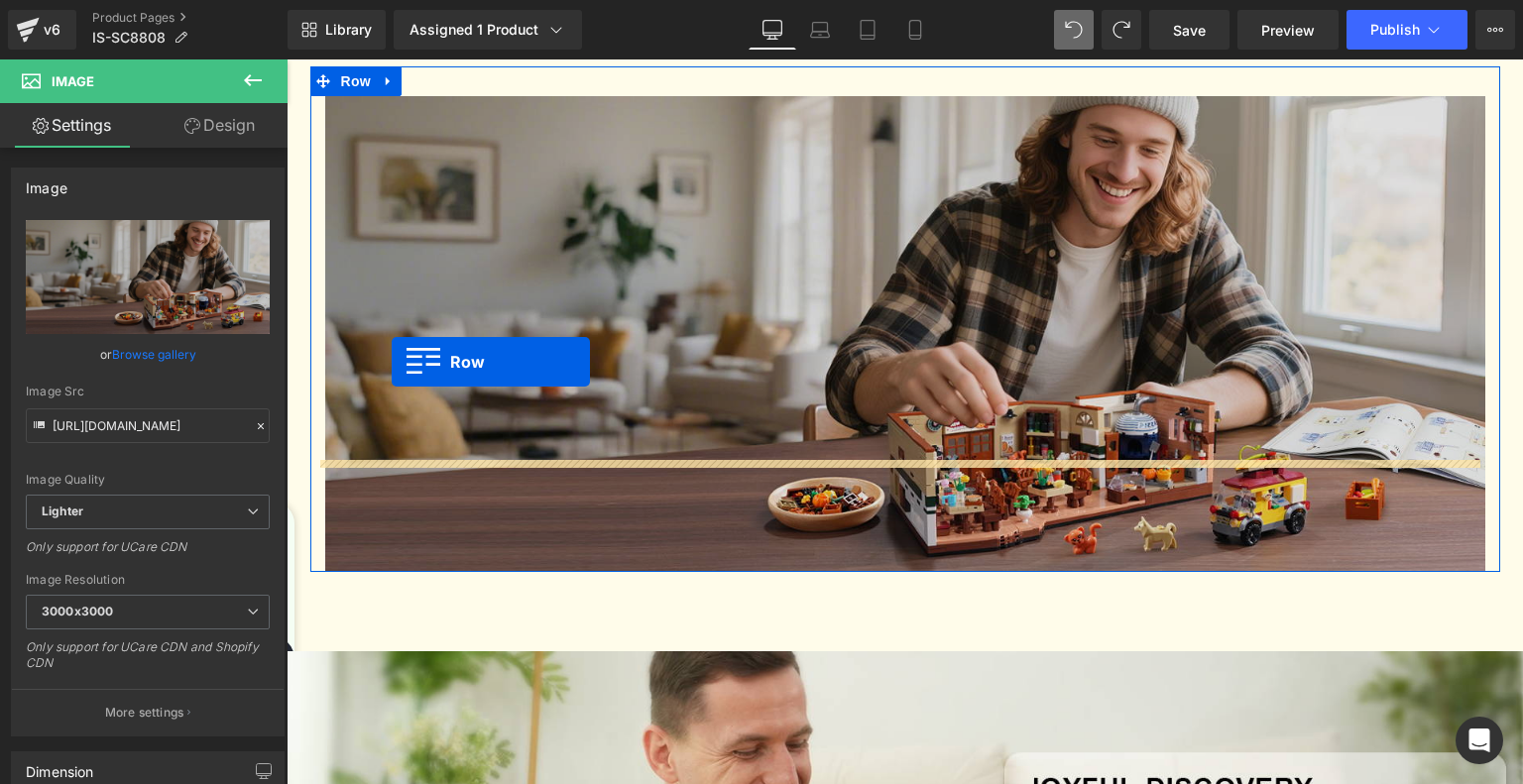 scroll, scrollTop: 3525, scrollLeft: 0, axis: vertical 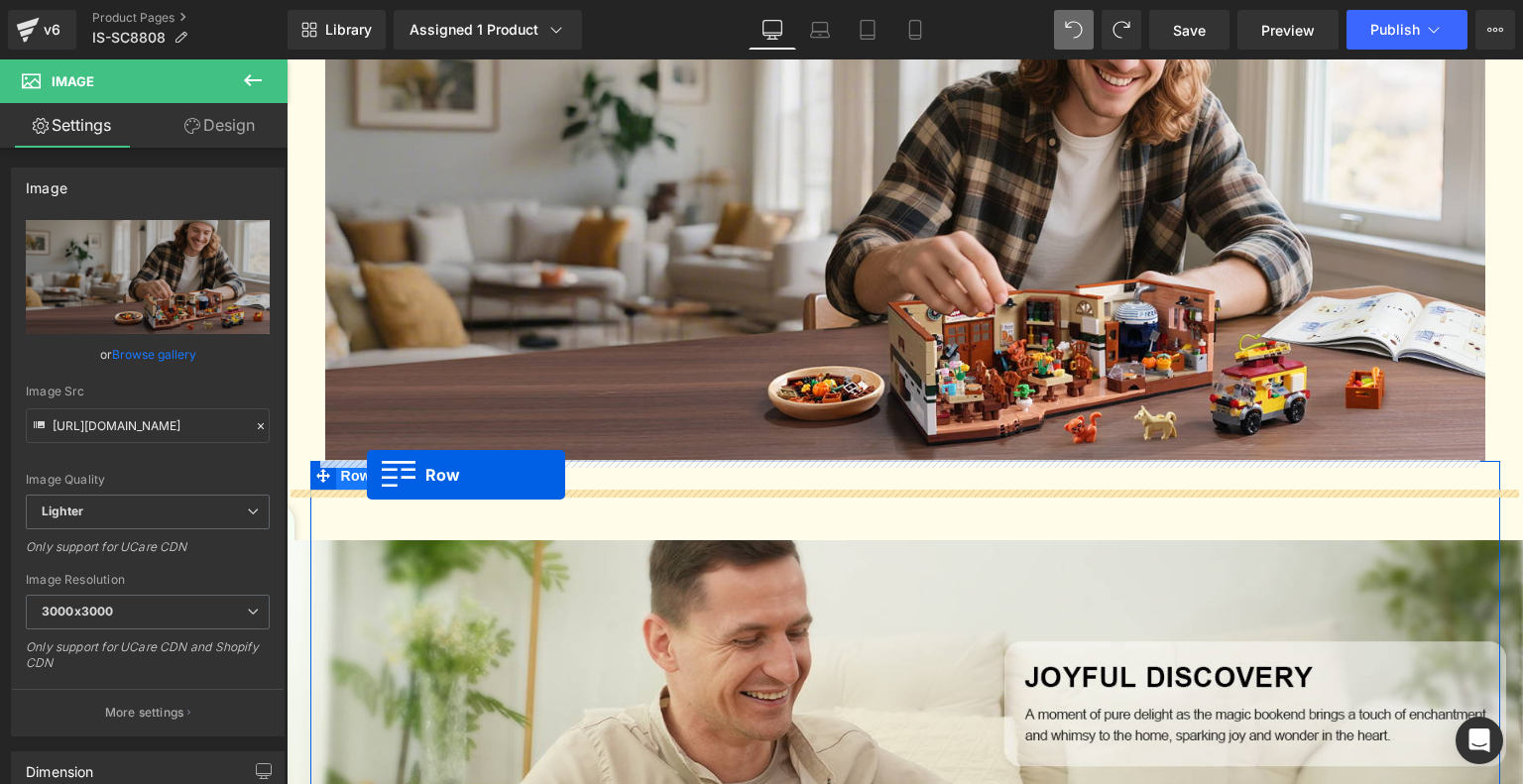 drag, startPoint x: 309, startPoint y: 544, endPoint x: 367, endPoint y: 475, distance: 90.13878 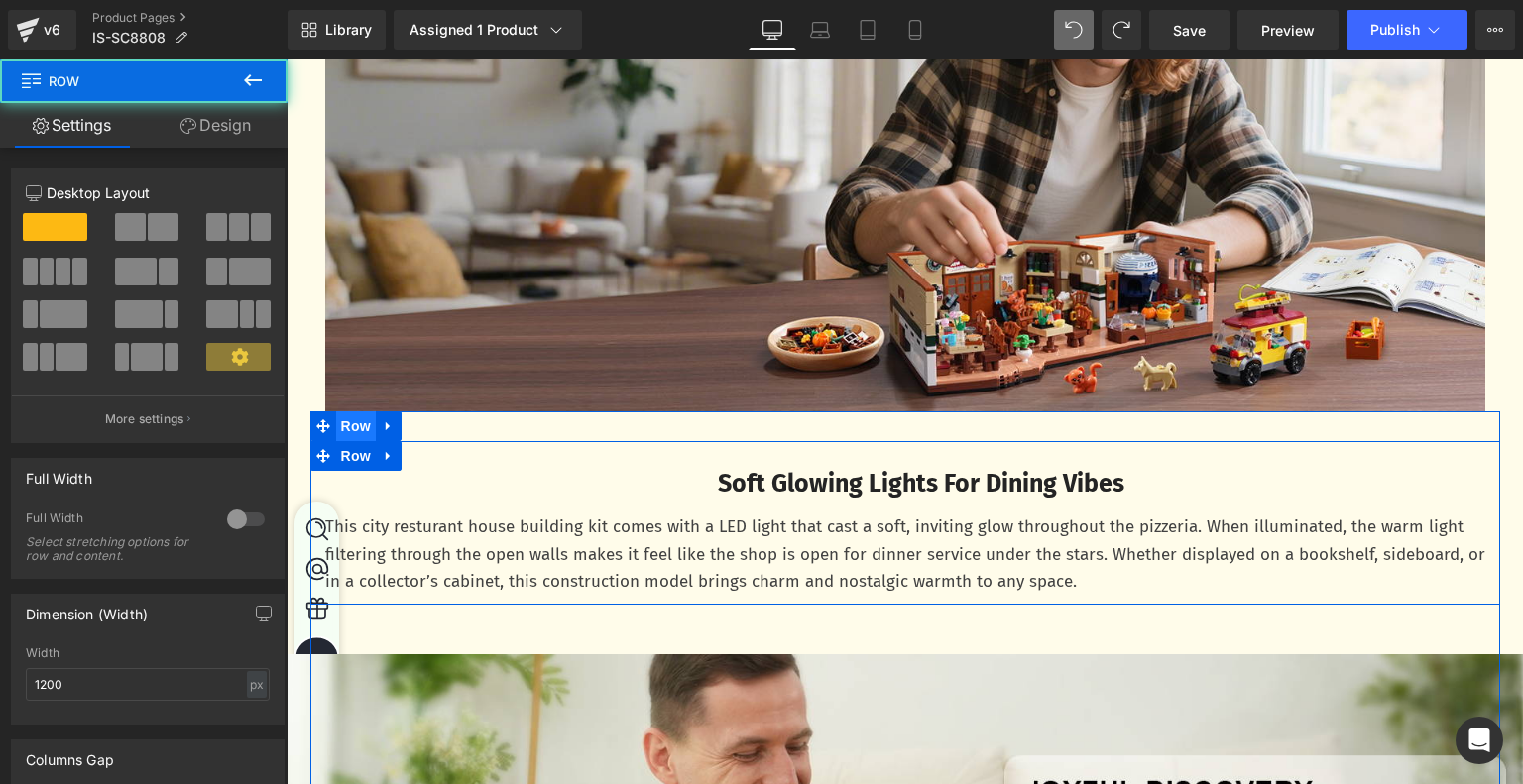 scroll, scrollTop: 3475, scrollLeft: 0, axis: vertical 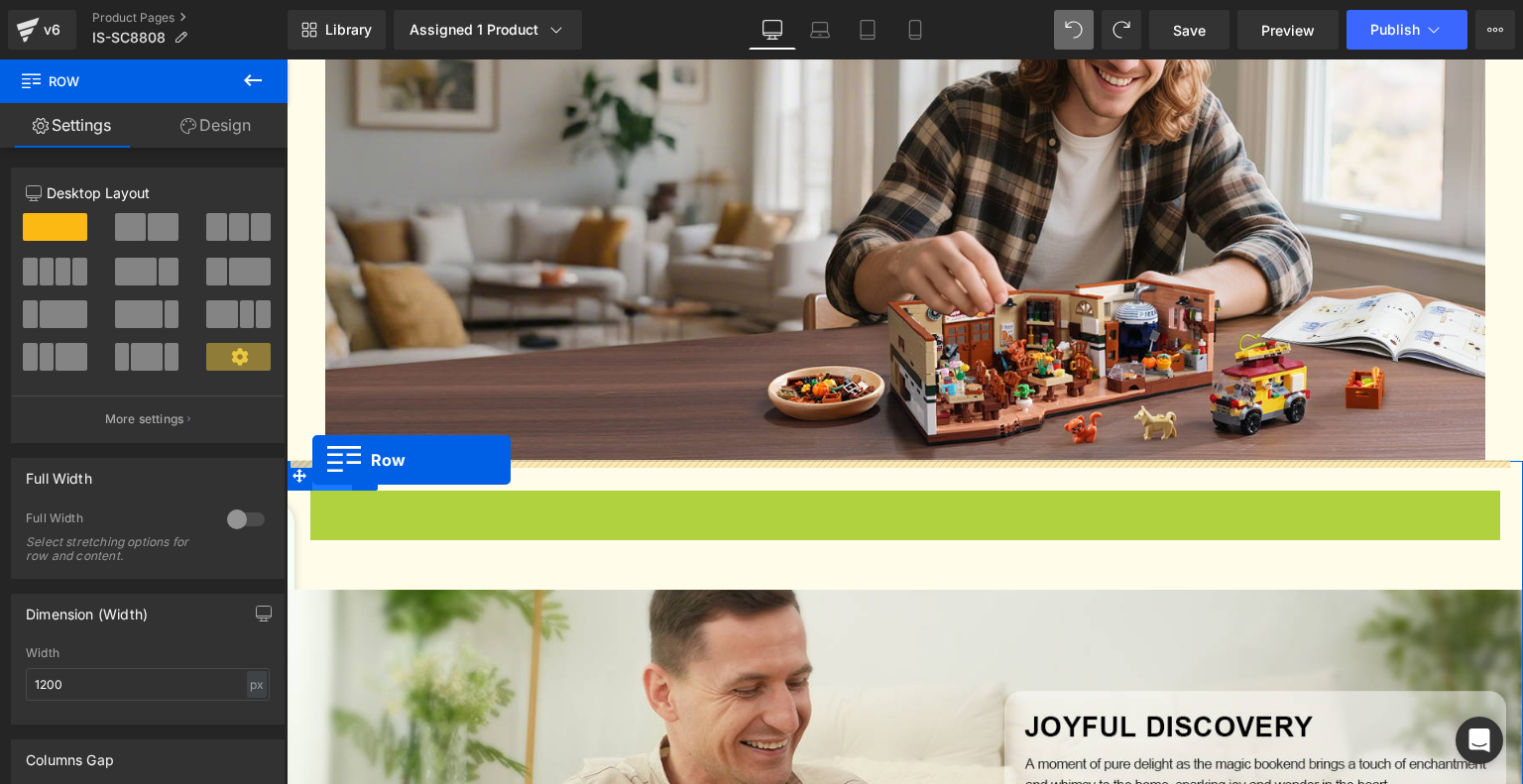 drag, startPoint x: 311, startPoint y: 507, endPoint x: 312, endPoint y: 460, distance: 47.010637 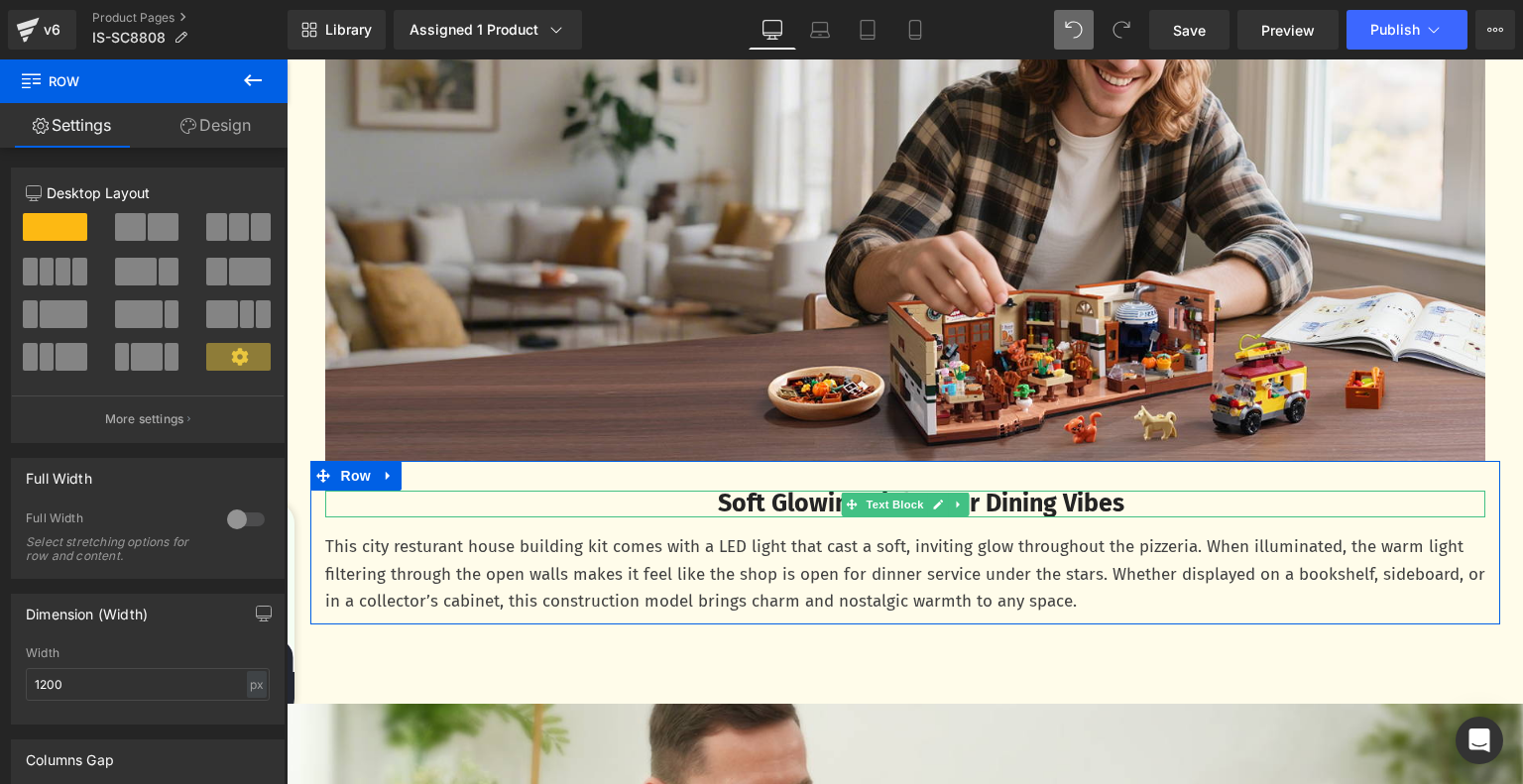 click on "Soft Glowing Lights For Dining Vibes" at bounding box center [921, 504] 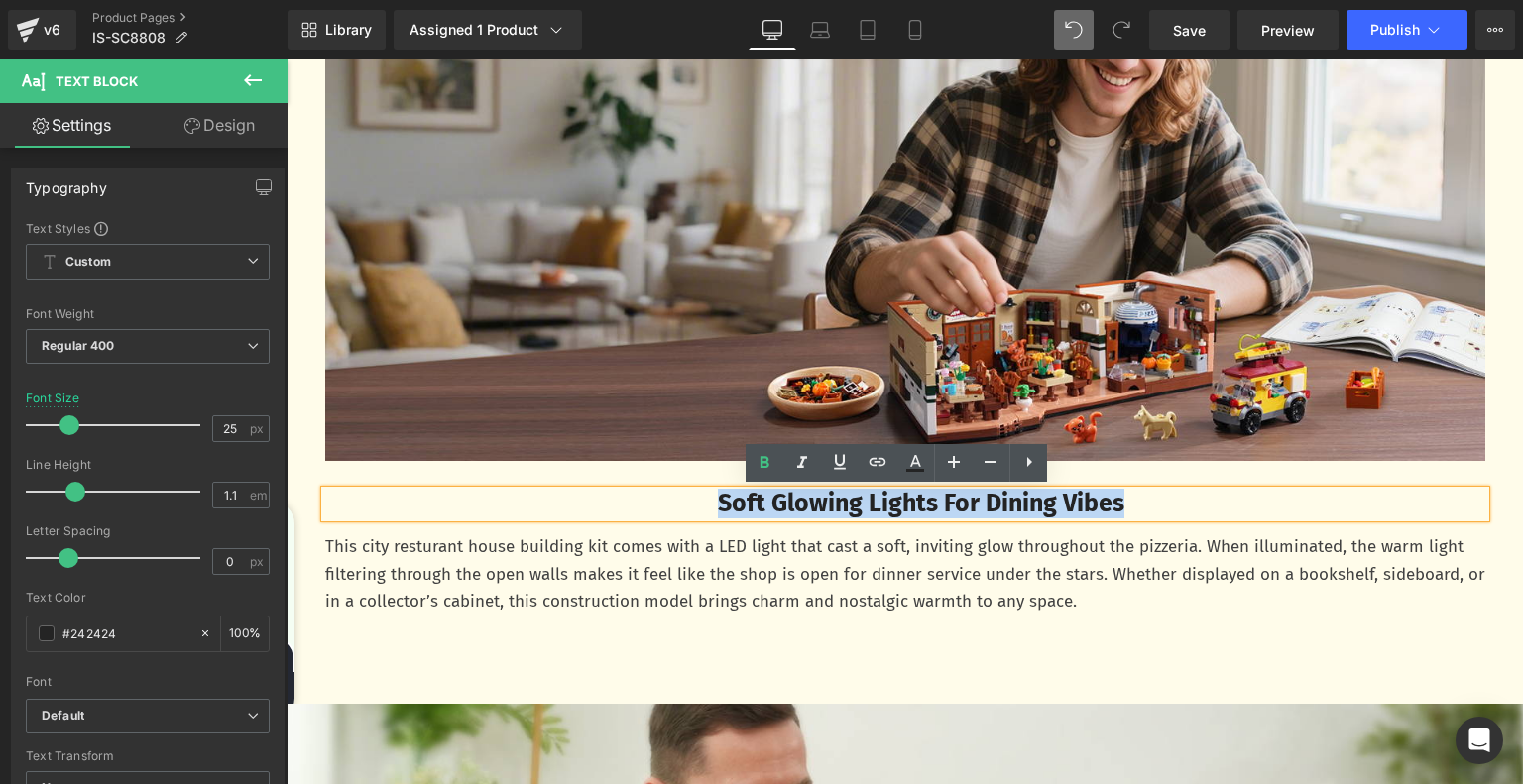 drag, startPoint x: 695, startPoint y: 503, endPoint x: 1147, endPoint y: 514, distance: 452.13383 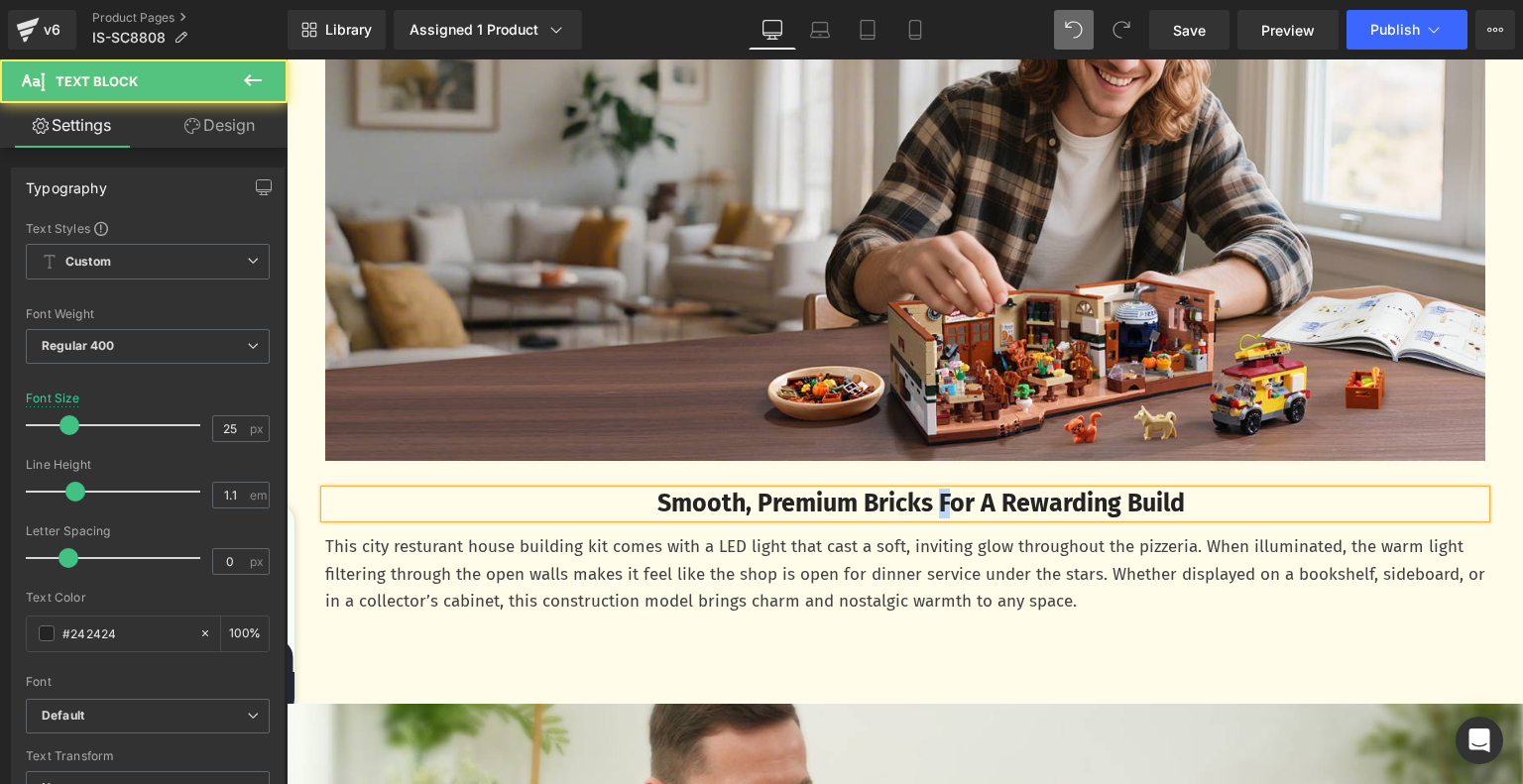 drag, startPoint x: 948, startPoint y: 499, endPoint x: 936, endPoint y: 501, distance: 12.165525 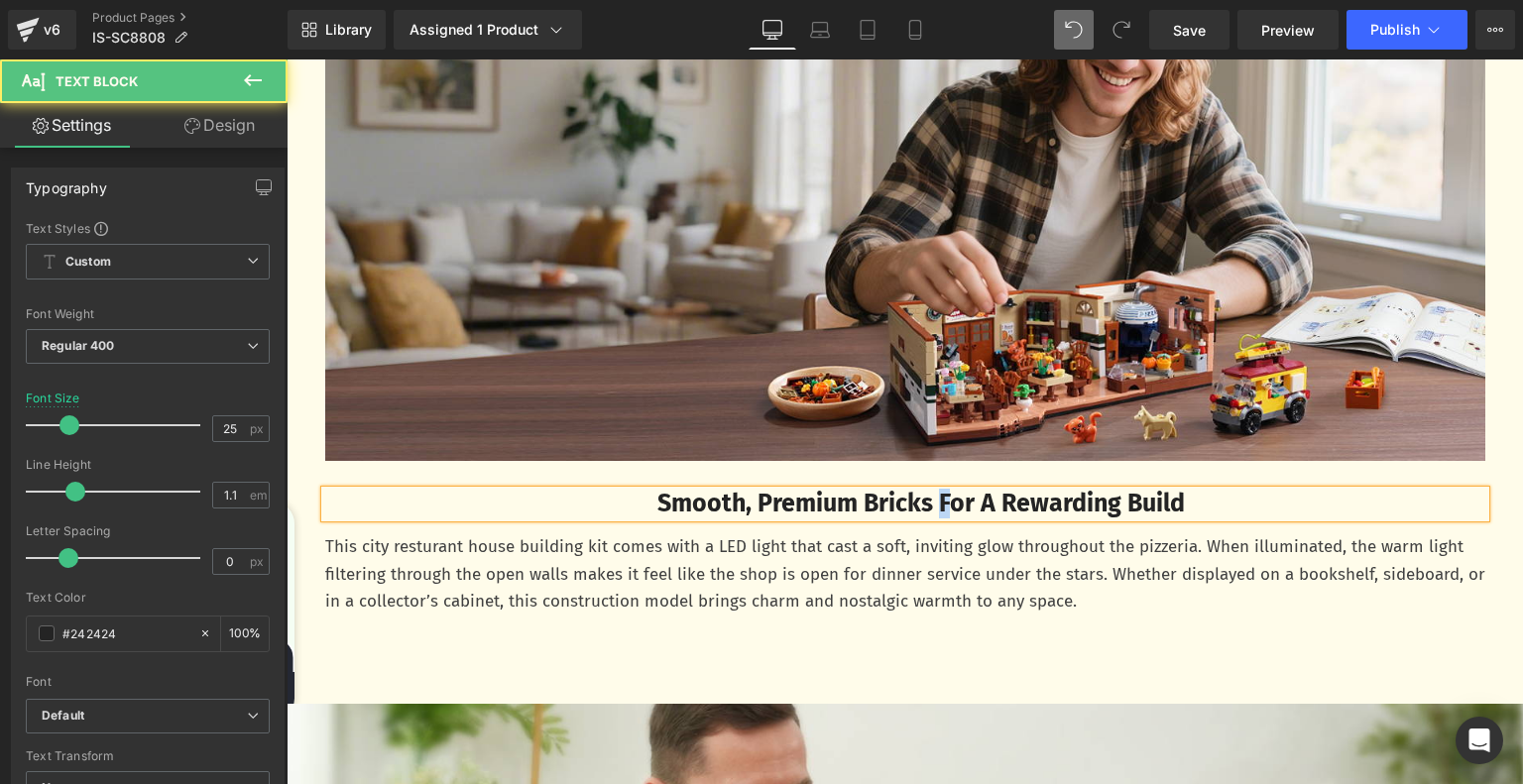 click on "Smooth, Premium Bricks For A Rewarding Build" at bounding box center (921, 504) 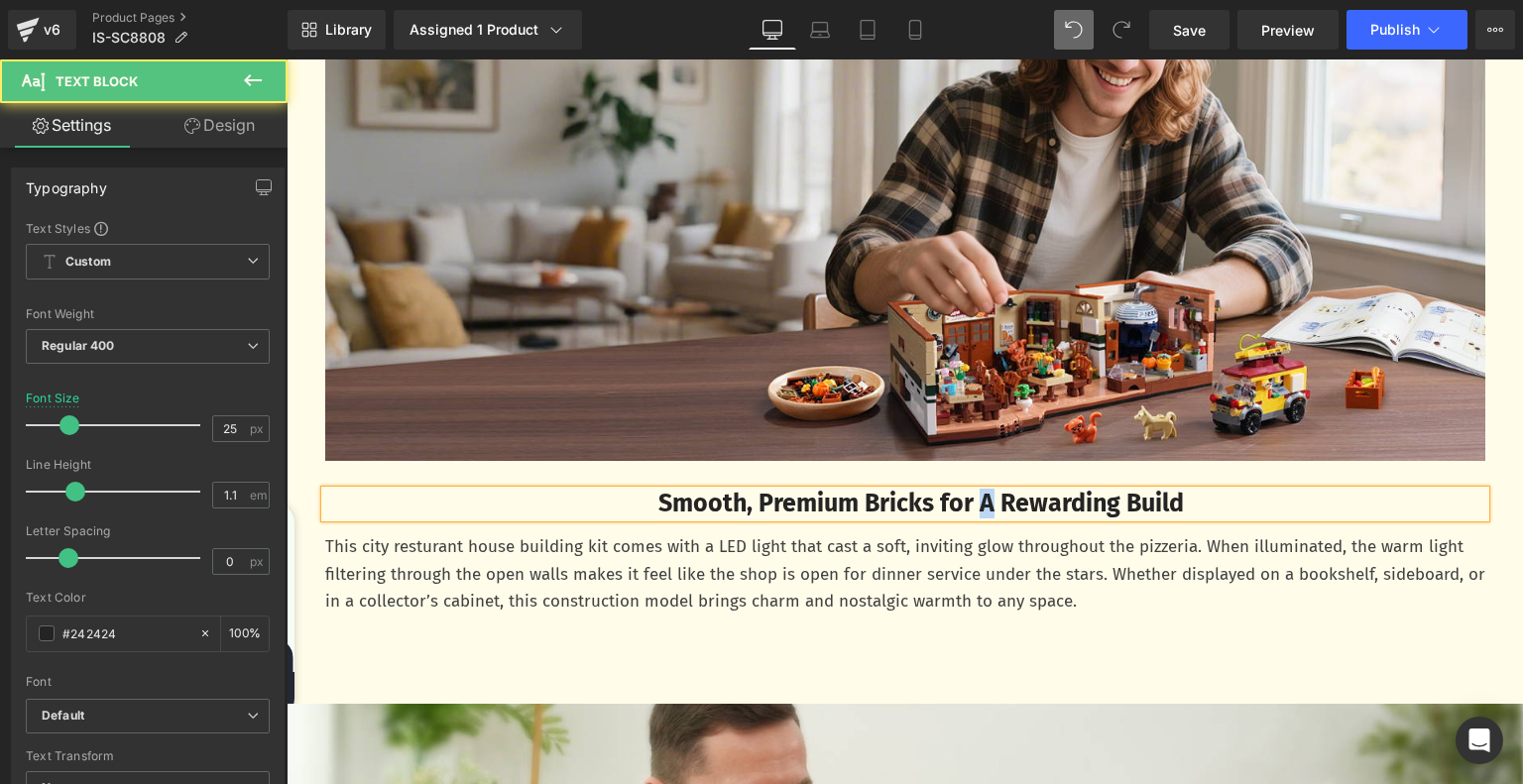 click on "Smooth, Premium Bricks for A Rewarding Build" at bounding box center [921, 504] 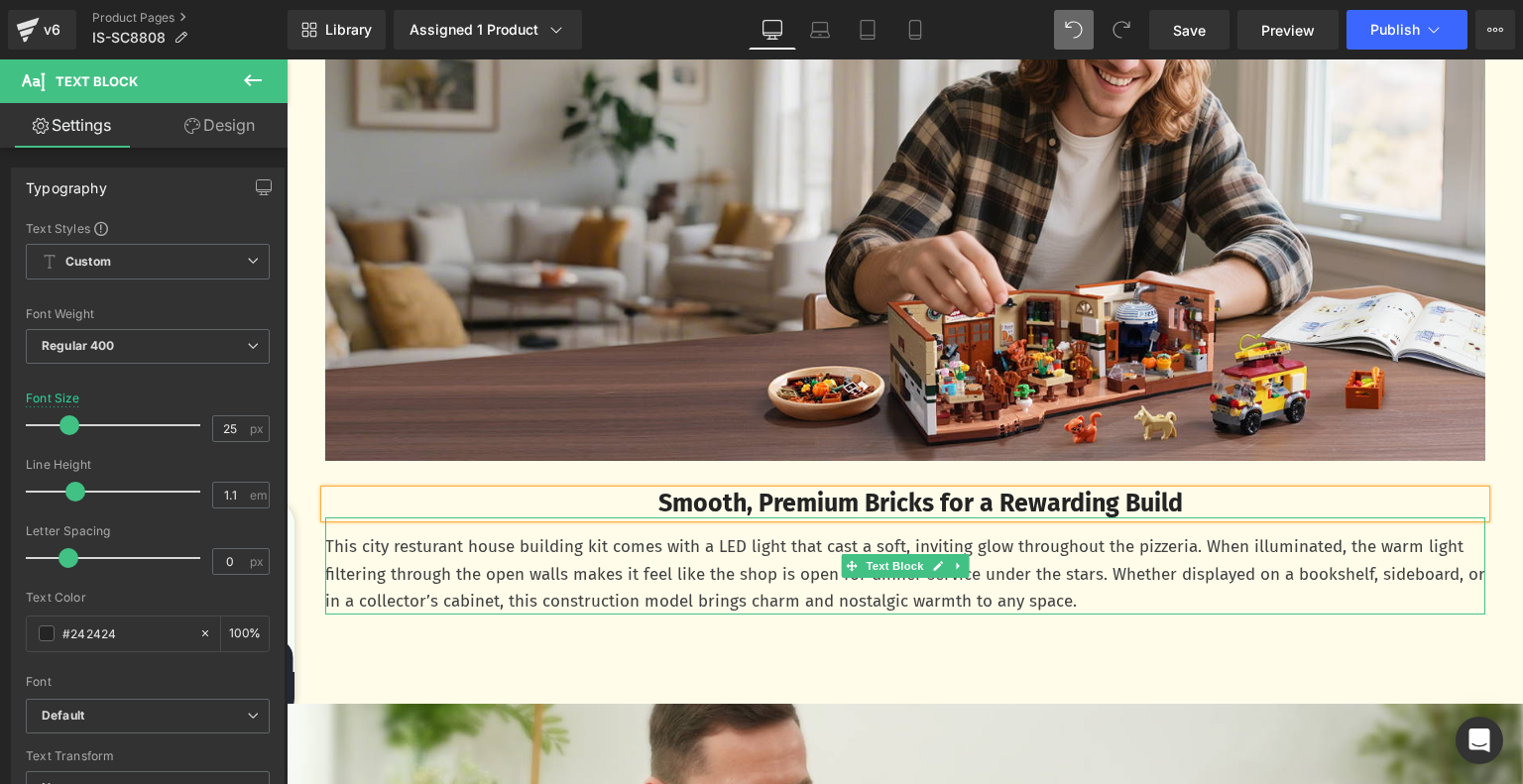click on "This city resturant house building kit comes with a LED light that cast a soft, inviting glow throughout the pizzeria. When illuminated, the warm light filtering through the open walls makes it feel like the shop is open for dinner service under the stars. Whether displayed on a bookshelf, sideboard, or in a collector’s cabinet, this construction model brings charm and nostalgic warmth to any space." at bounding box center [905, 574] 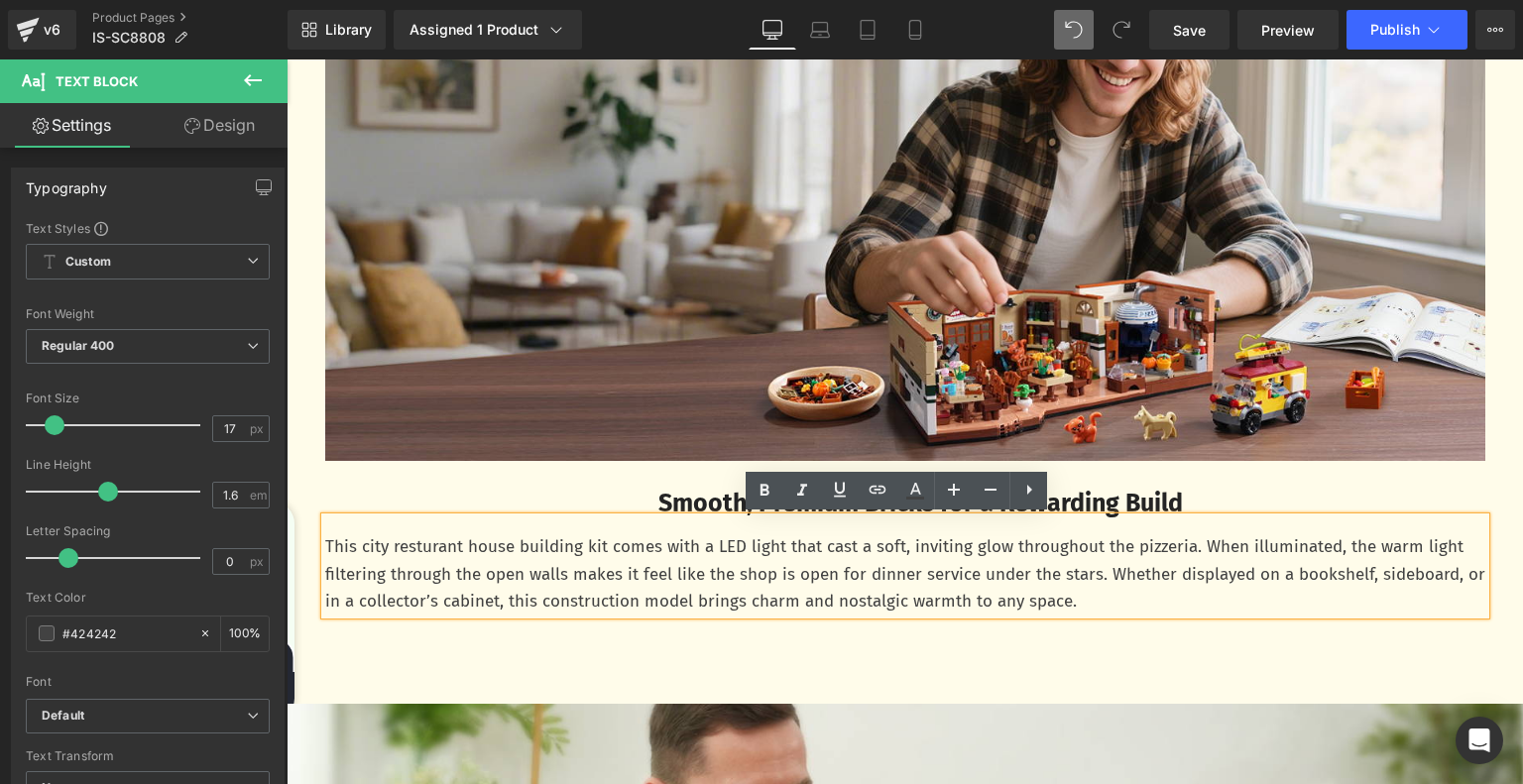 click on "This city resturant house building kit comes with a LED light that cast a soft, inviting glow throughout the pizzeria. When illuminated, the warm light filtering through the open walls makes it feel like the shop is open for dinner service under the stars. Whether displayed on a bookshelf, sideboard, or in a collector’s cabinet, this construction model brings charm and nostalgic warmth to any space." at bounding box center [905, 574] 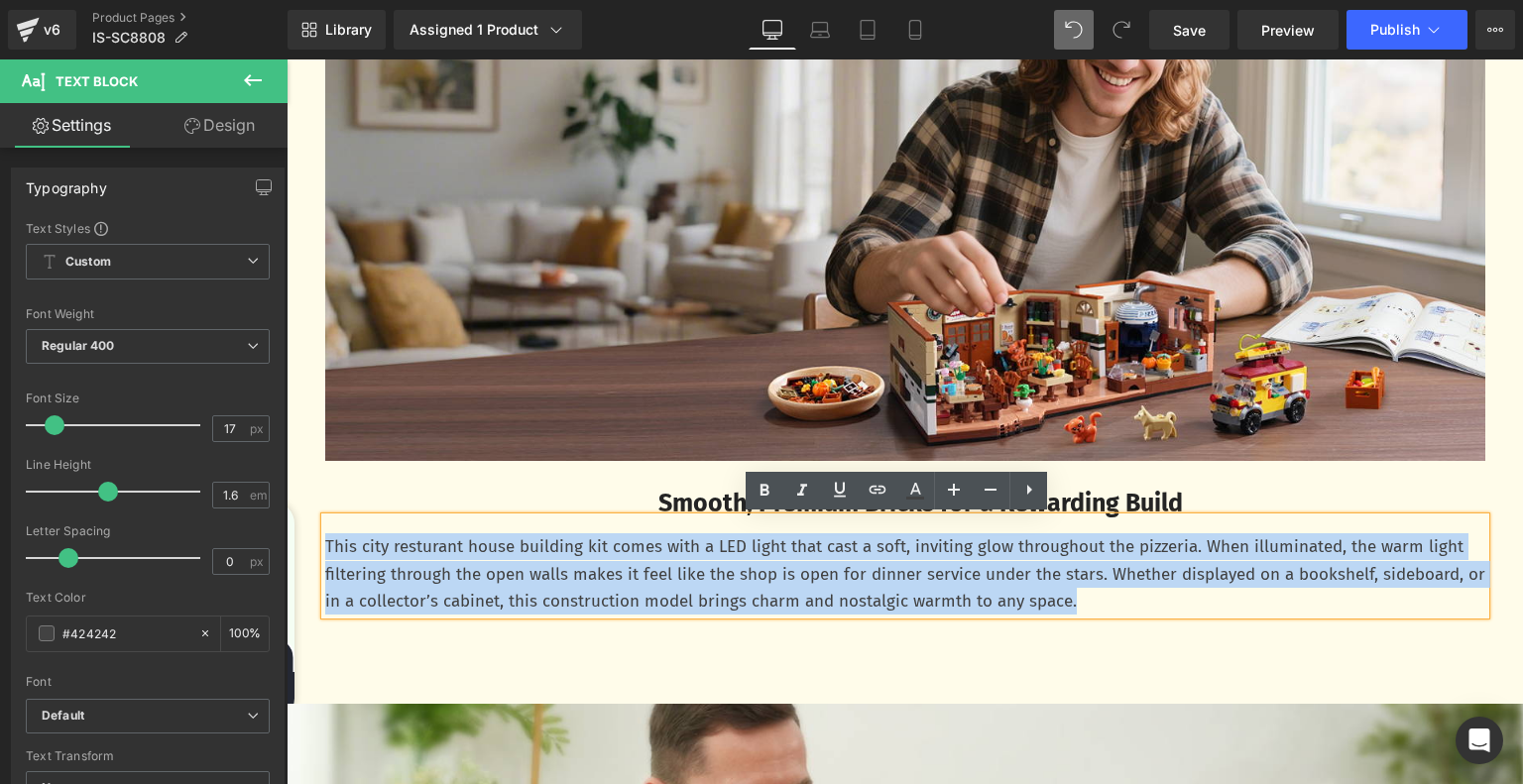drag, startPoint x: 318, startPoint y: 539, endPoint x: 1190, endPoint y: 602, distance: 874.27284 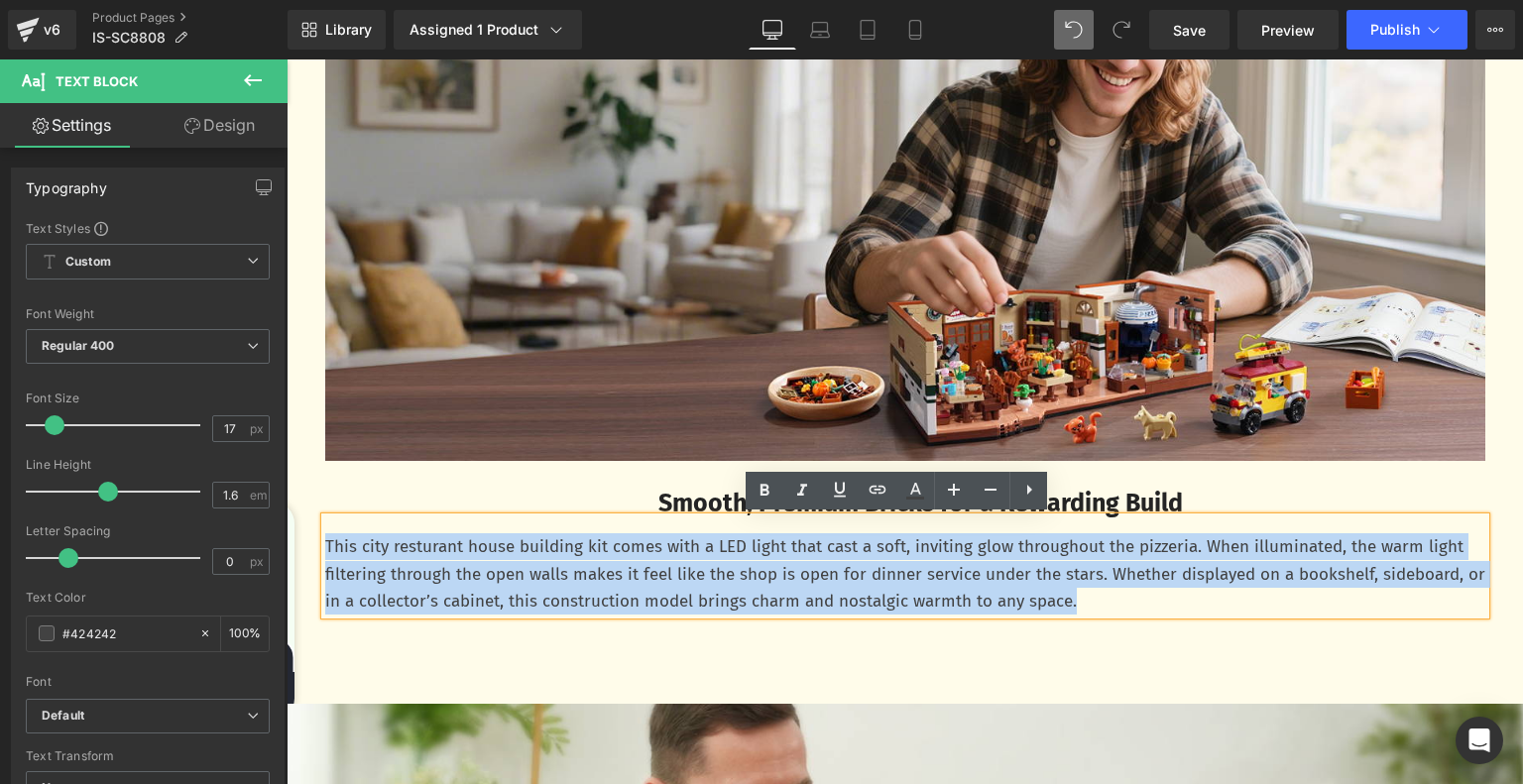click on "This city resturant house building kit comes with a LED light that cast a soft, inviting glow throughout the pizzeria. When illuminated, the warm light filtering through the open walls makes it feel like the shop is open for dinner service under the stars. Whether displayed on a bookshelf, sideboard, or in a collector’s cabinet, this construction model brings charm and nostalgic warmth to any space." at bounding box center [905, 574] 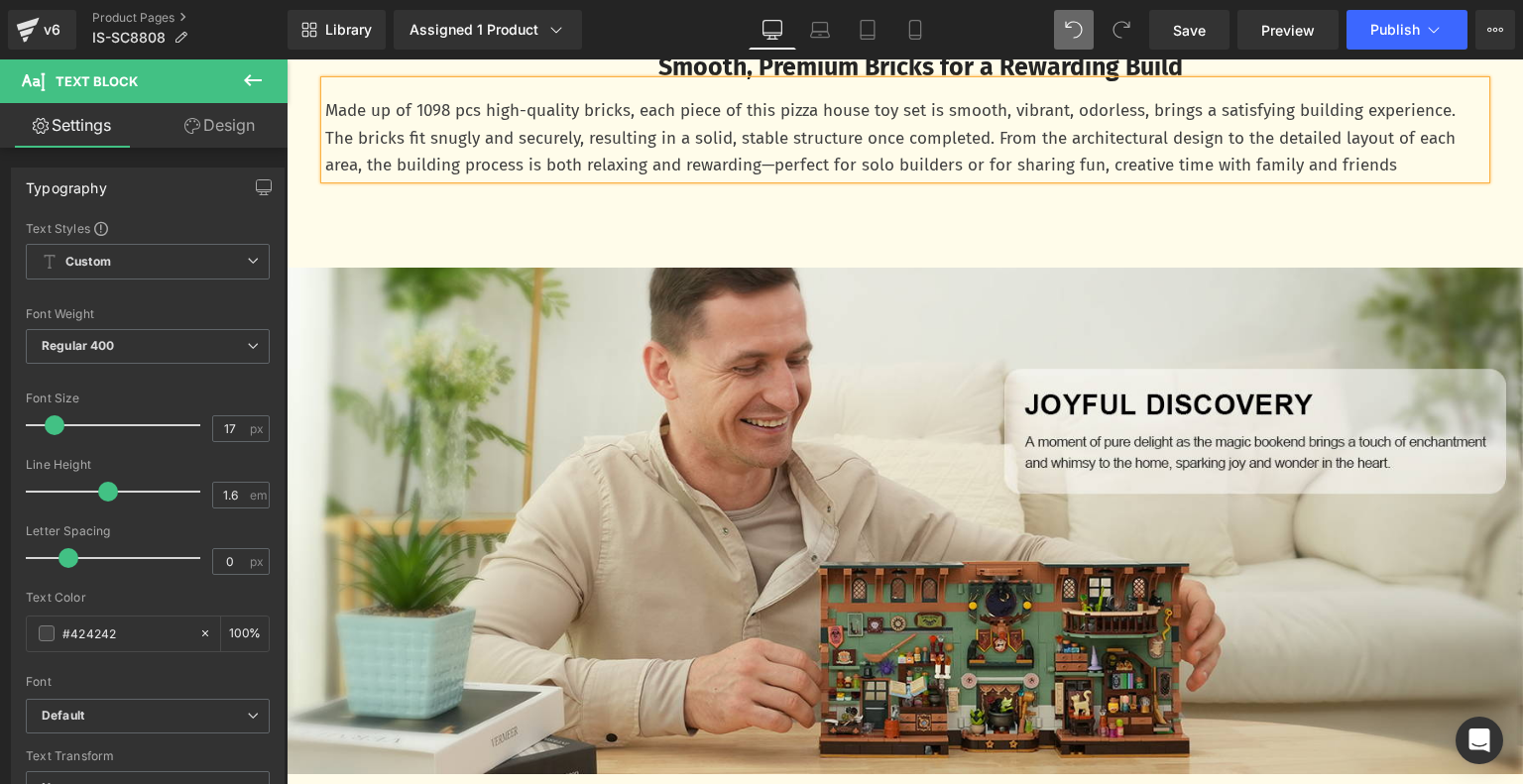 scroll, scrollTop: 3772, scrollLeft: 0, axis: vertical 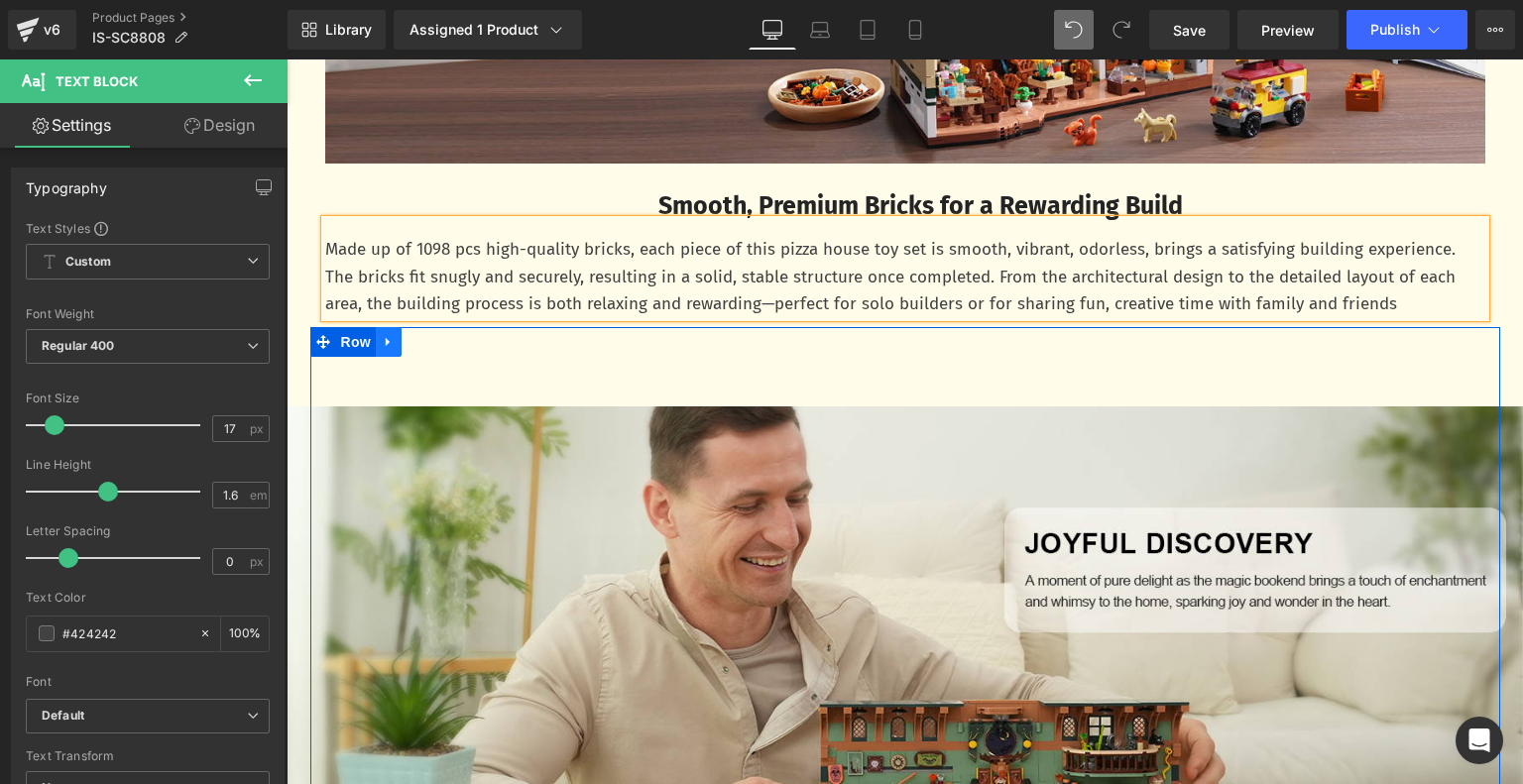 click 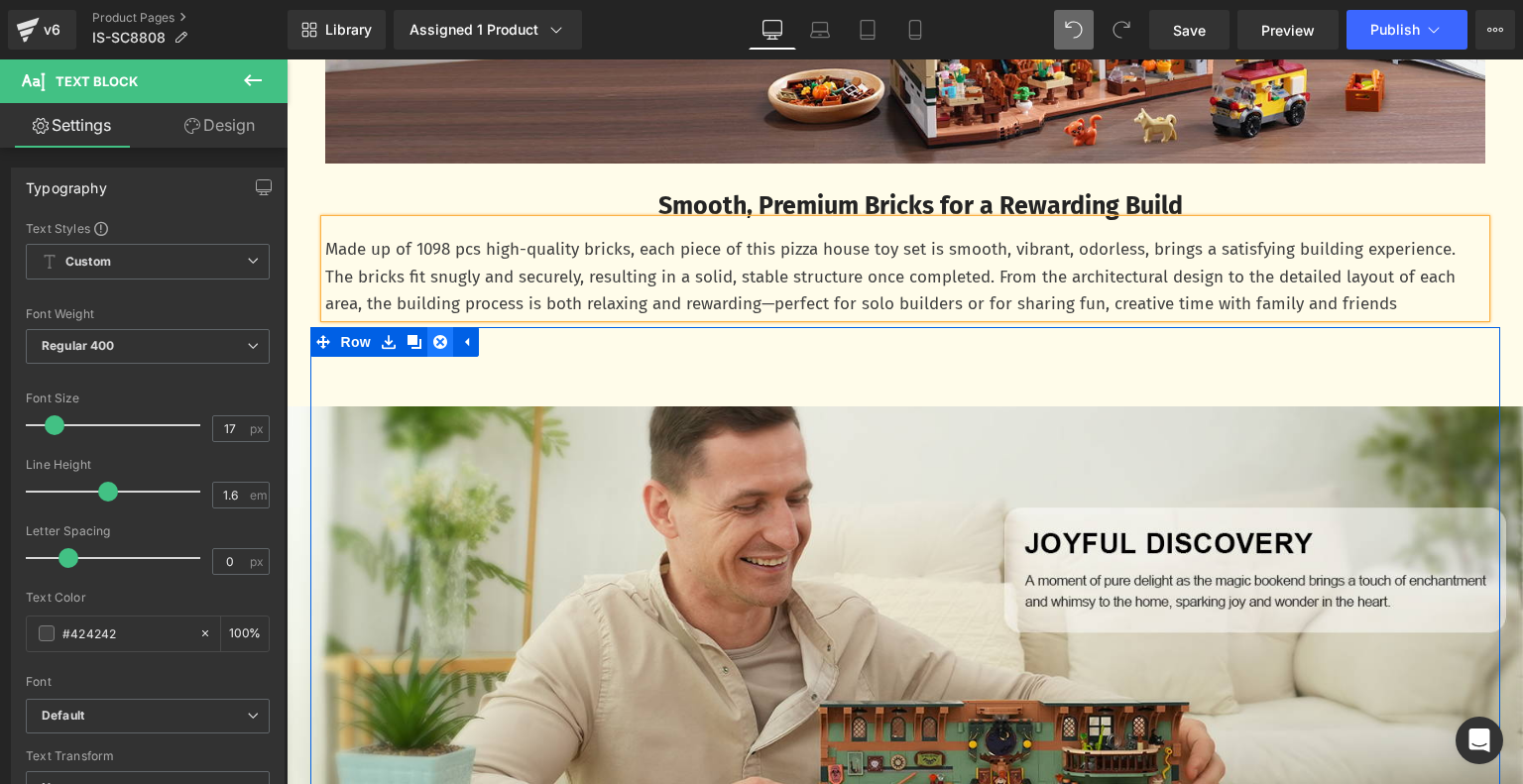 click 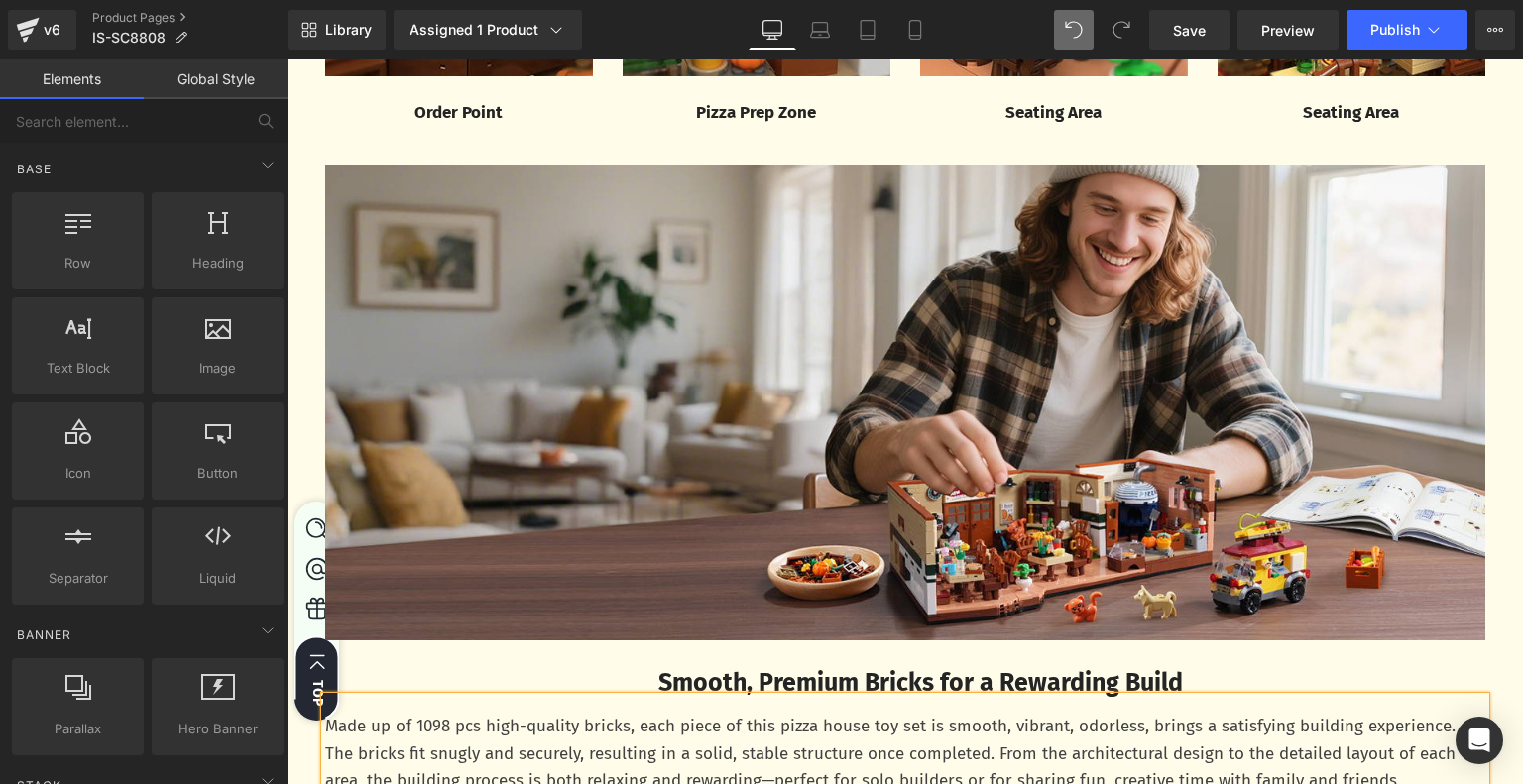 scroll, scrollTop: 3178, scrollLeft: 0, axis: vertical 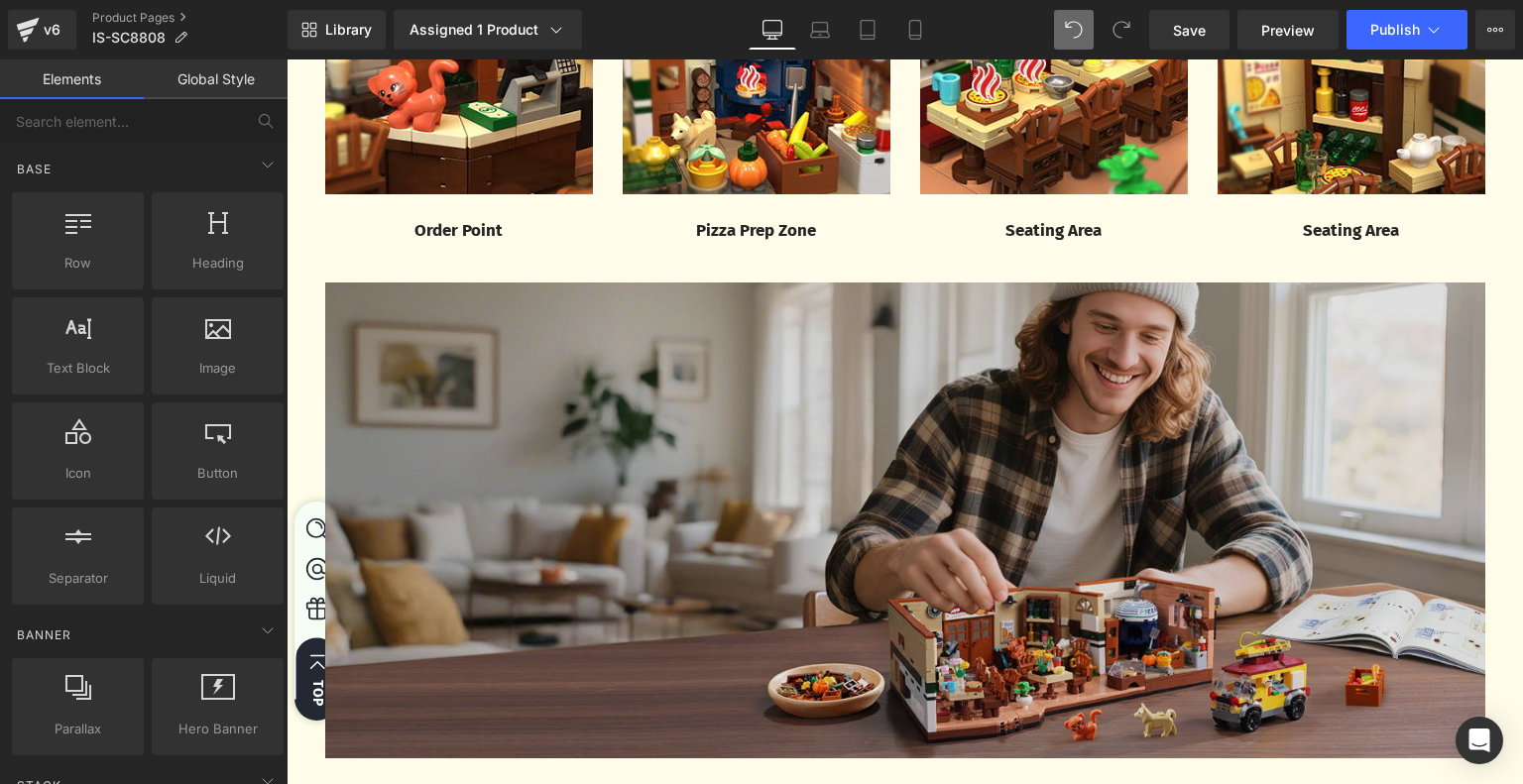 click at bounding box center (905, 520) 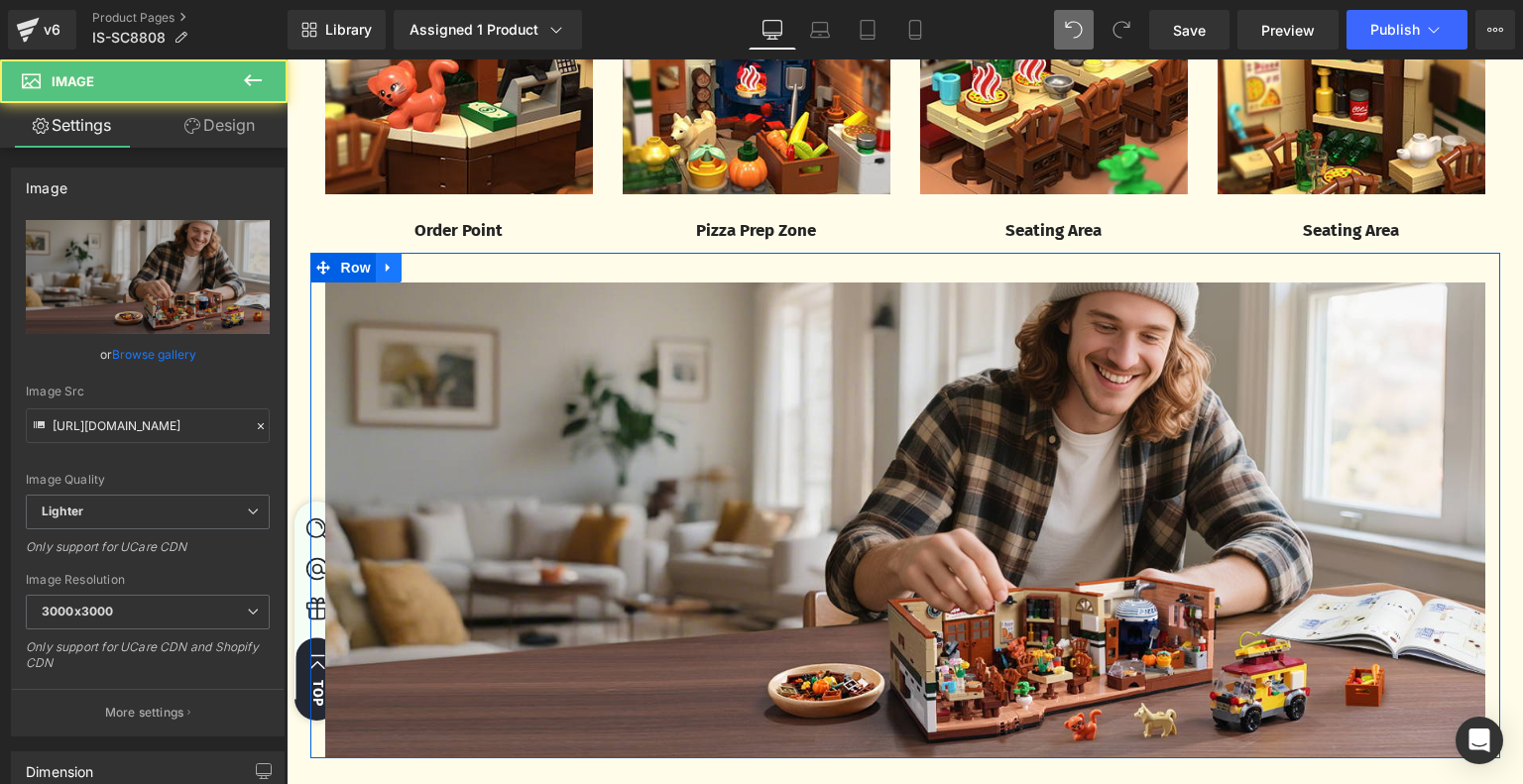 click 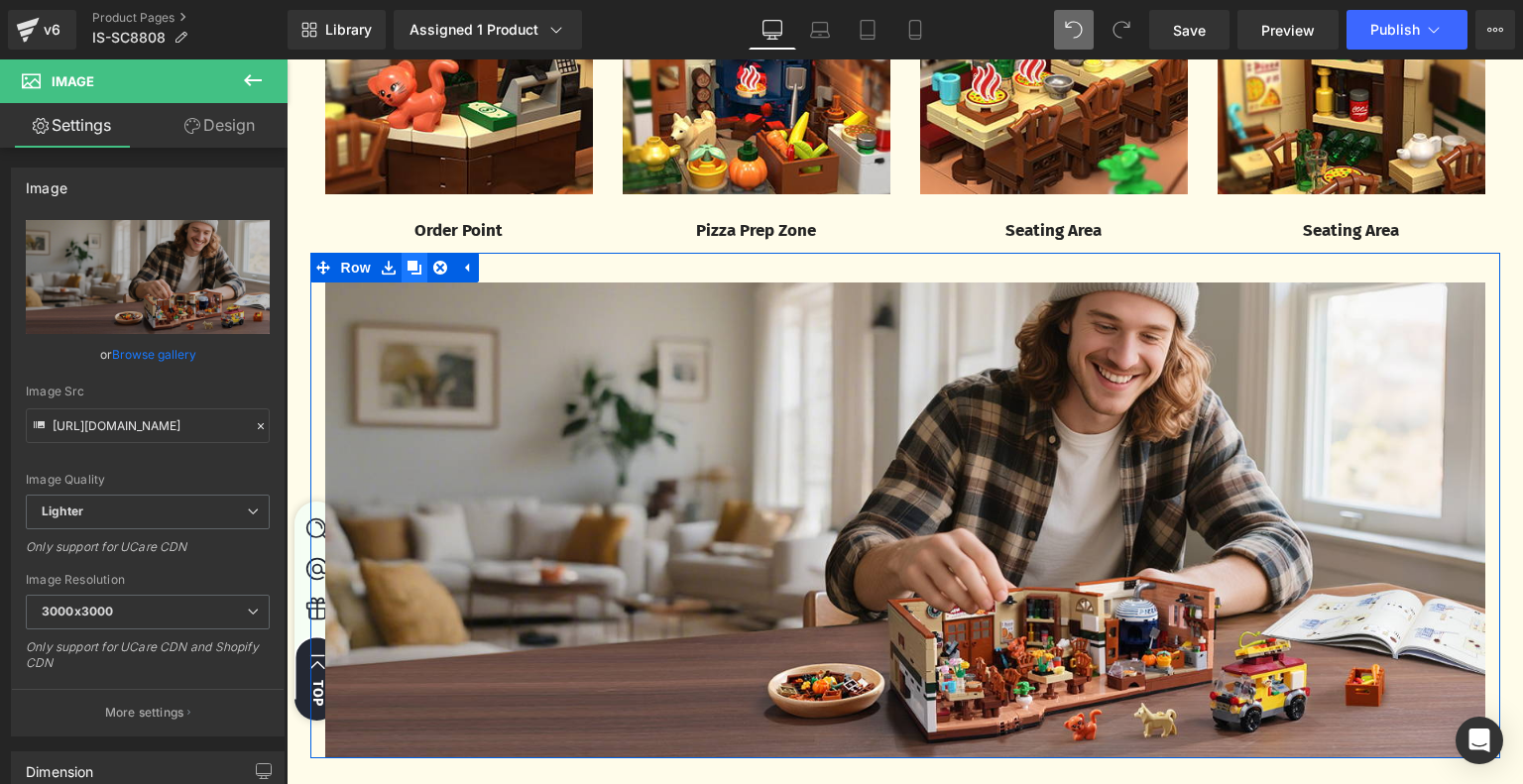 click 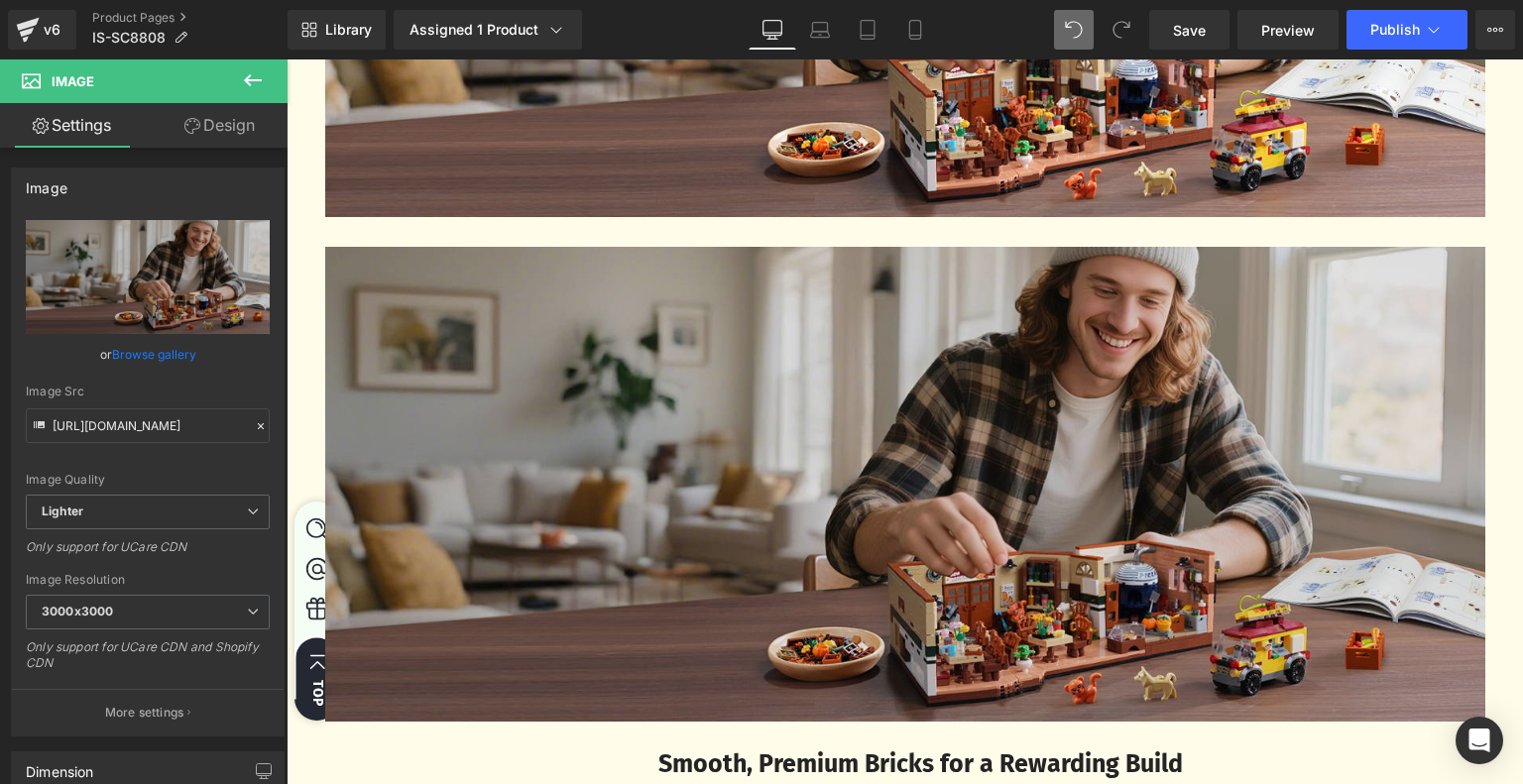 click at bounding box center (905, 485) 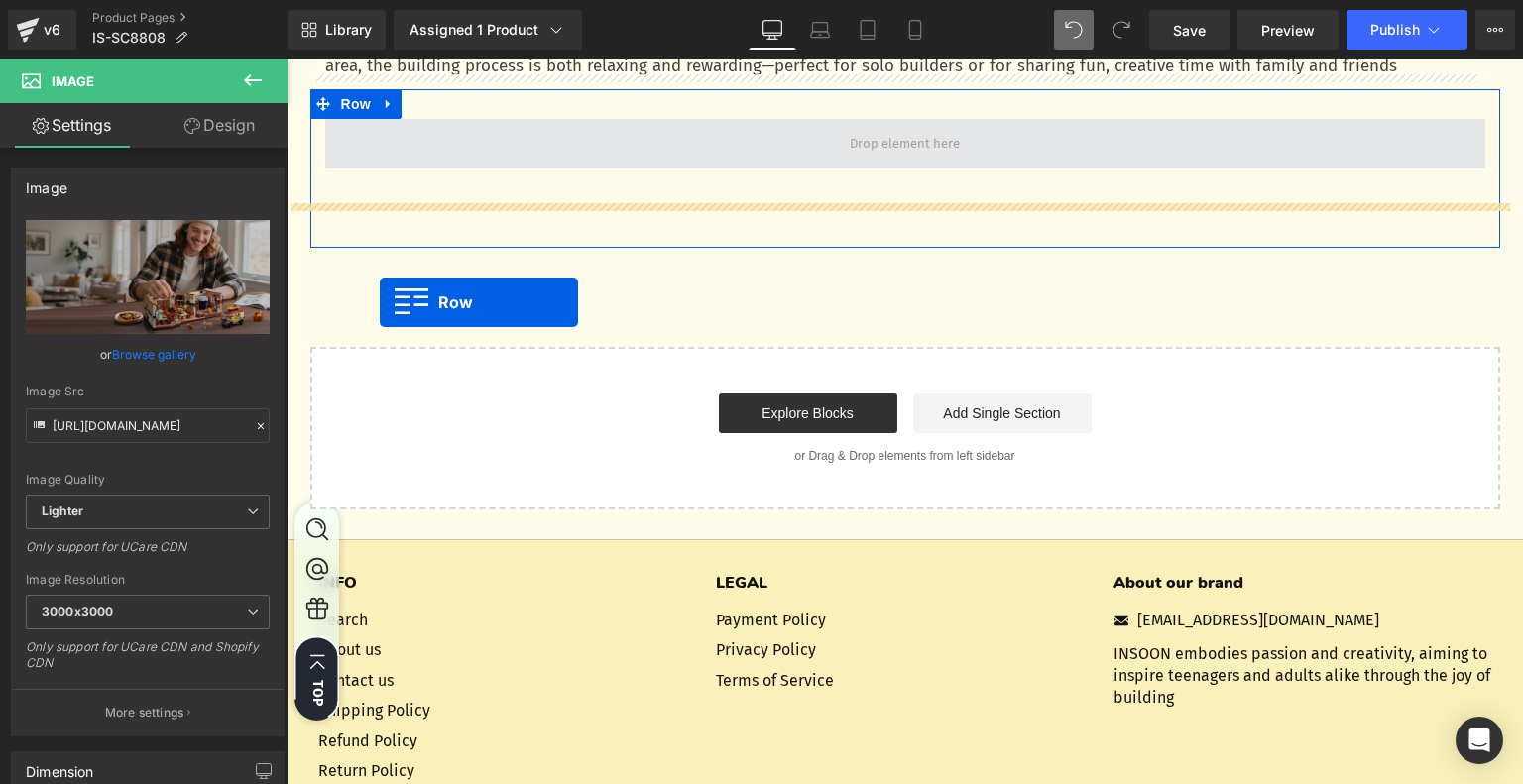 scroll, scrollTop: 3895, scrollLeft: 0, axis: vertical 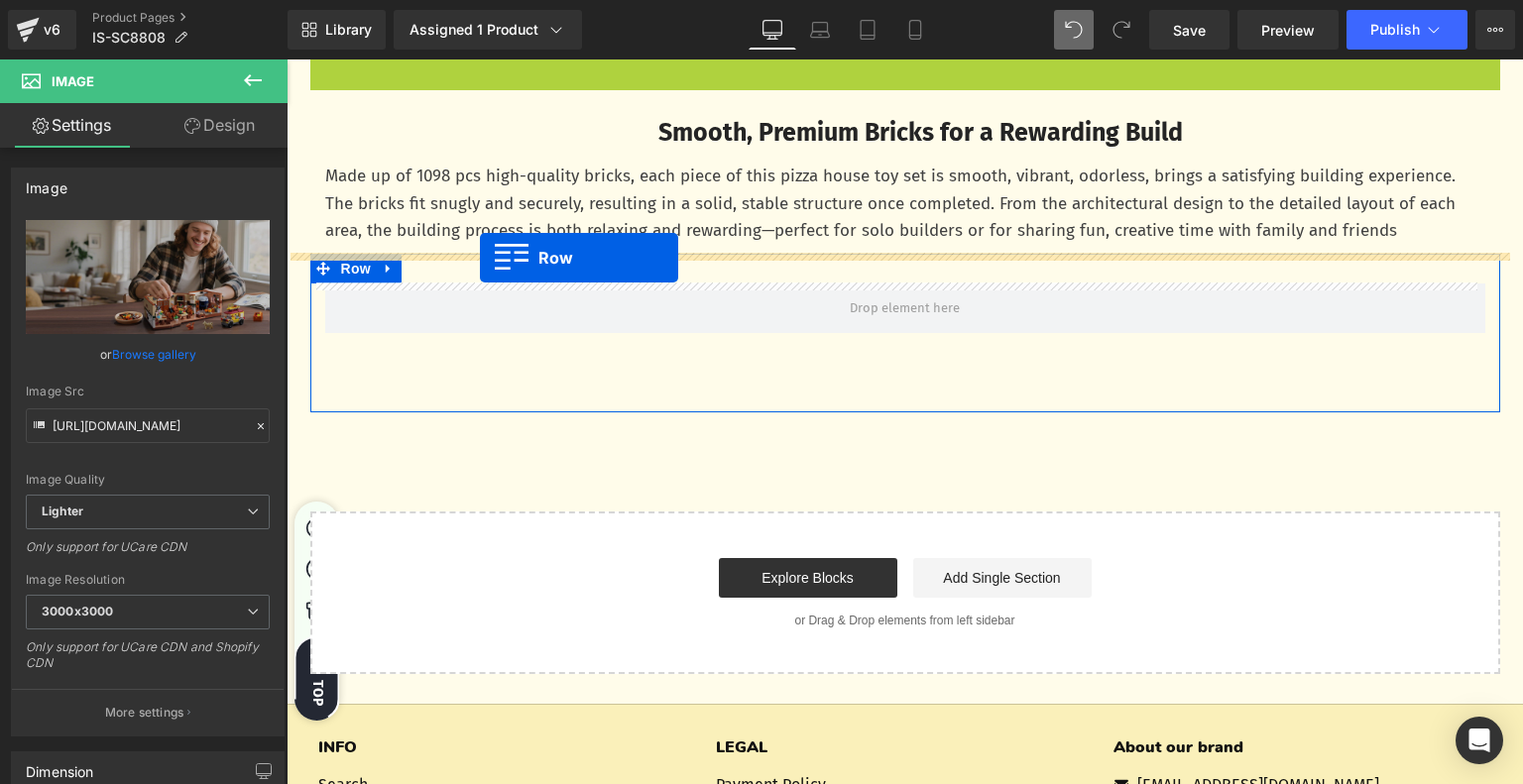drag, startPoint x: 317, startPoint y: 157, endPoint x: 480, endPoint y: 258, distance: 191.75505 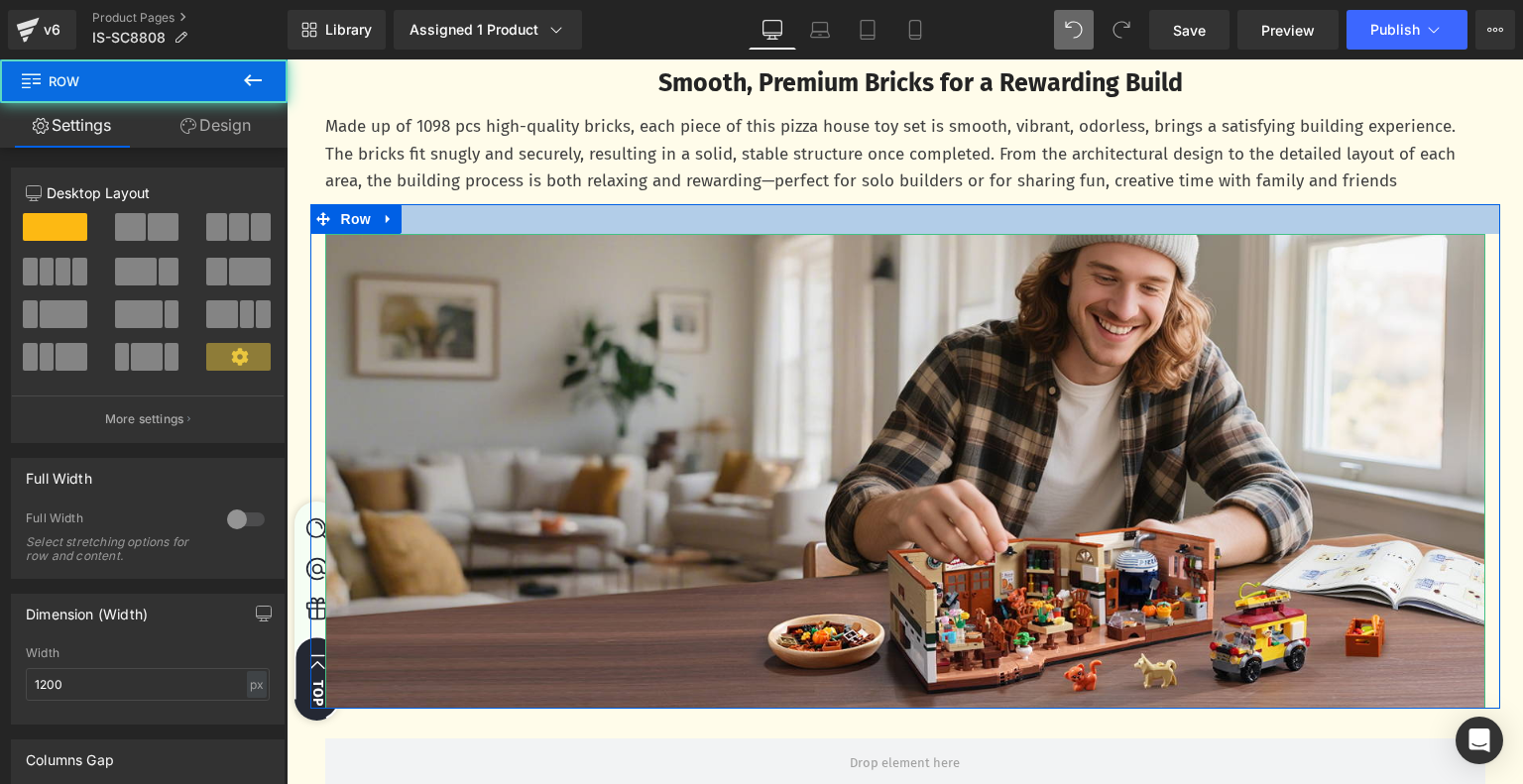 scroll, scrollTop: 3846, scrollLeft: 0, axis: vertical 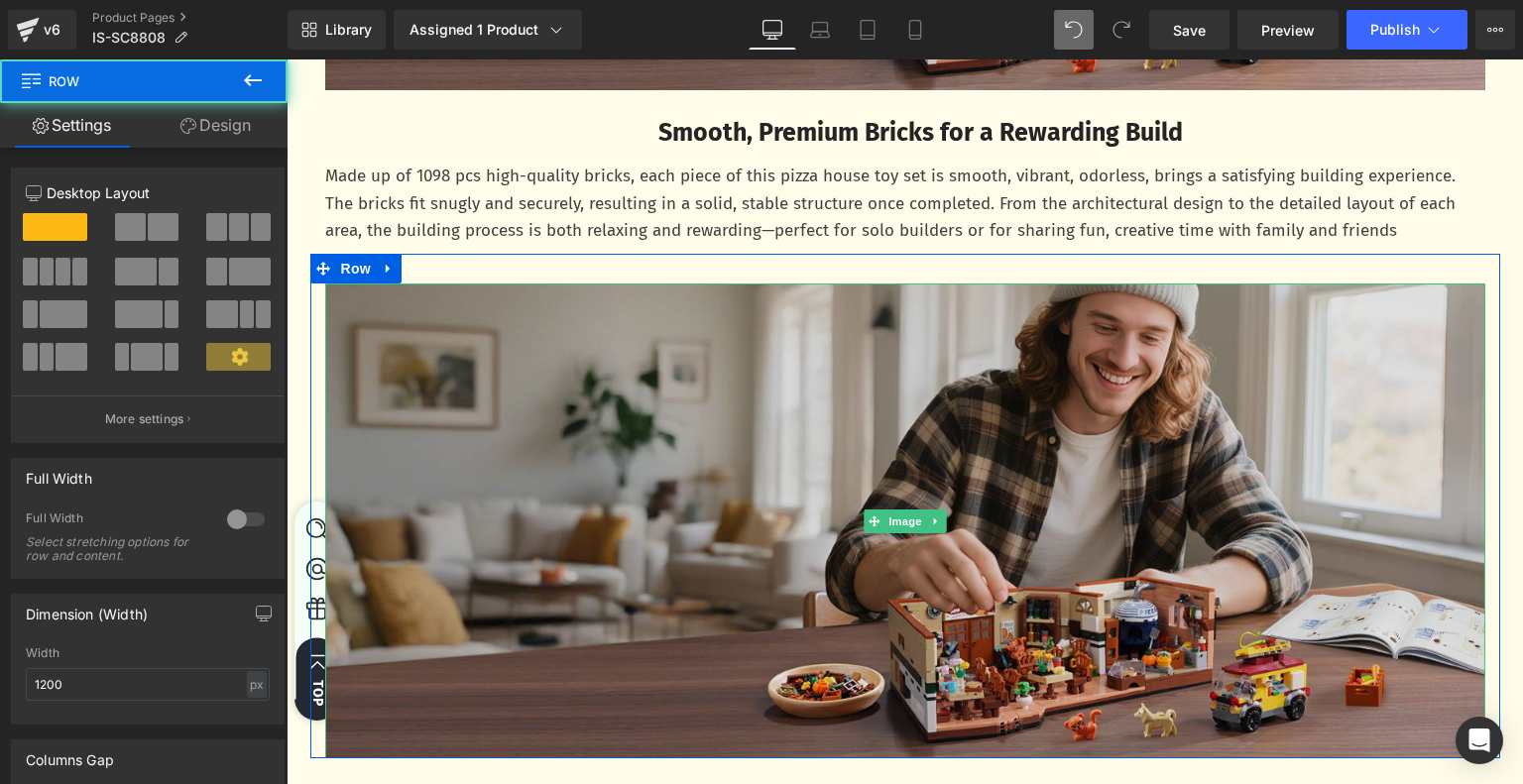 click at bounding box center (905, 521) 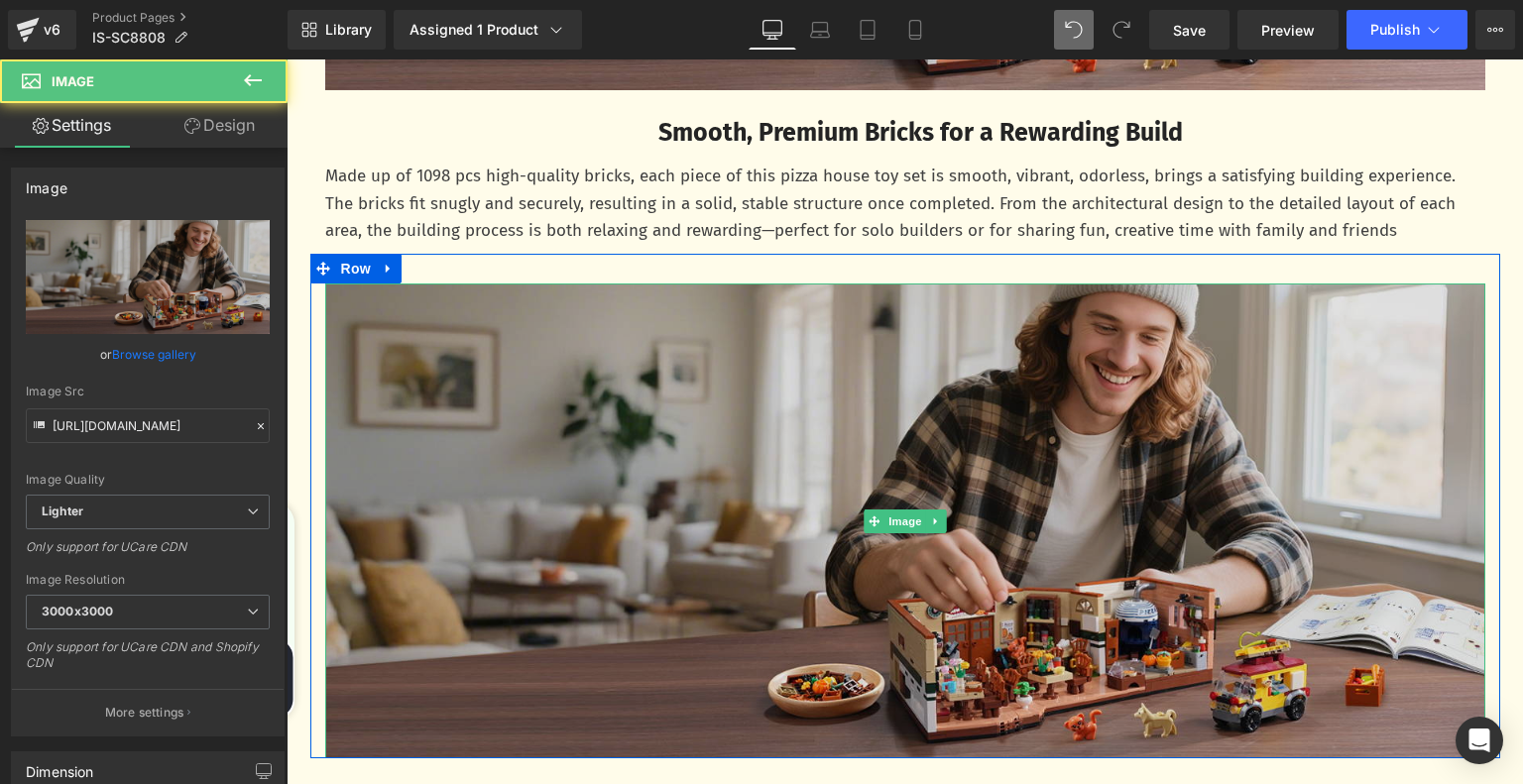 click at bounding box center [905, 521] 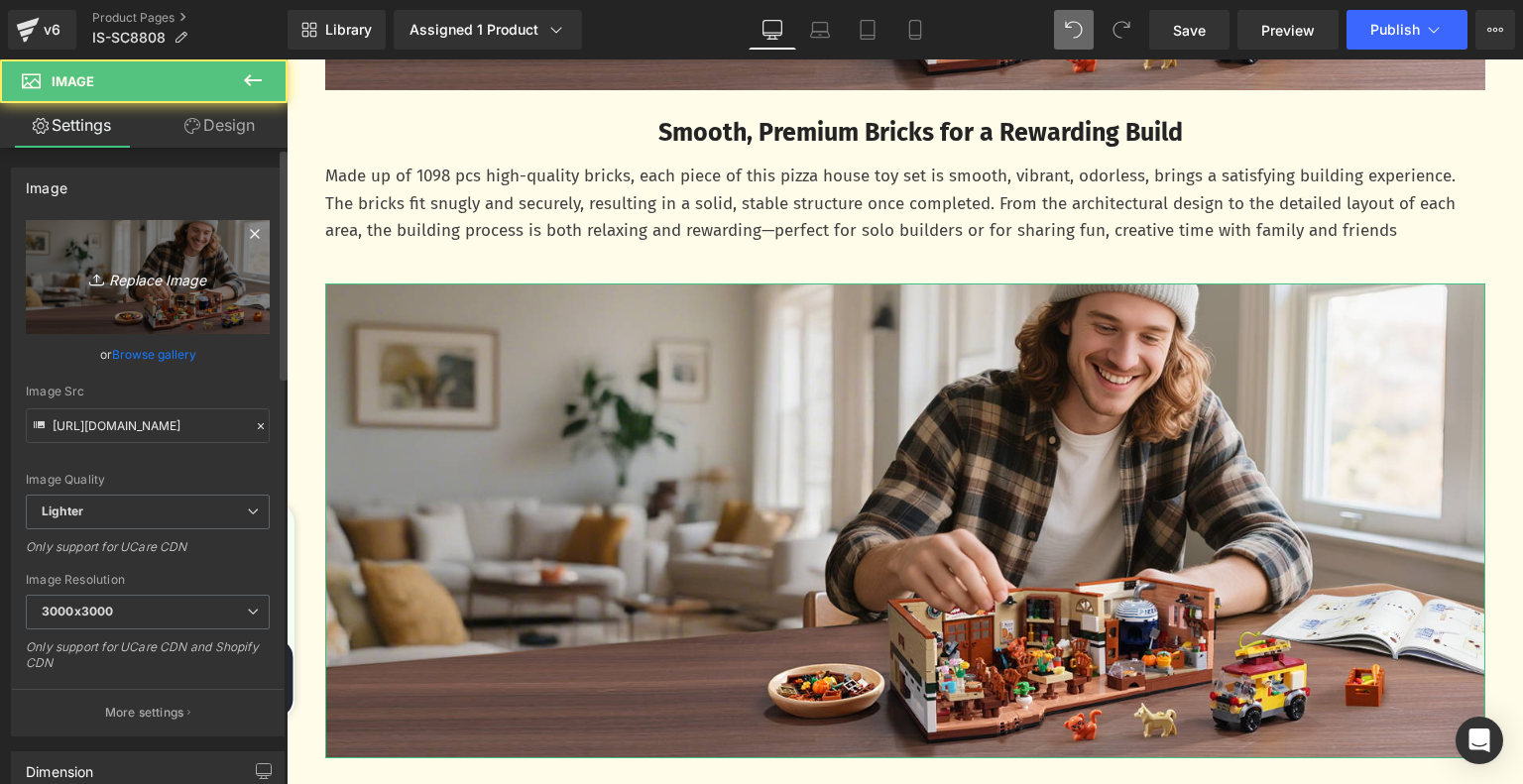 click on "Replace Image" at bounding box center [148, 277] 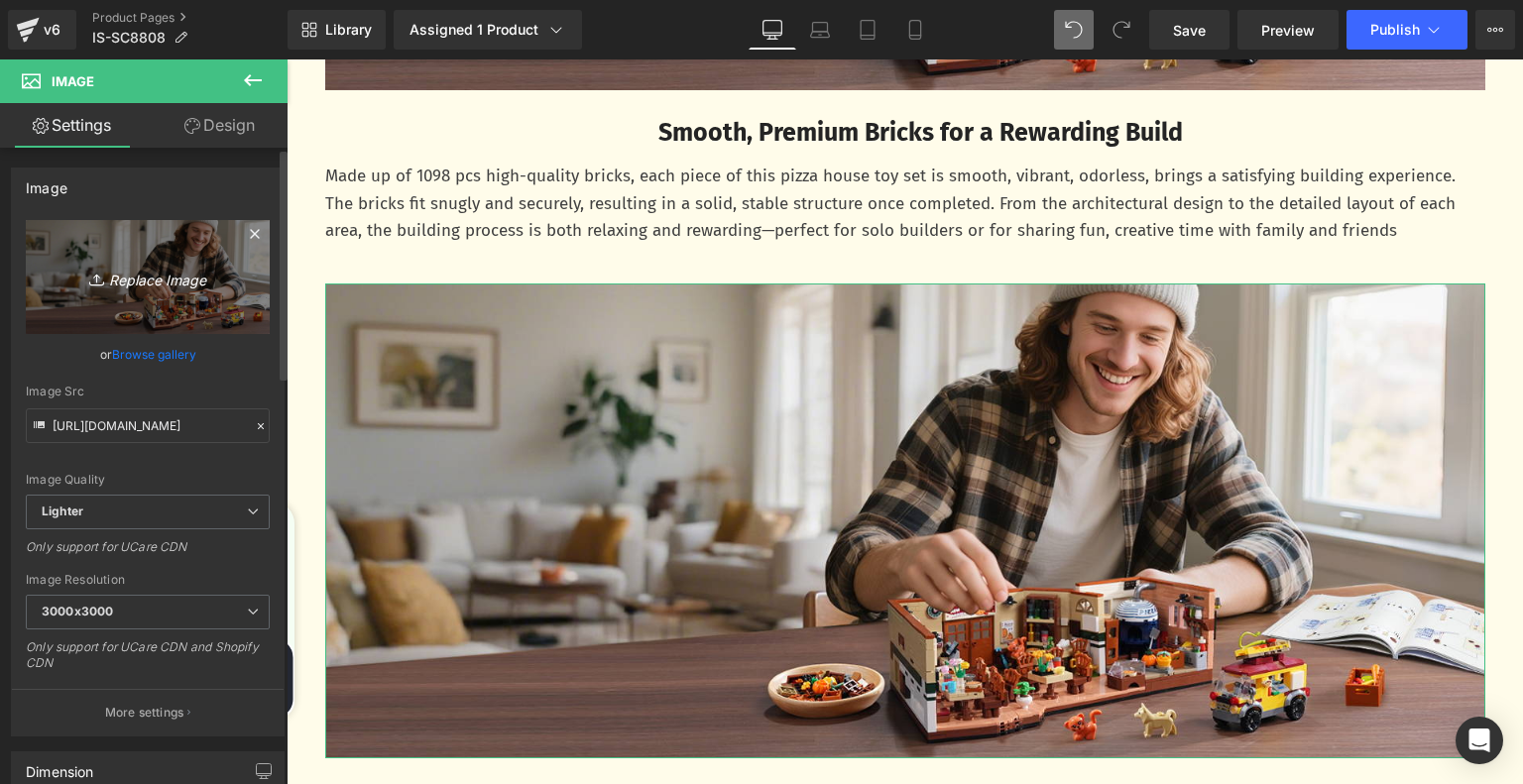 type on "C:\fakepath\c860192b-b066-4e3c-8bf1-f9da914824f6.__CR0,0,1464,600_PT0_SX1464_V1___.jpg" 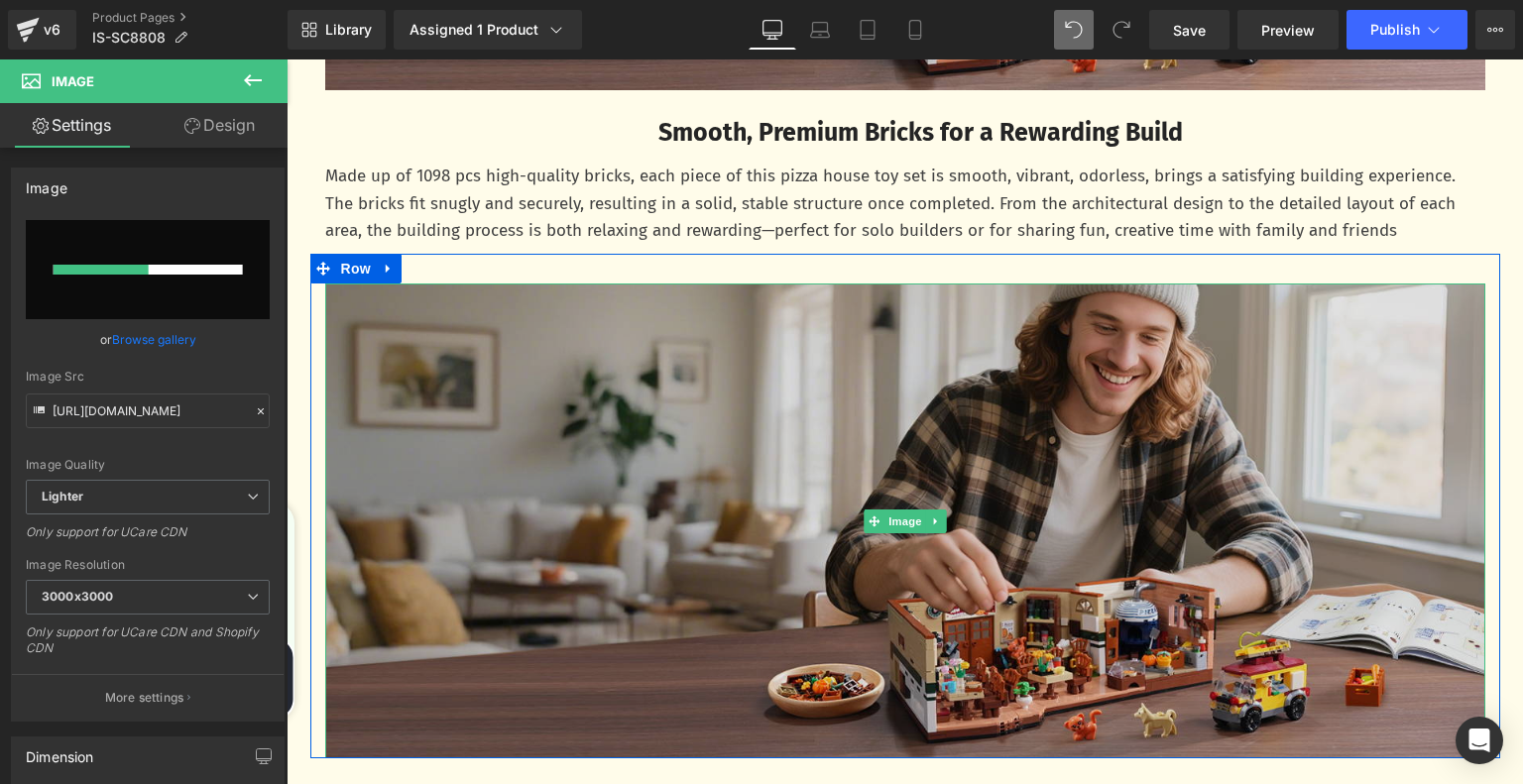 type 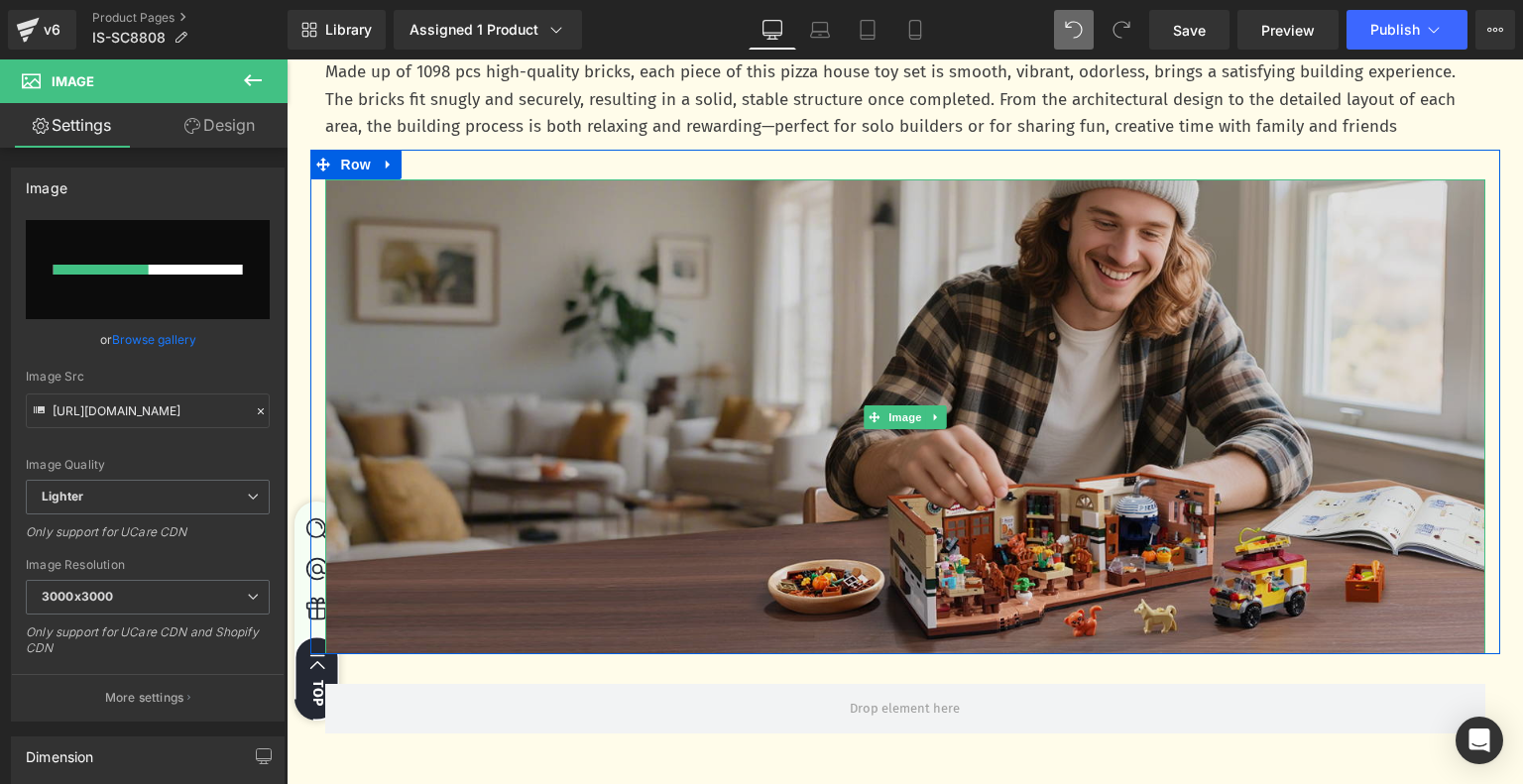 scroll, scrollTop: 4143, scrollLeft: 0, axis: vertical 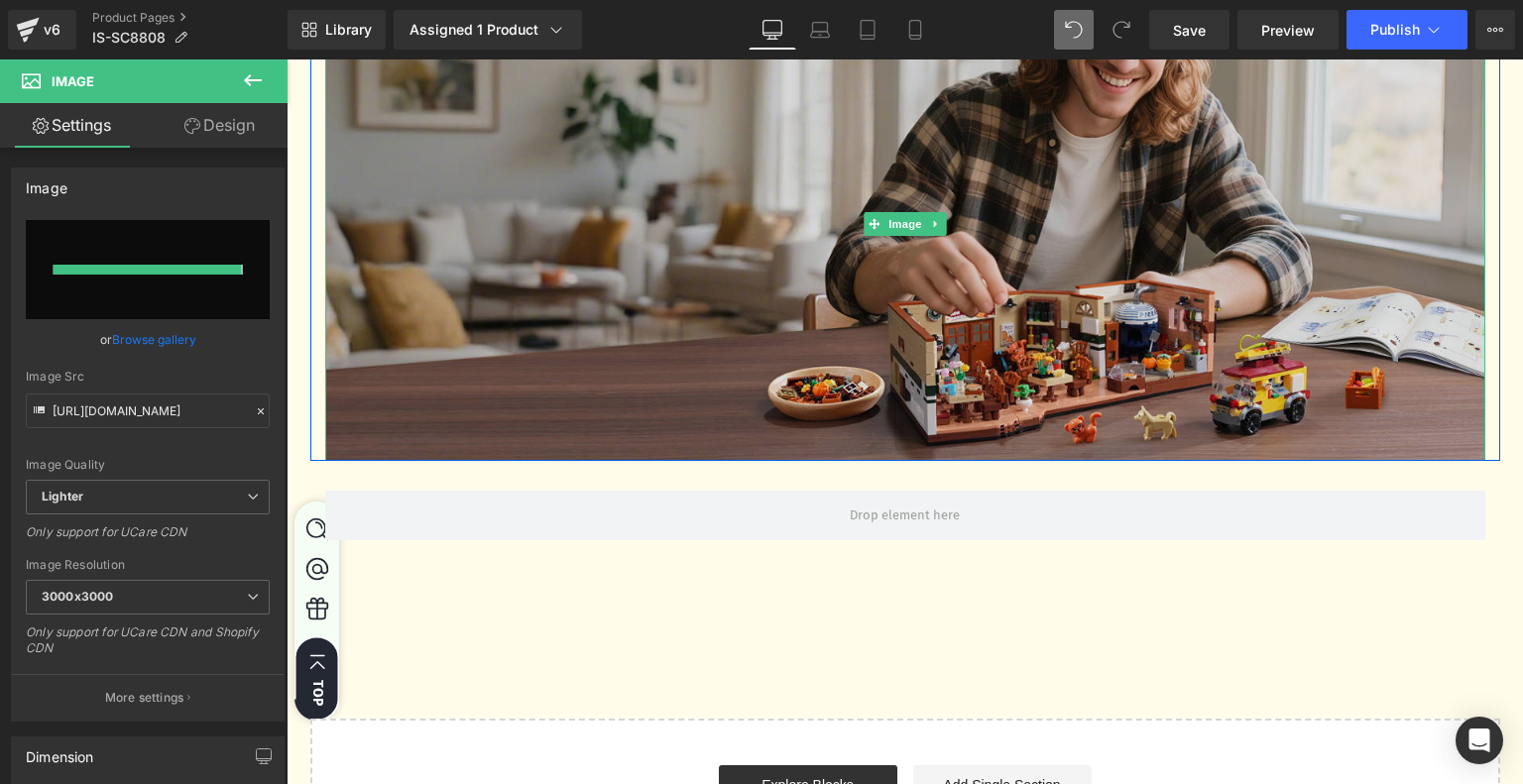 type on "https://ucarecdn.com/e99f7958-84a2-4364-9065-a6cf5dc03d81/-/format/auto/-/preview/3000x3000/-/quality/lighter/c860192b-b066-4e3c-8bf1-f9da914824f6.__CR0,0,1464,600_PT0_SX1464_V1___.jpg" 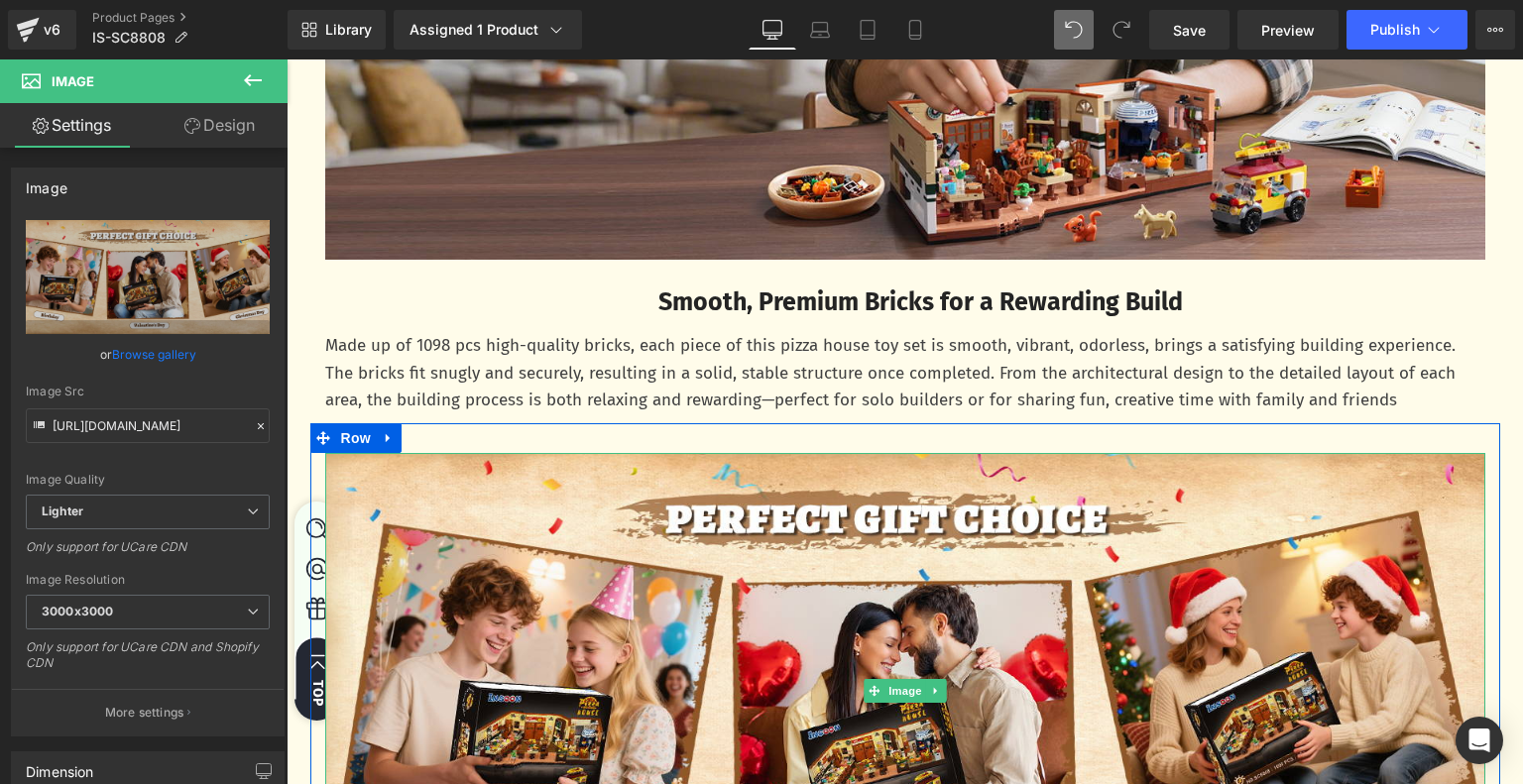 scroll, scrollTop: 3647, scrollLeft: 0, axis: vertical 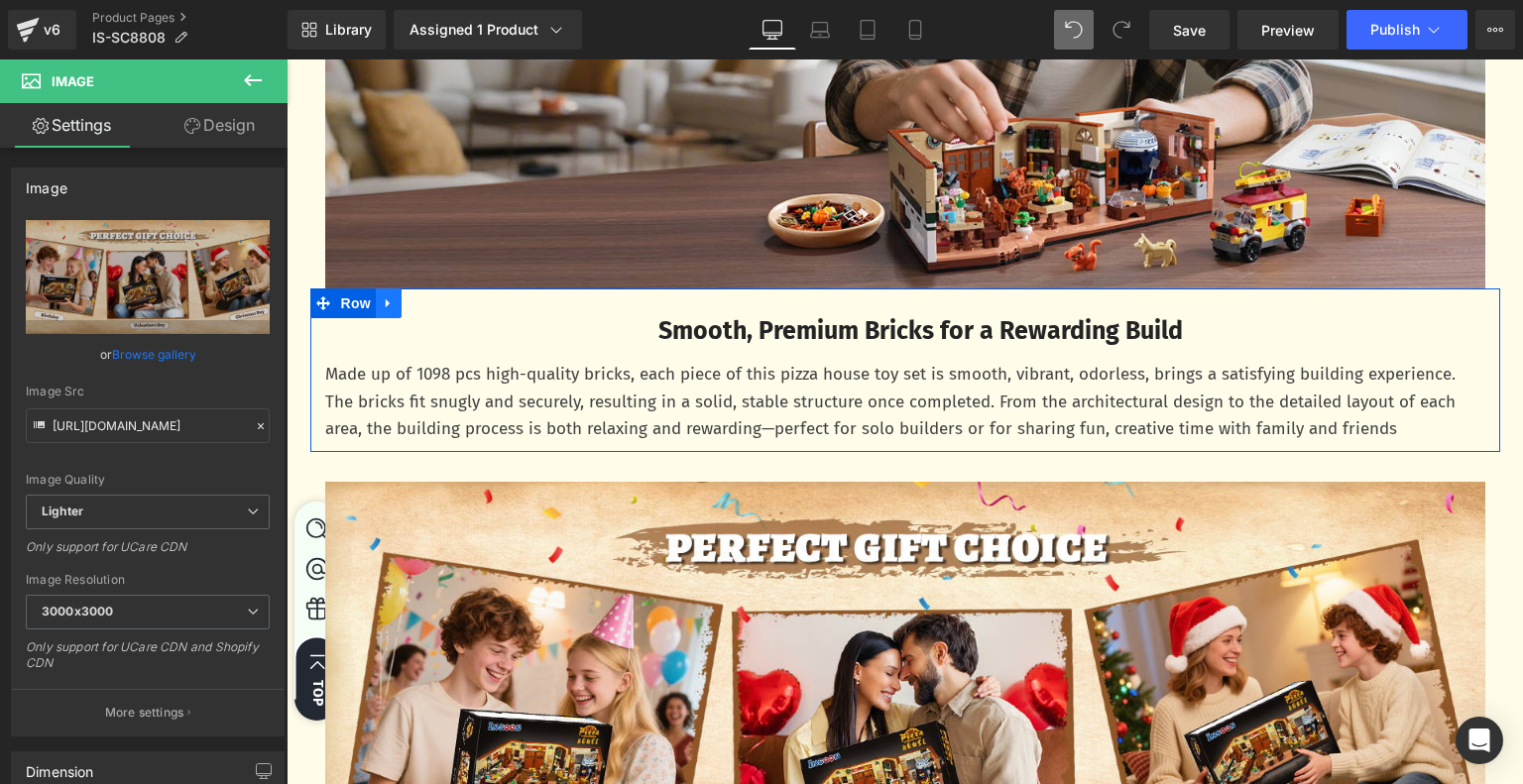 click 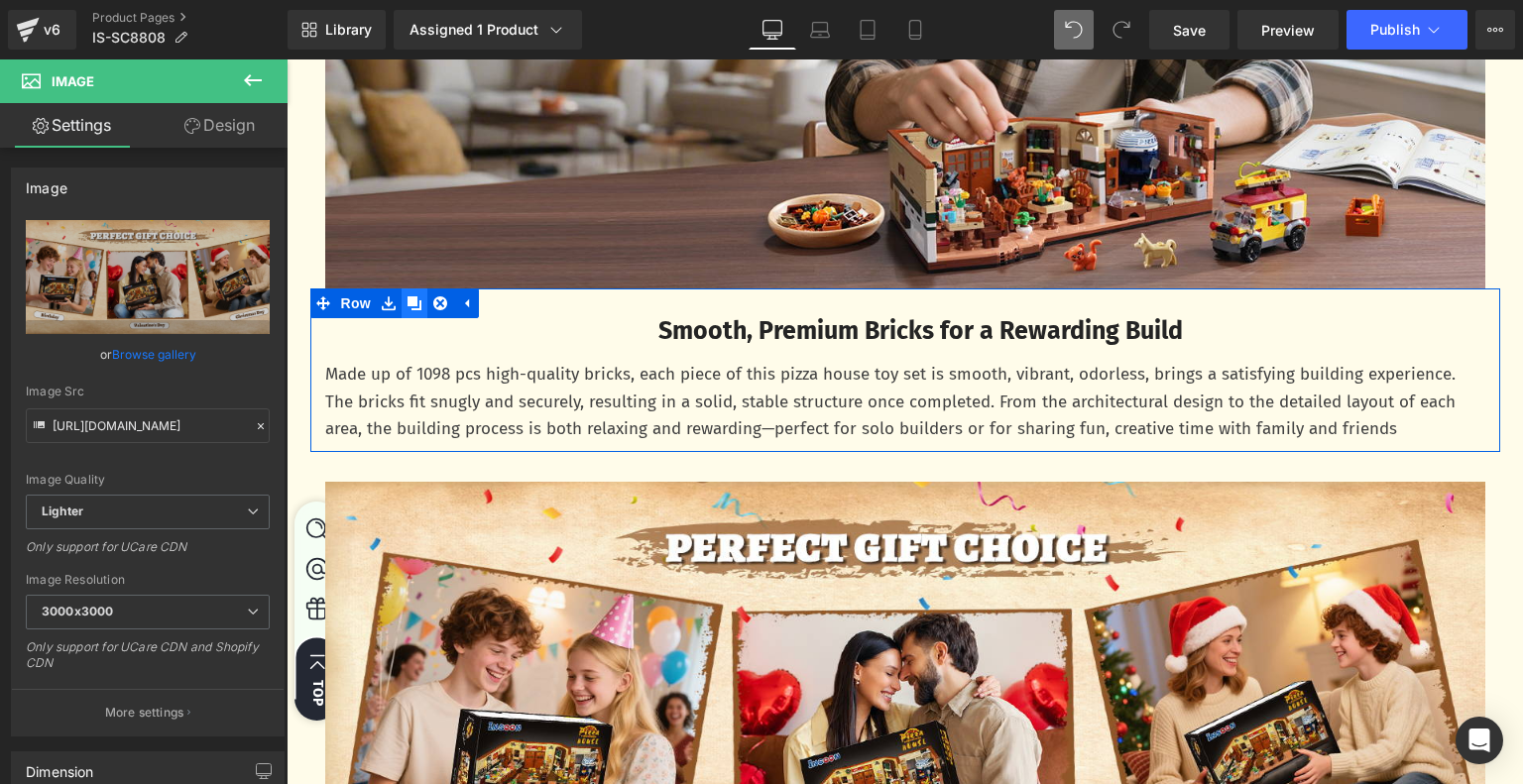 click 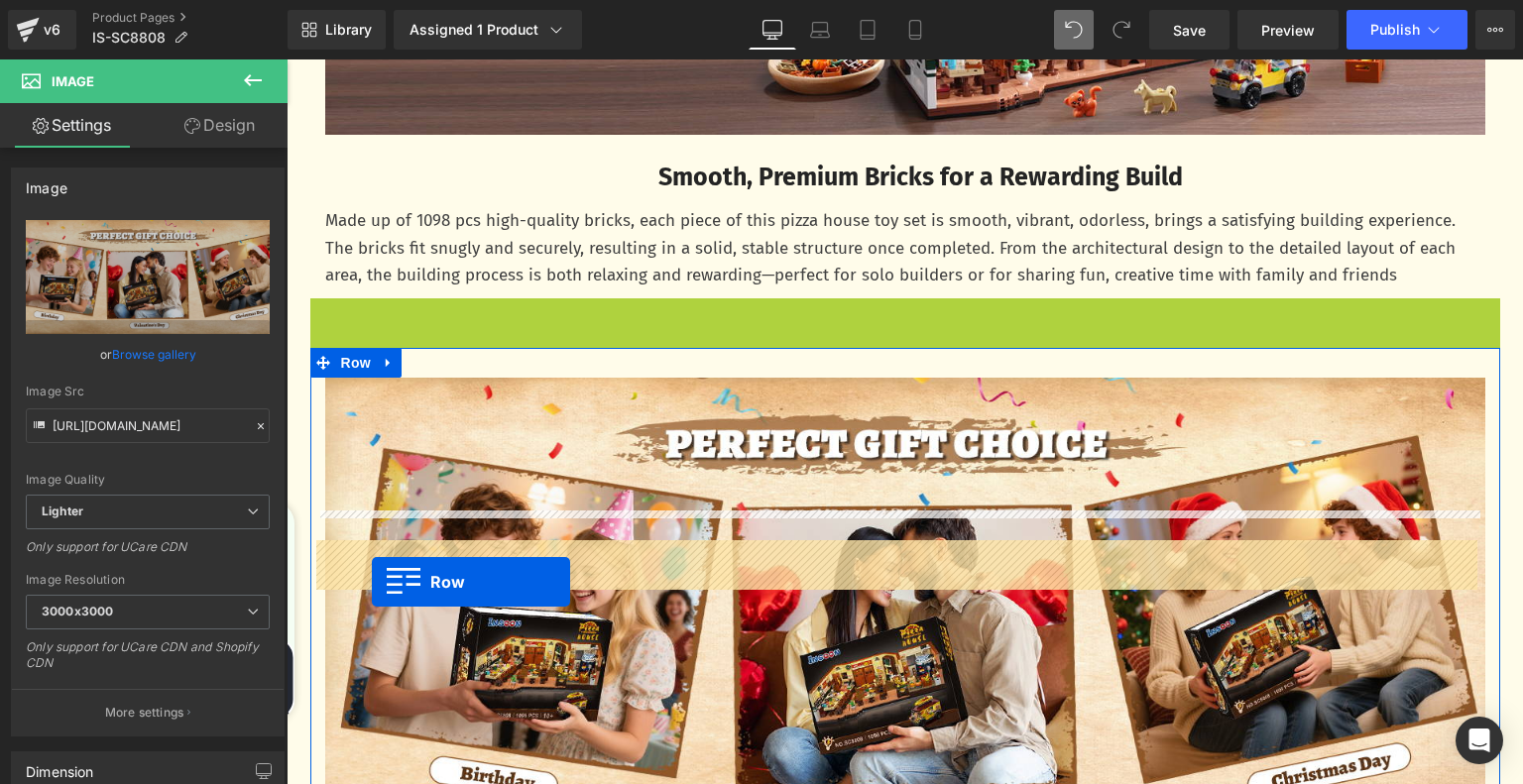 scroll, scrollTop: 4143, scrollLeft: 0, axis: vertical 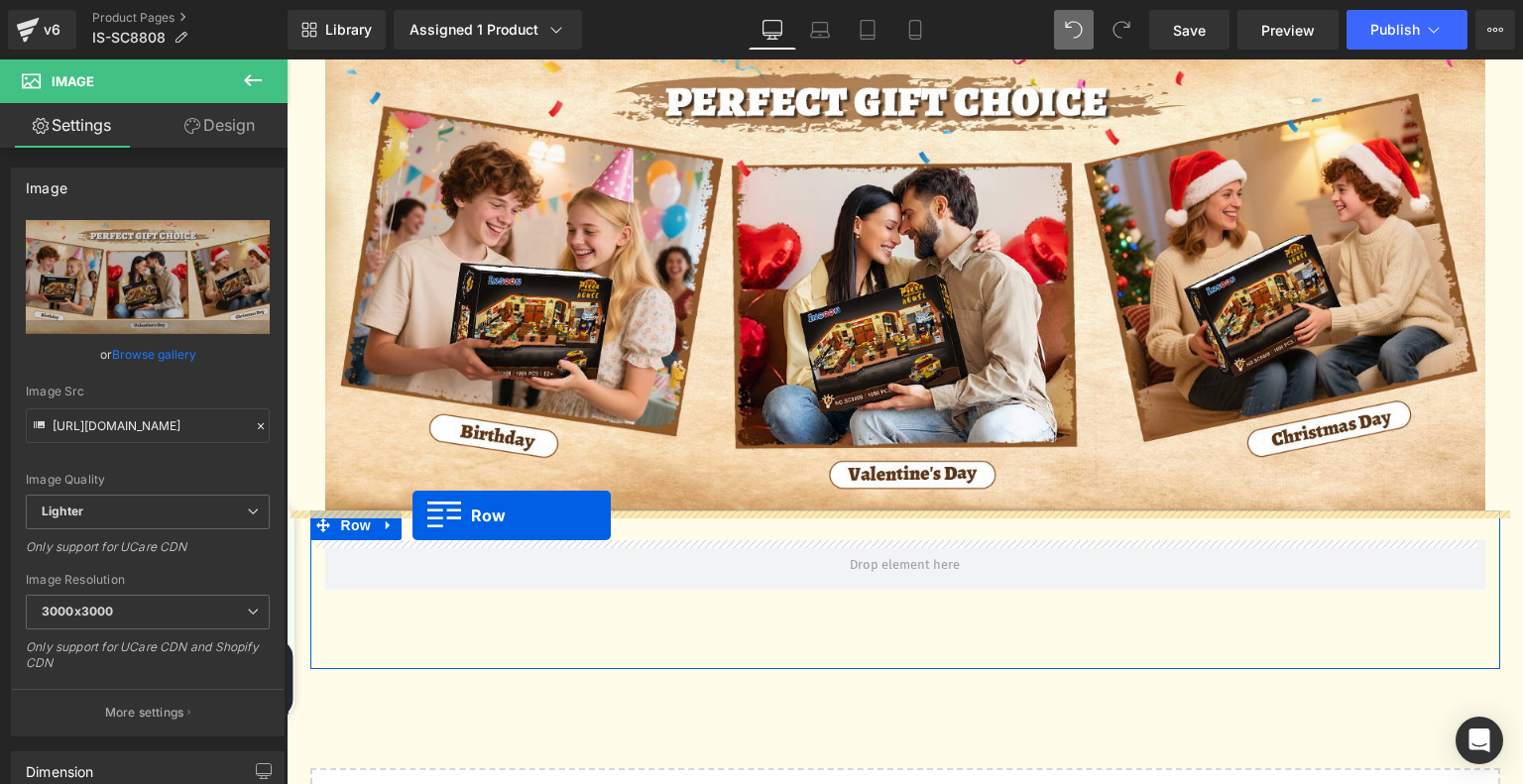 drag, startPoint x: 316, startPoint y: 467, endPoint x: 412, endPoint y: 515, distance: 107.33126 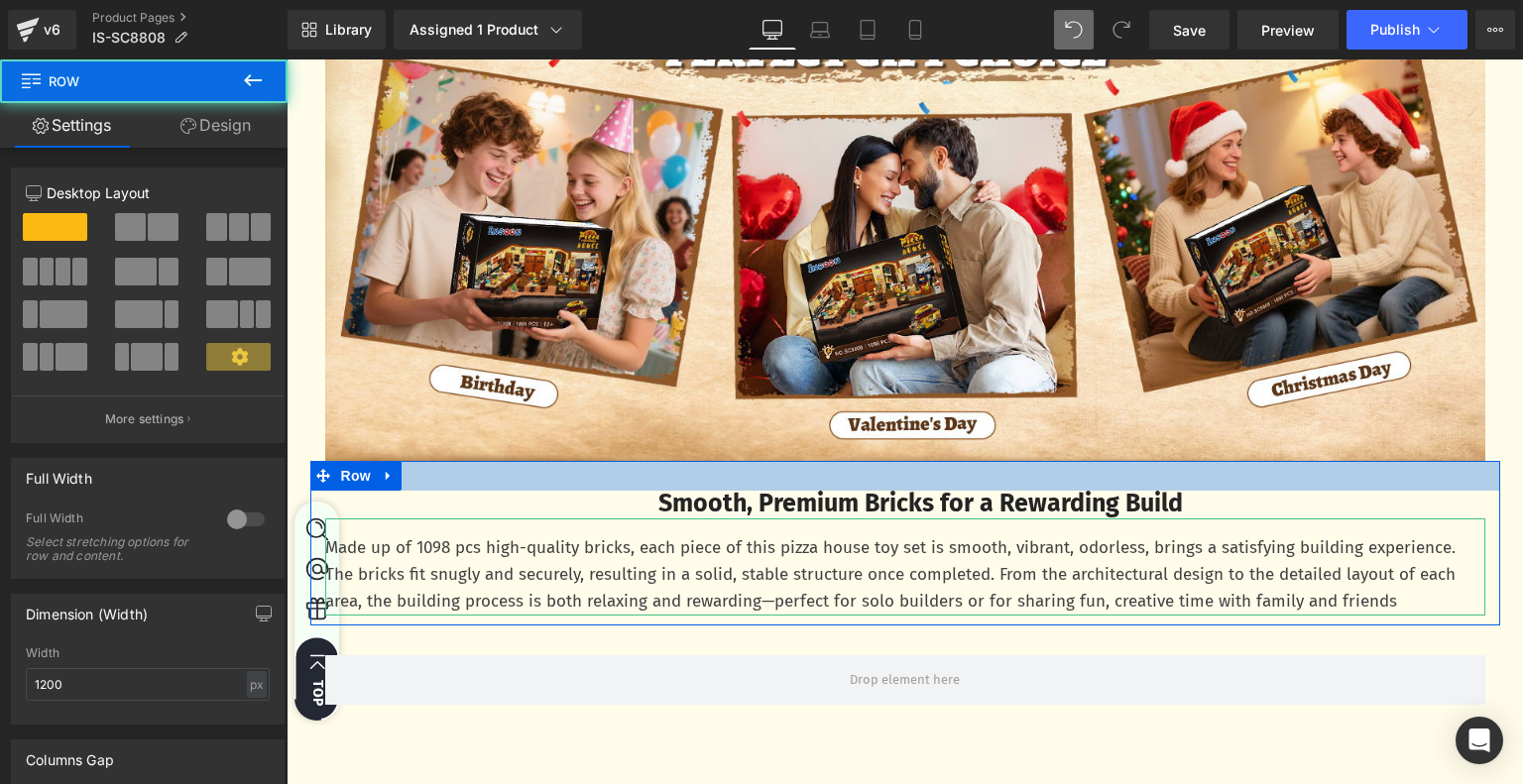 scroll, scrollTop: 4092, scrollLeft: 0, axis: vertical 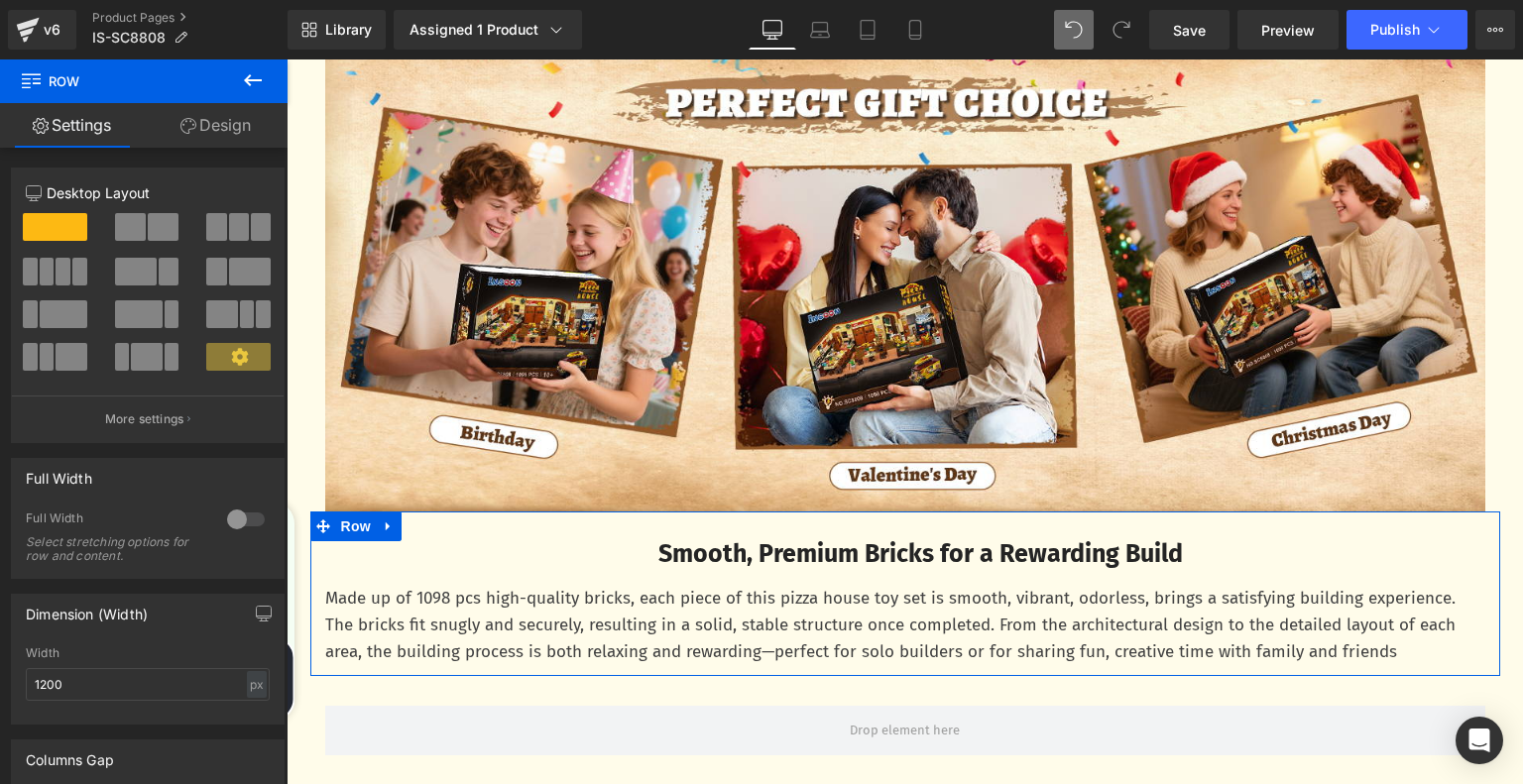 click on "Smooth, Premium Bricks for a Rewarding Build" at bounding box center [920, 554] 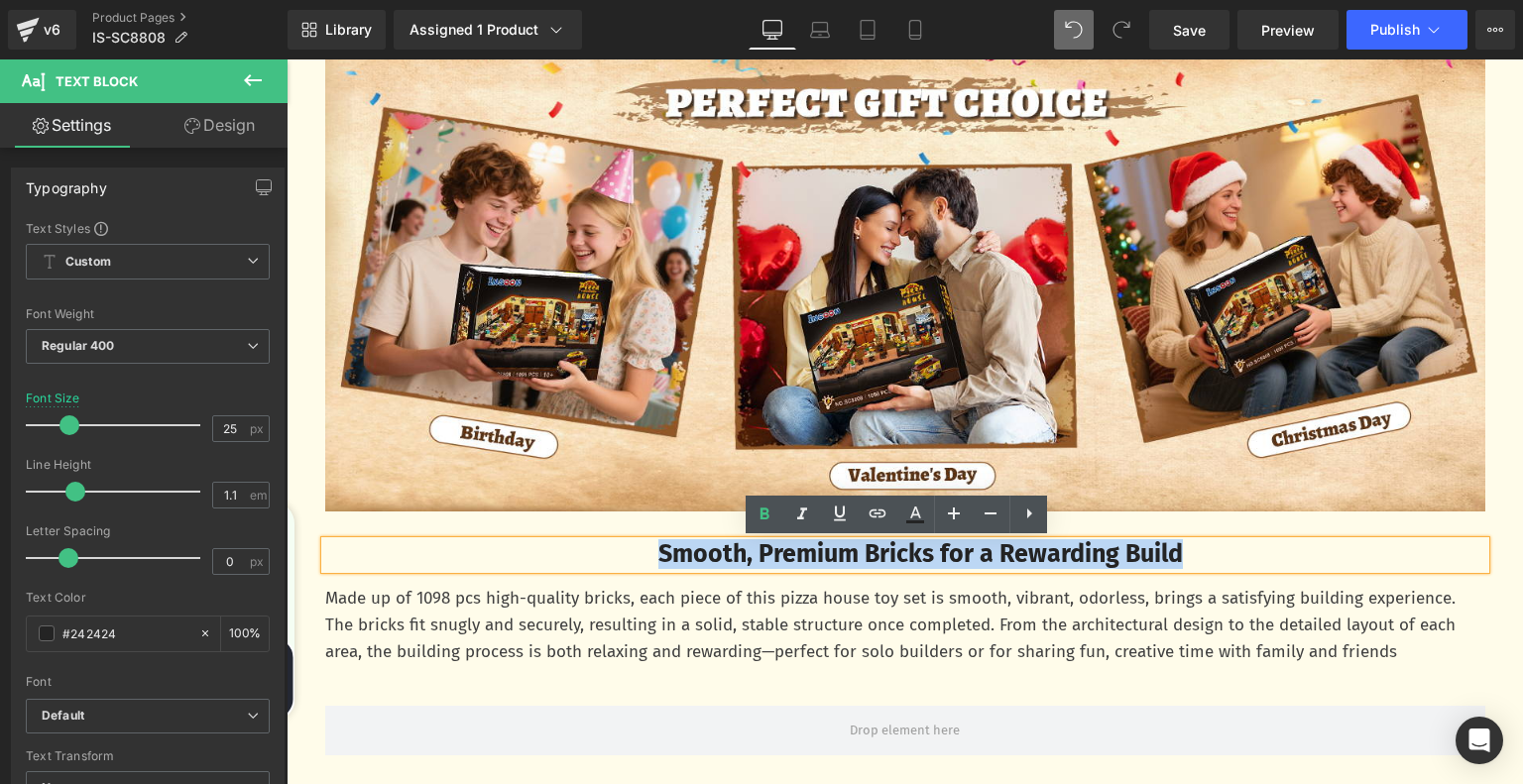 drag, startPoint x: 627, startPoint y: 552, endPoint x: 1214, endPoint y: 553, distance: 587.00085 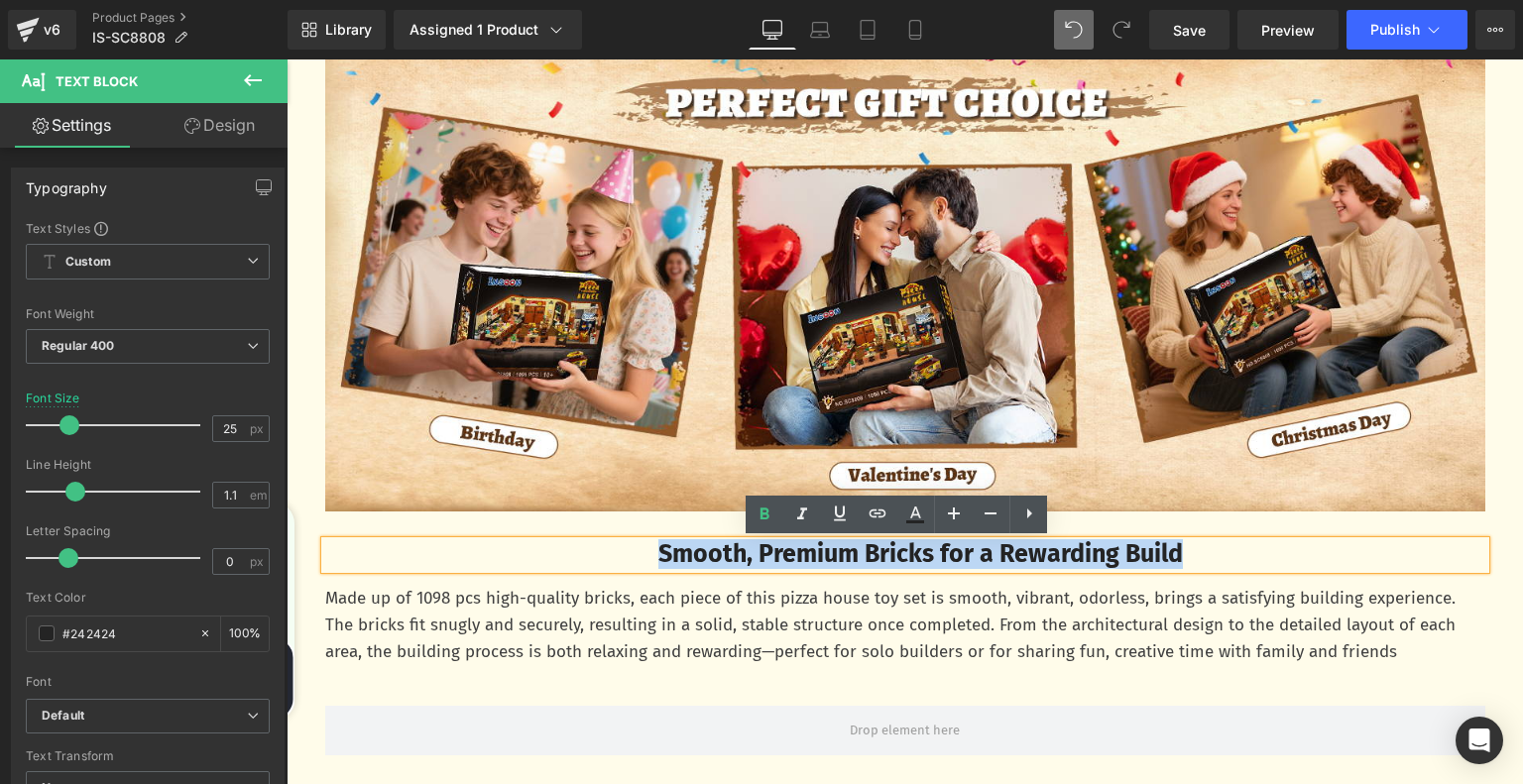 click on "Smooth, Premium Bricks for a Rewarding Build" at bounding box center (921, 555) 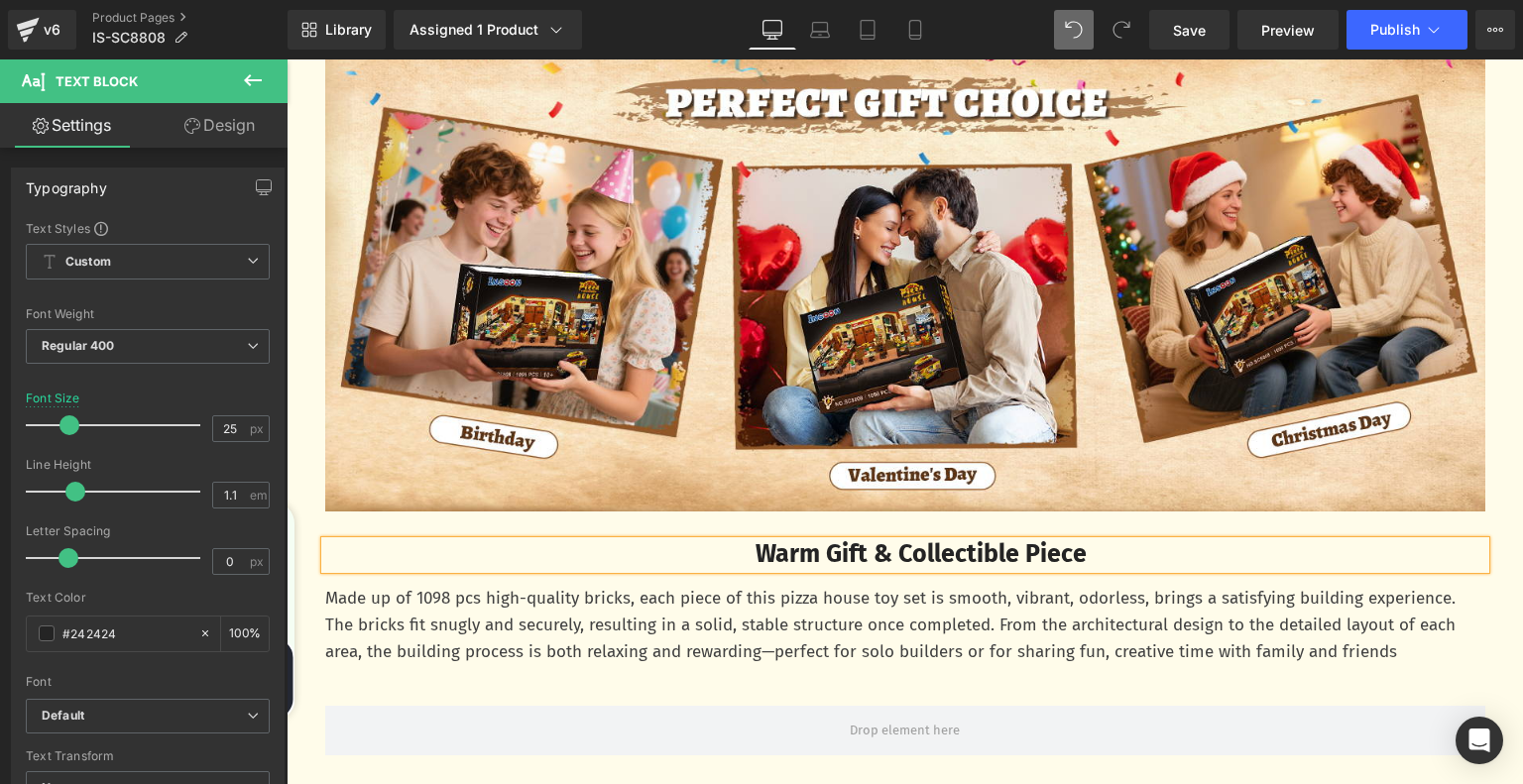 click on "Made up of 1098 pcs high-quality bricks, each piece of this pizza house toy set is smooth, vibrant, odorless, brings a satisfying building experience. The bricks fit snugly and securely, resulting in a solid, stable structure once completed. From the architectural design to the detailed layout of each area, the building process is both relaxing and rewarding—perfect for solo builders or for sharing fun, creative time with family and friends" at bounding box center (905, 625) 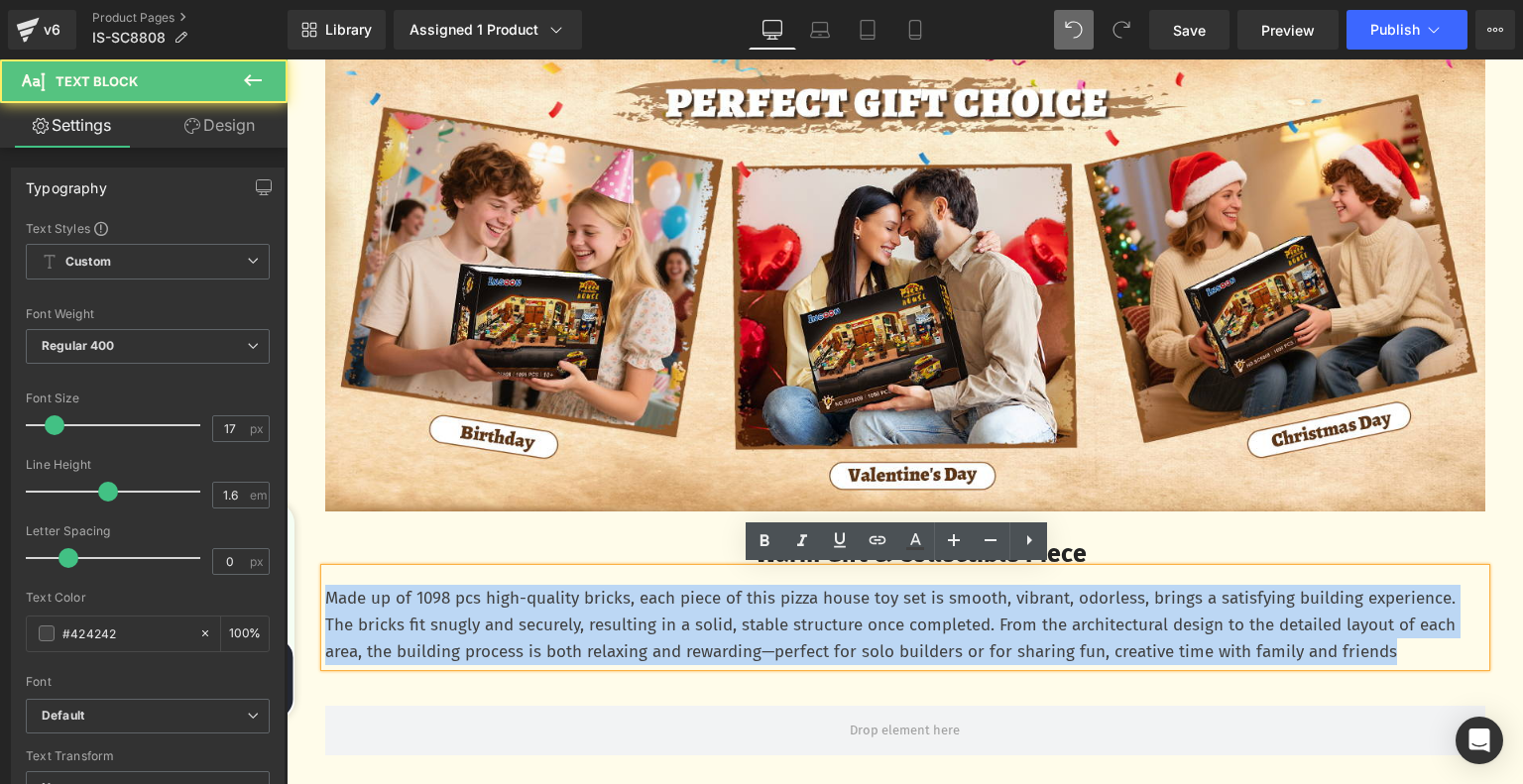 drag, startPoint x: 317, startPoint y: 596, endPoint x: 1394, endPoint y: 653, distance: 1078.5073 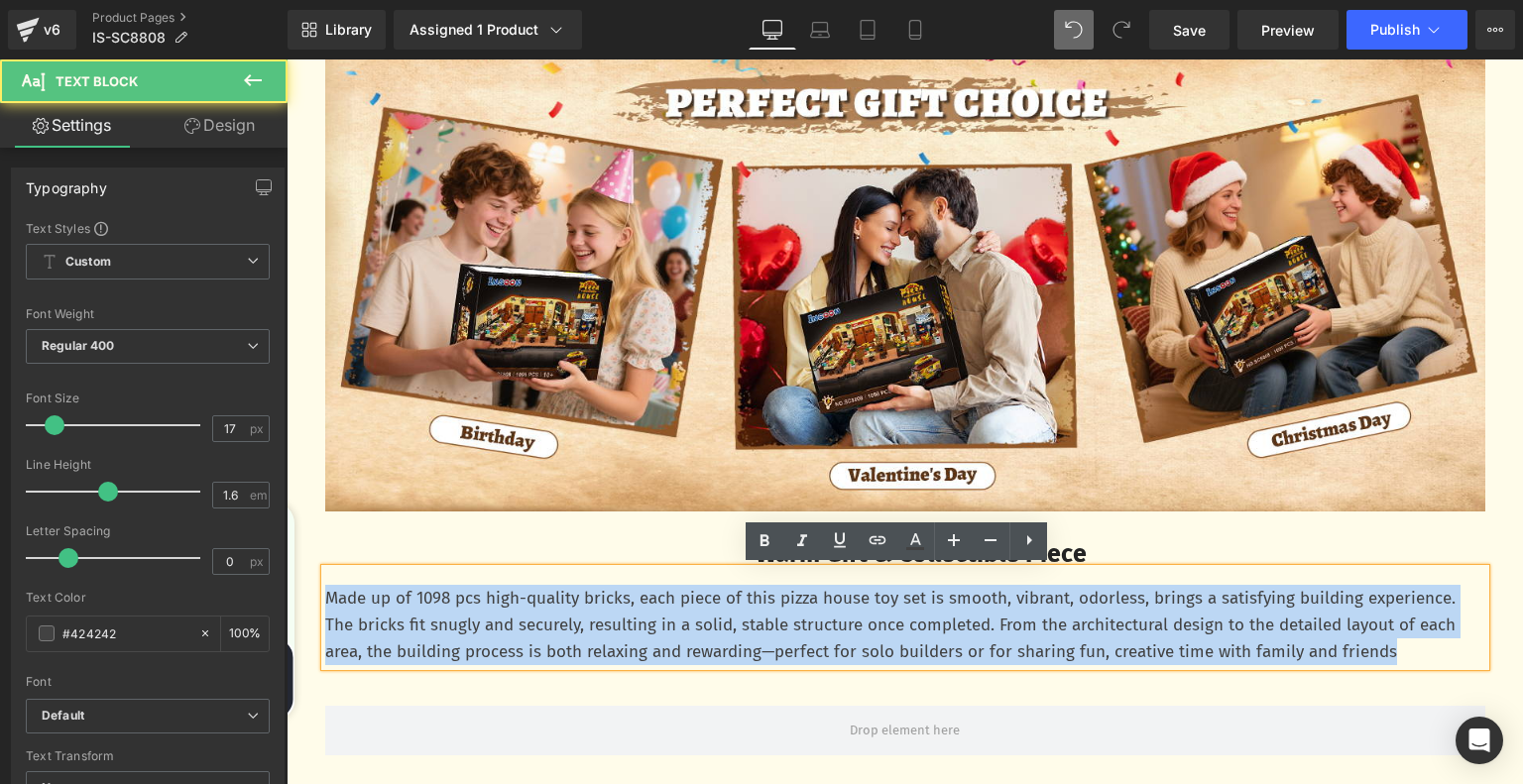 click on "Made up of 1098 pcs high-quality bricks, each piece of this pizza house toy set is smooth, vibrant, odorless, brings a satisfying building experience. The bricks fit snugly and securely, resulting in a solid, stable structure once completed. From the architectural design to the detailed layout of each area, the building process is both relaxing and rewarding—perfect for solo builders or for sharing fun, creative time with family and friends" at bounding box center [905, 625] 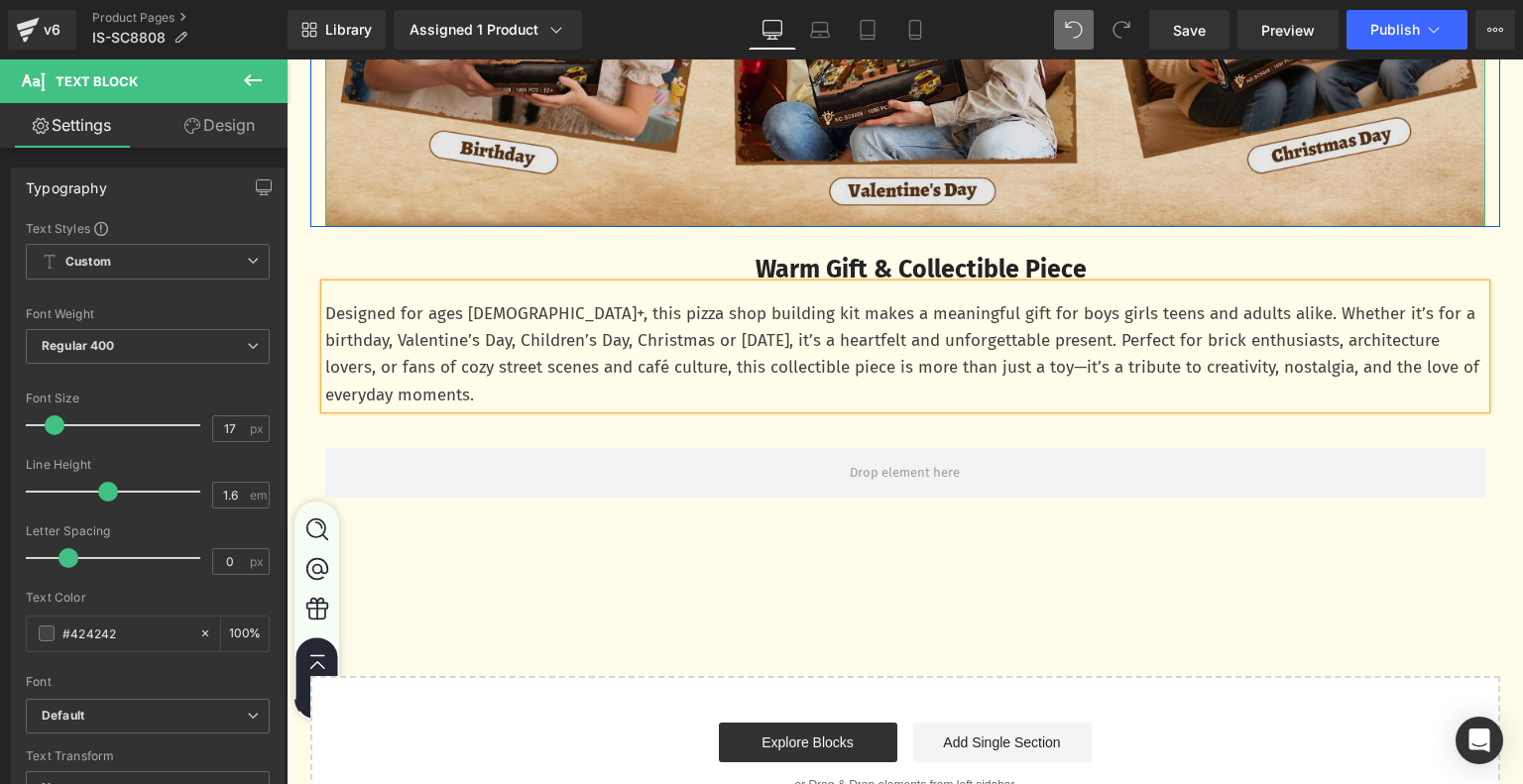 scroll, scrollTop: 4687, scrollLeft: 0, axis: vertical 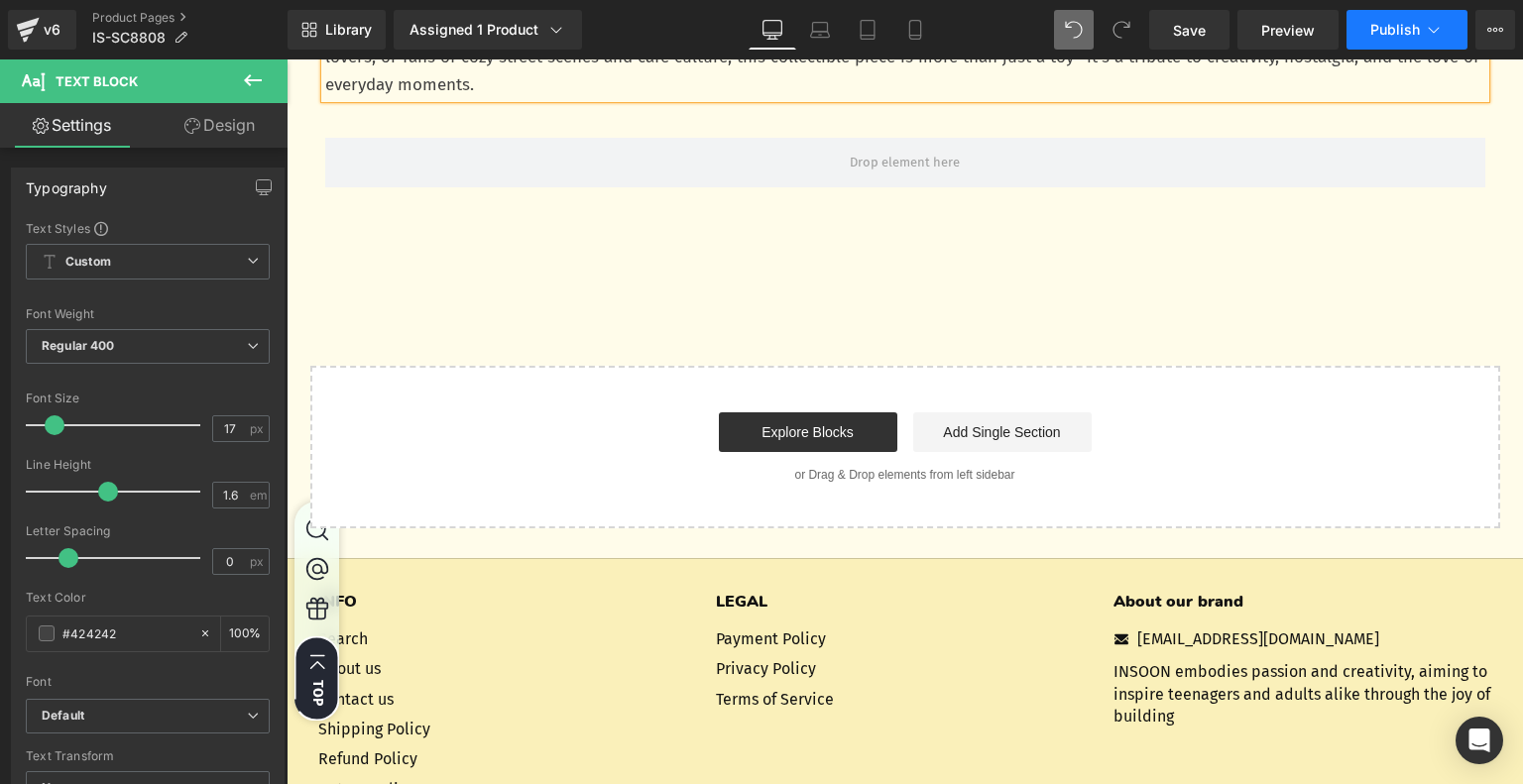 click on "Publish" at bounding box center (1407, 30) 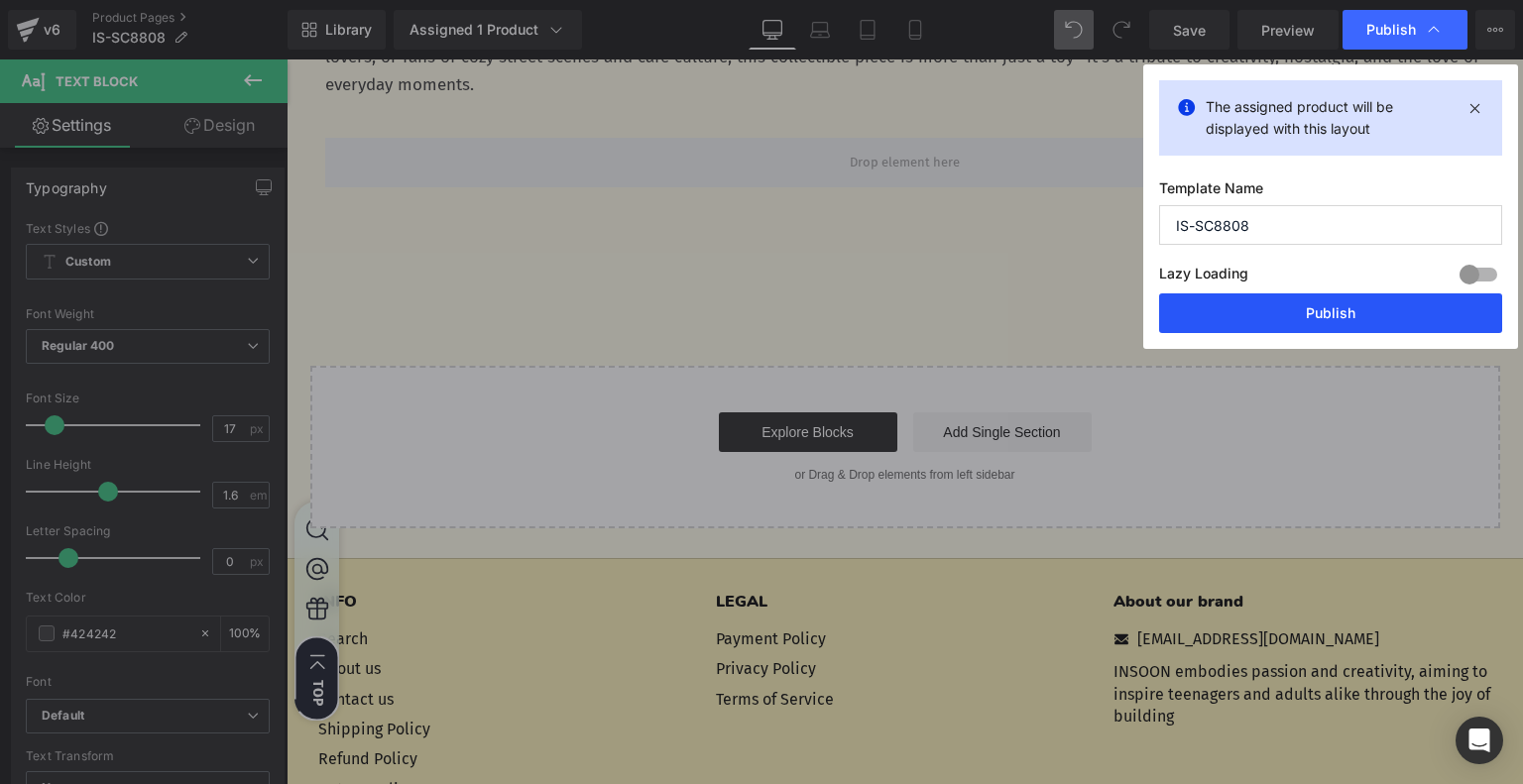 click on "Publish" at bounding box center (1331, 313) 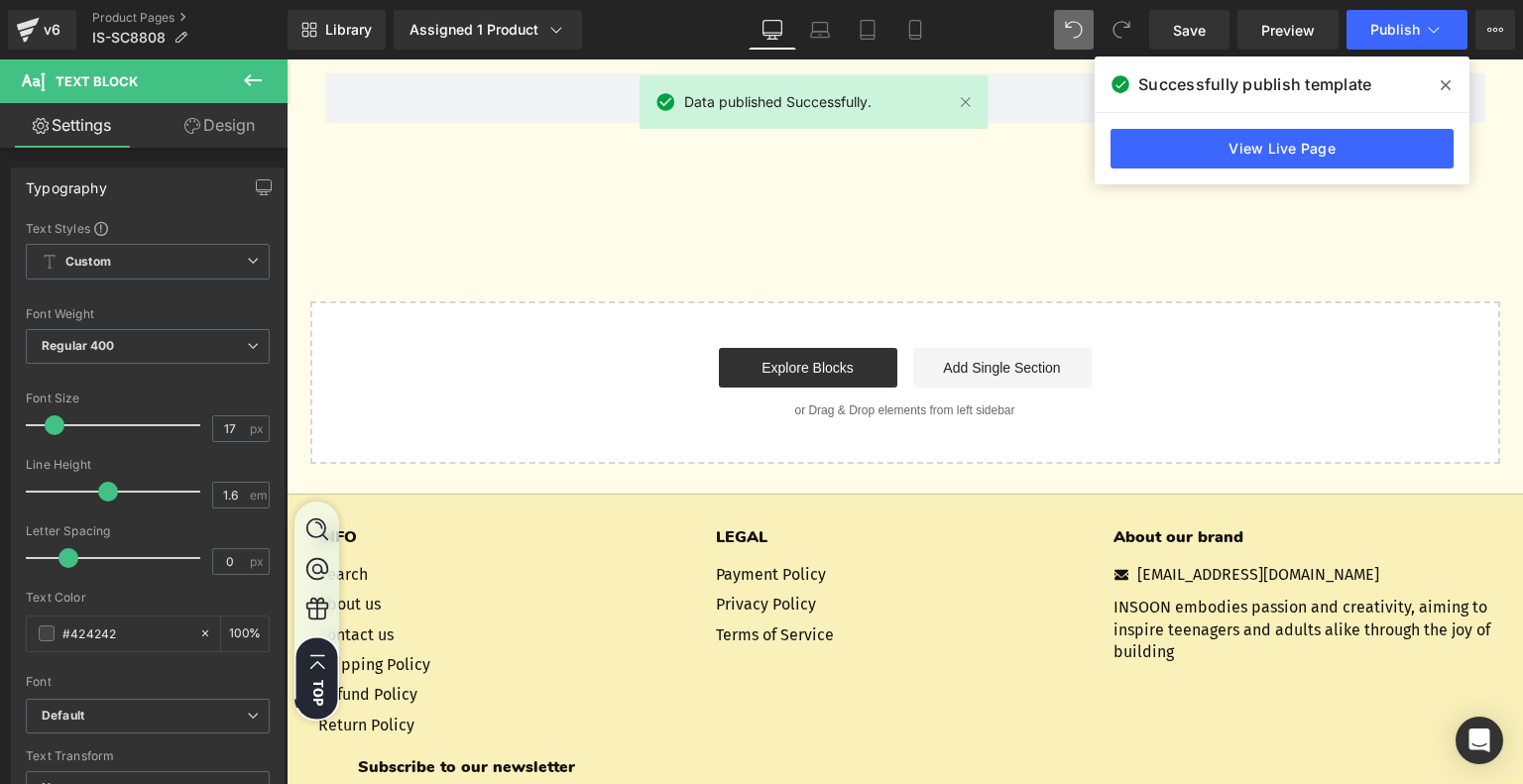 scroll, scrollTop: 4786, scrollLeft: 0, axis: vertical 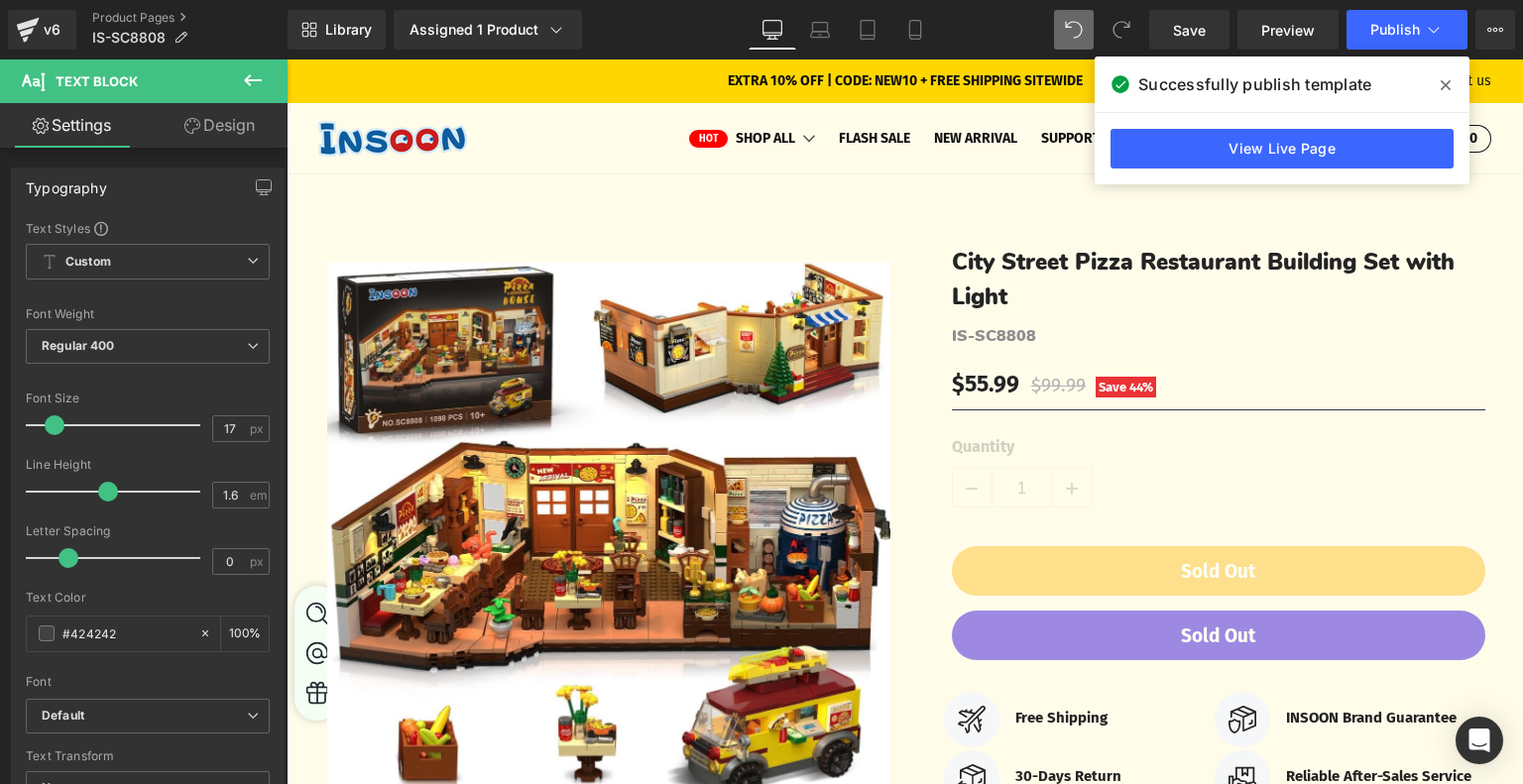 click at bounding box center (1446, 85) 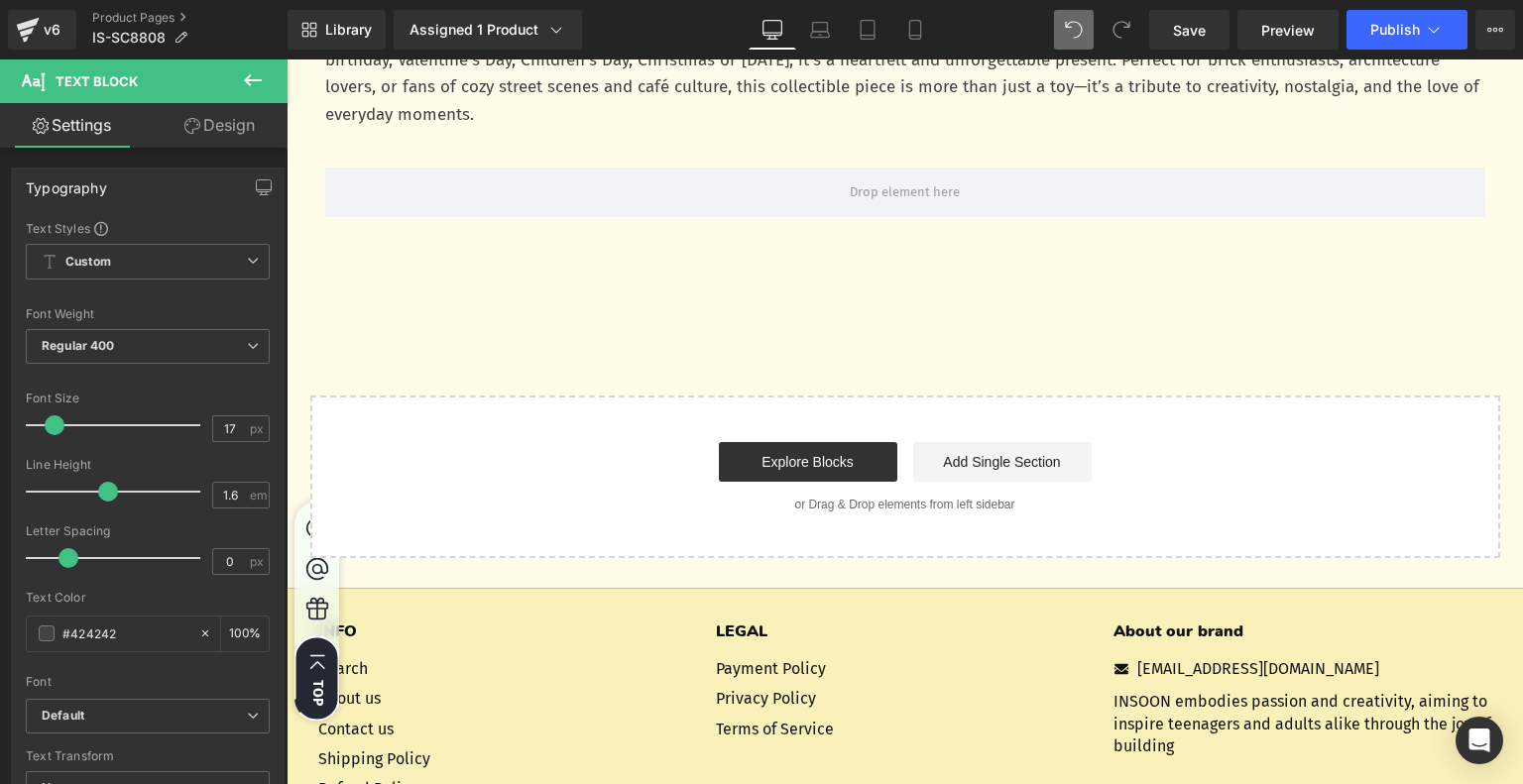 scroll, scrollTop: 4658, scrollLeft: 0, axis: vertical 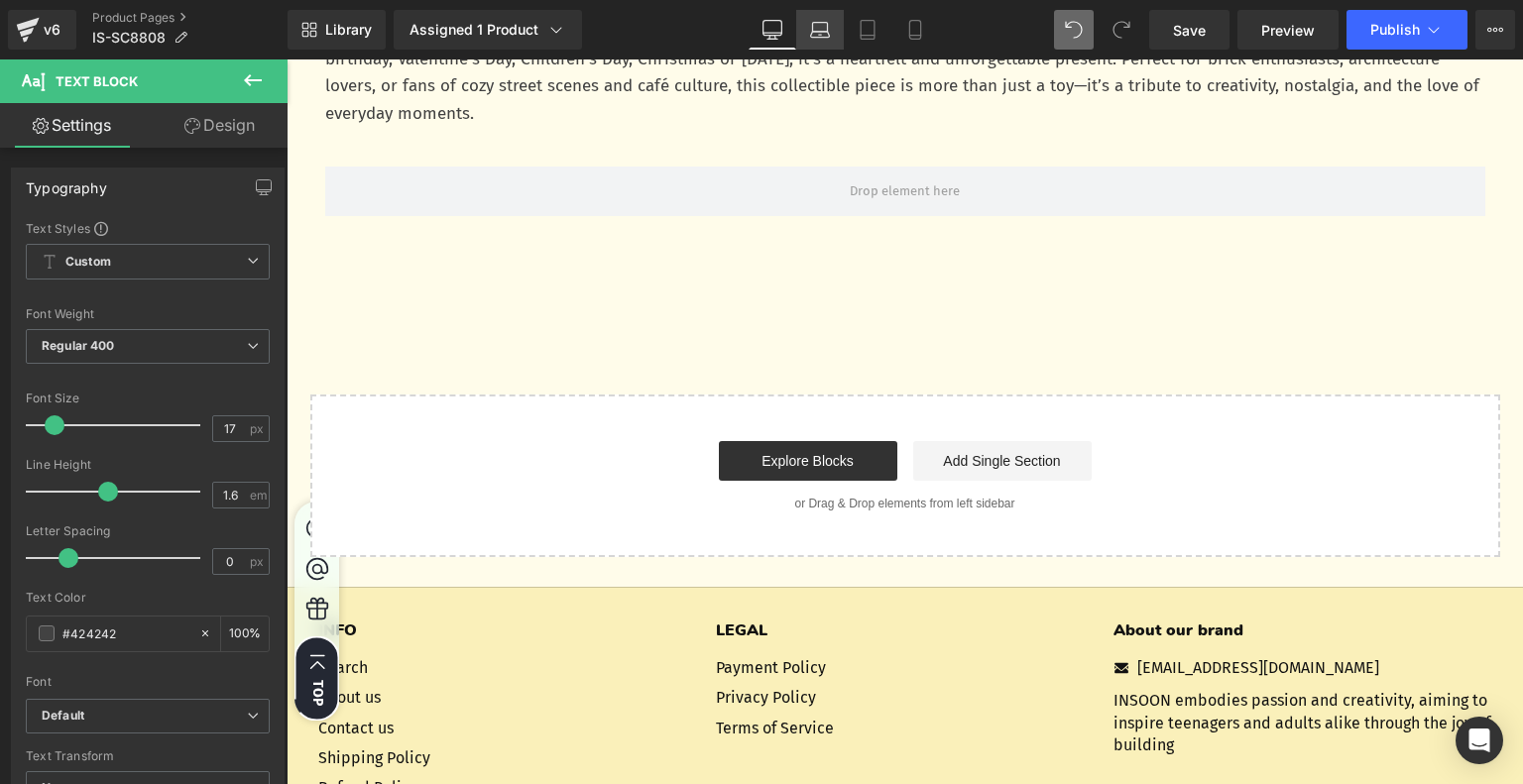 click 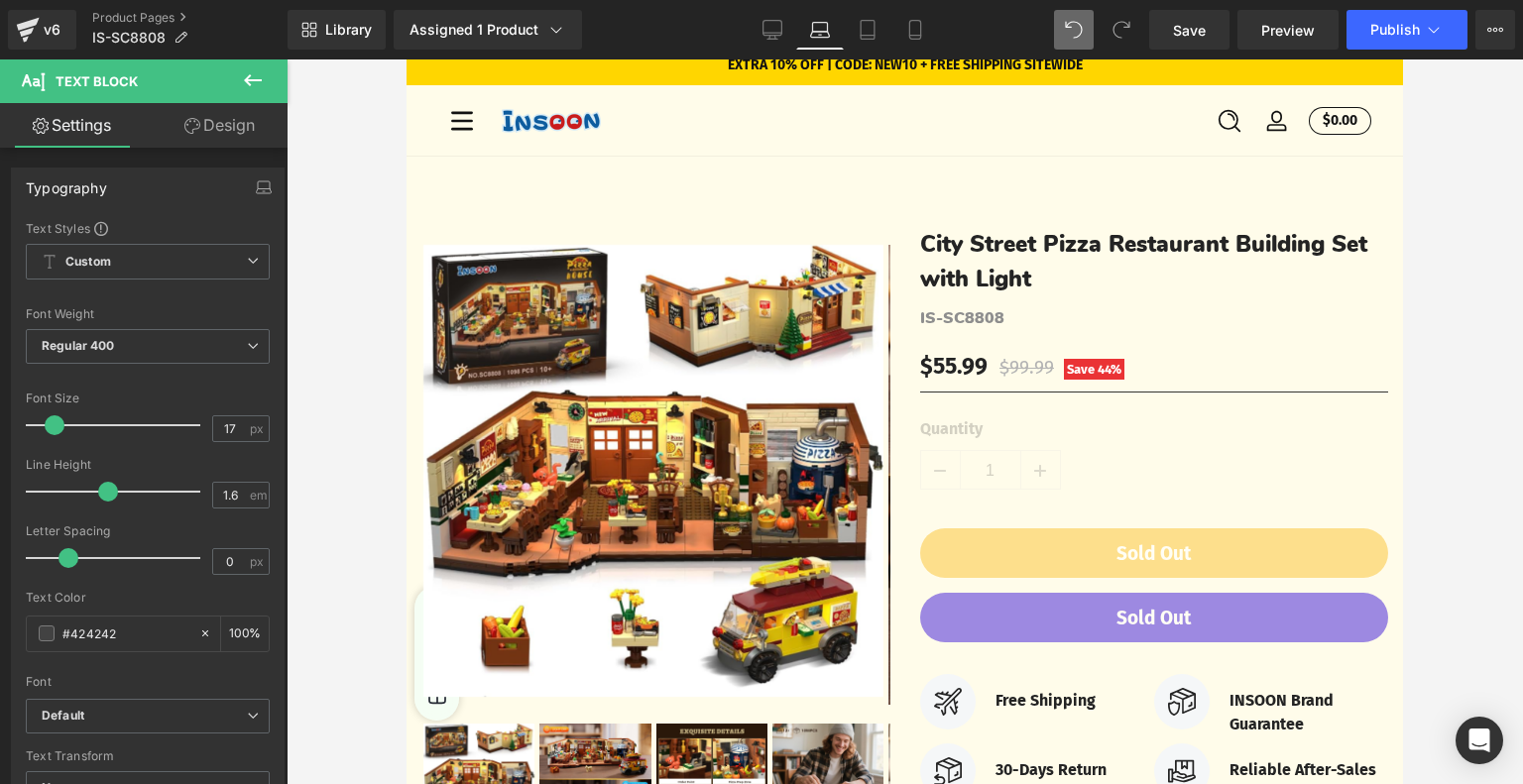 scroll, scrollTop: 0, scrollLeft: 0, axis: both 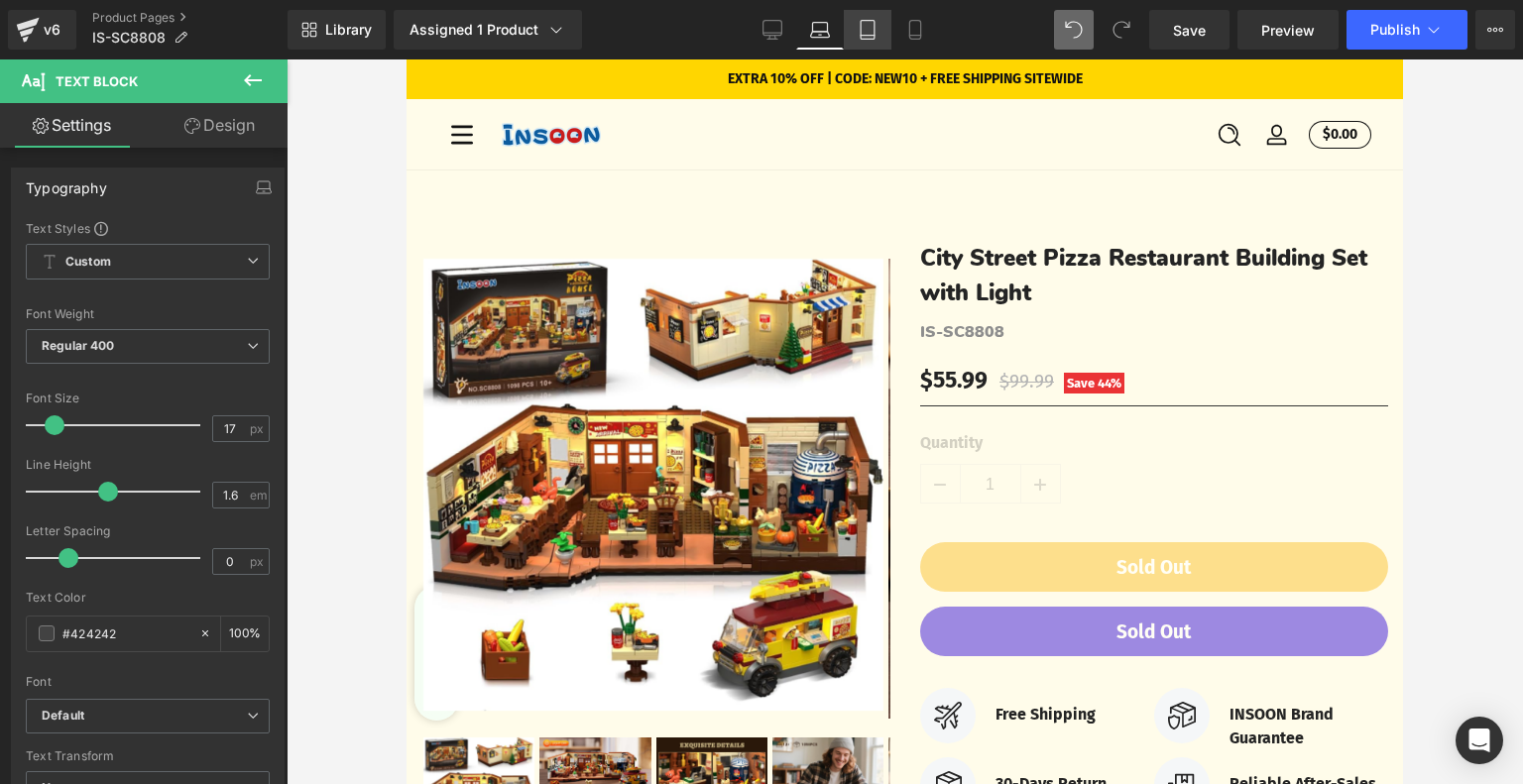 click 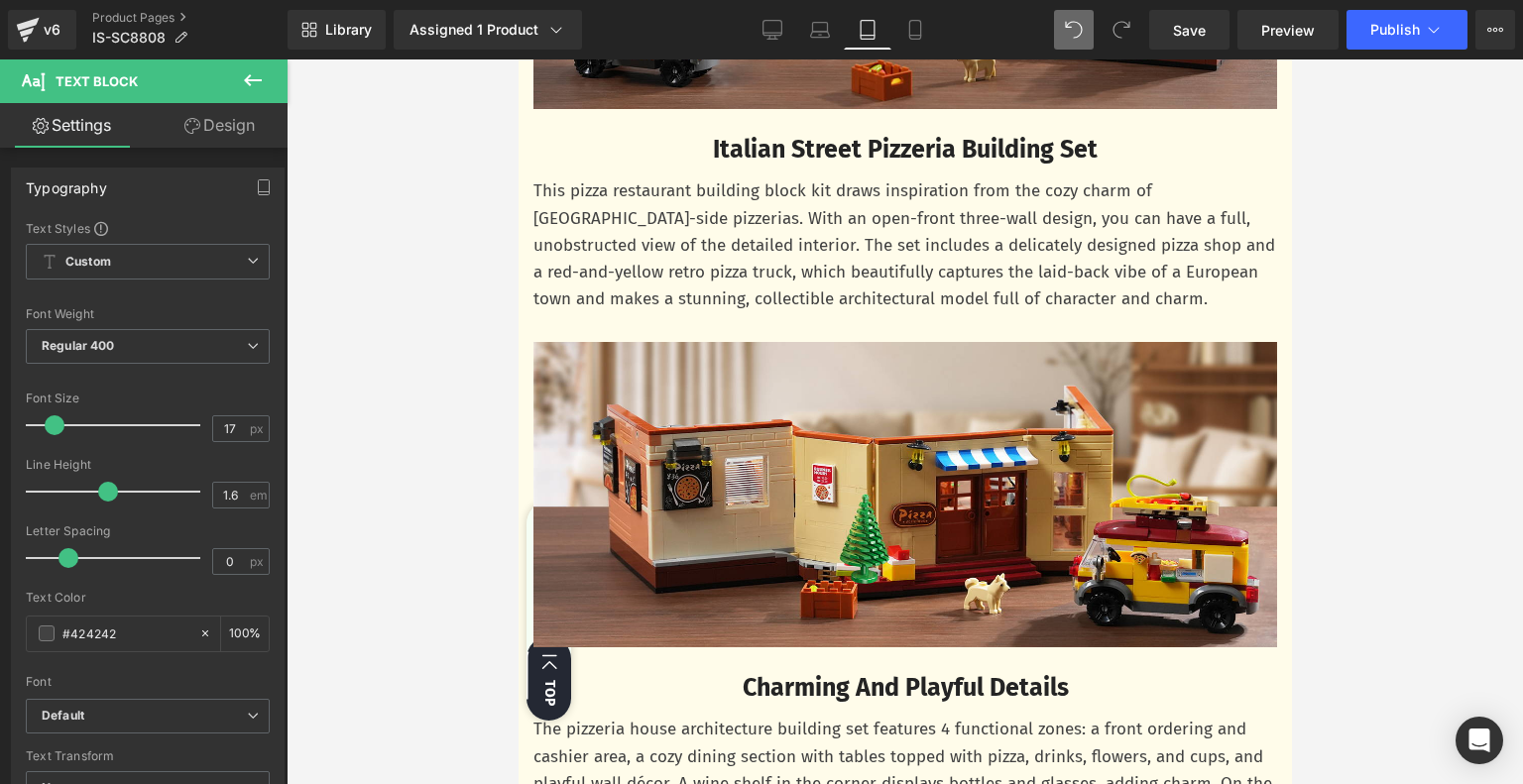 scroll, scrollTop: 955, scrollLeft: 0, axis: vertical 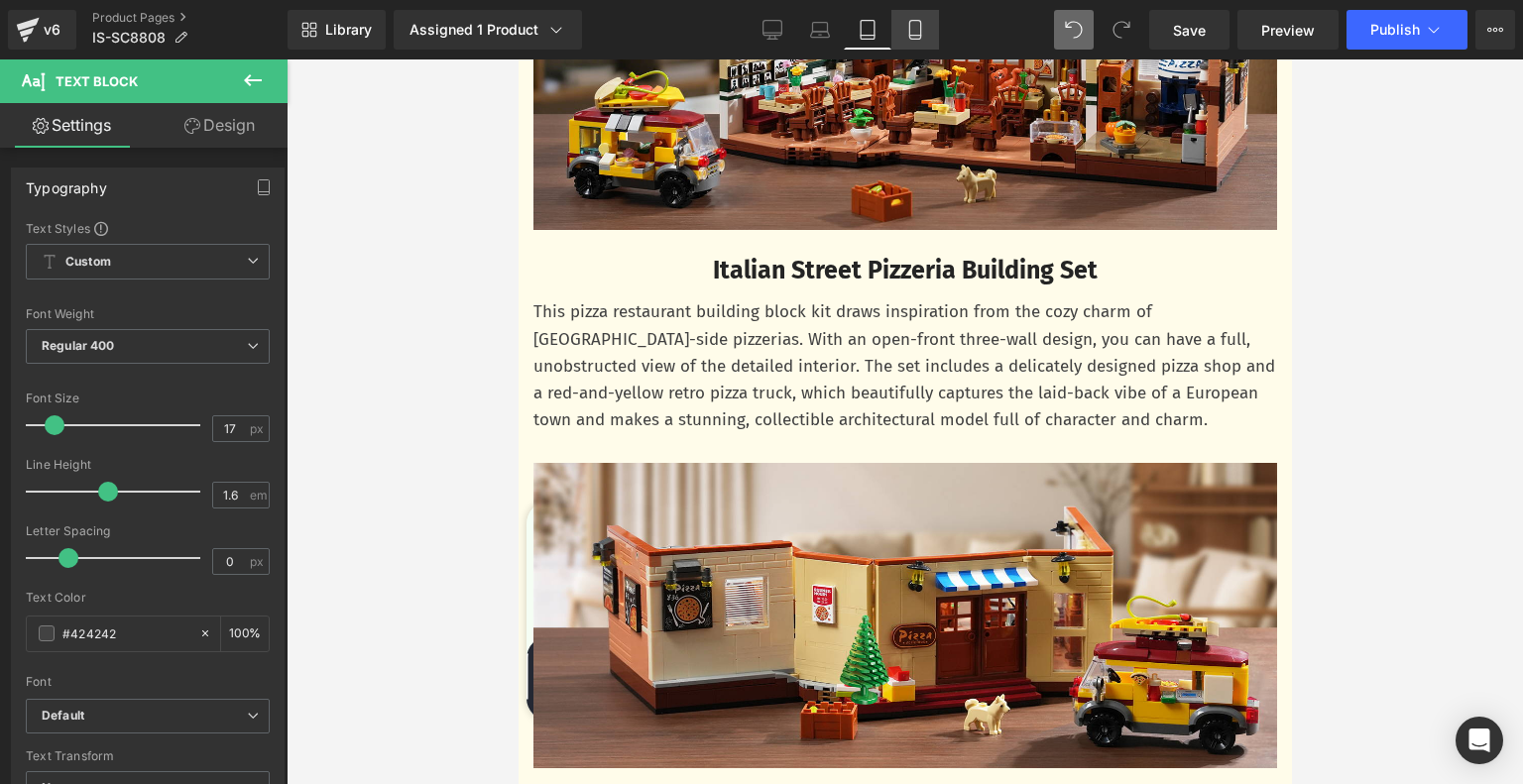 click 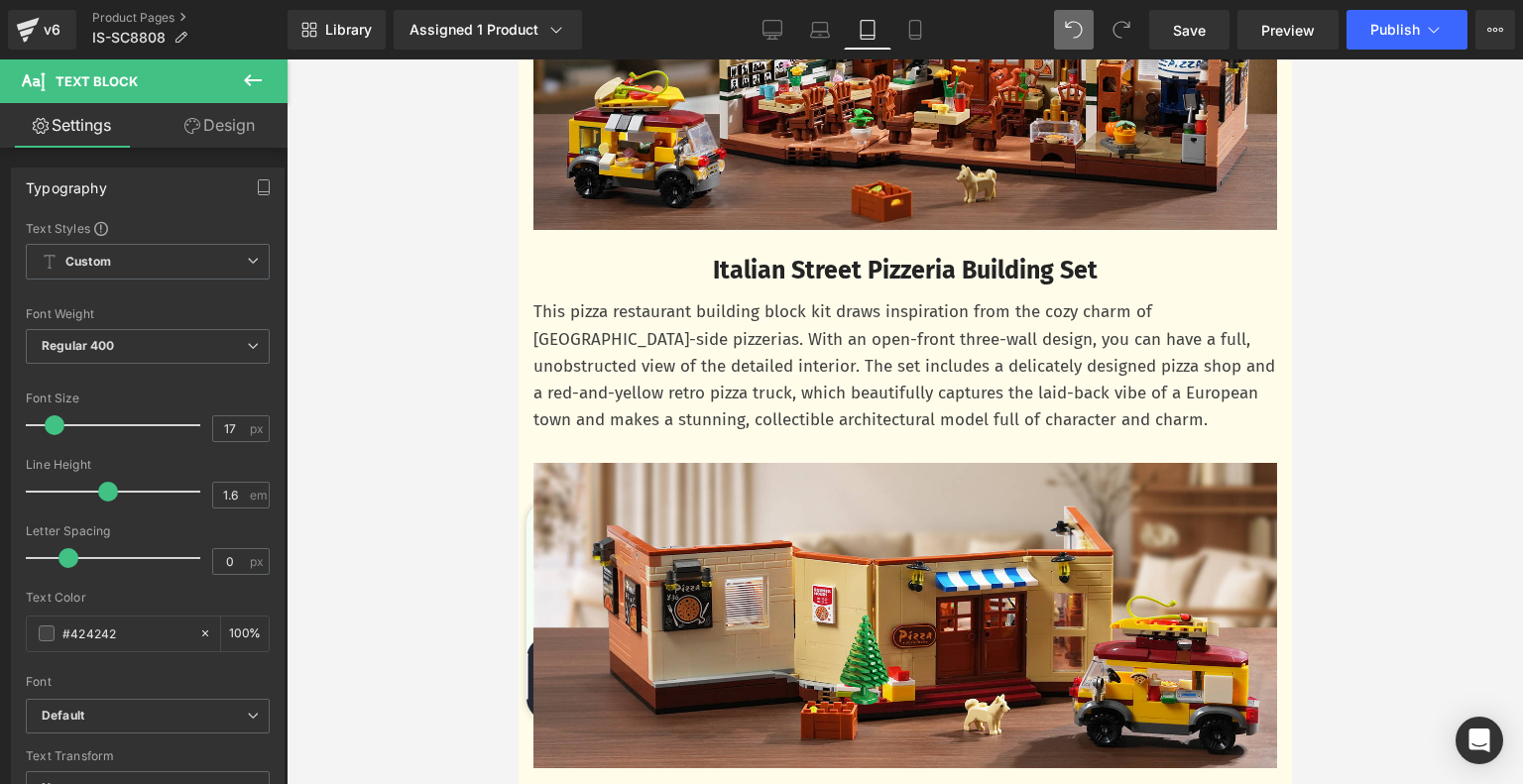 type on "100" 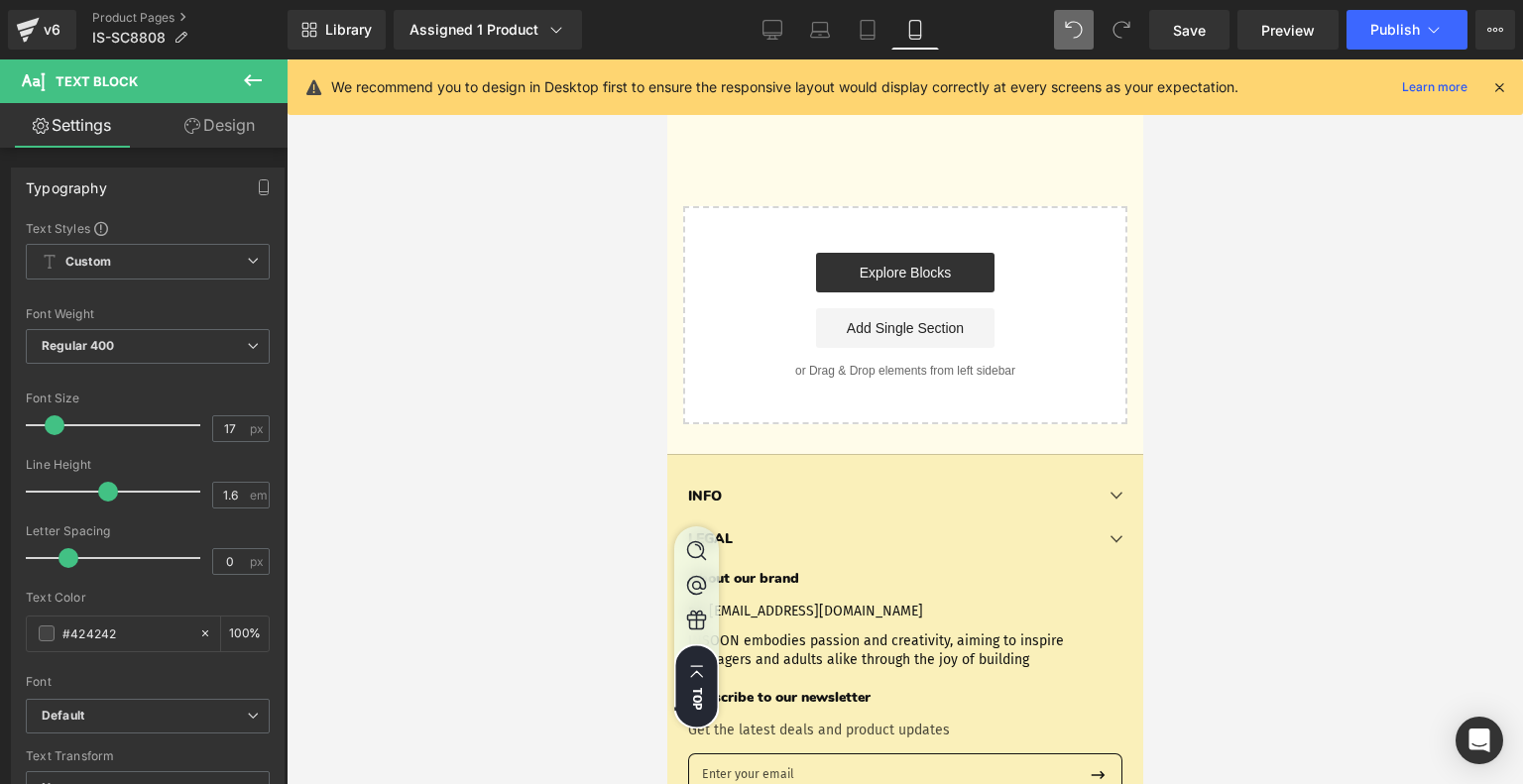 scroll, scrollTop: 4982, scrollLeft: 0, axis: vertical 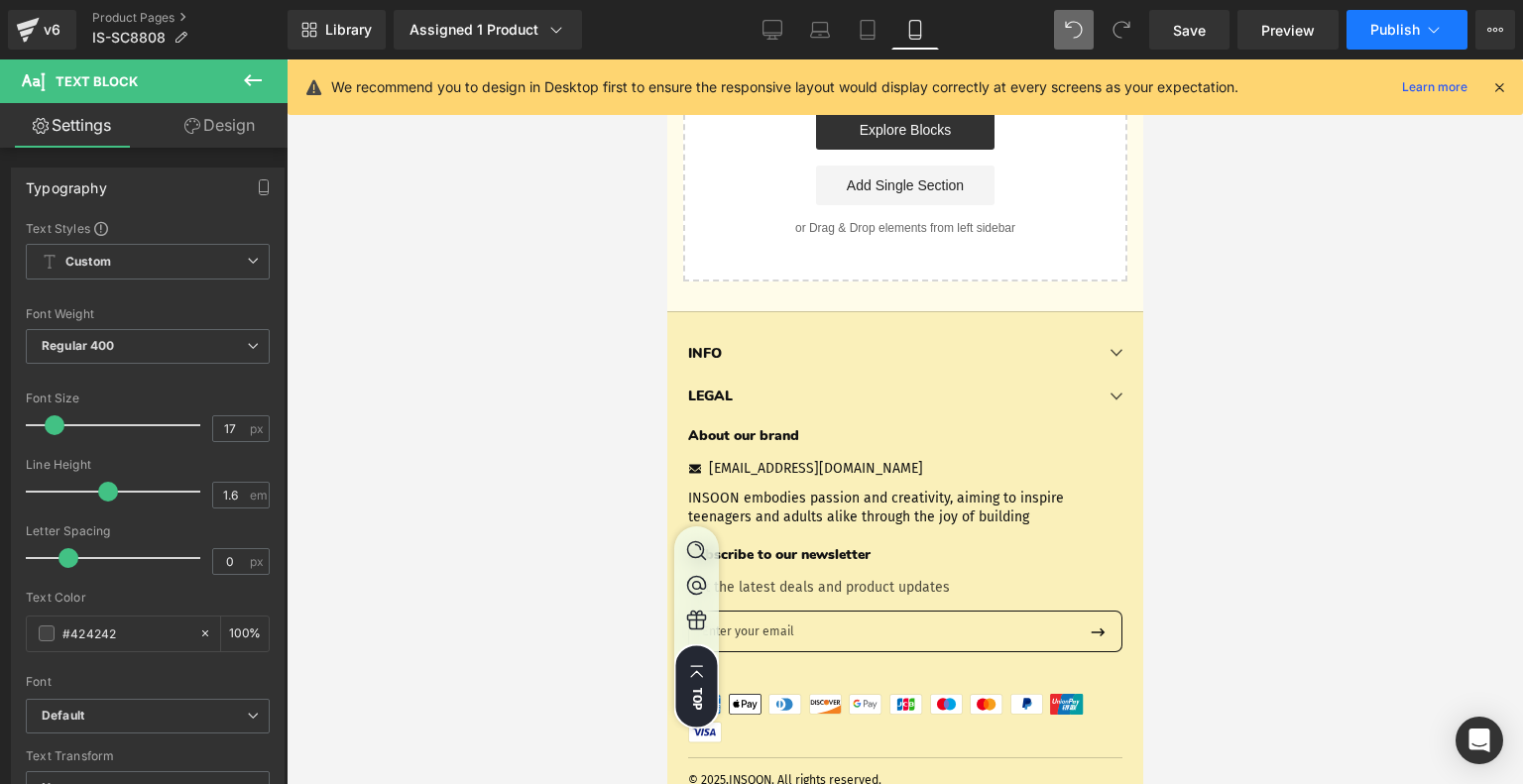 click on "Publish" at bounding box center [1407, 30] 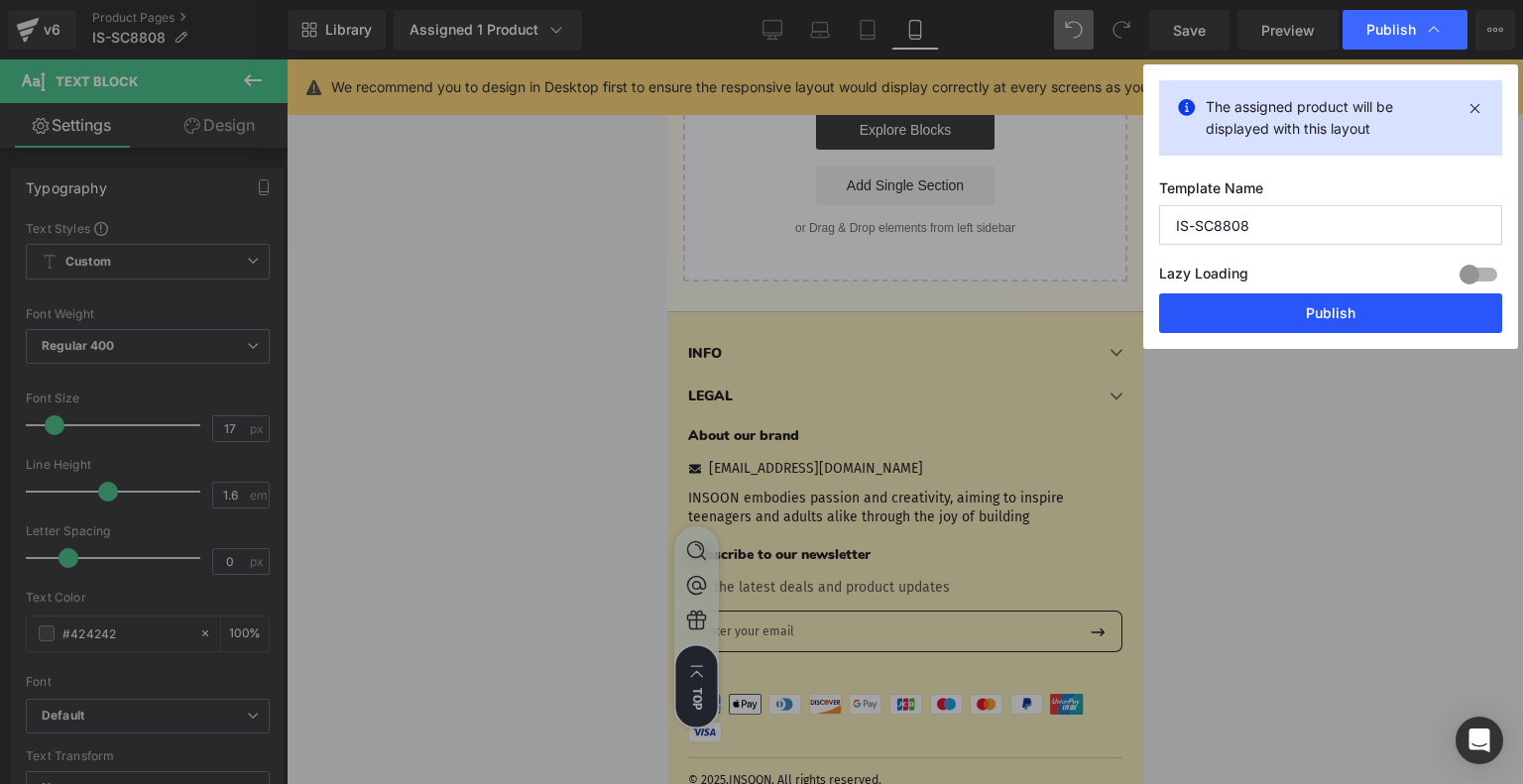 click on "Publish" at bounding box center [1331, 313] 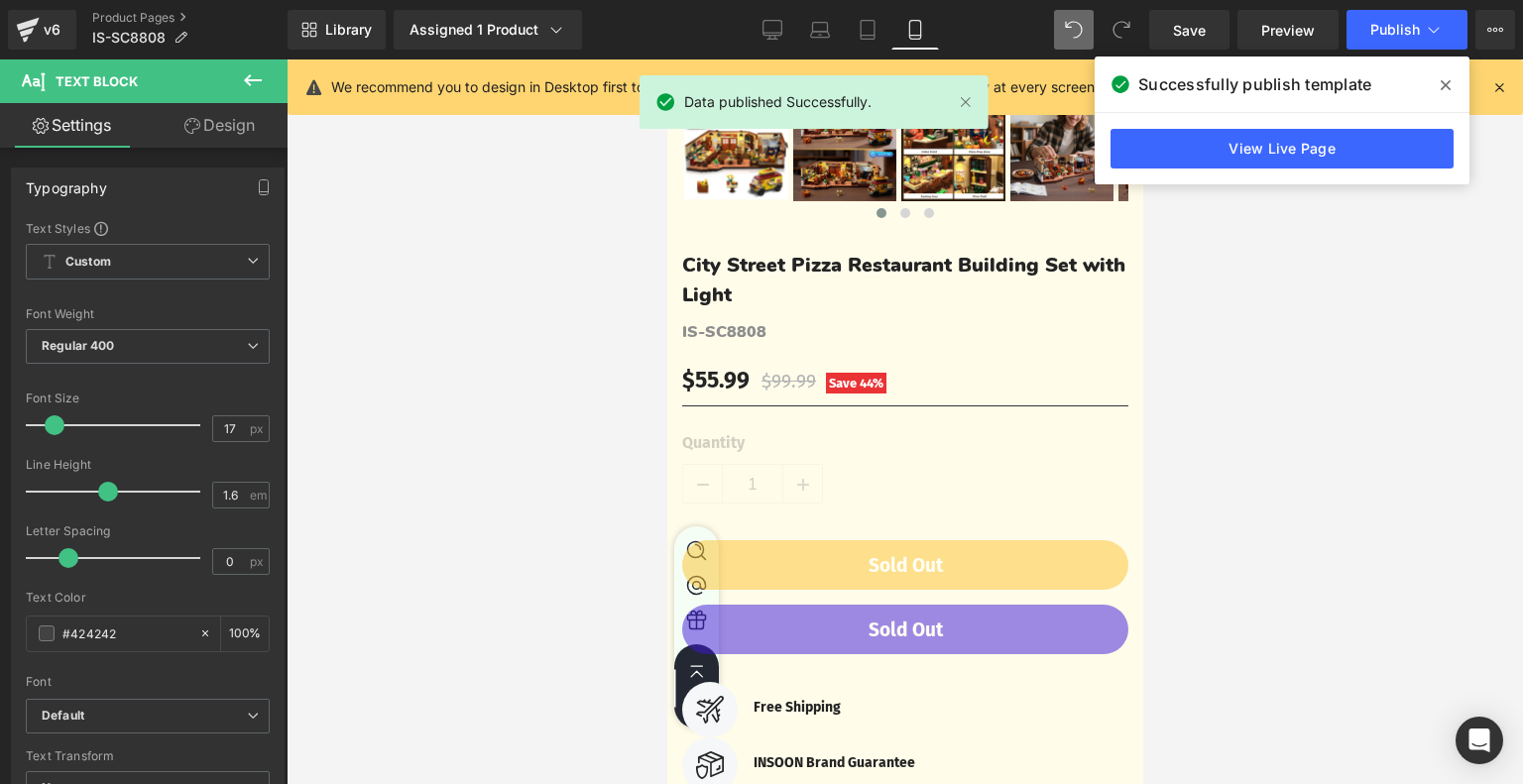 scroll, scrollTop: 422, scrollLeft: 0, axis: vertical 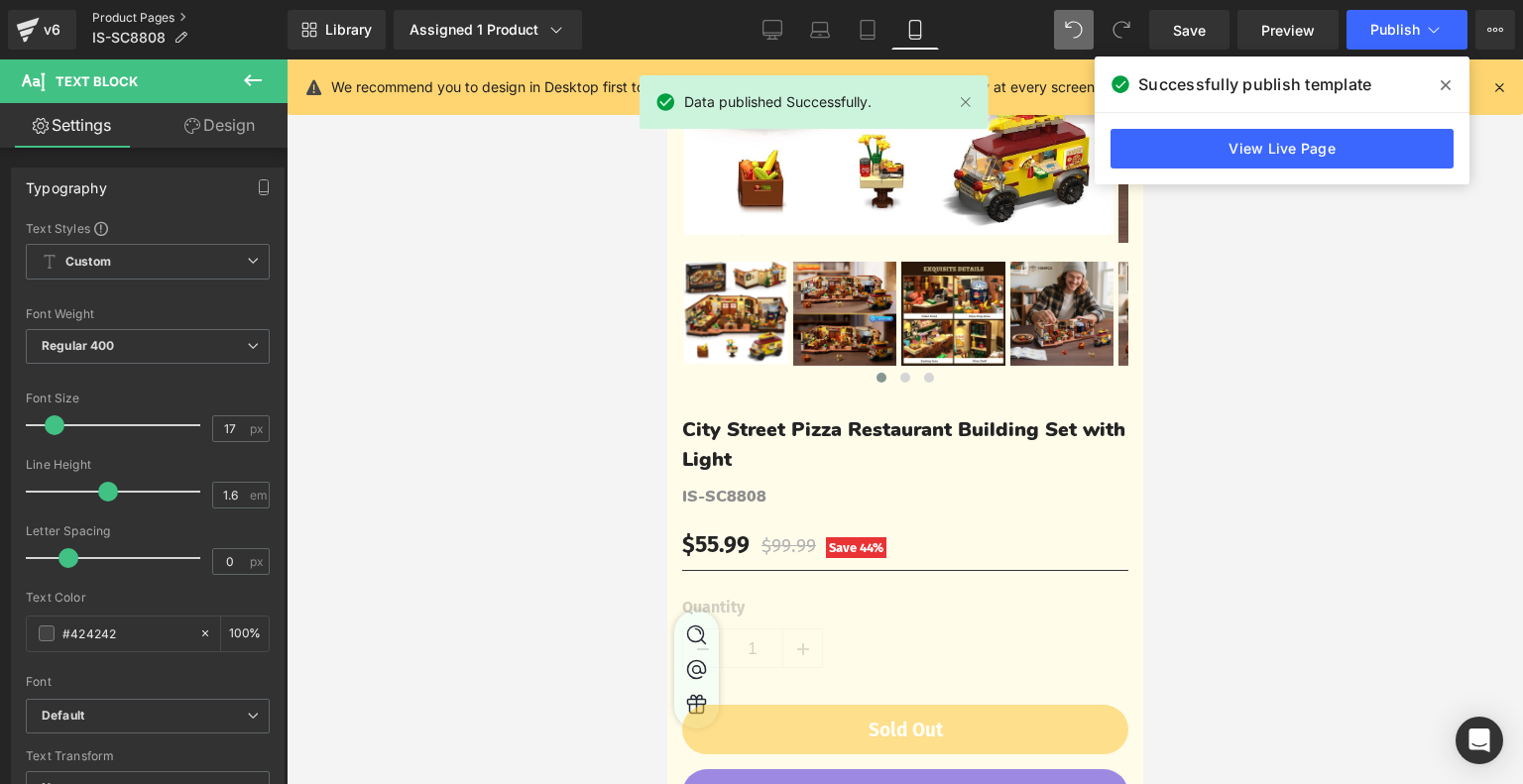 click on "Product Pages" at bounding box center (189, 18) 